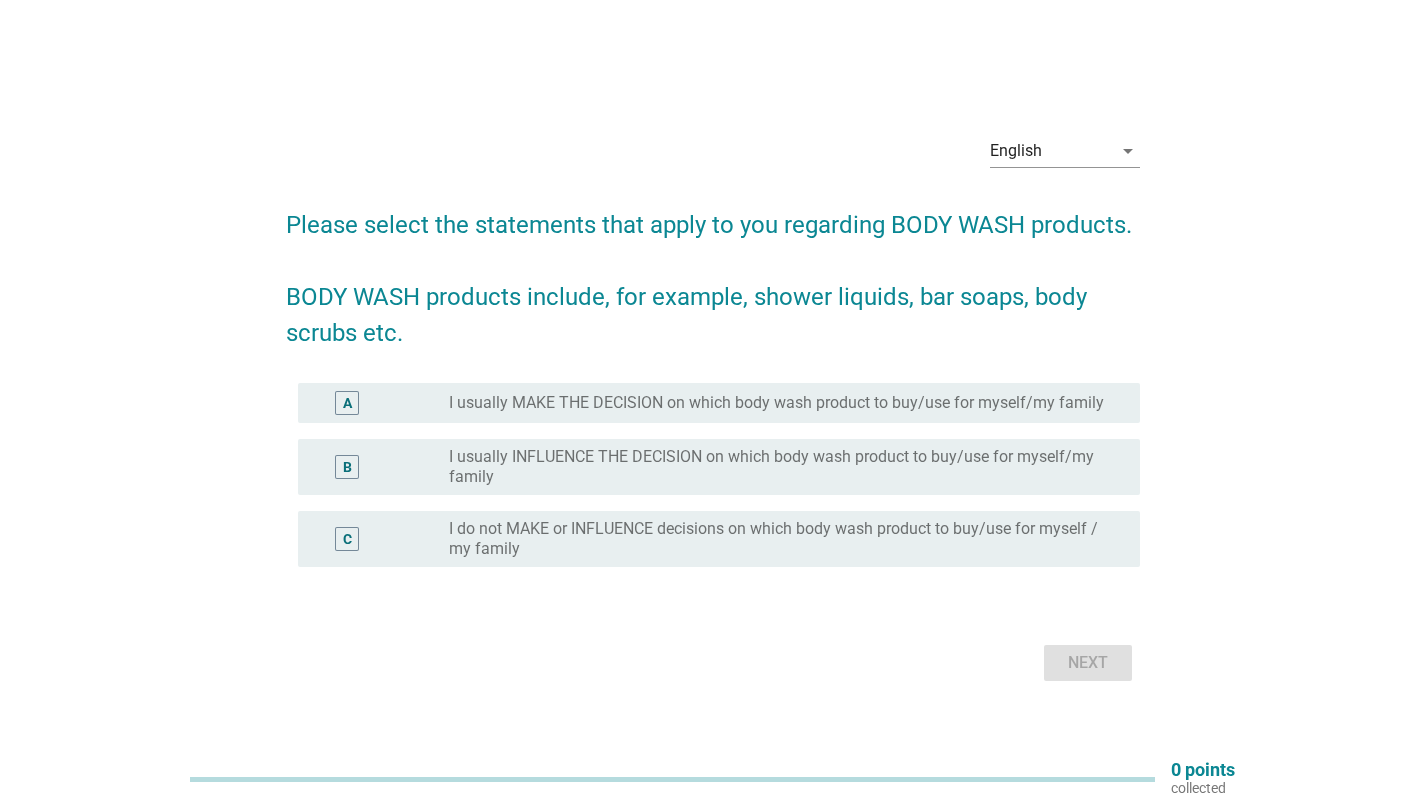 scroll, scrollTop: 0, scrollLeft: 0, axis: both 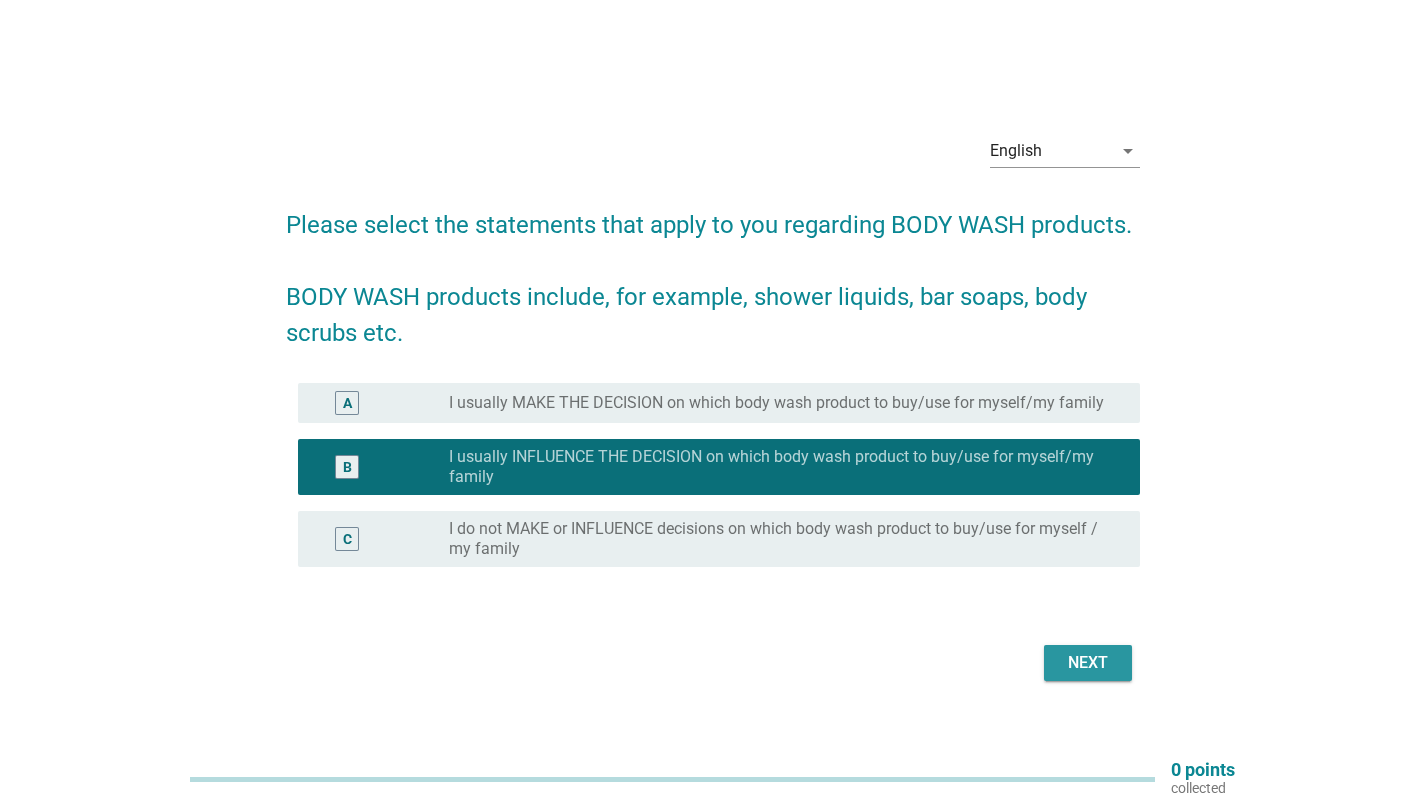 click on "Next" at bounding box center [1088, 663] 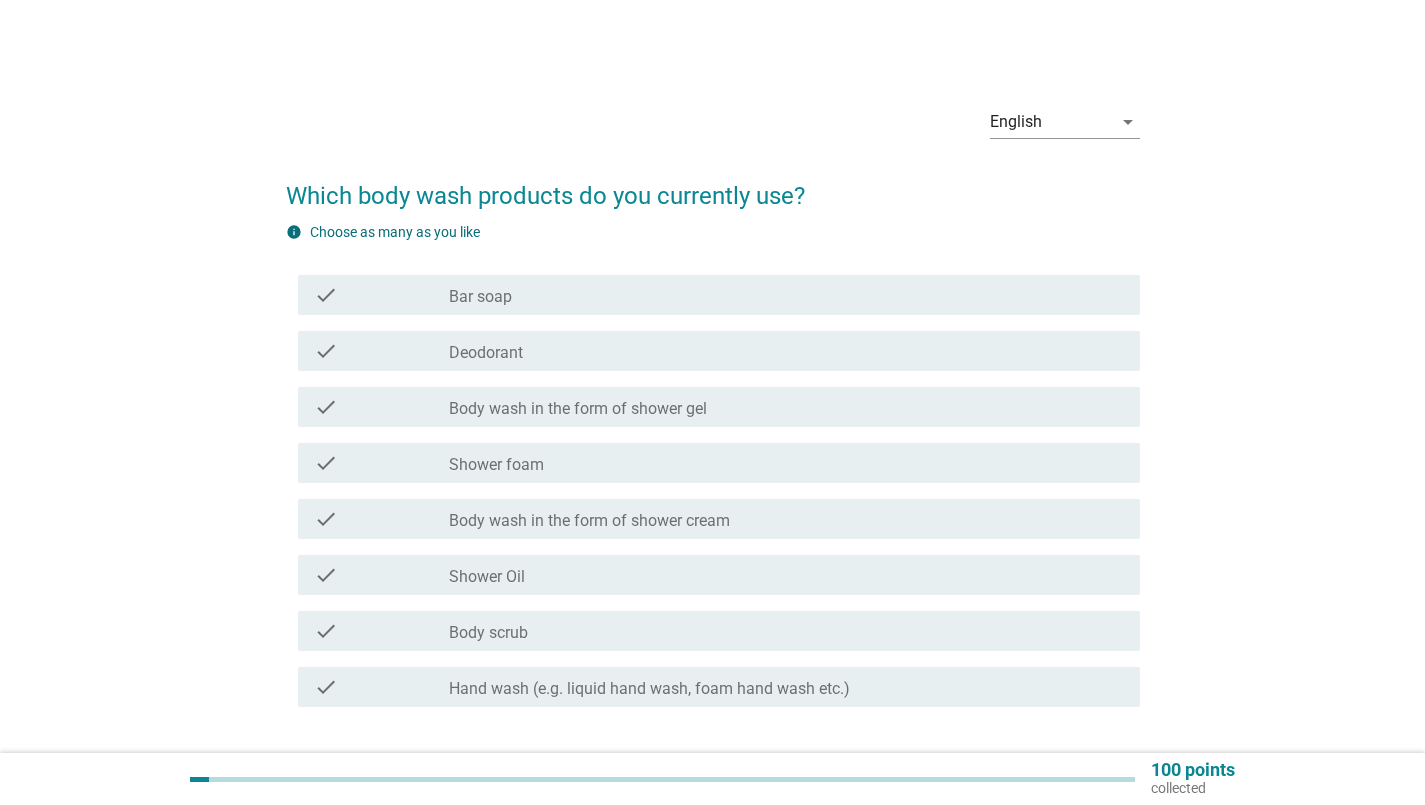 click on "Shower foam" at bounding box center (496, 465) 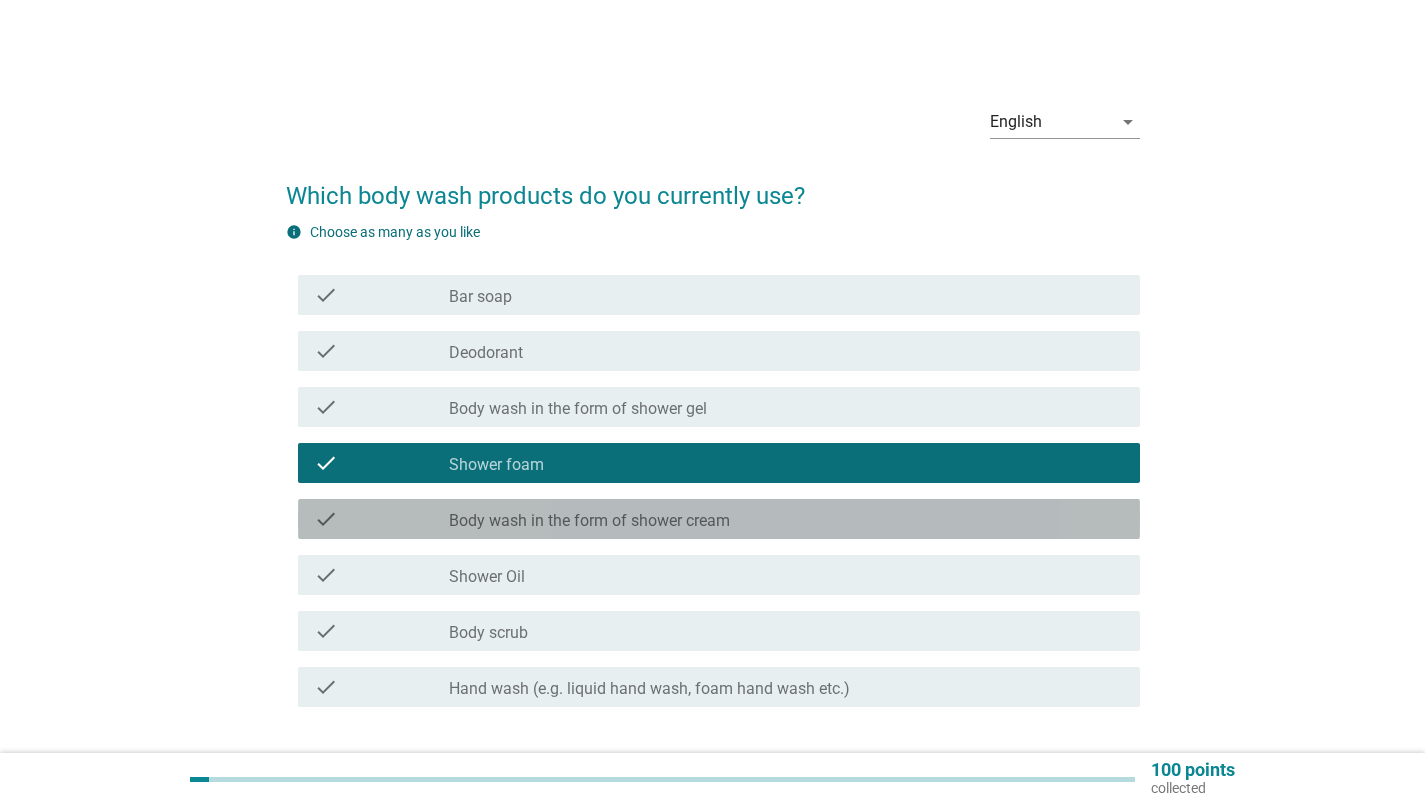 click on "Body wash in the form of shower cream" at bounding box center [589, 521] 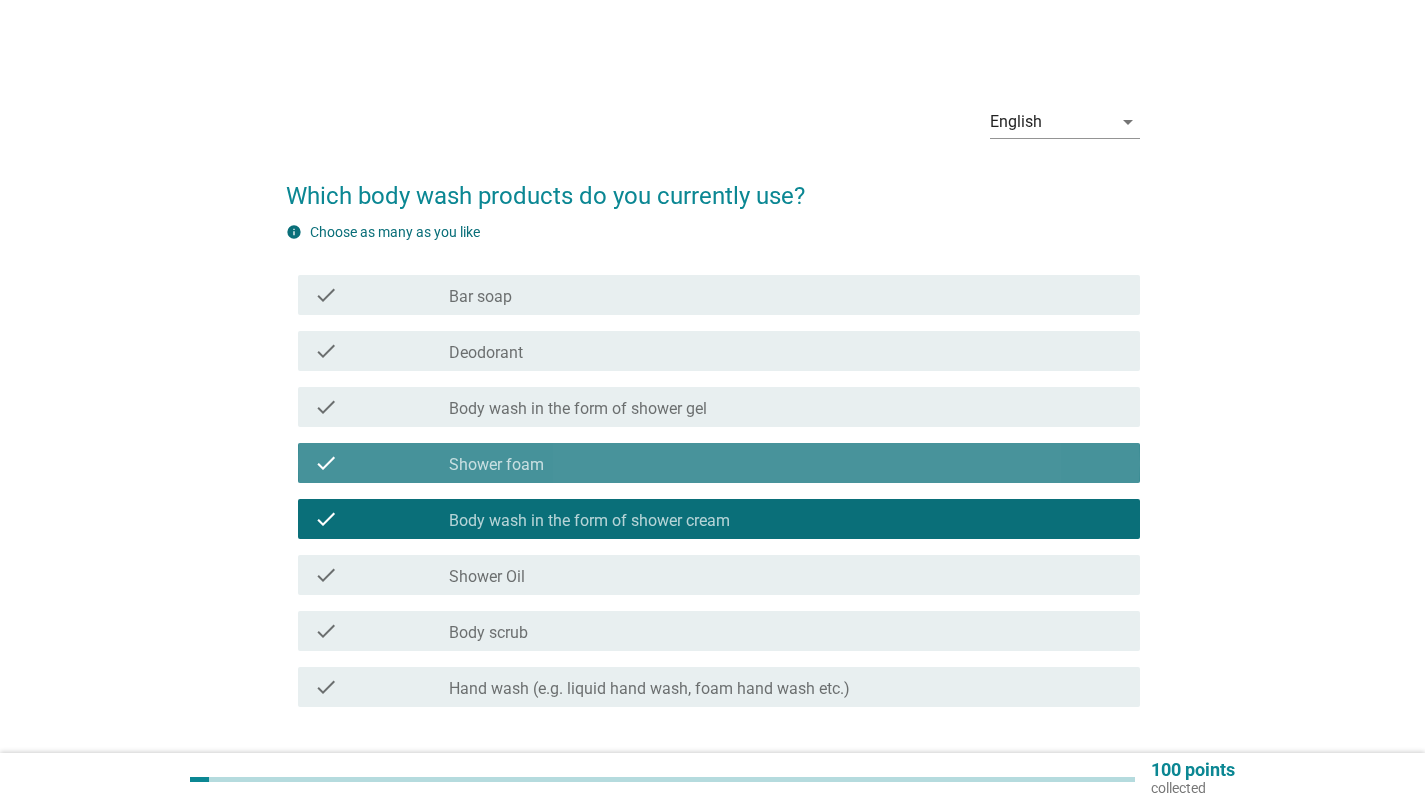click on "check_box Shower foam" at bounding box center [786, 463] 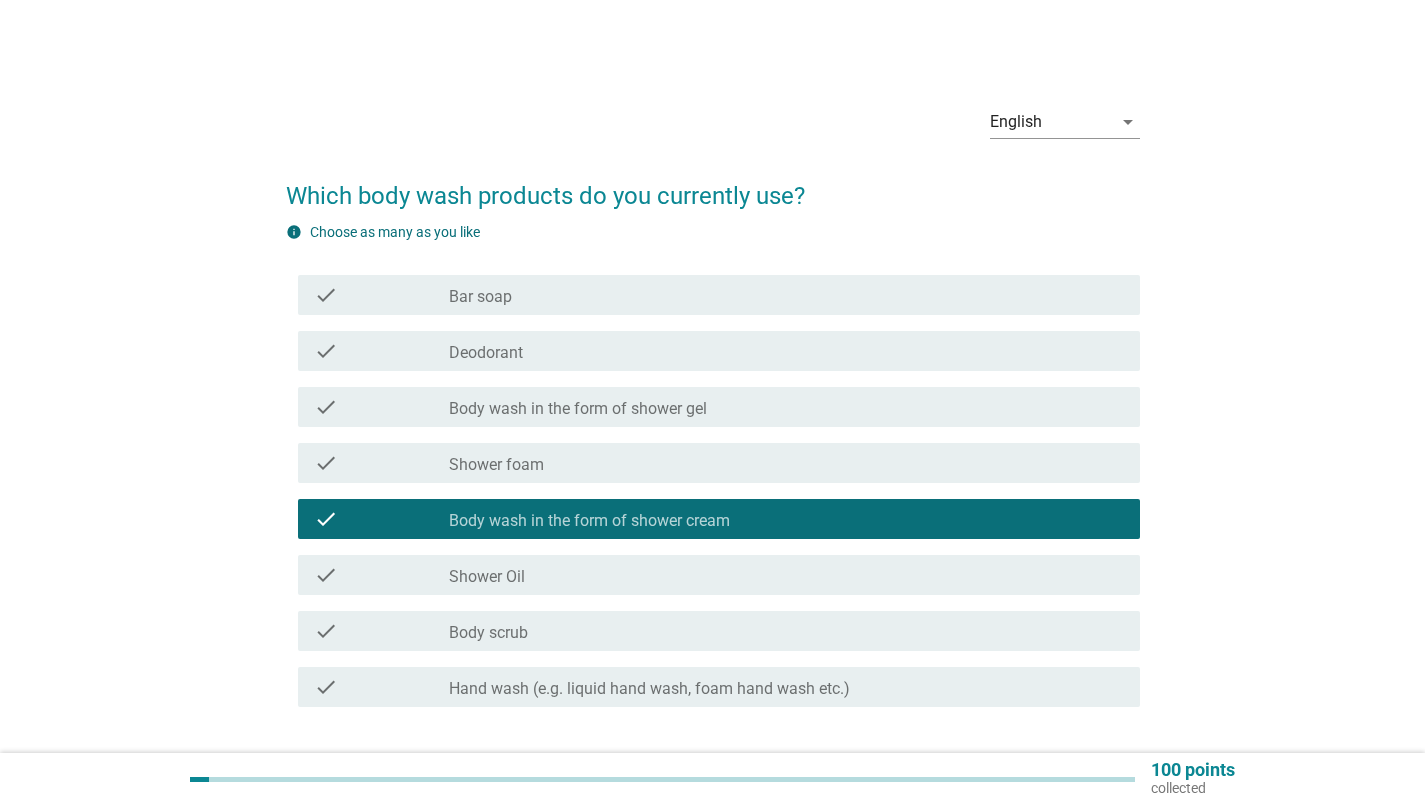 scroll, scrollTop: 140, scrollLeft: 0, axis: vertical 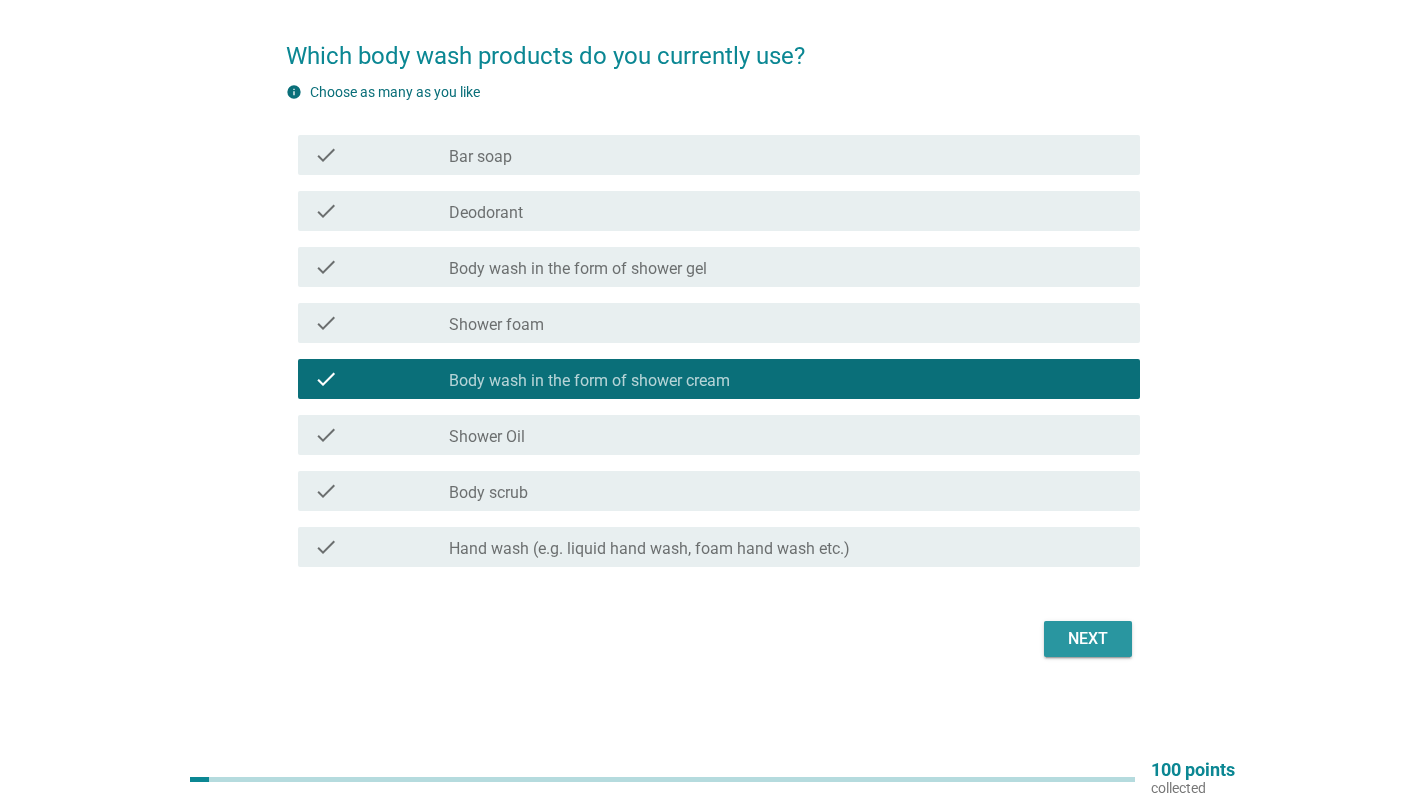 click on "Next" at bounding box center [1088, 639] 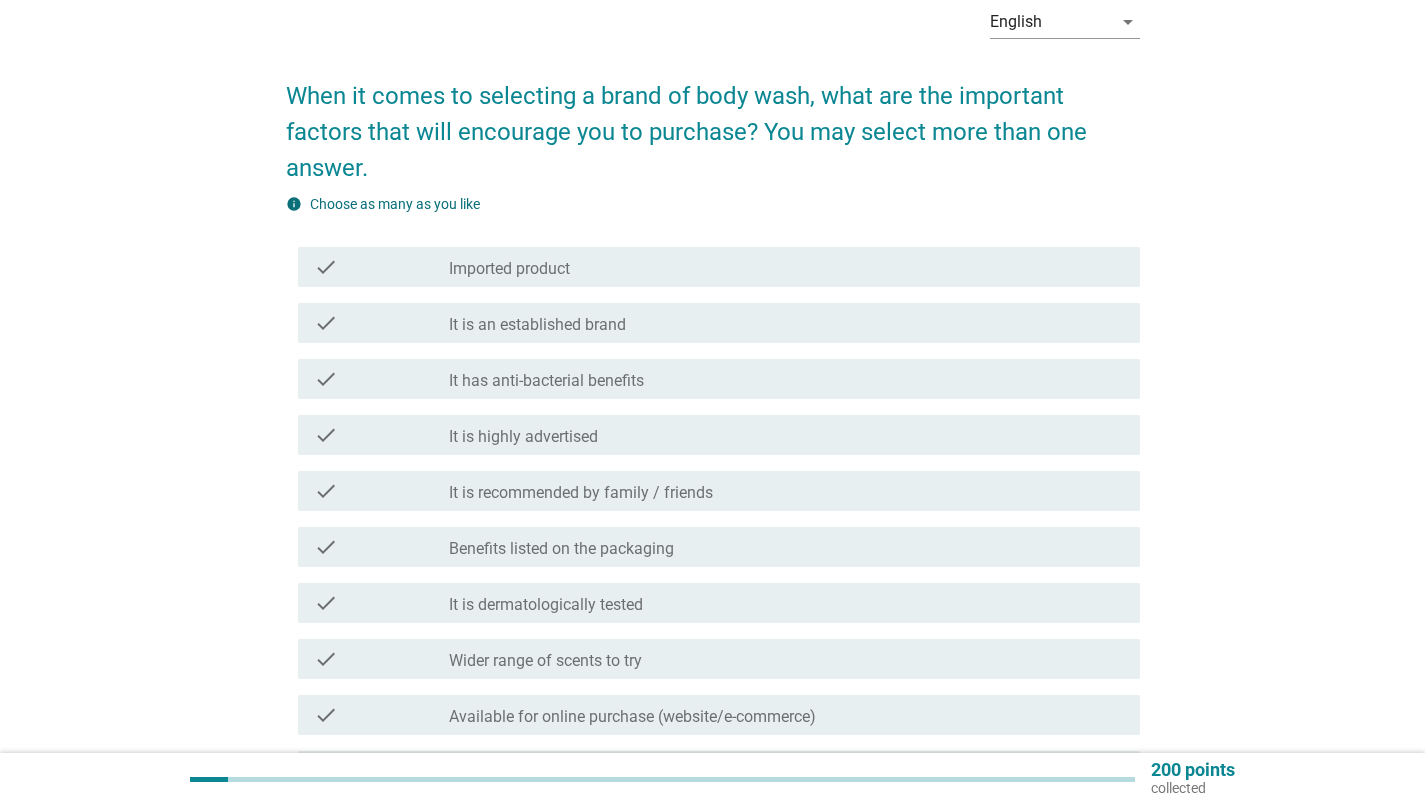 scroll, scrollTop: 200, scrollLeft: 0, axis: vertical 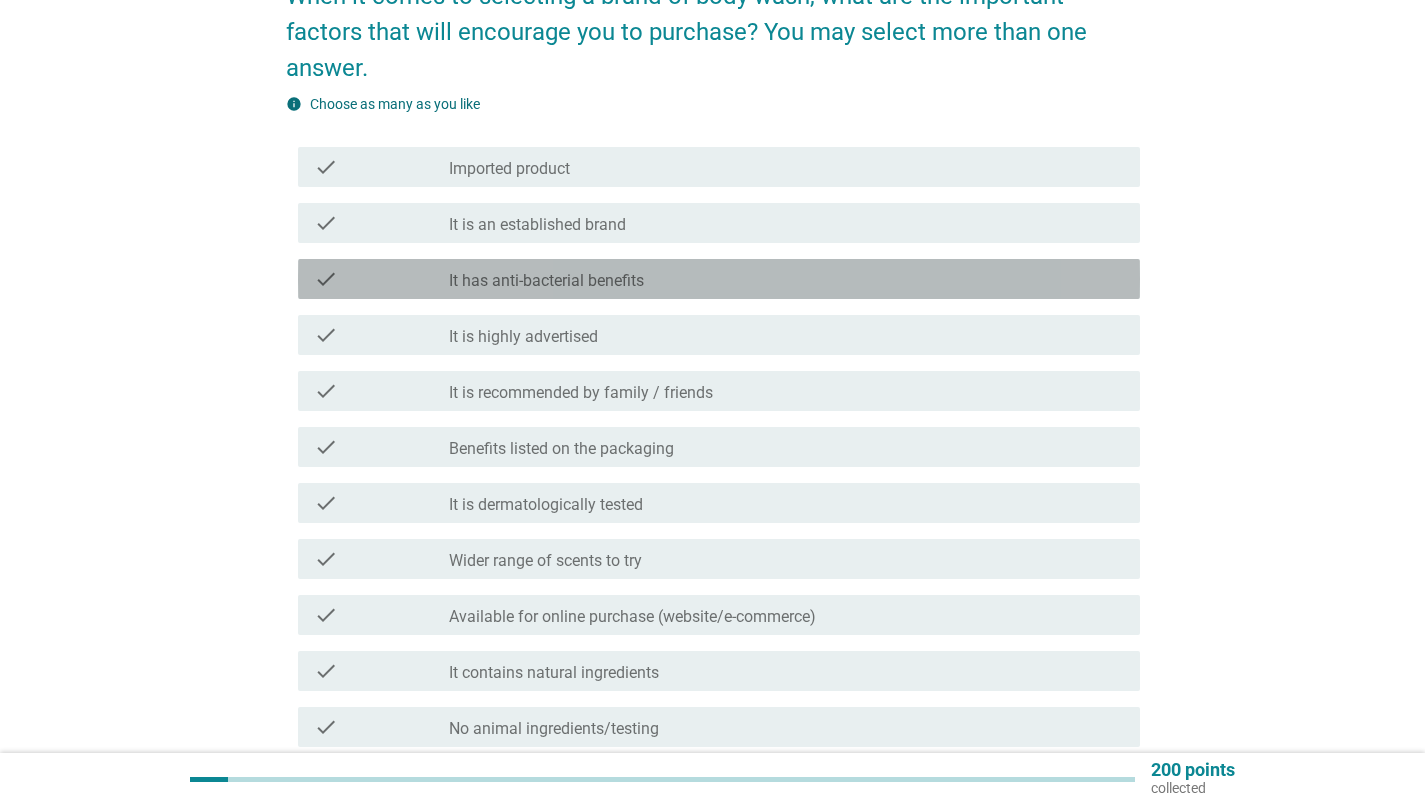 click on "check_box_outline_blank It has anti-bacterial benefits" at bounding box center (786, 279) 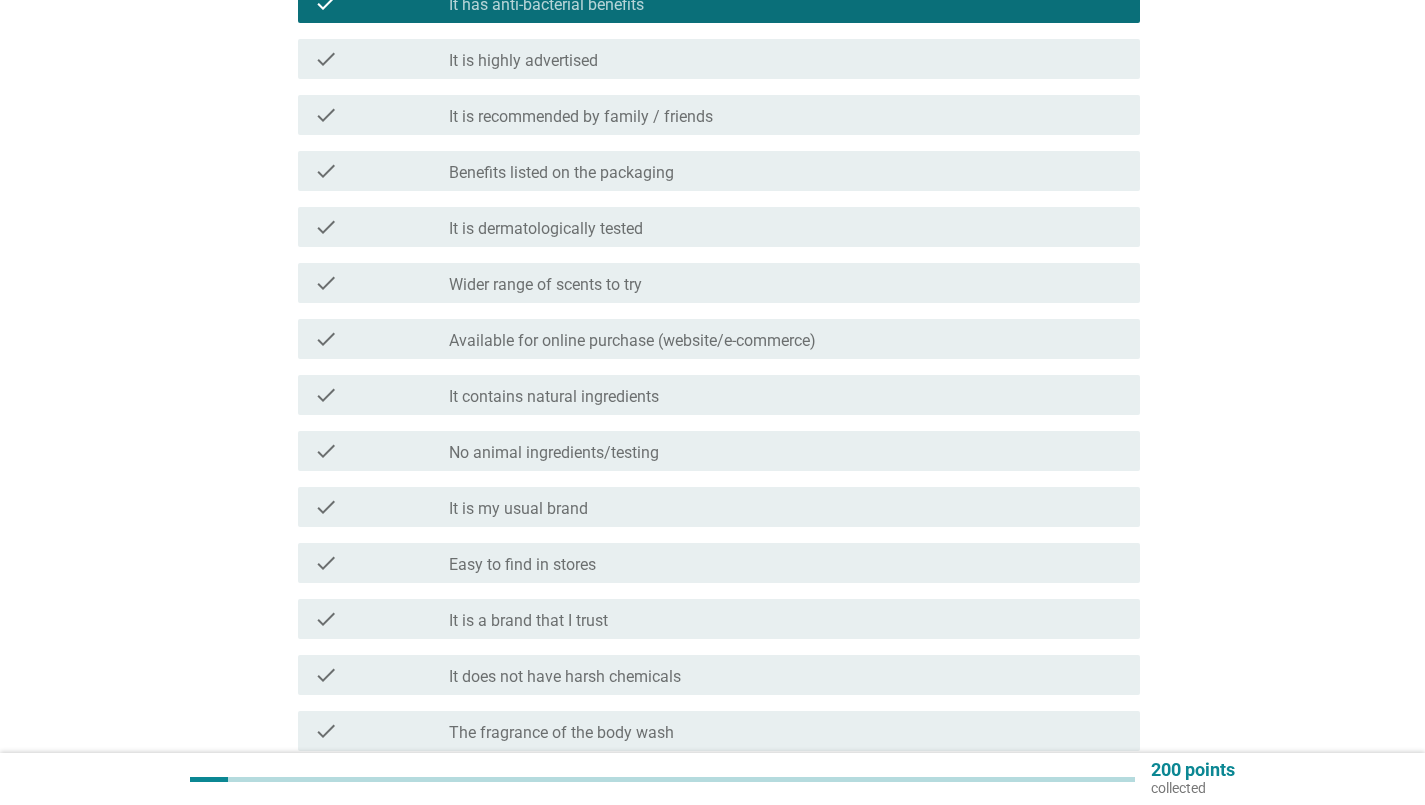scroll, scrollTop: 500, scrollLeft: 0, axis: vertical 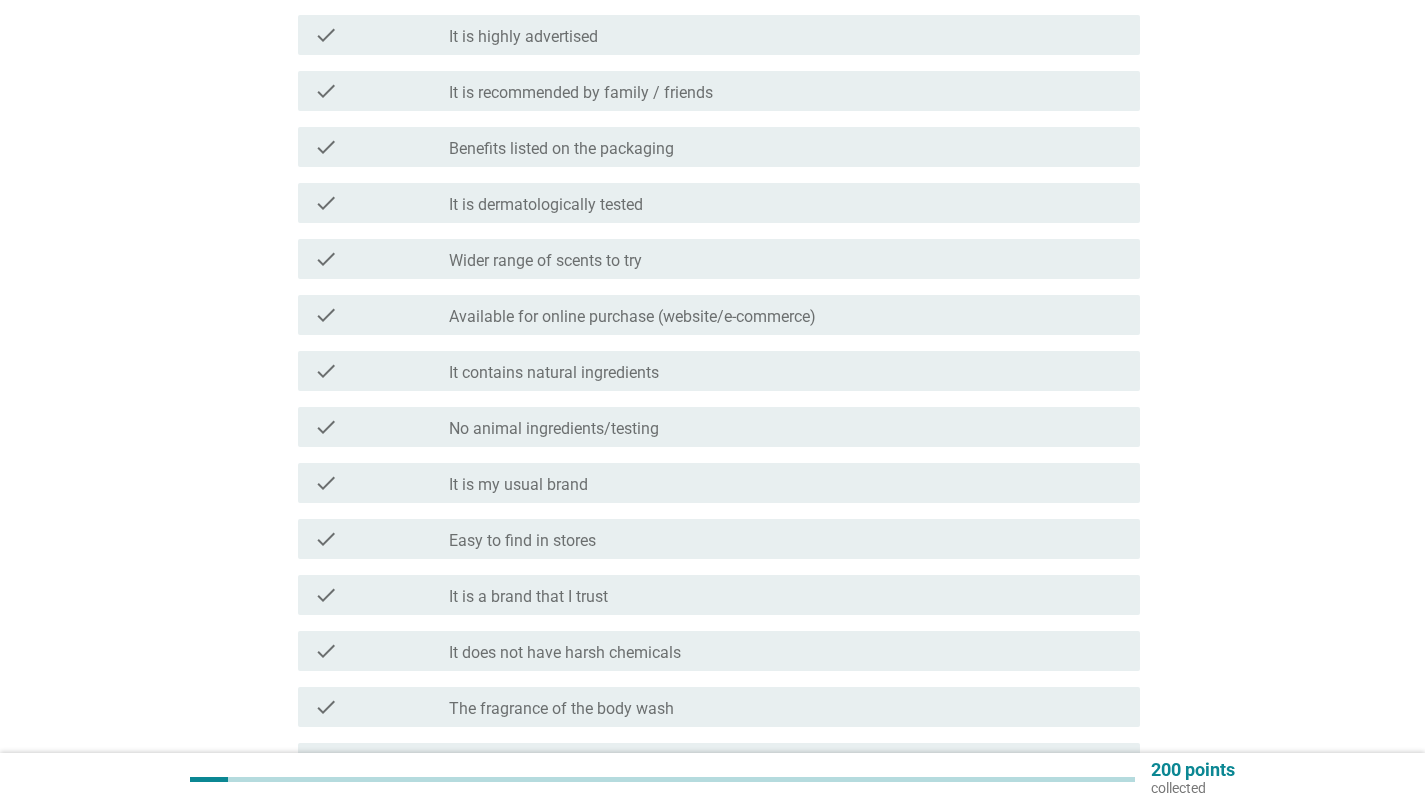 click on "Easy to find in stores" at bounding box center [522, 541] 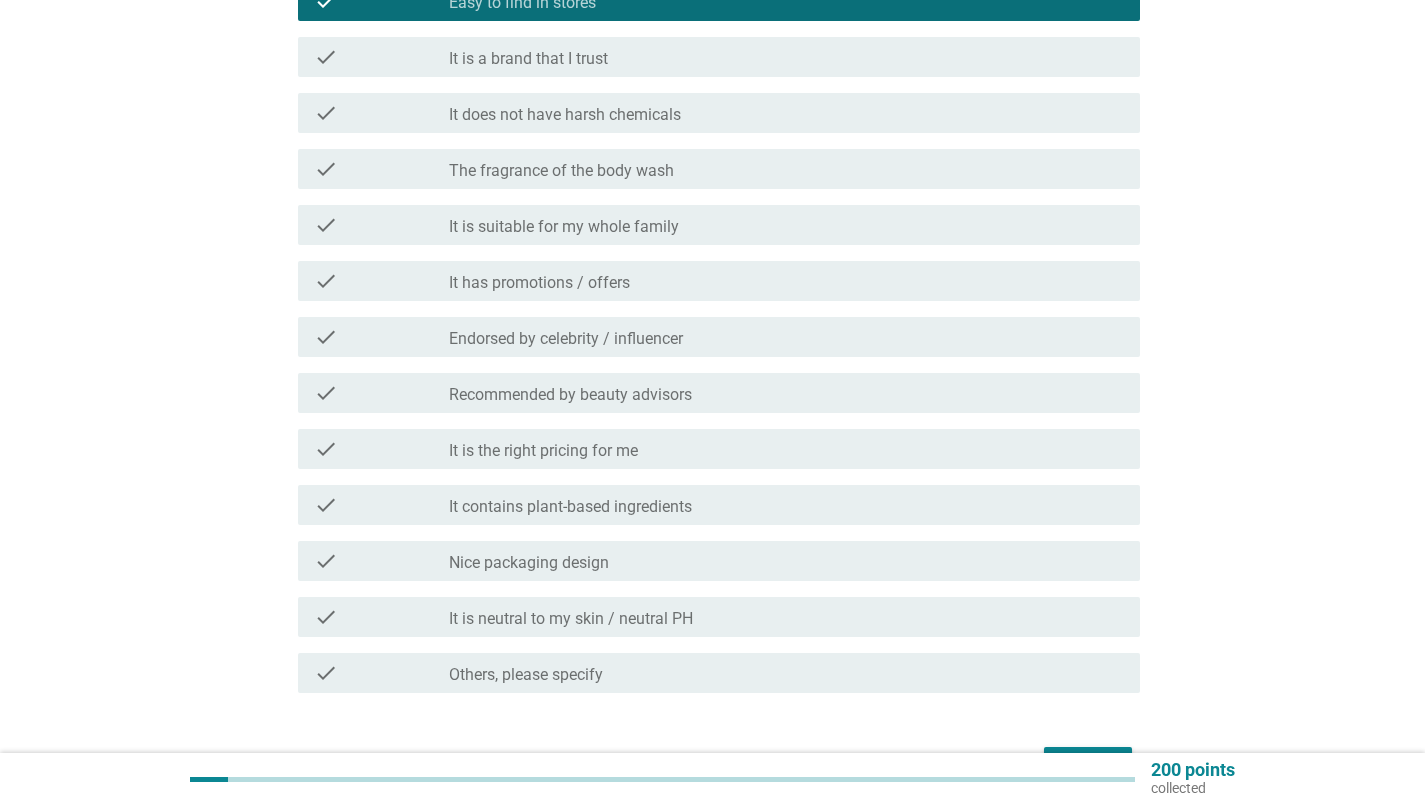 scroll, scrollTop: 1000, scrollLeft: 0, axis: vertical 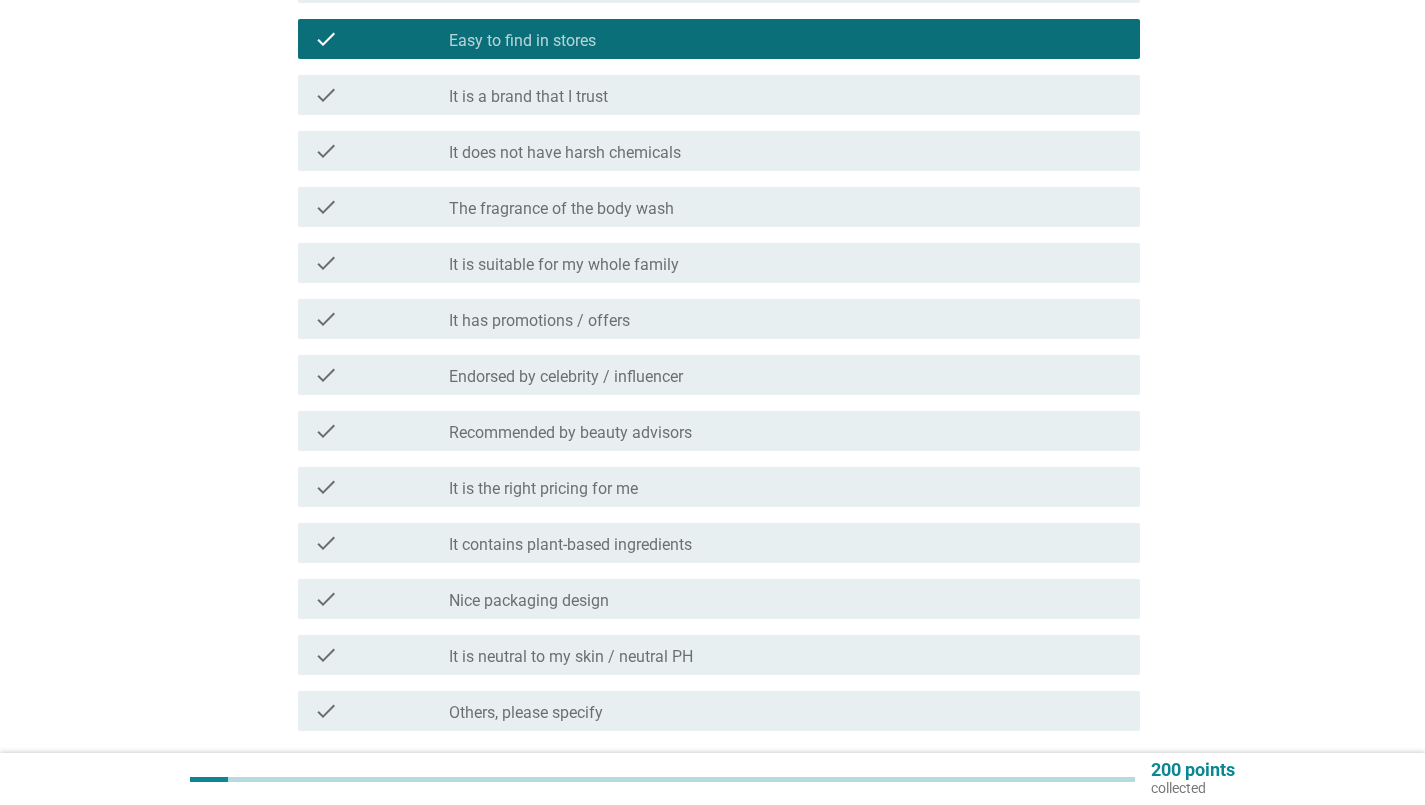 click on "It is the right pricing for me" at bounding box center [543, 489] 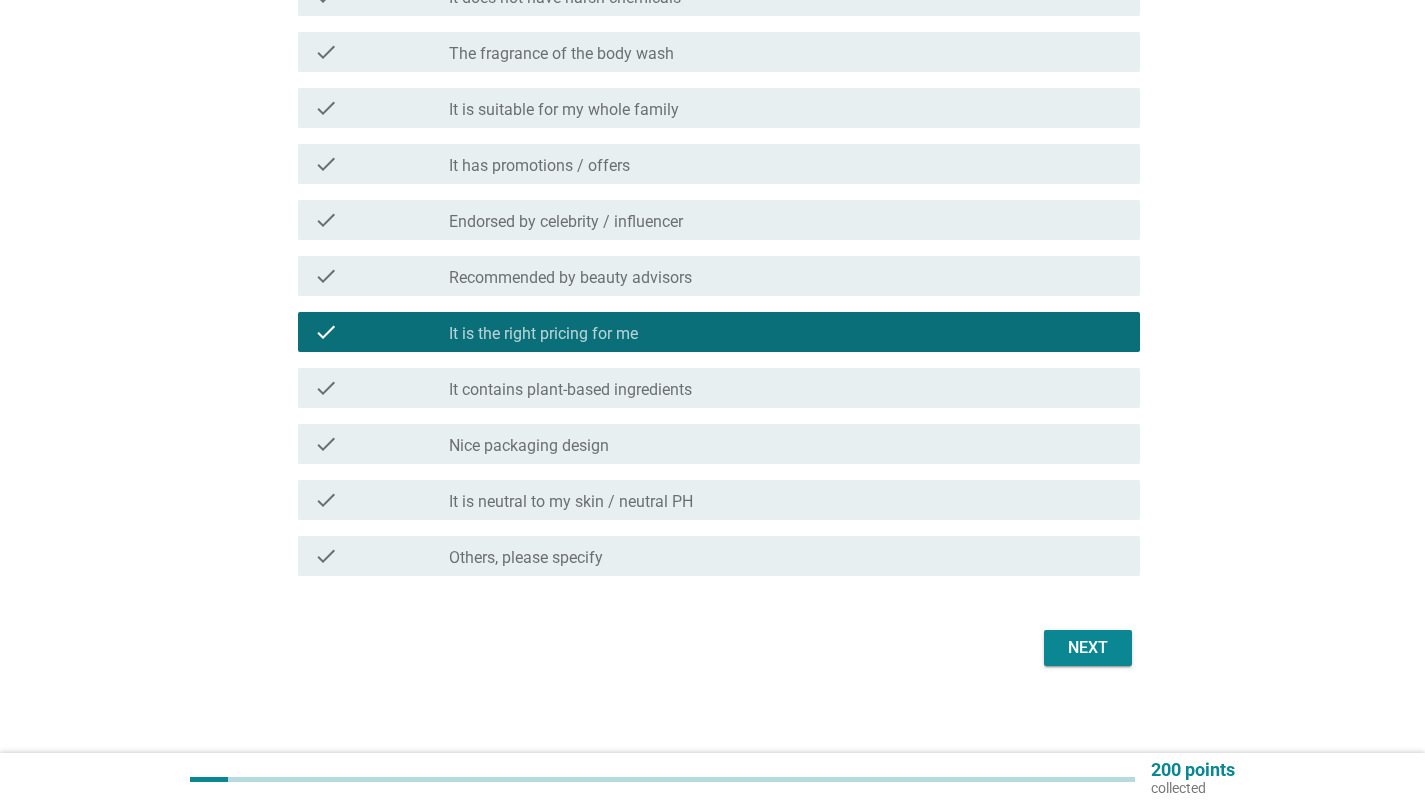 scroll, scrollTop: 1164, scrollLeft: 0, axis: vertical 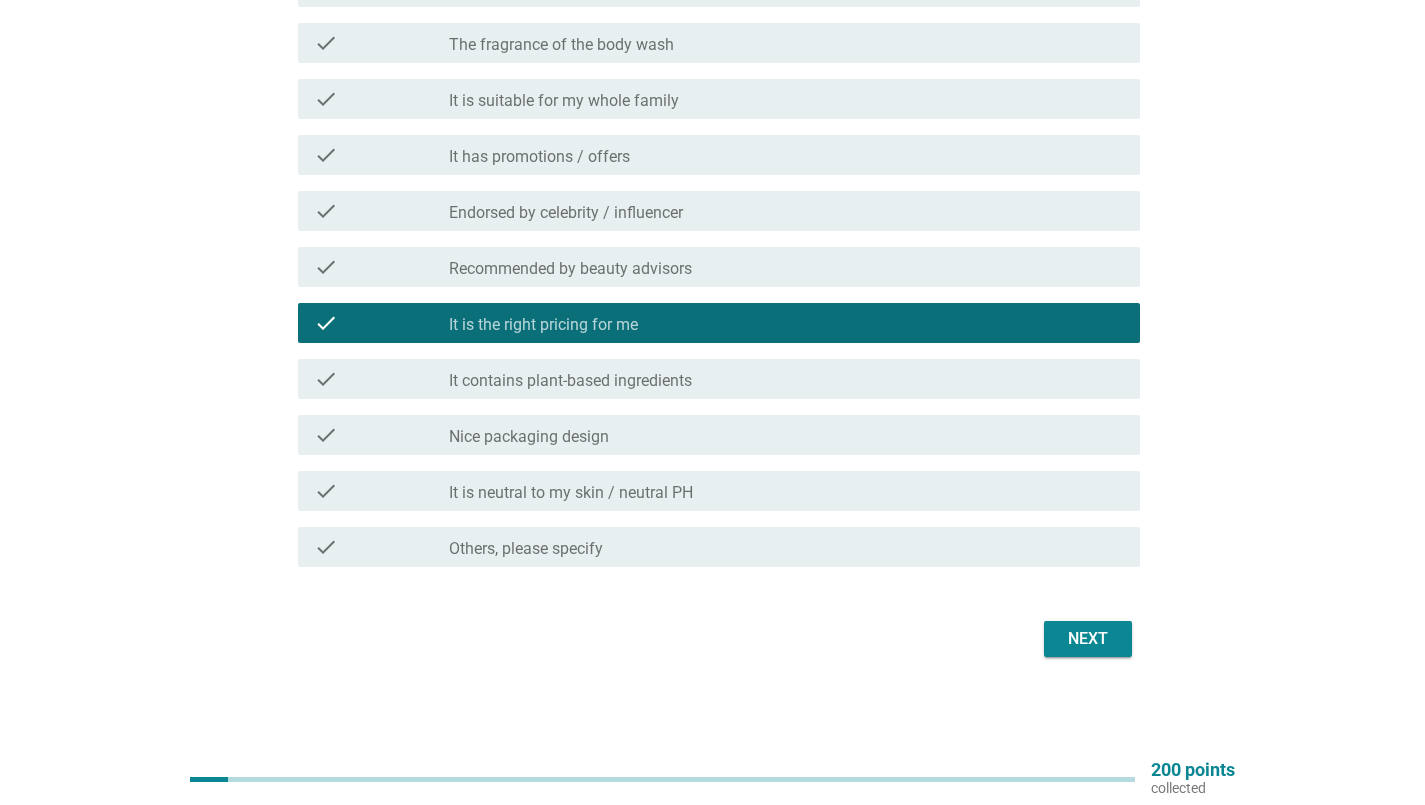click on "It has promotions / offers" at bounding box center [539, 157] 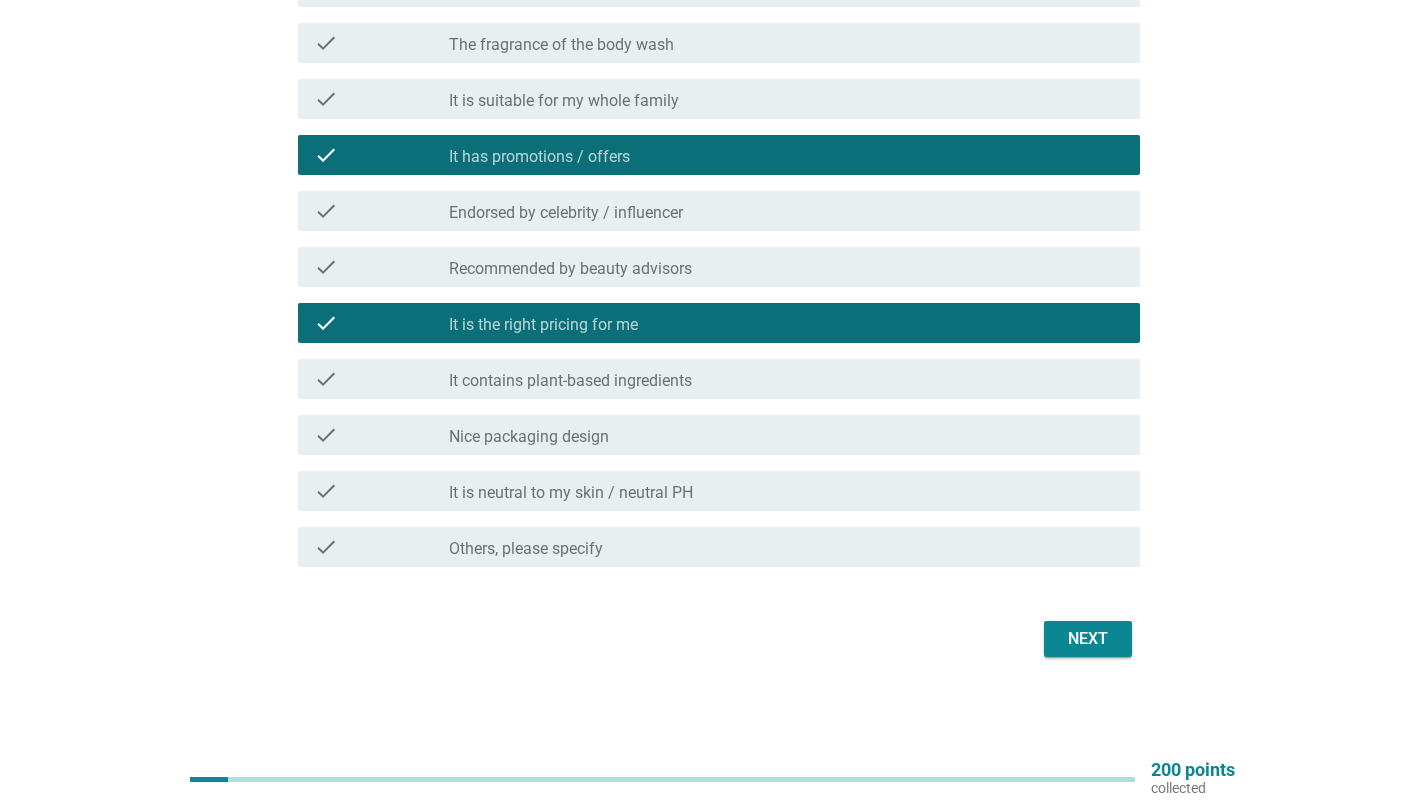 click on "Next" at bounding box center [713, 639] 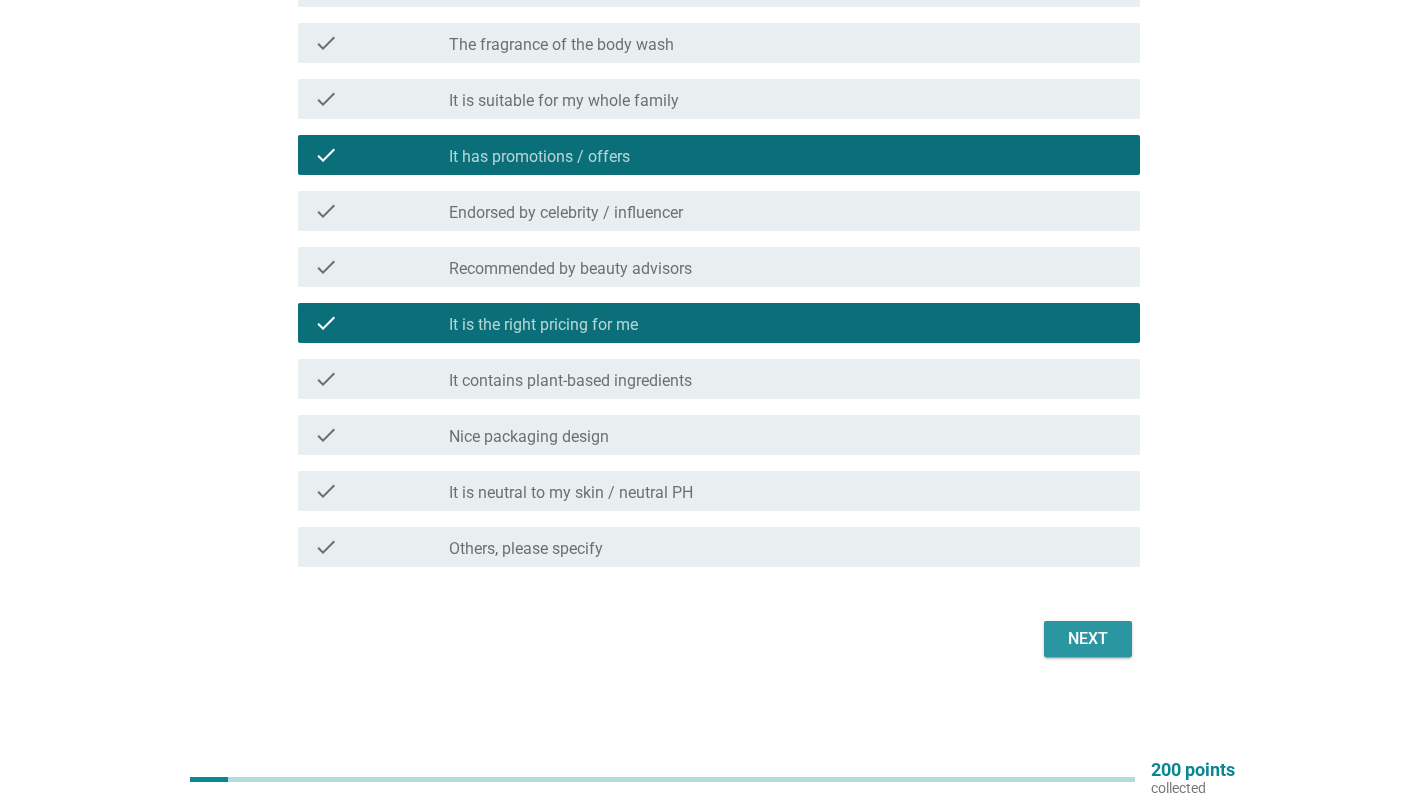 click on "Next" at bounding box center (1088, 639) 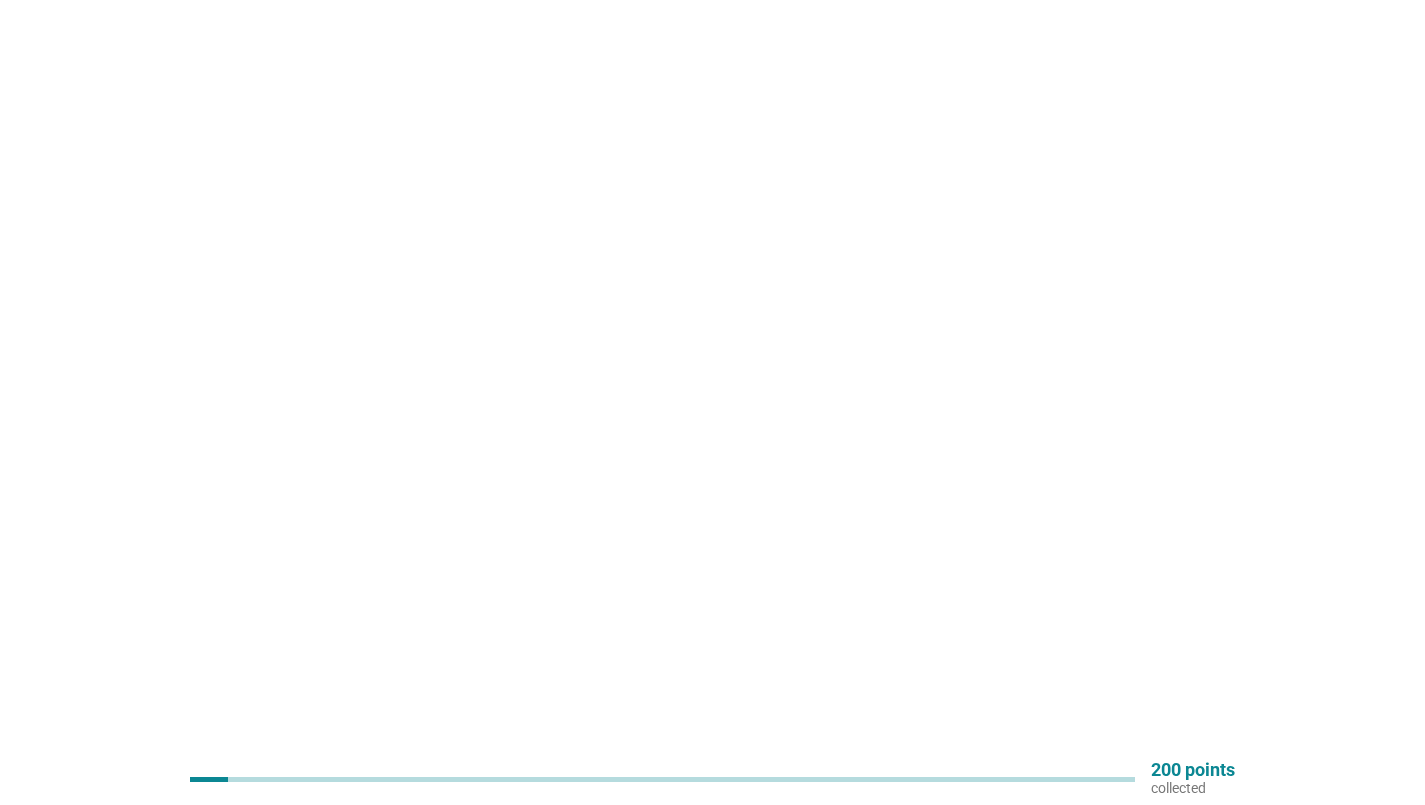 scroll, scrollTop: 0, scrollLeft: 0, axis: both 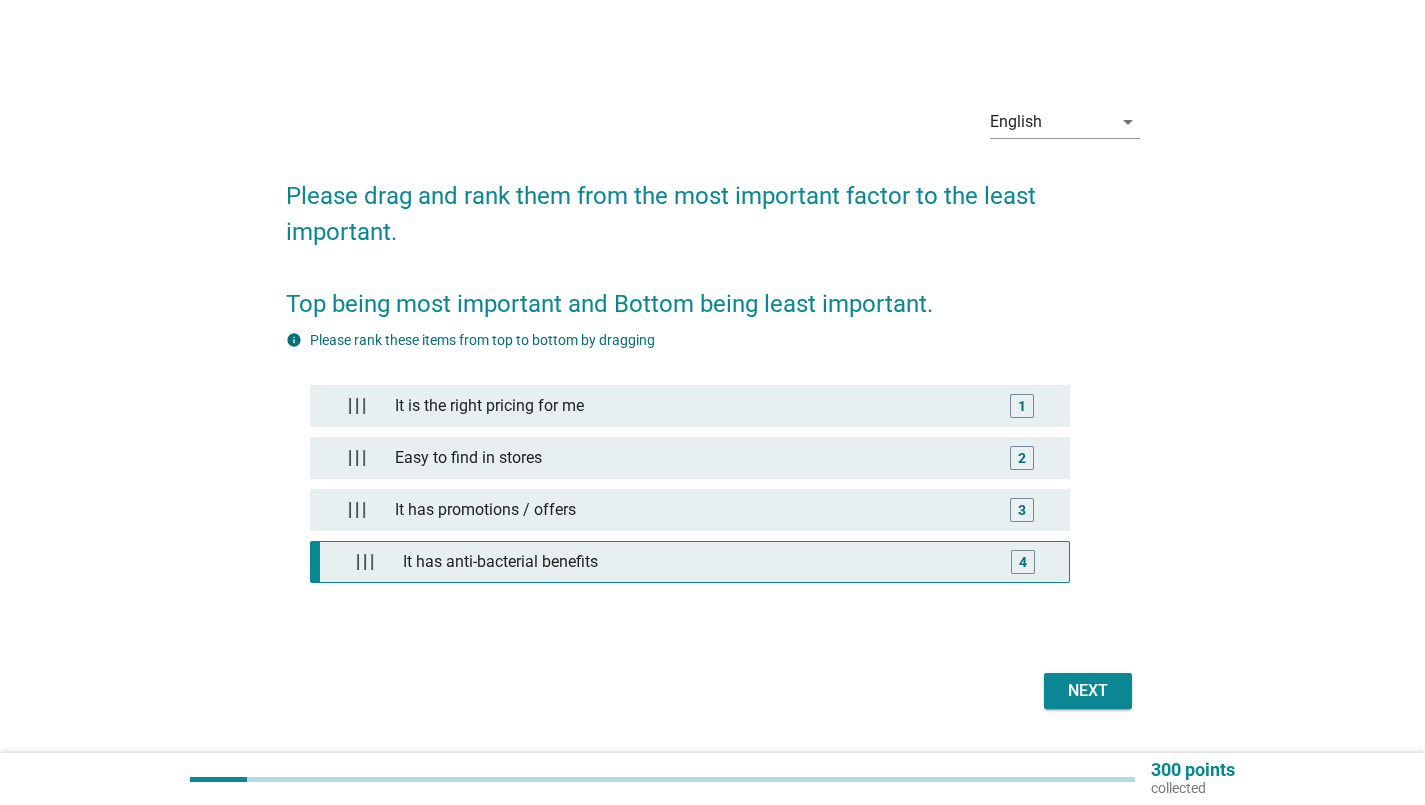 type 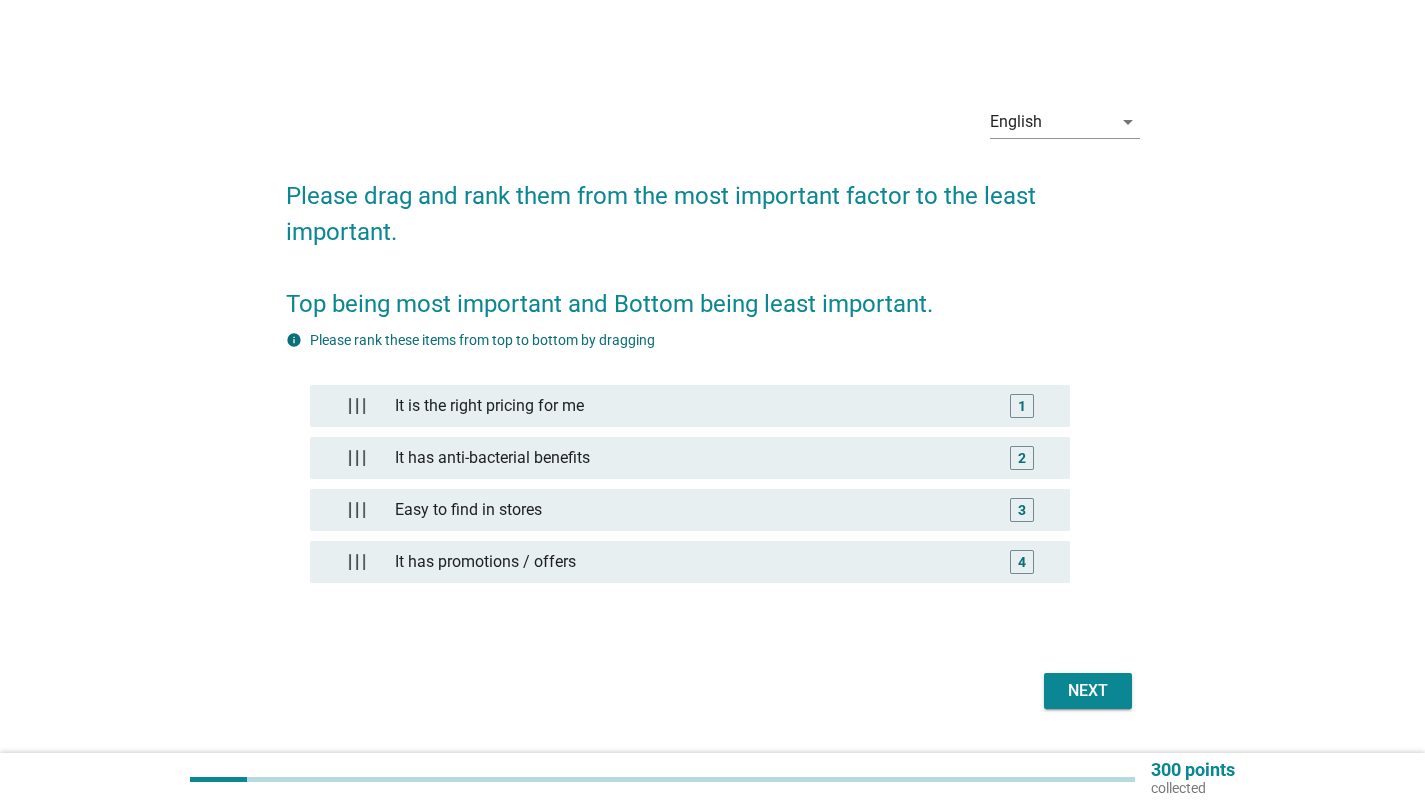 click on "Next" at bounding box center (713, 691) 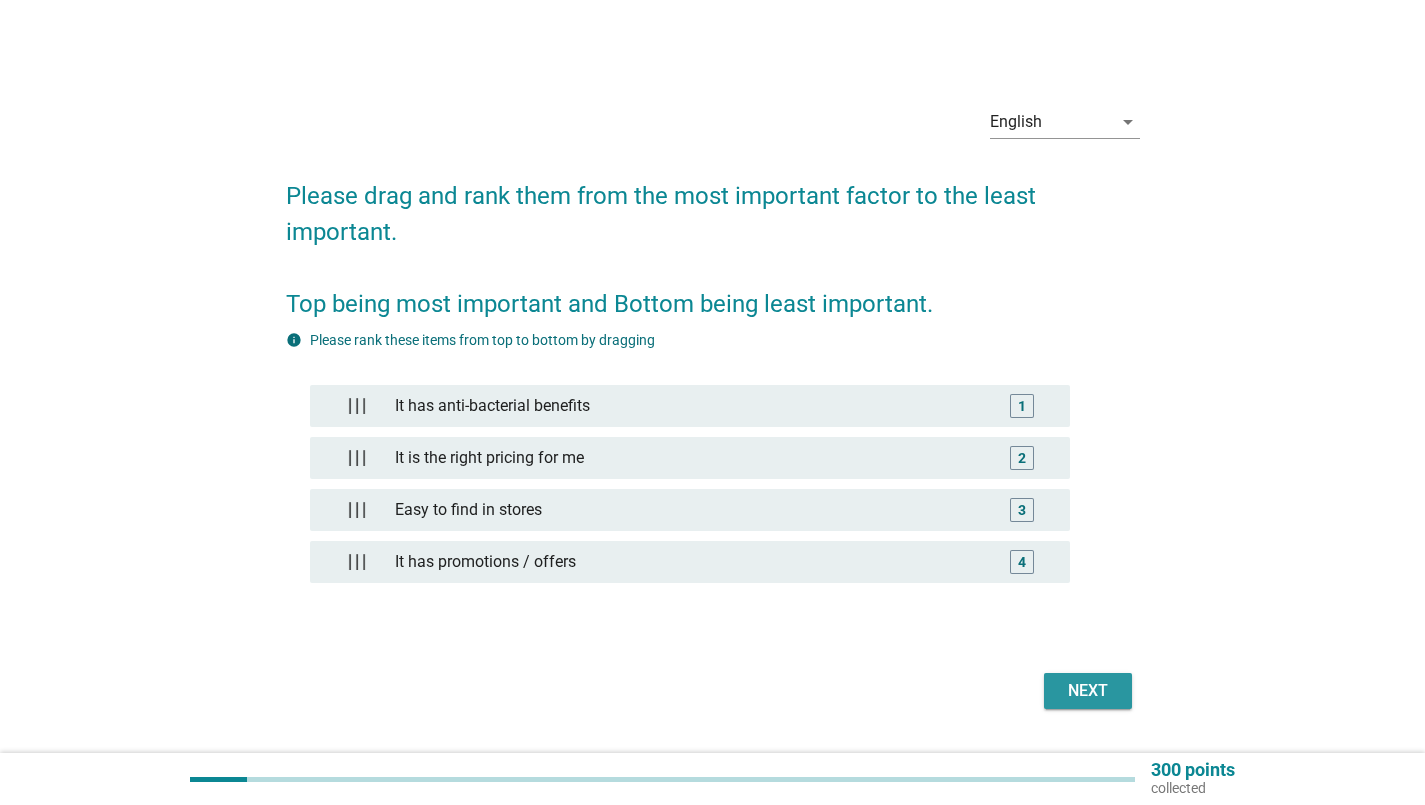 click on "Next" at bounding box center (1088, 691) 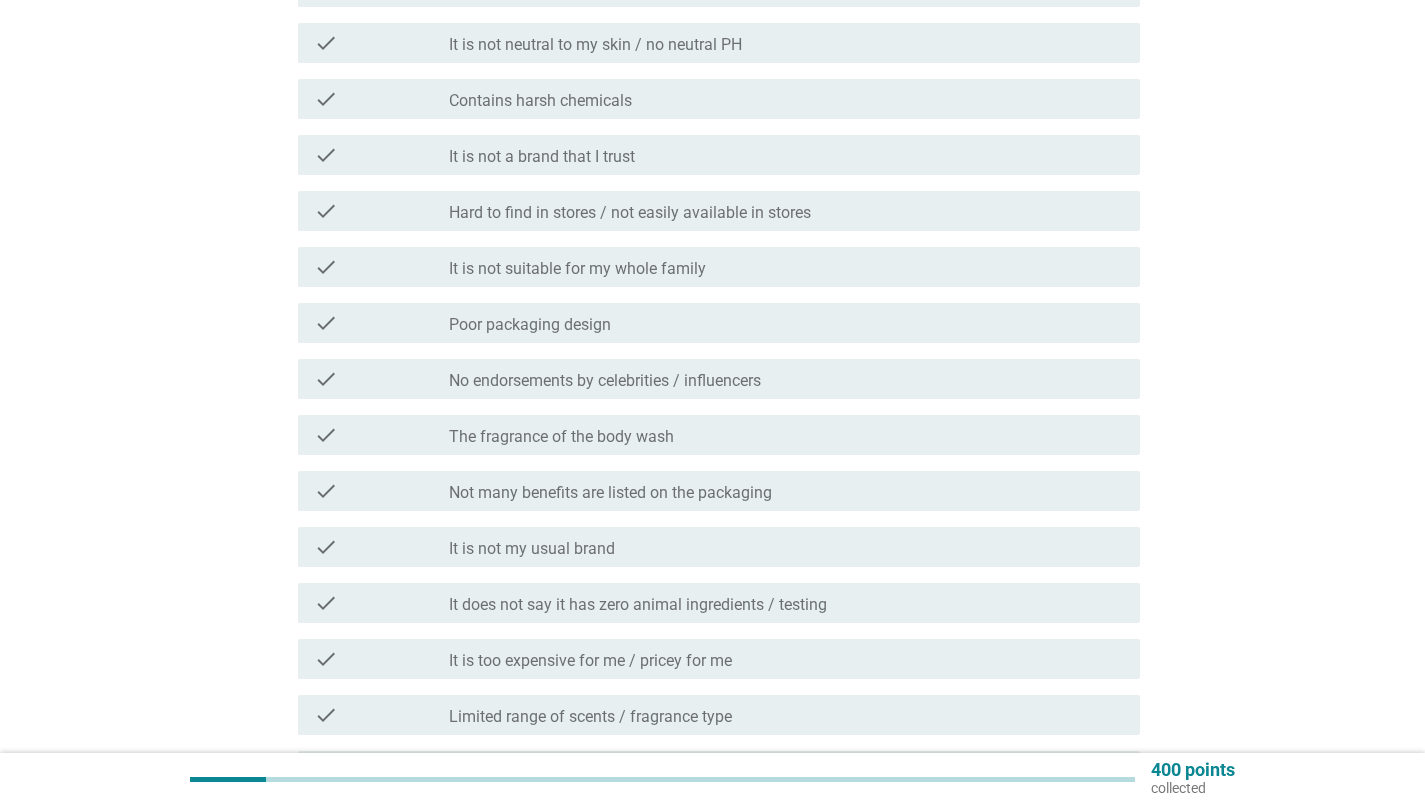 scroll, scrollTop: 900, scrollLeft: 0, axis: vertical 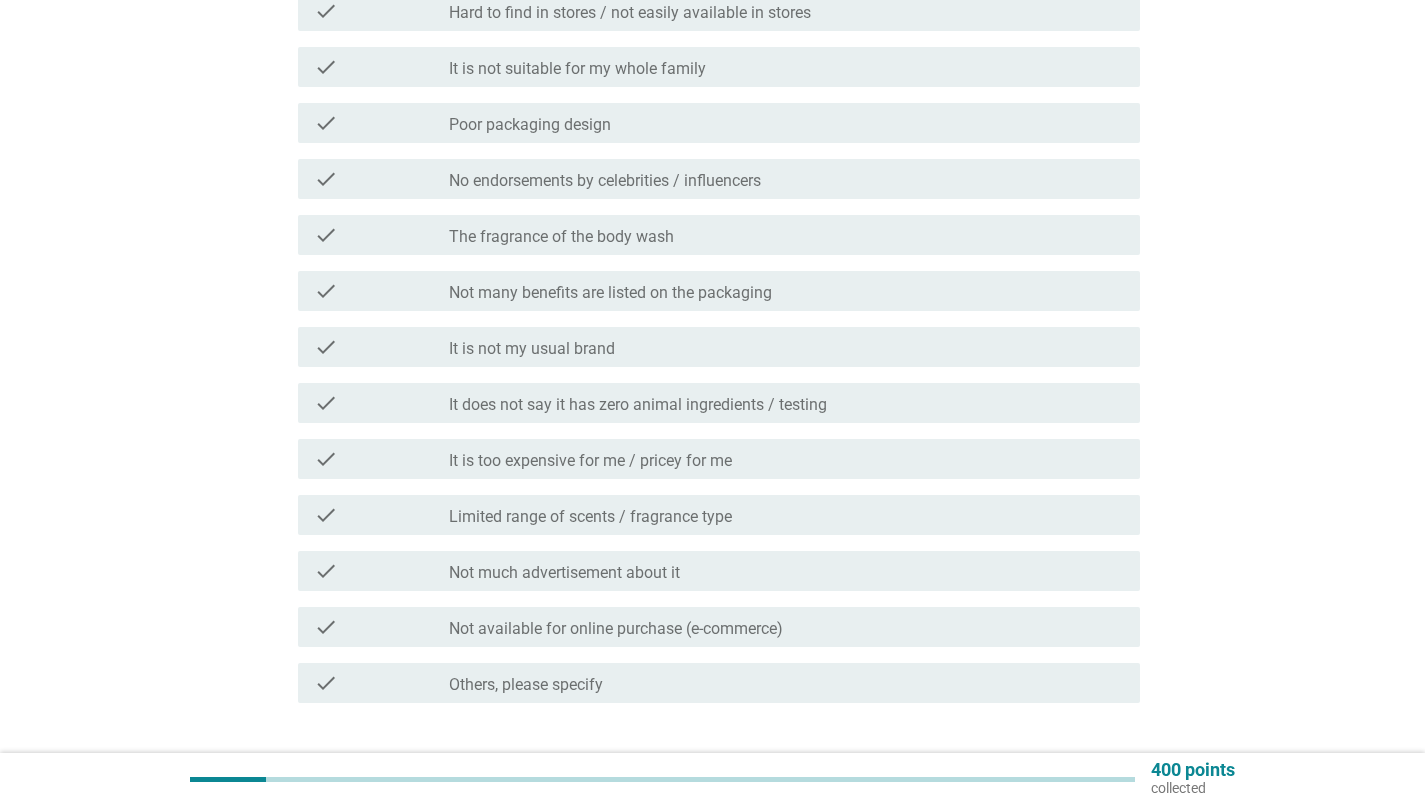 click on "It is too expensive for me / pricey for me" at bounding box center (590, 461) 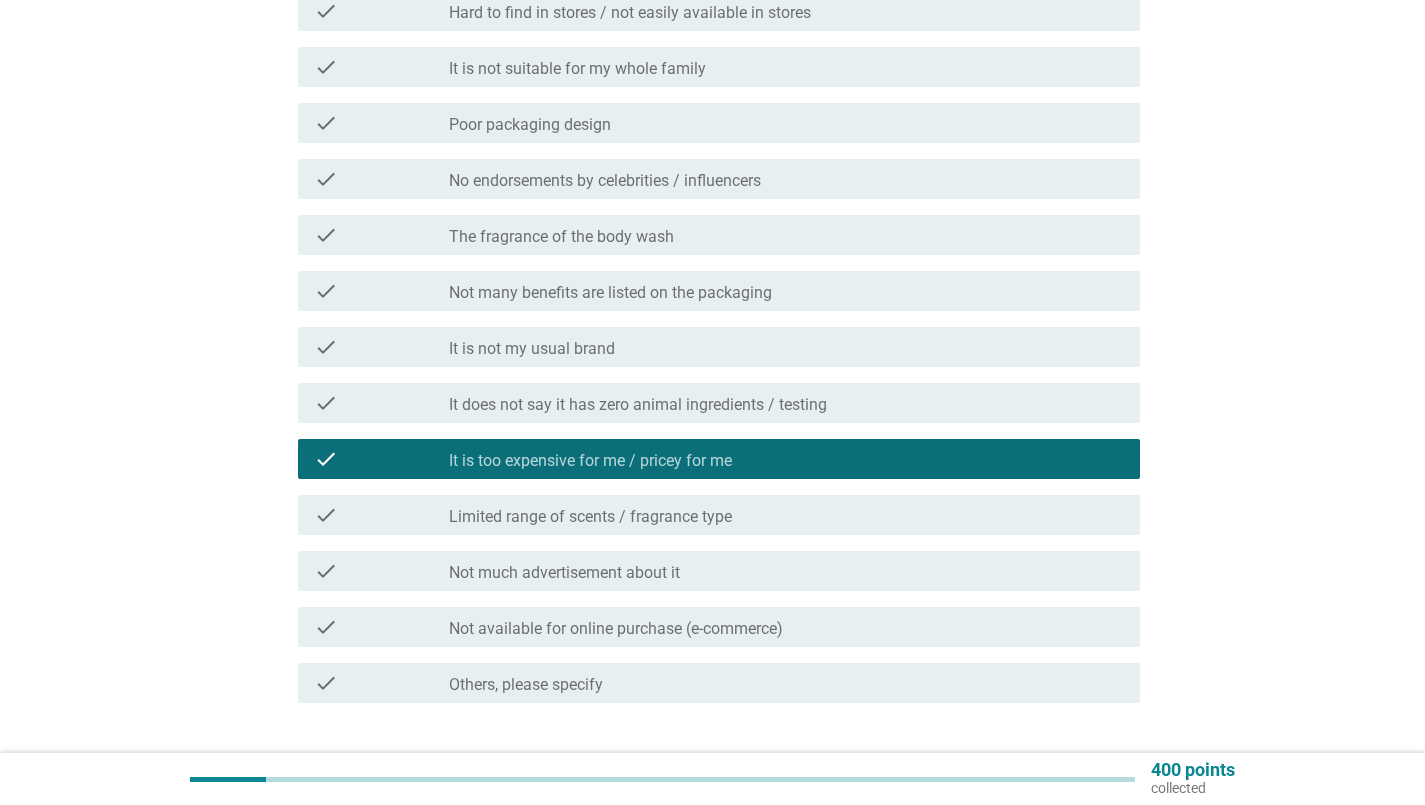 click on "Not many benefits are listed on the packaging" at bounding box center (610, 293) 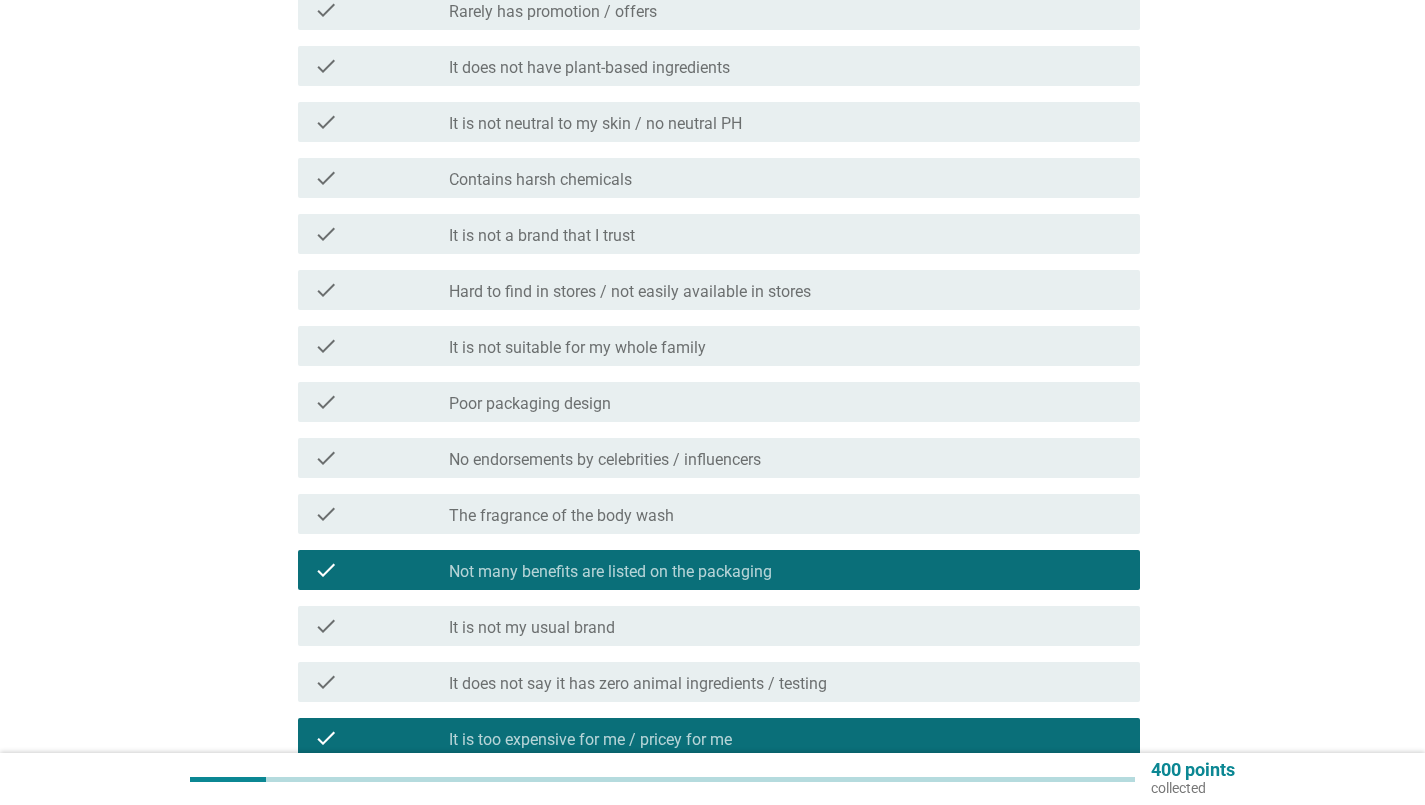 scroll, scrollTop: 600, scrollLeft: 0, axis: vertical 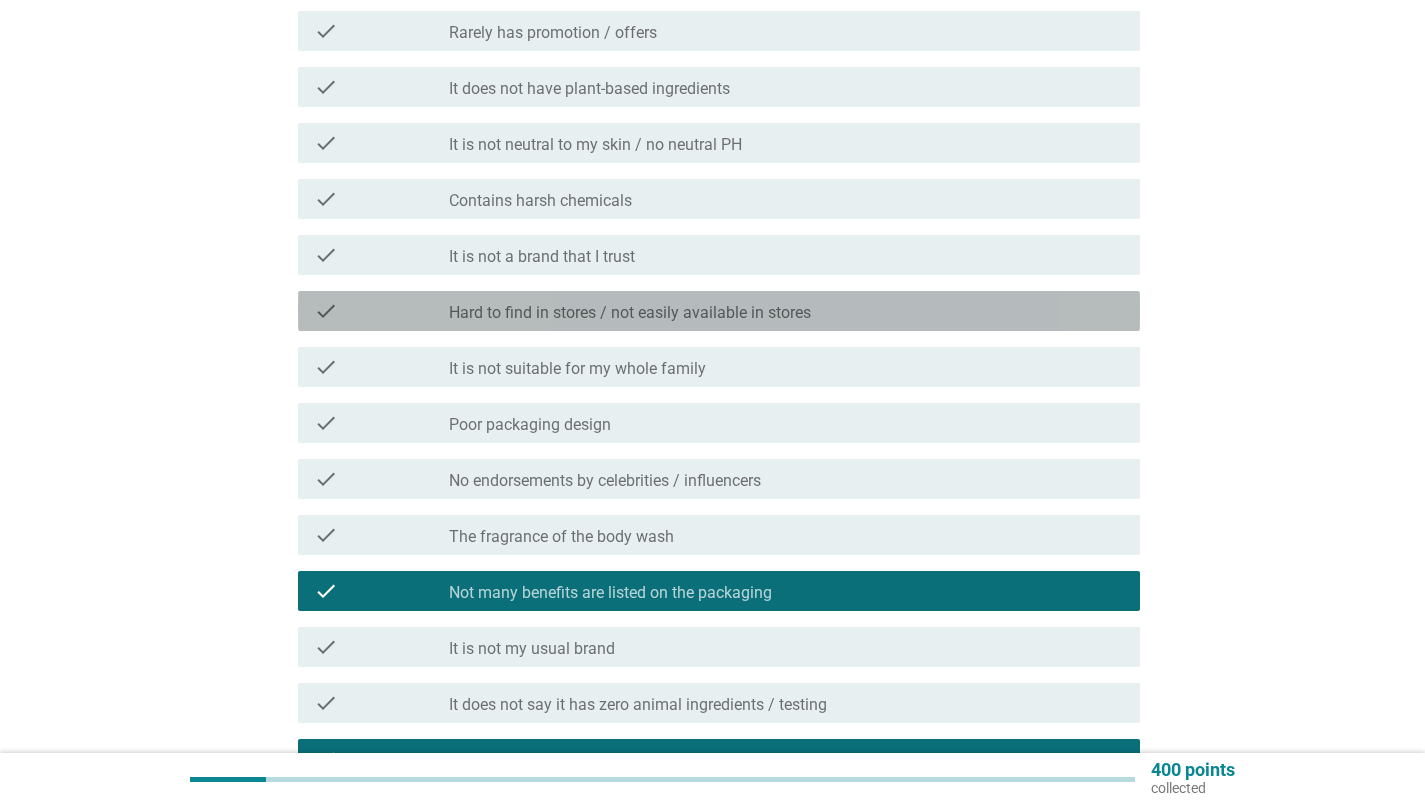 click on "Hard to find in stores / not easily available in stores" at bounding box center (630, 313) 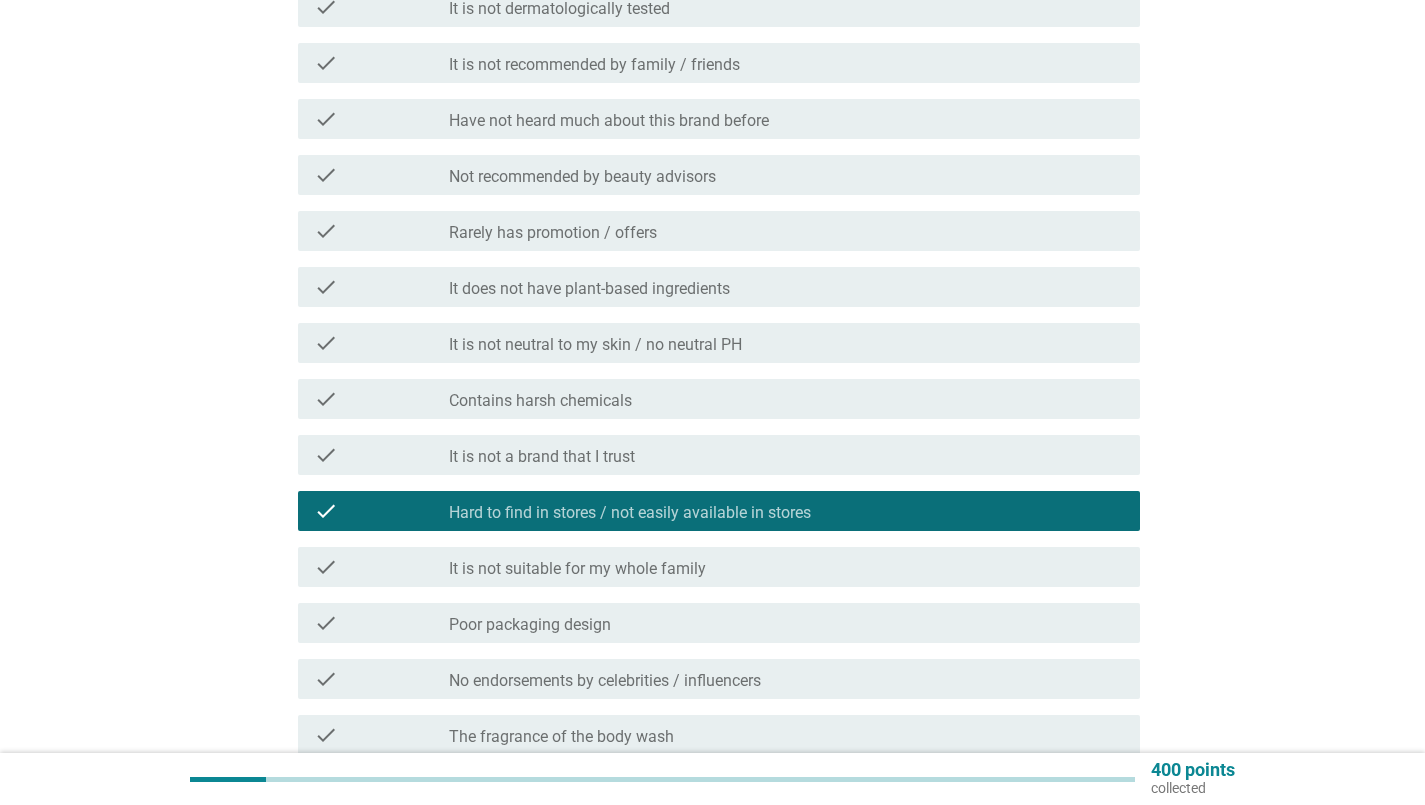 click on "Contains harsh chemicals" at bounding box center (540, 401) 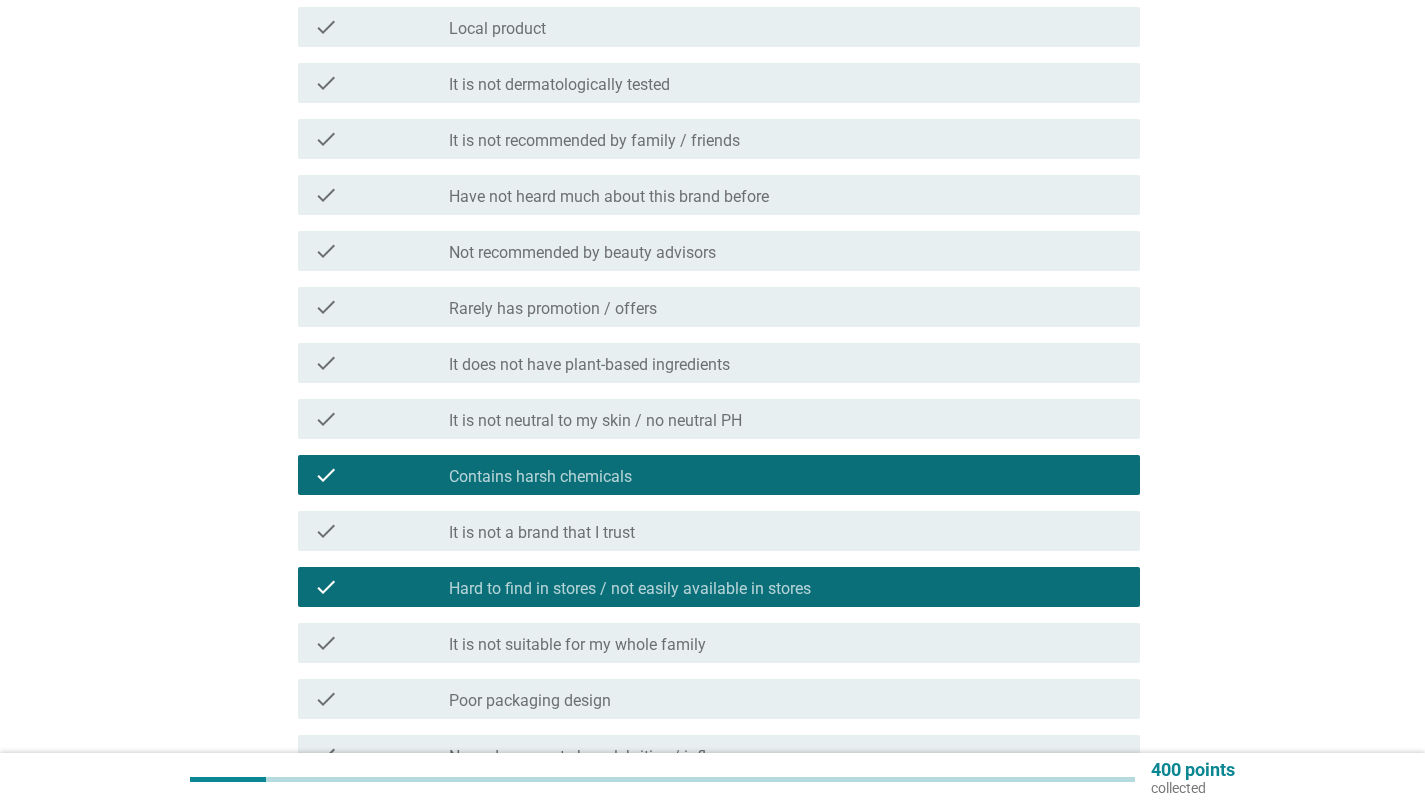 scroll, scrollTop: 300, scrollLeft: 0, axis: vertical 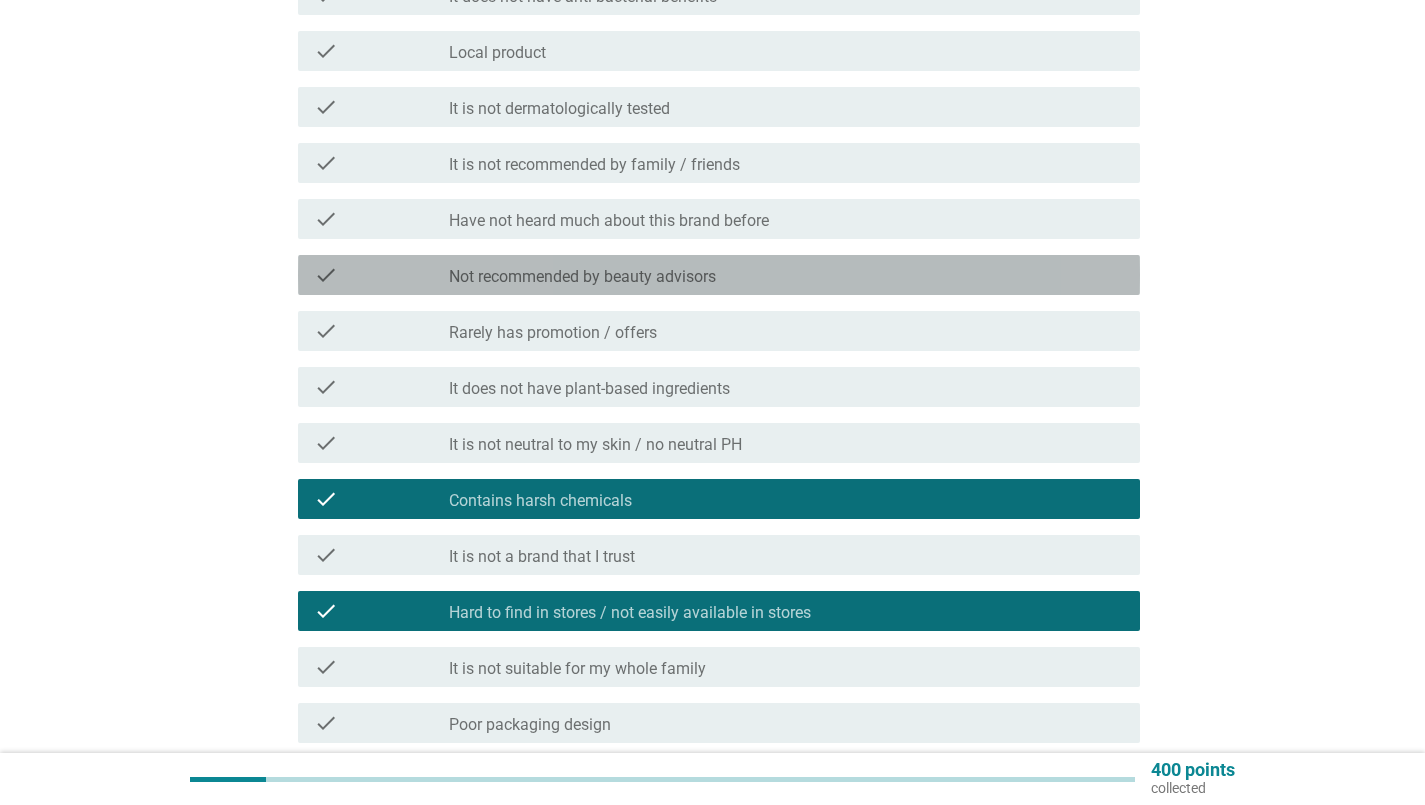 click on "Not recommended by beauty advisors" at bounding box center [582, 277] 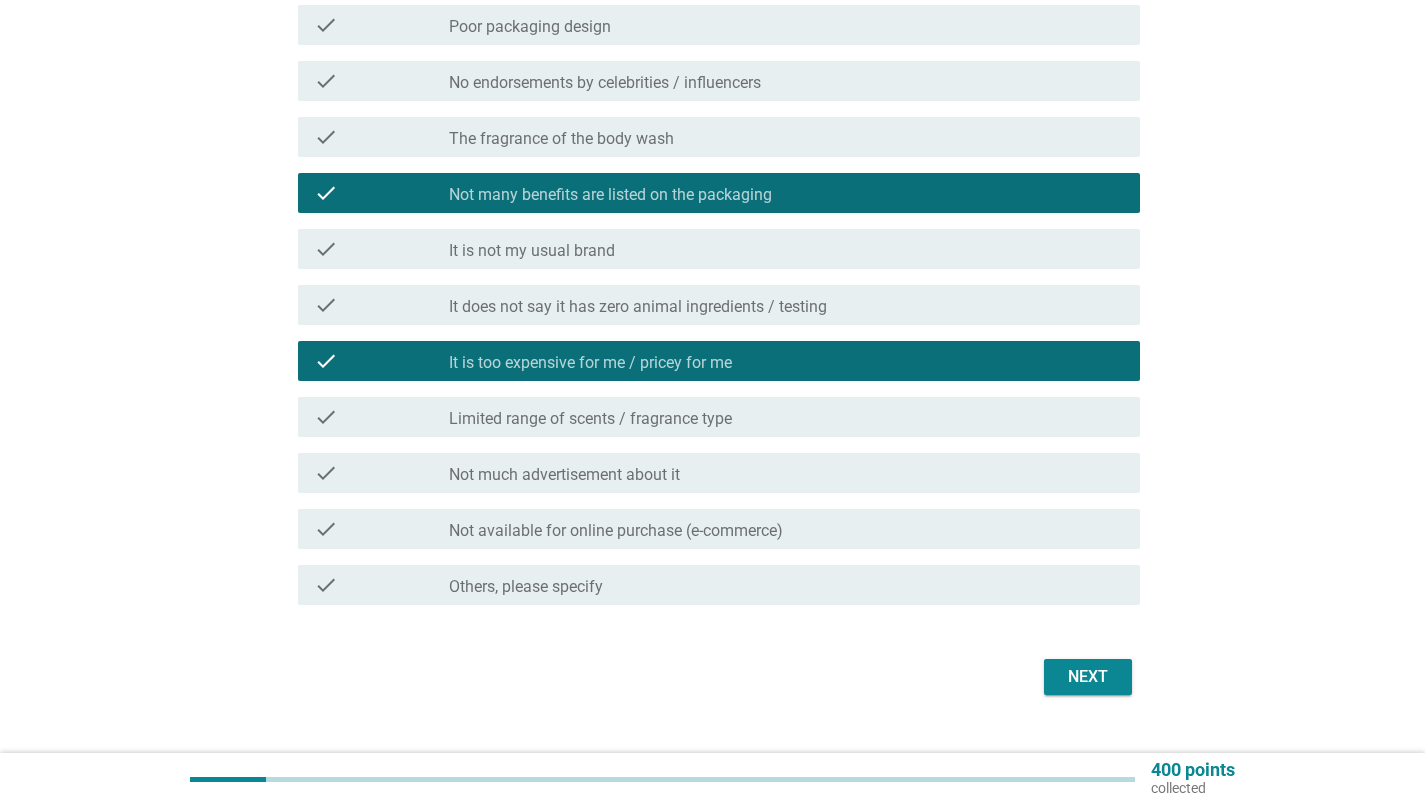 scroll, scrollTop: 1036, scrollLeft: 0, axis: vertical 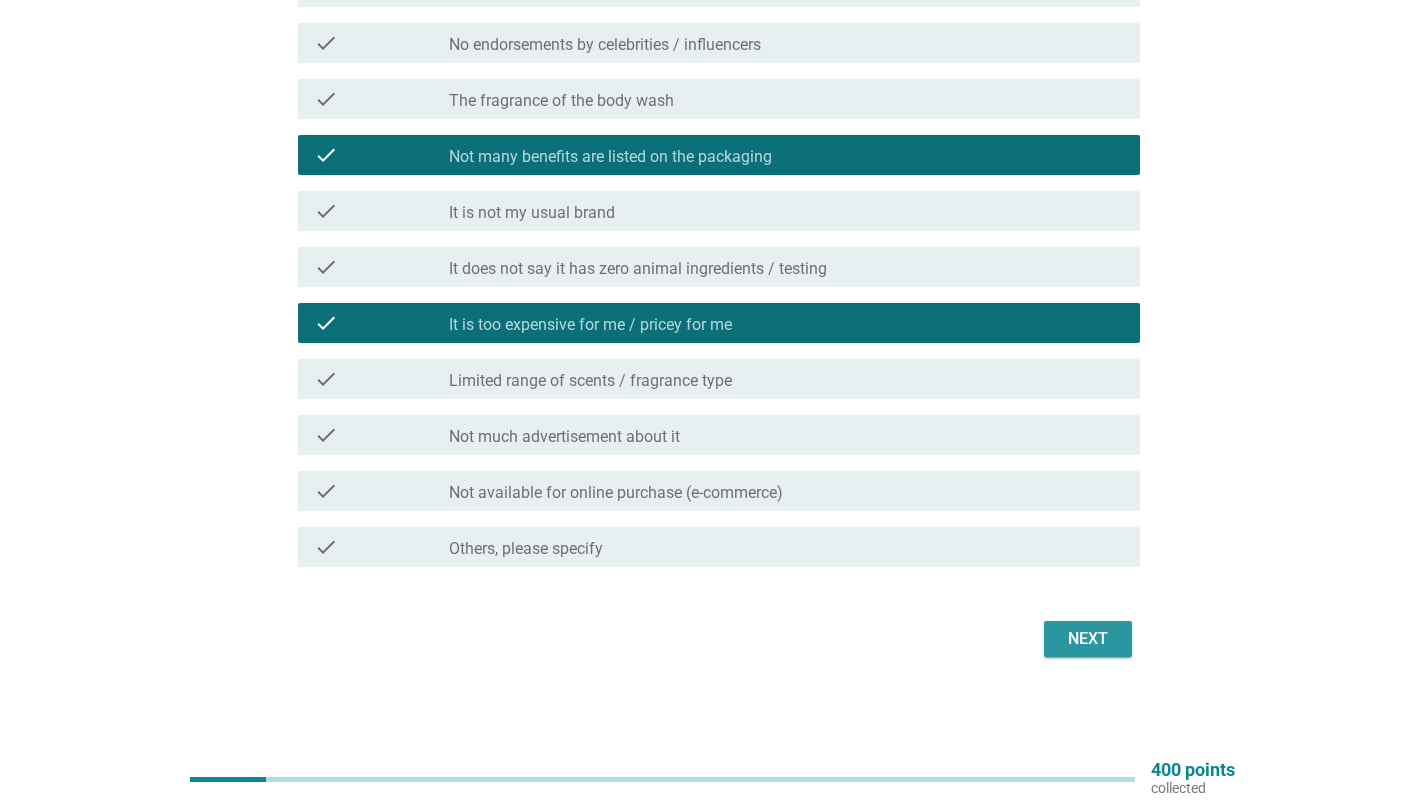 click on "Next" at bounding box center (1088, 639) 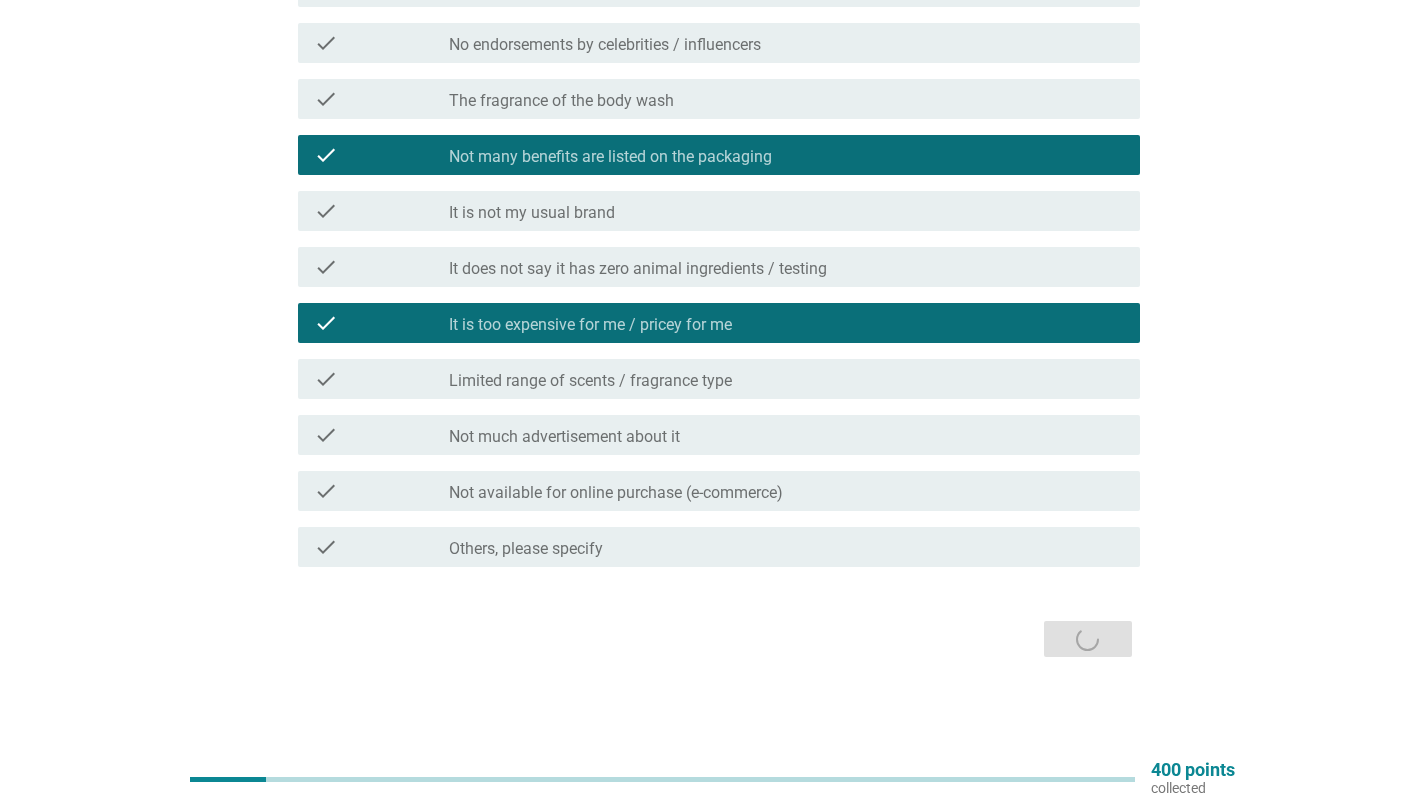 scroll, scrollTop: 0, scrollLeft: 0, axis: both 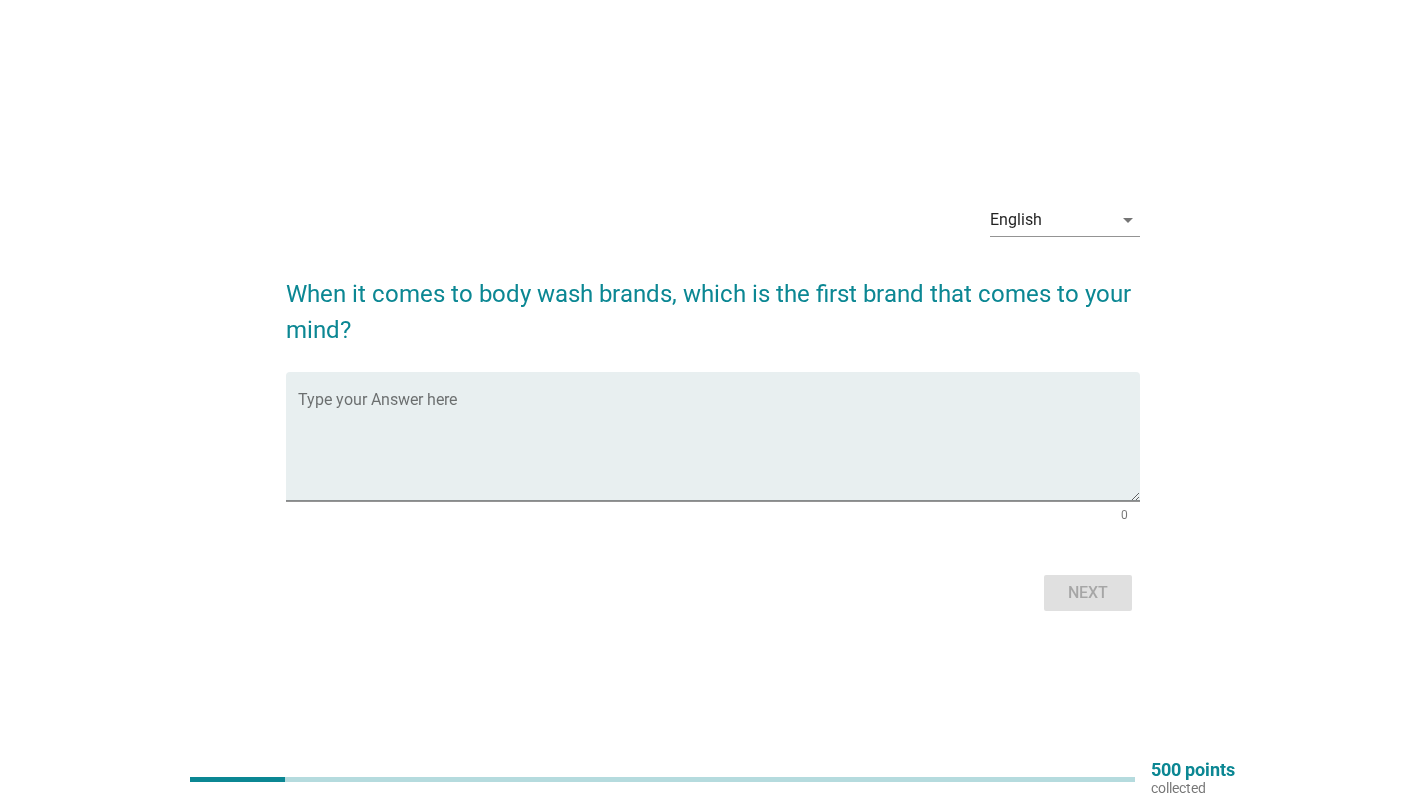 click at bounding box center (719, 448) 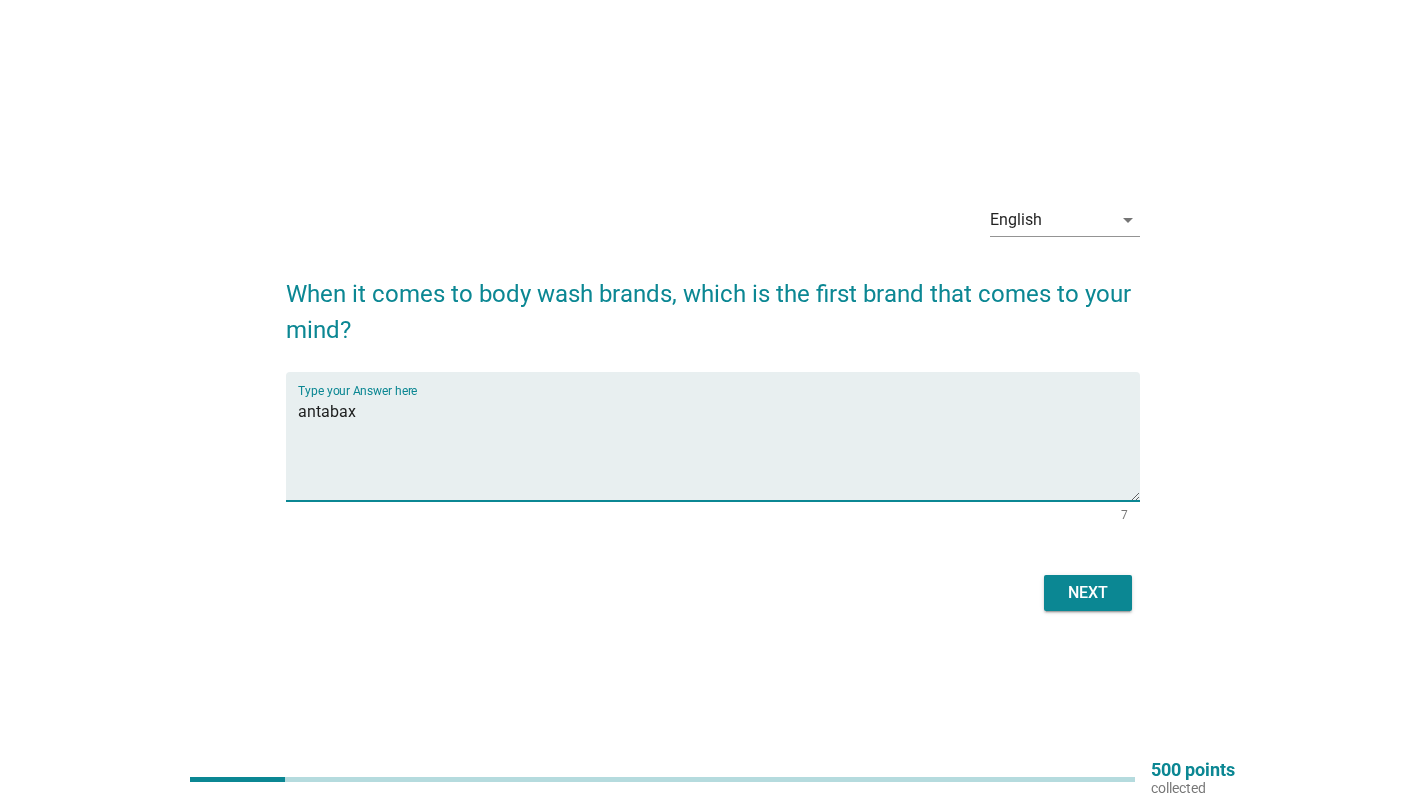 type on "antabax" 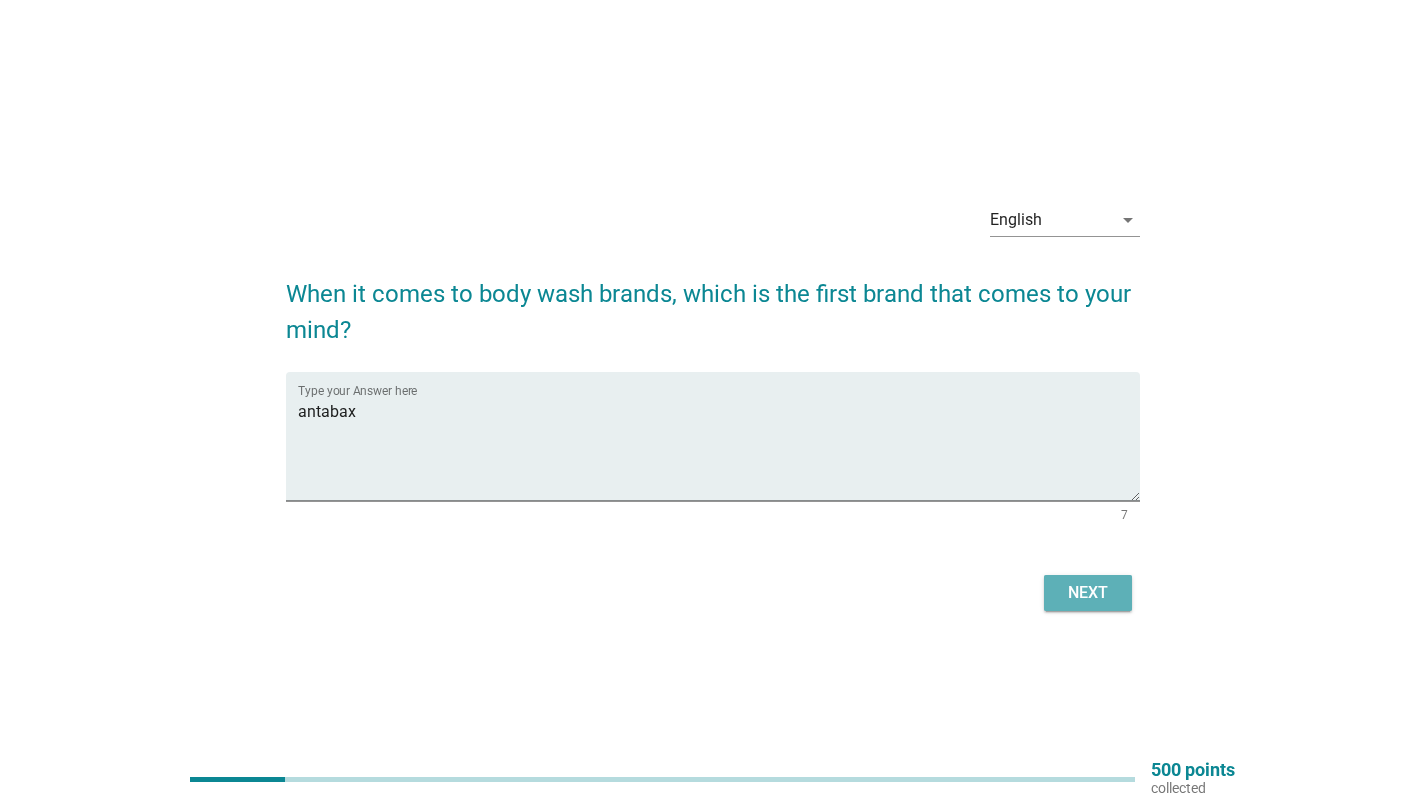 click on "Next" at bounding box center (1088, 593) 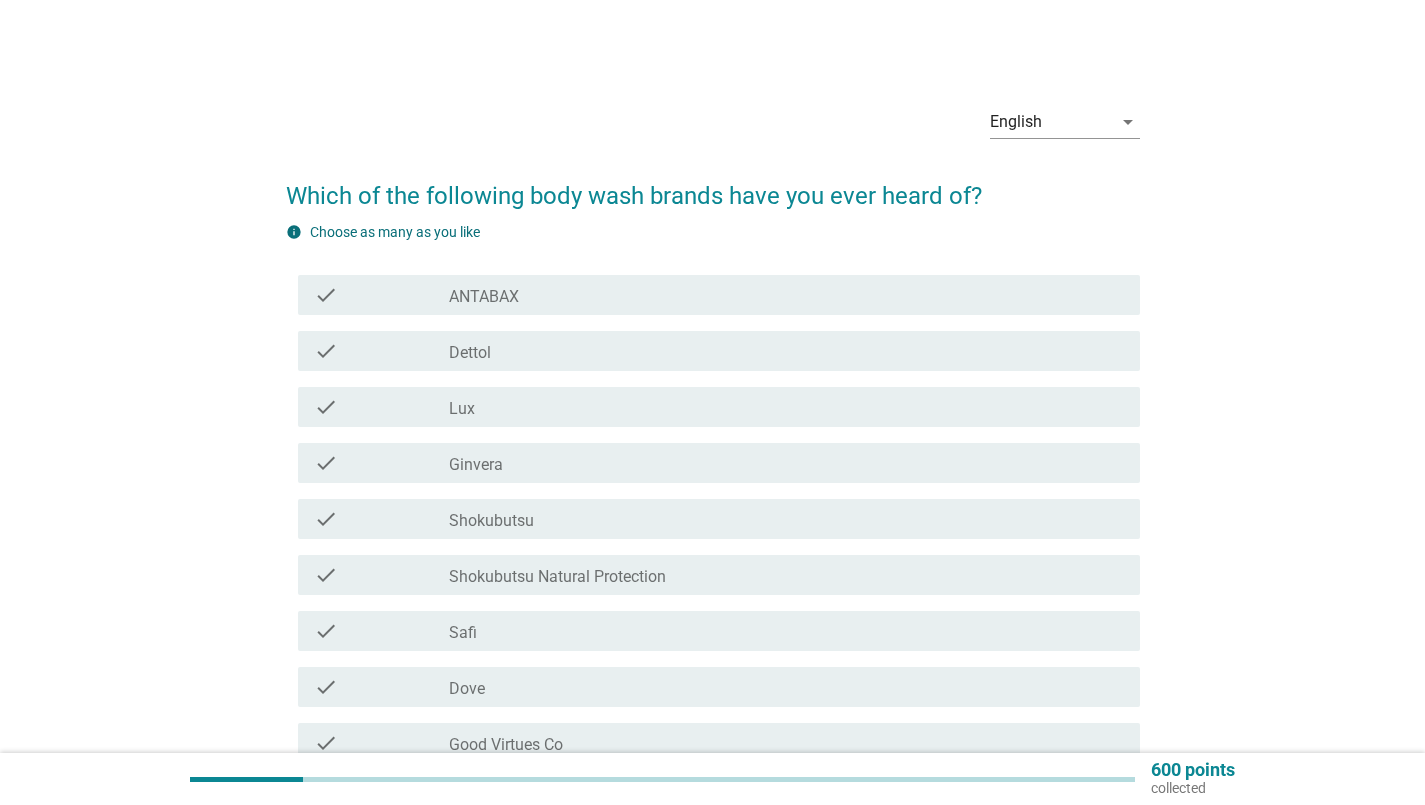 click on "check_box_outline_blank ANTABAX" at bounding box center [786, 295] 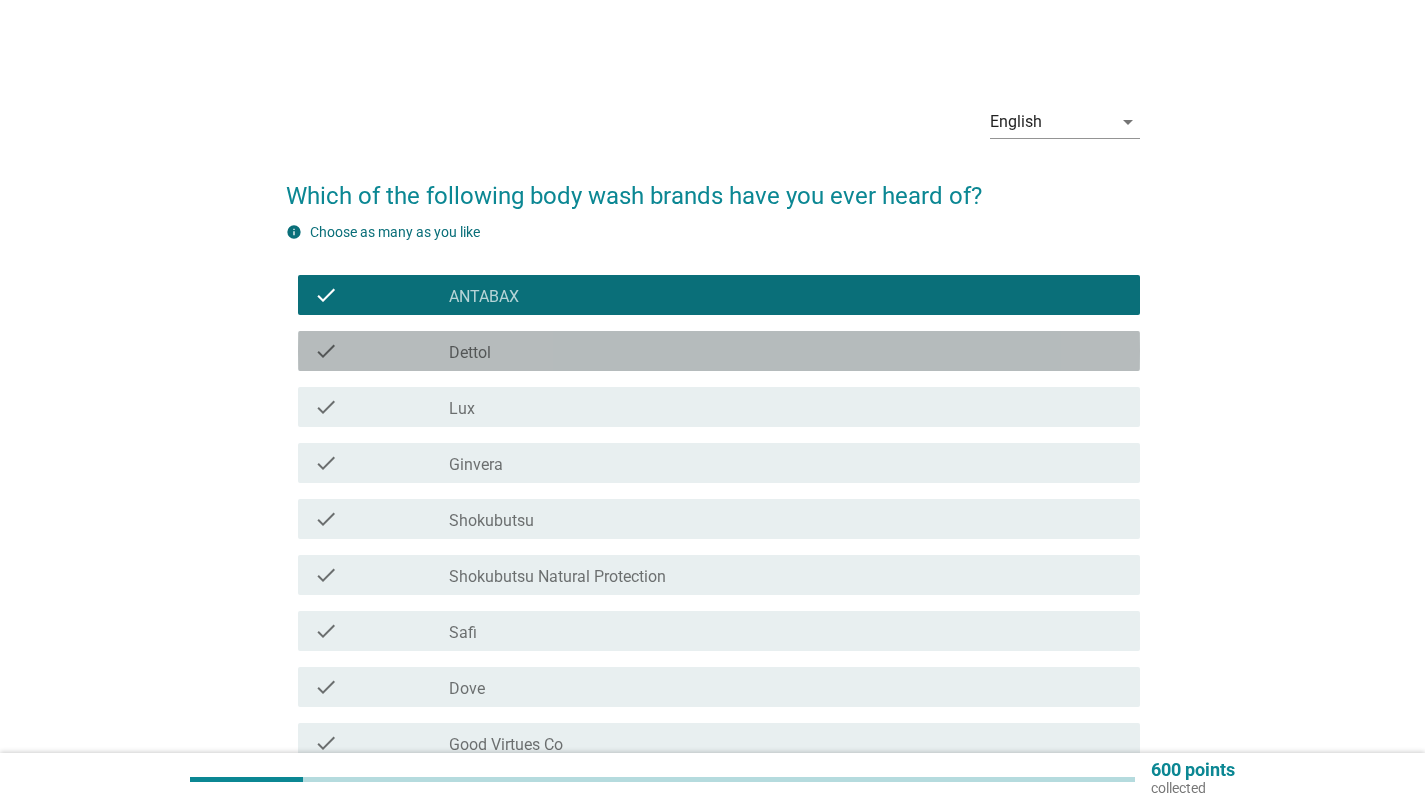 click on "check_box_outline_blank Dettol" at bounding box center (786, 351) 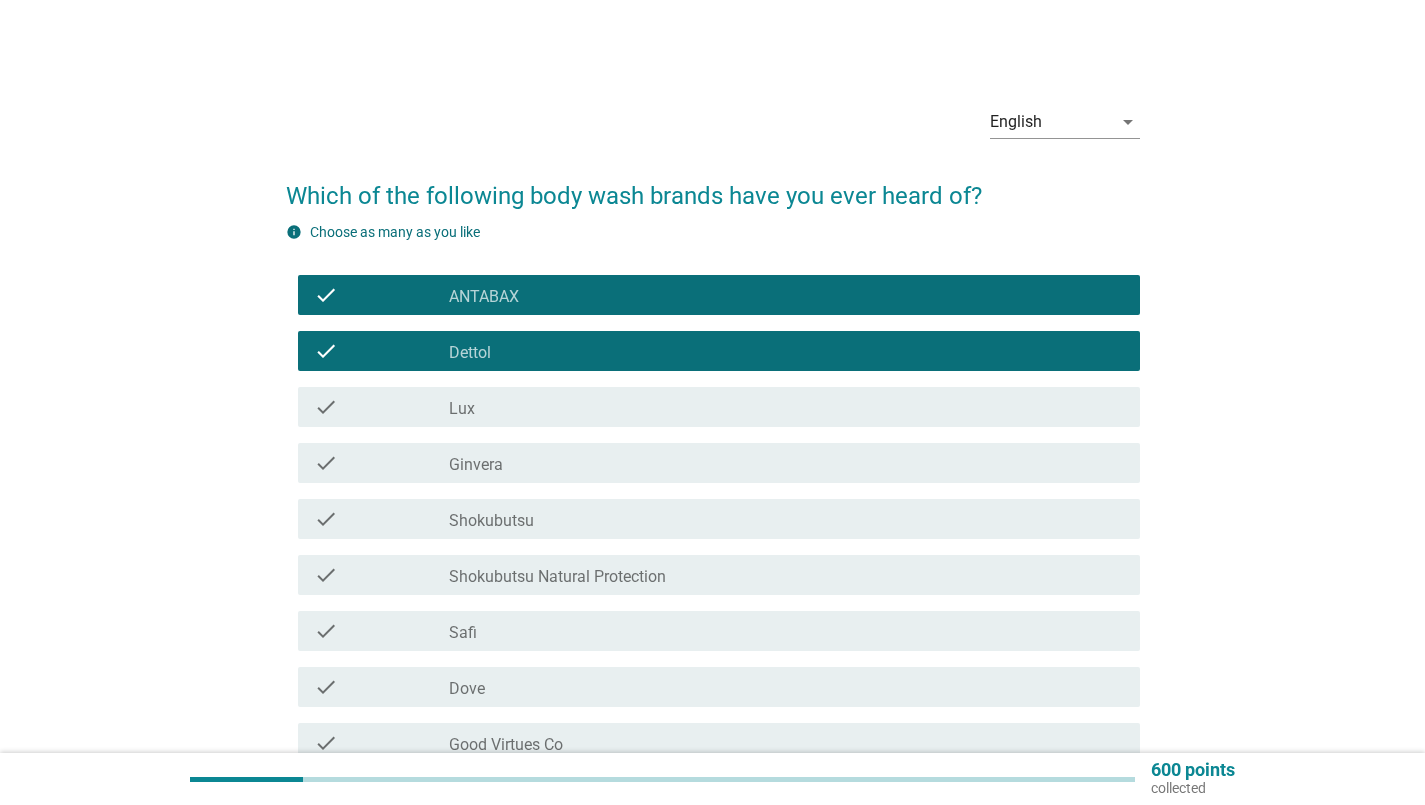 click on "check_box_outline_blank Lux" at bounding box center (786, 407) 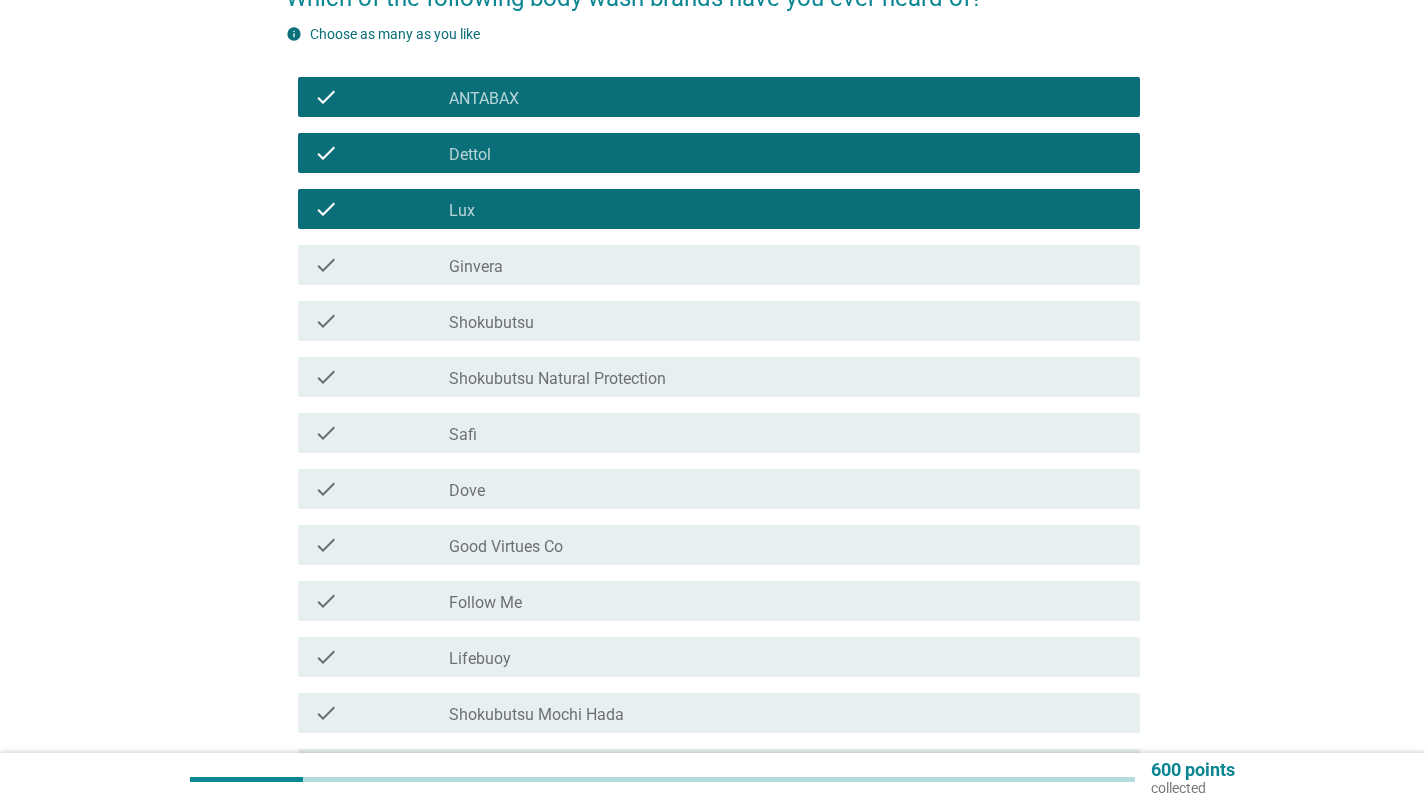 scroll, scrollTop: 200, scrollLeft: 0, axis: vertical 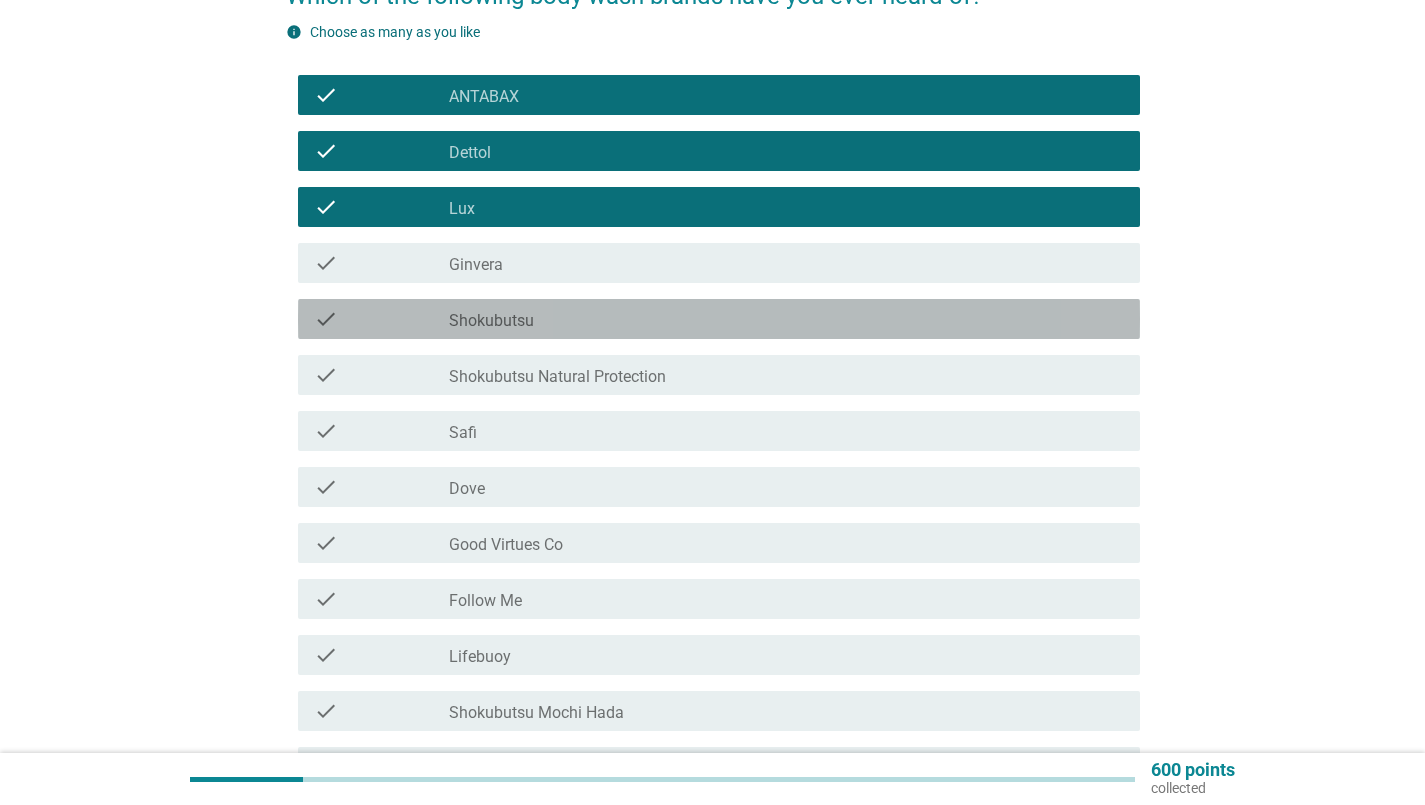 click on "check_box_outline_blank Shokubutsu" at bounding box center [786, 319] 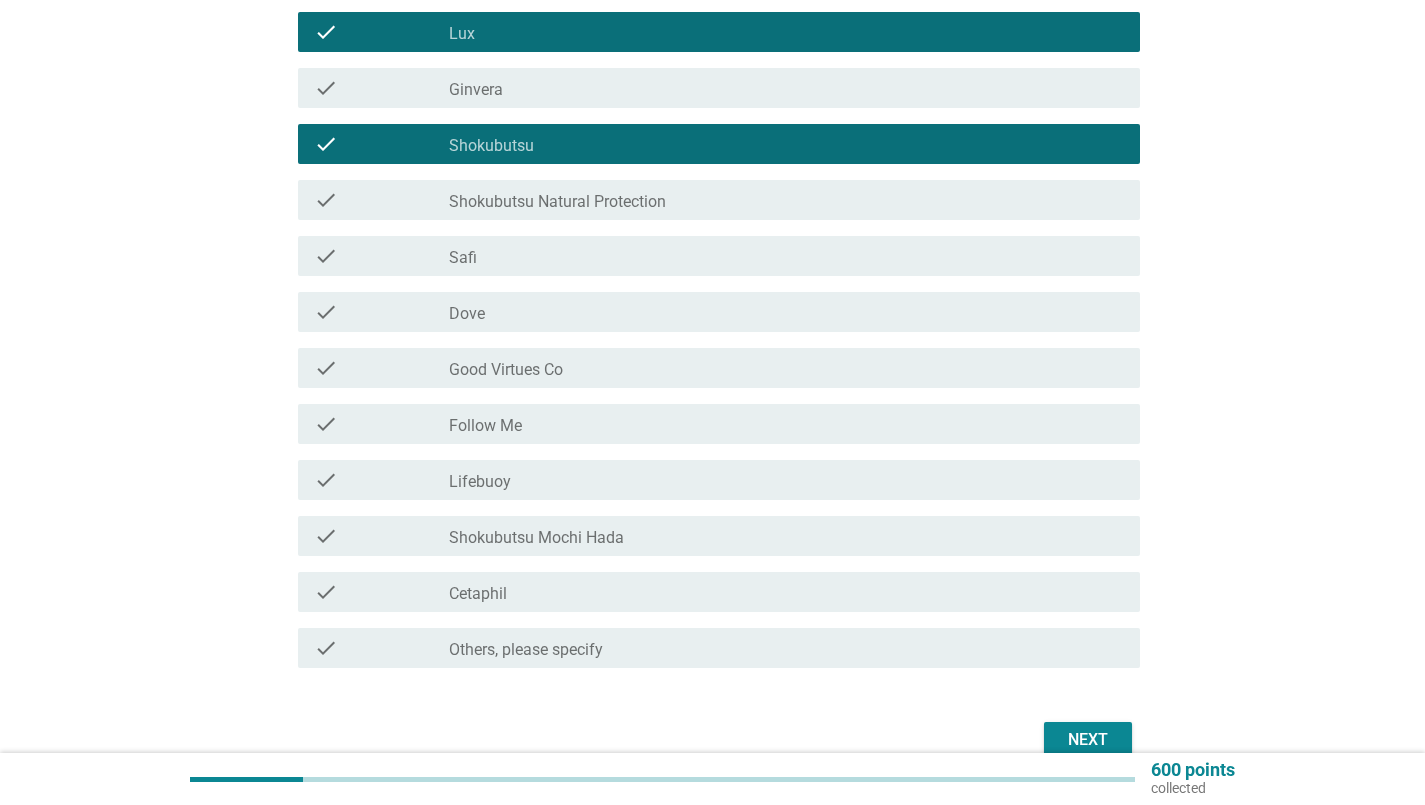 scroll, scrollTop: 400, scrollLeft: 0, axis: vertical 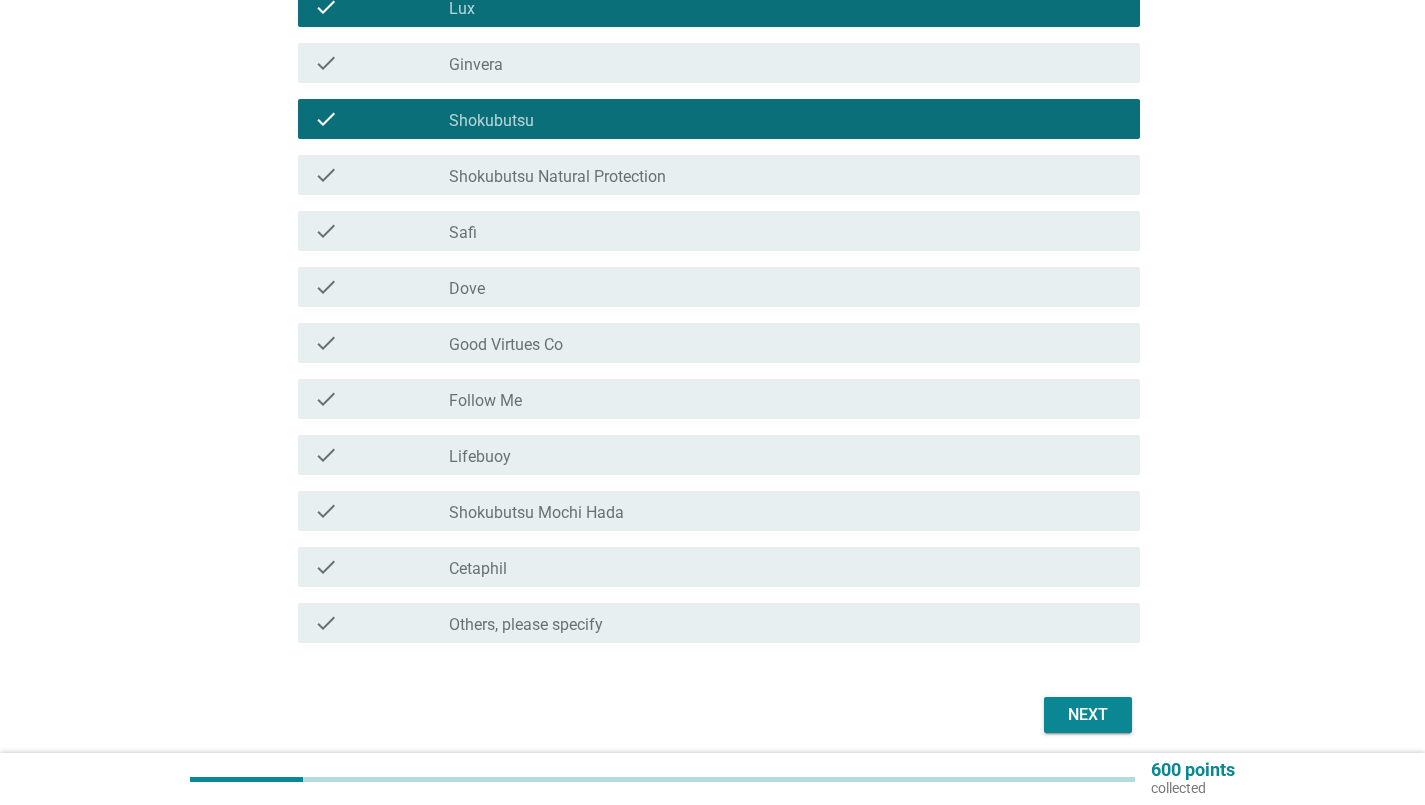 click on "check_box_outline_blank Dove" at bounding box center (786, 287) 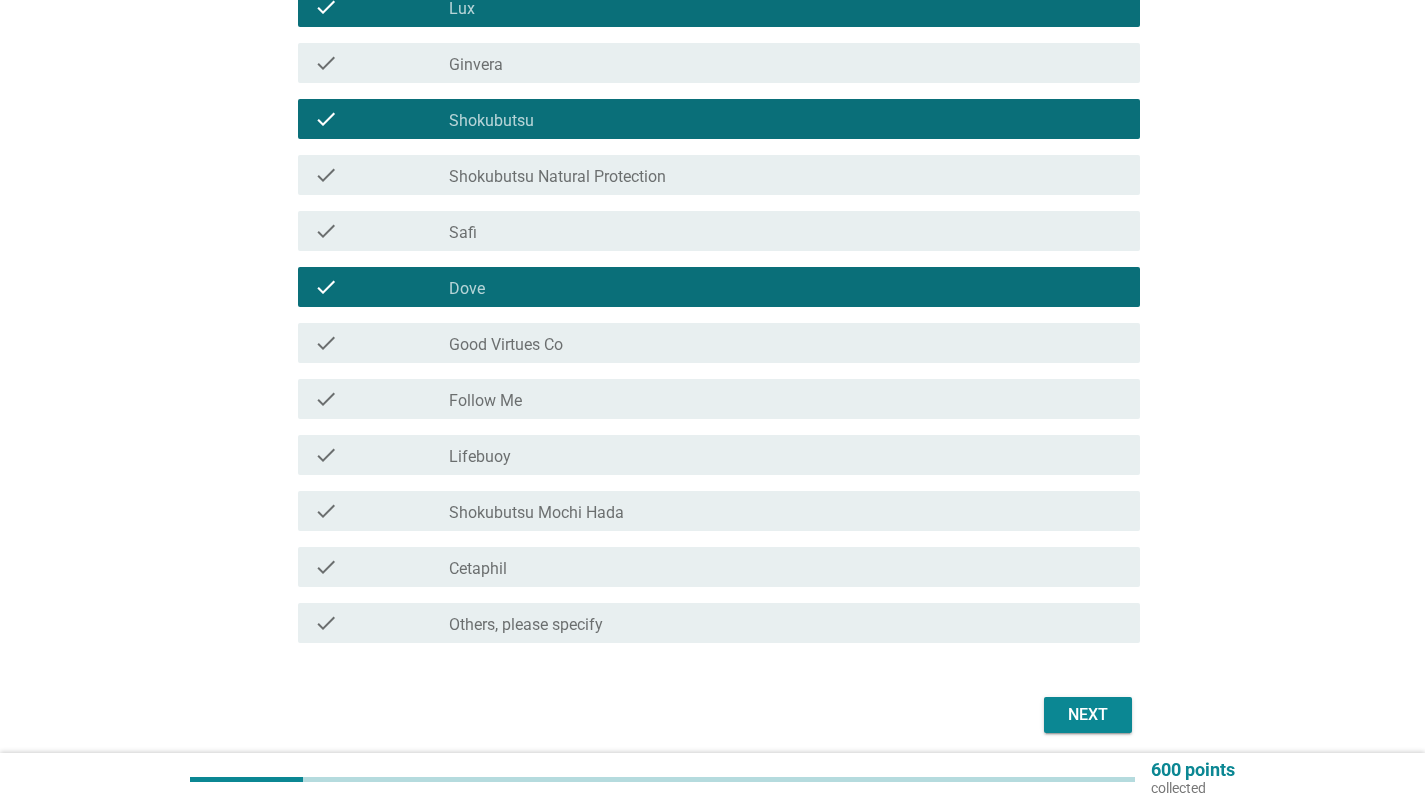 click on "check_box_outline_blank Follow Me" at bounding box center [786, 399] 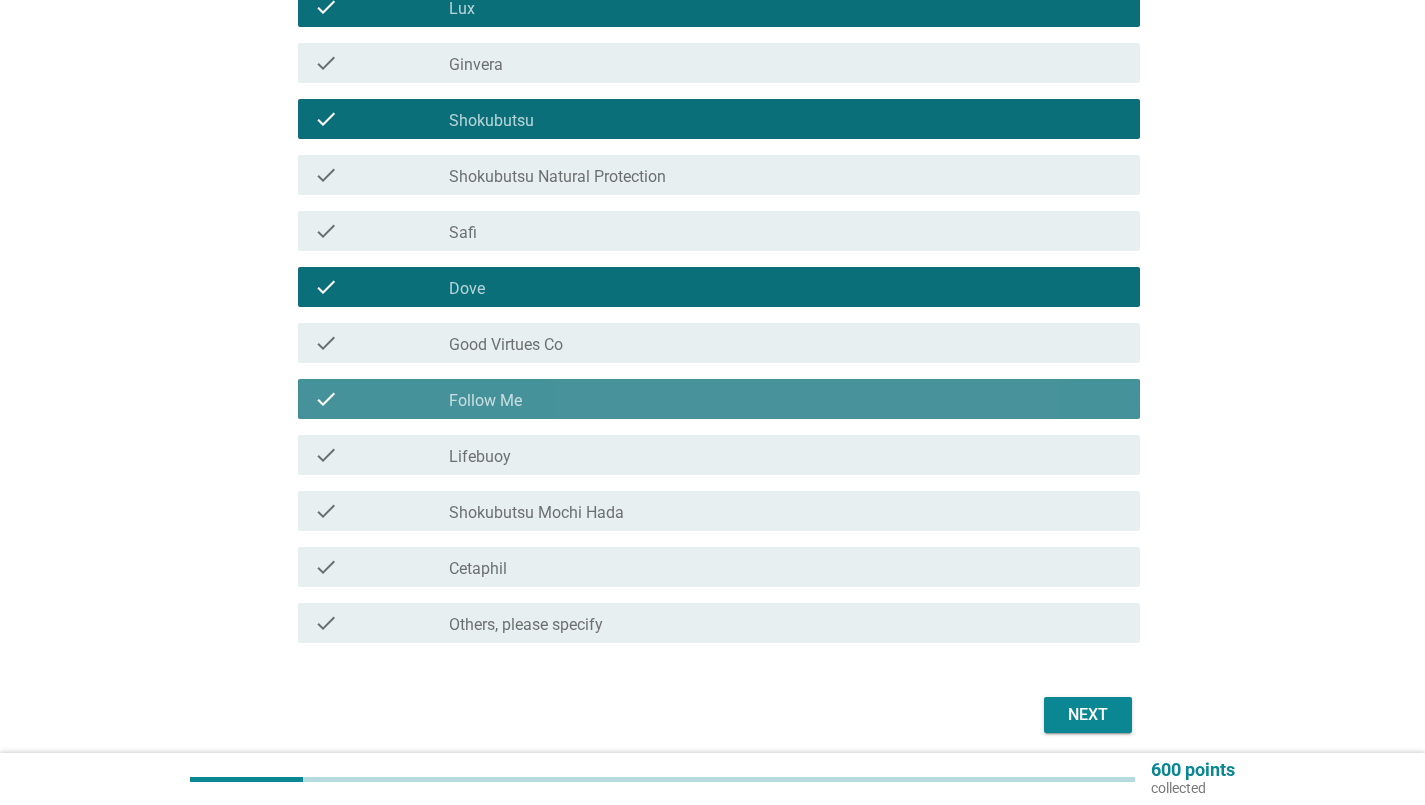 click on "check_box_outline_blank Lifebuoy" at bounding box center (786, 455) 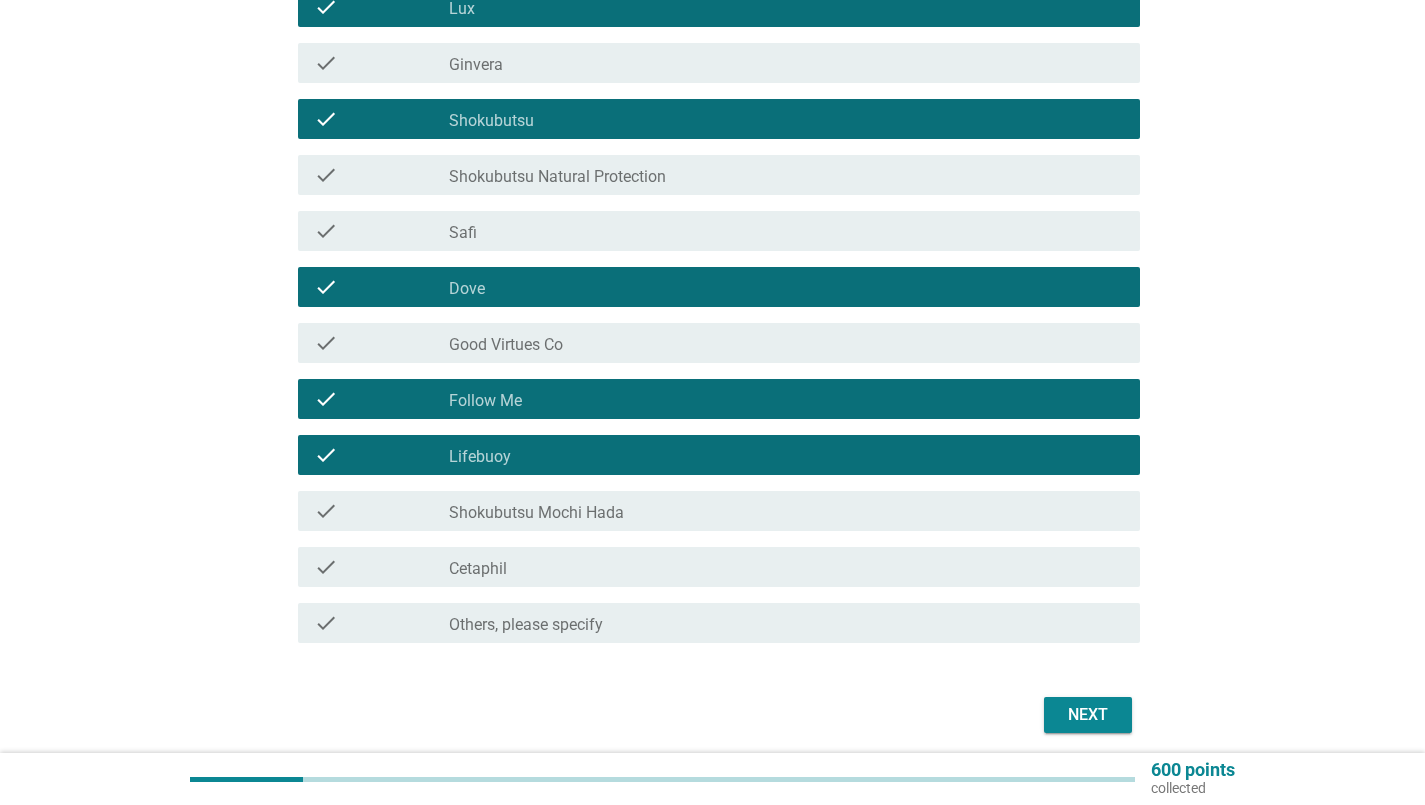 click on "check_box_outline_blank Safi" at bounding box center [786, 231] 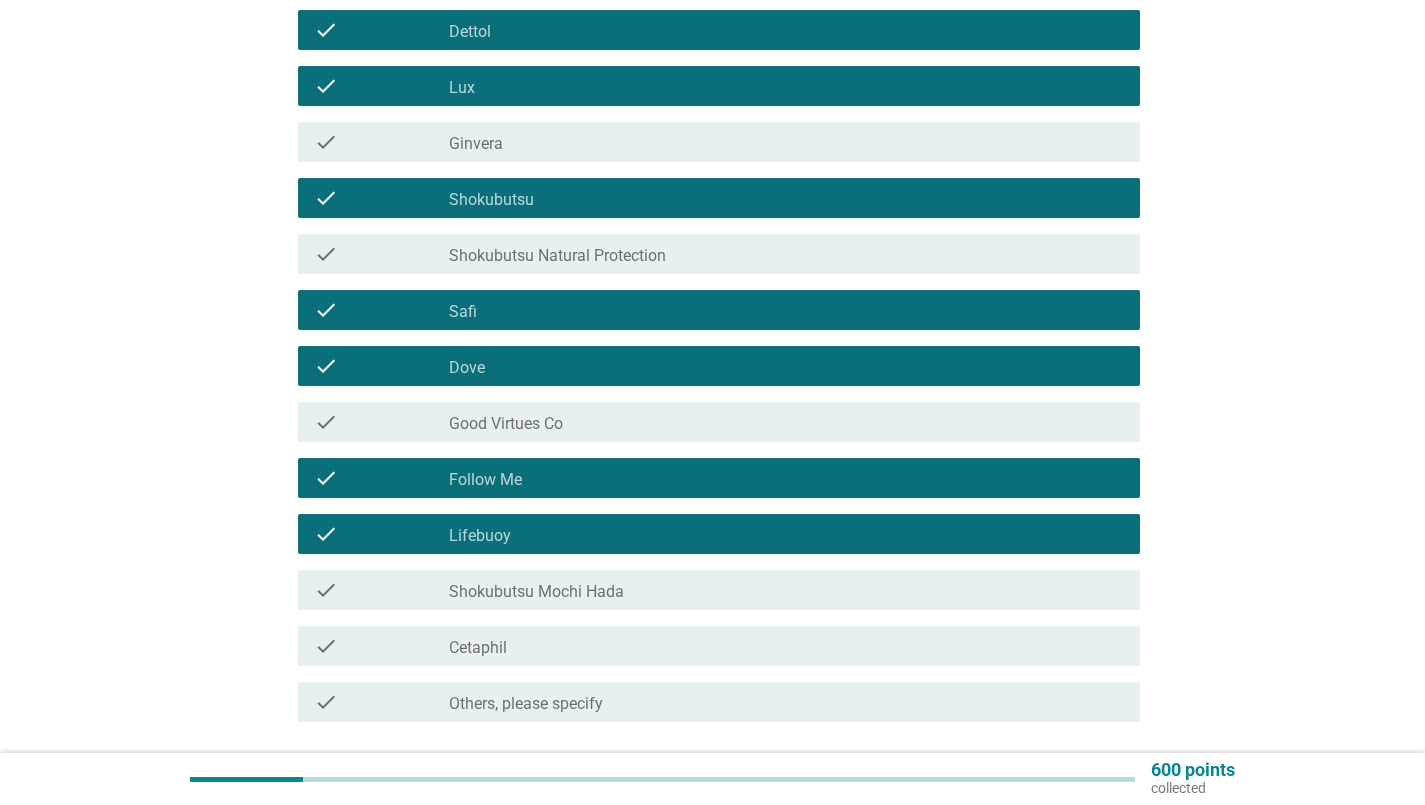 scroll, scrollTop: 300, scrollLeft: 0, axis: vertical 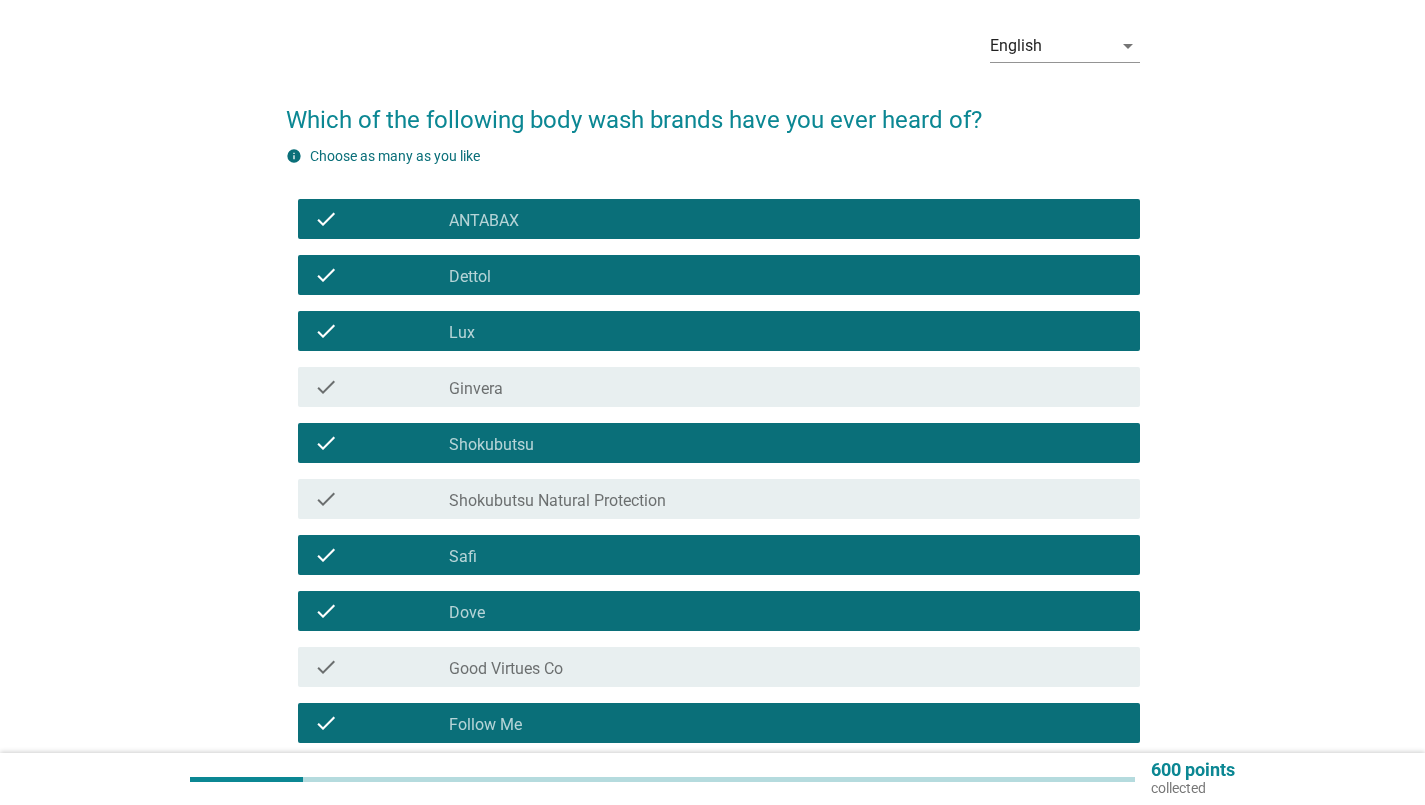 click on "check_box_outline_blank Ginvera" at bounding box center [786, 387] 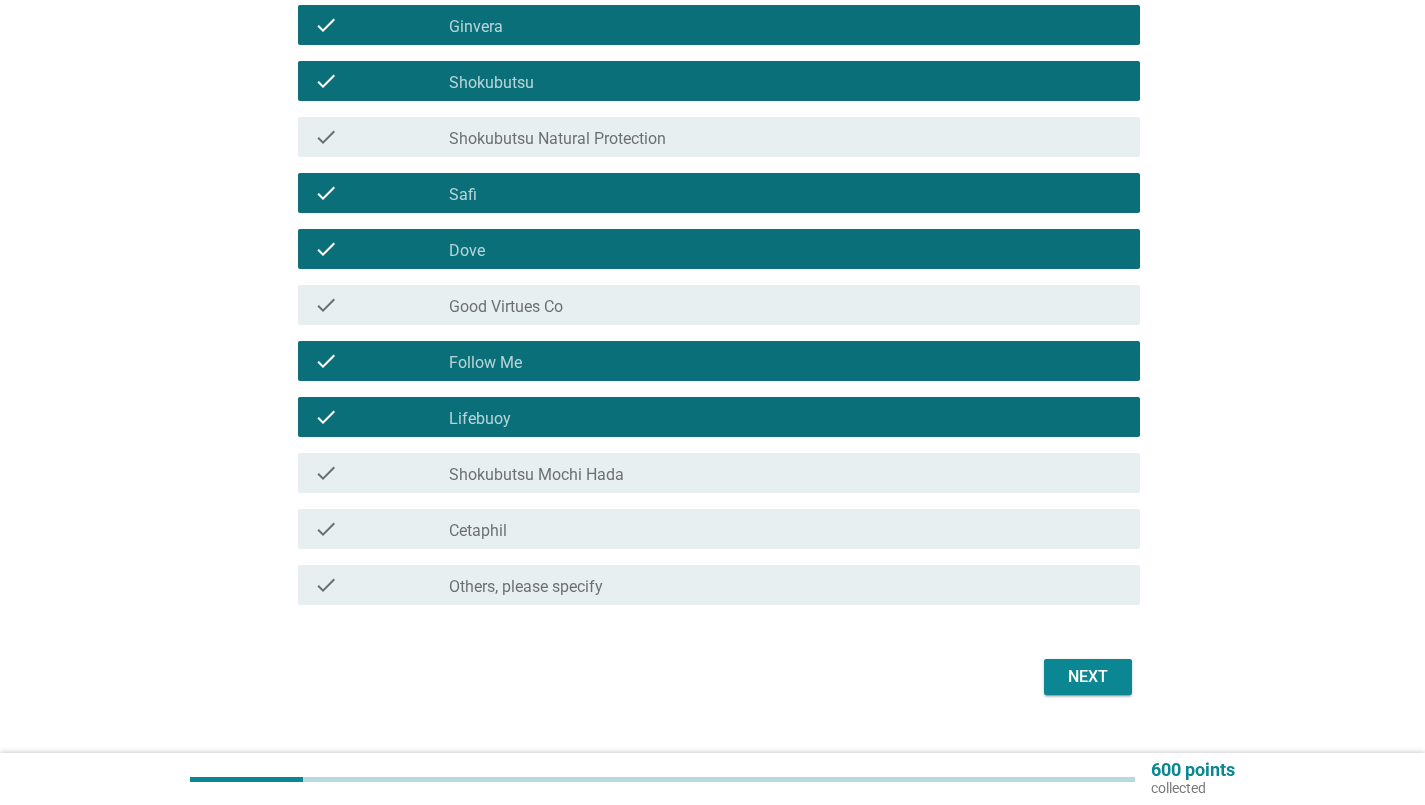 scroll, scrollTop: 476, scrollLeft: 0, axis: vertical 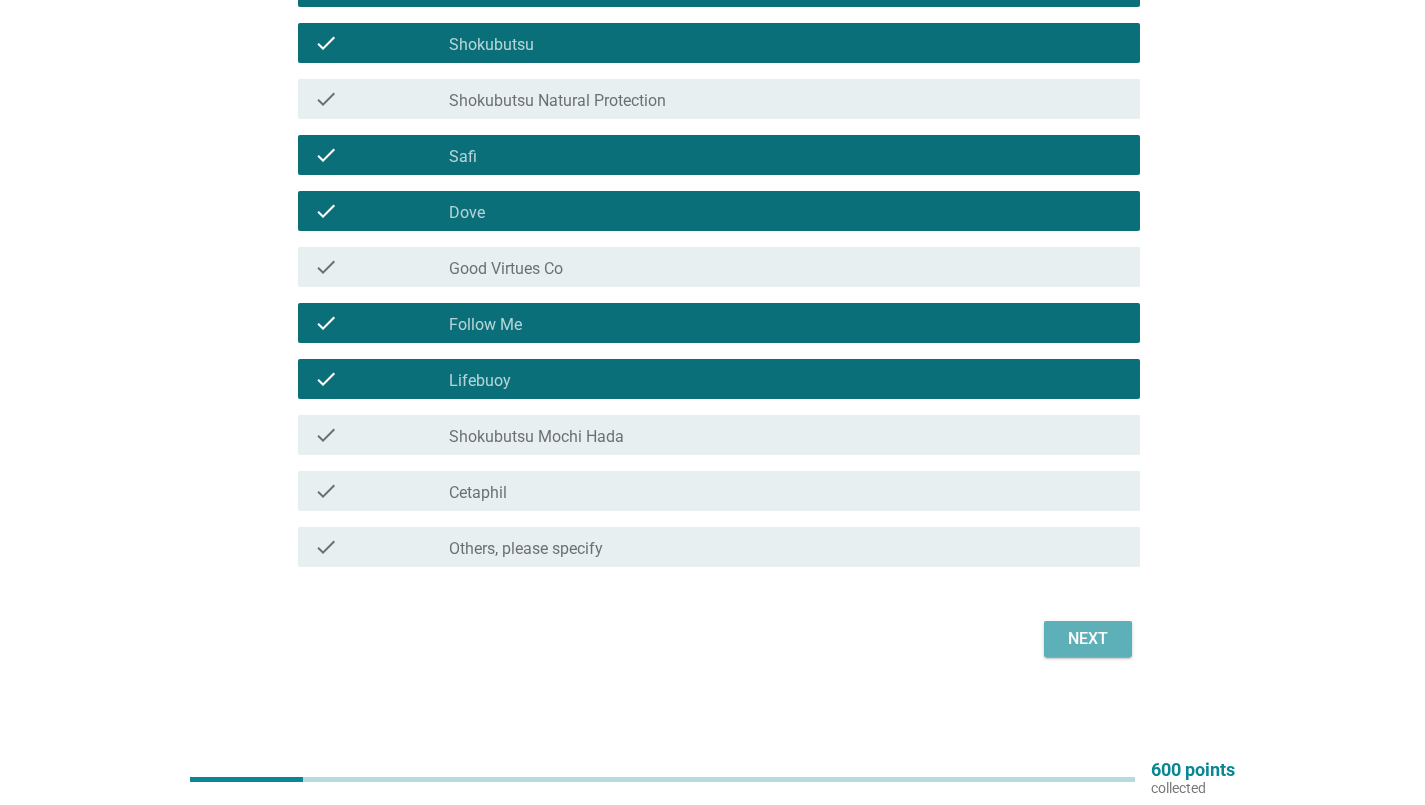 click on "Next" at bounding box center [1088, 639] 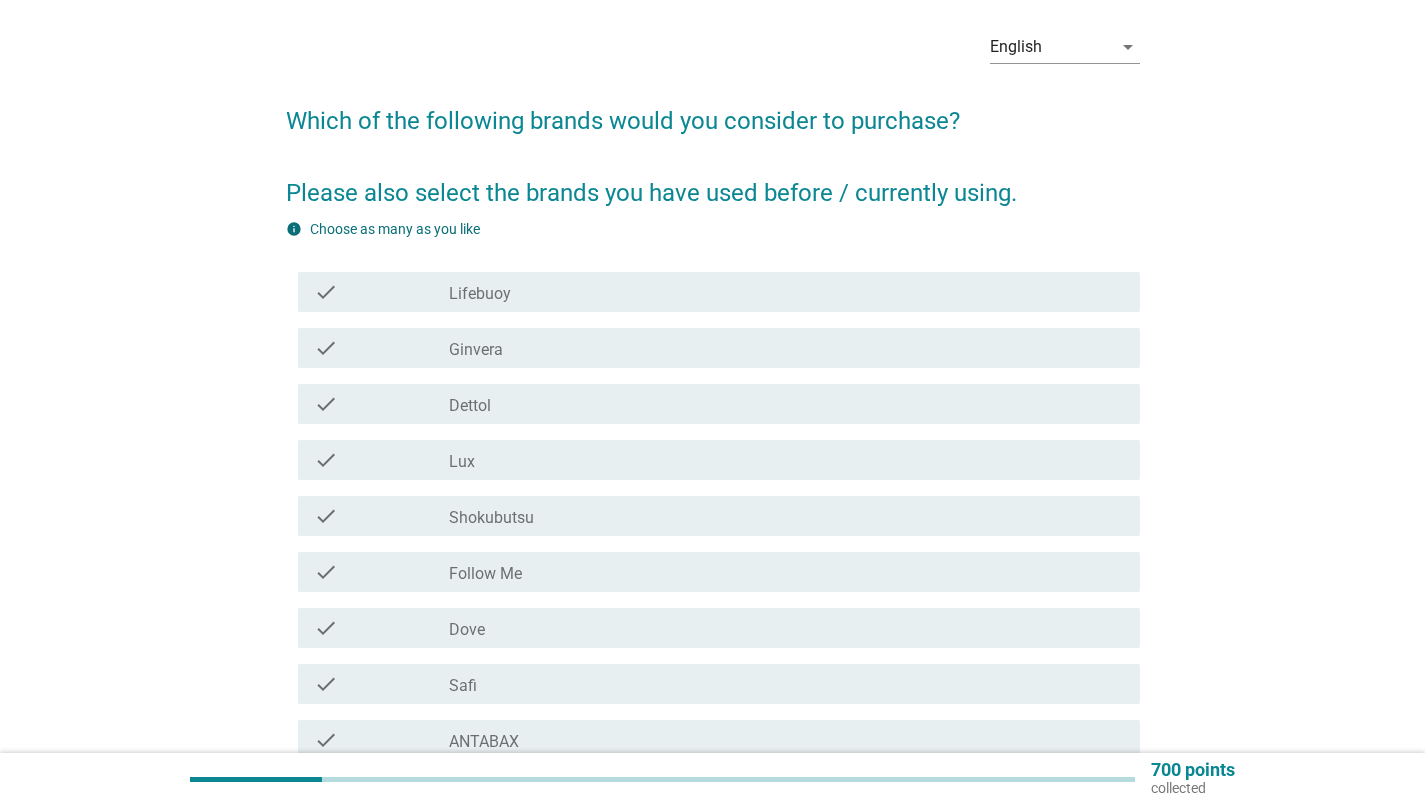 scroll, scrollTop: 100, scrollLeft: 0, axis: vertical 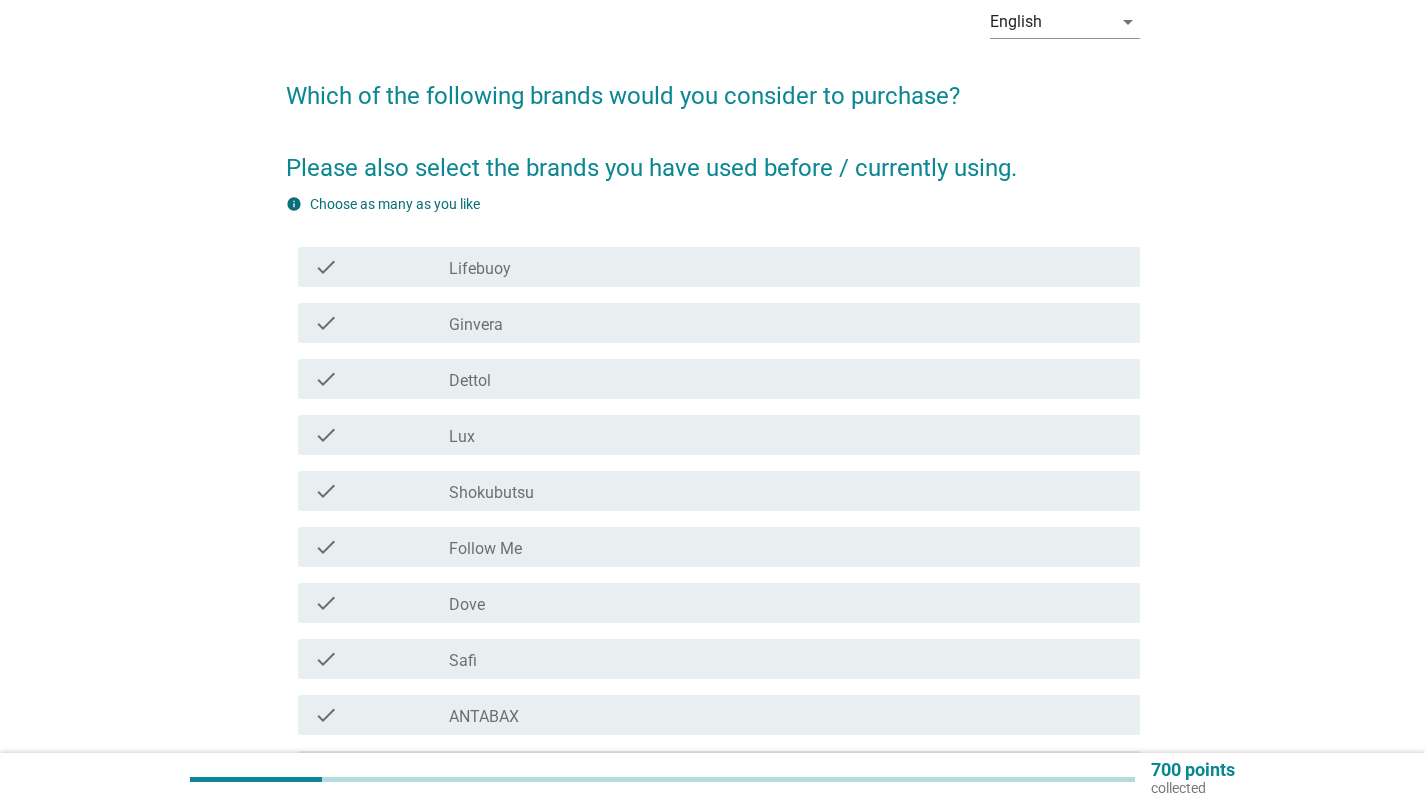 click on "check_box_outline_blank Lifebuoy" at bounding box center (786, 267) 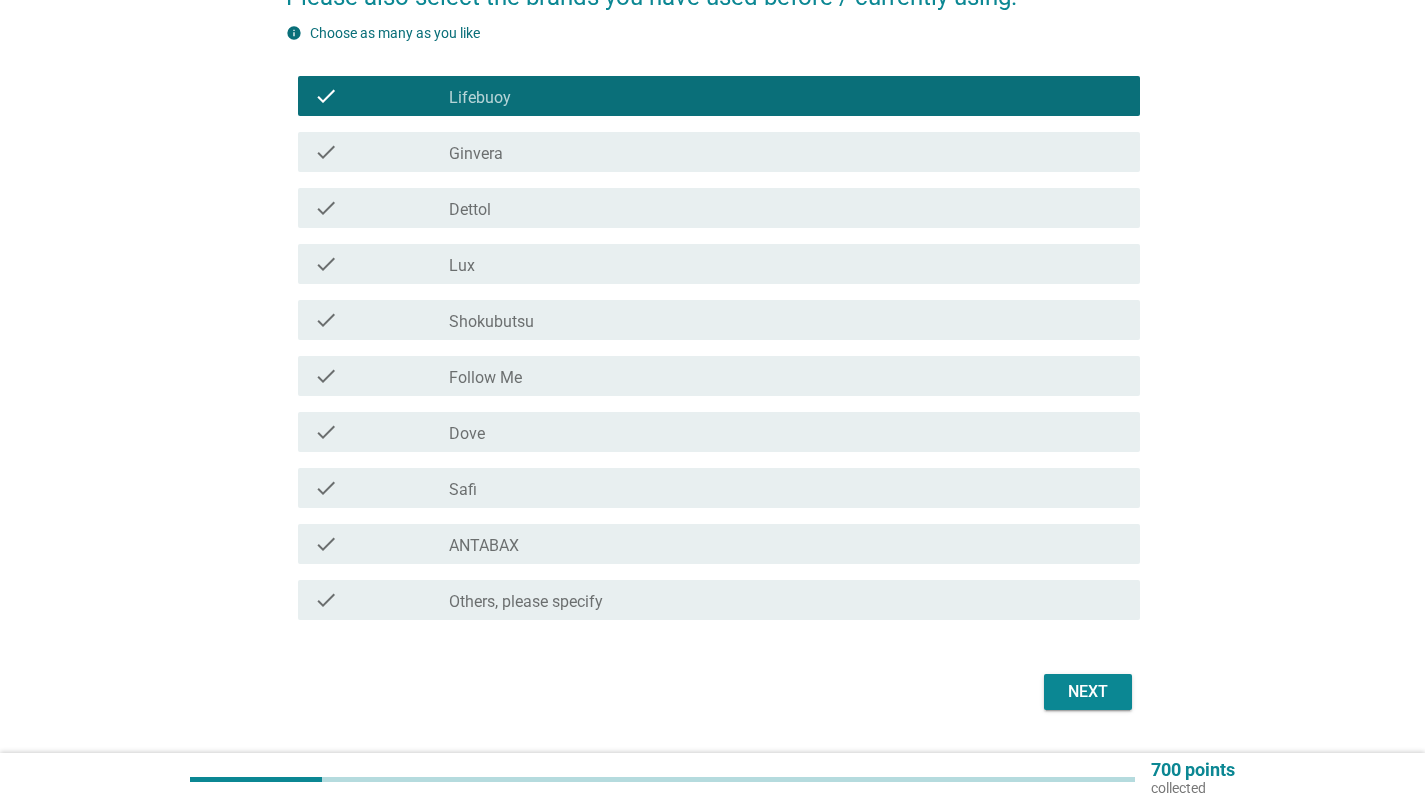 scroll, scrollTop: 324, scrollLeft: 0, axis: vertical 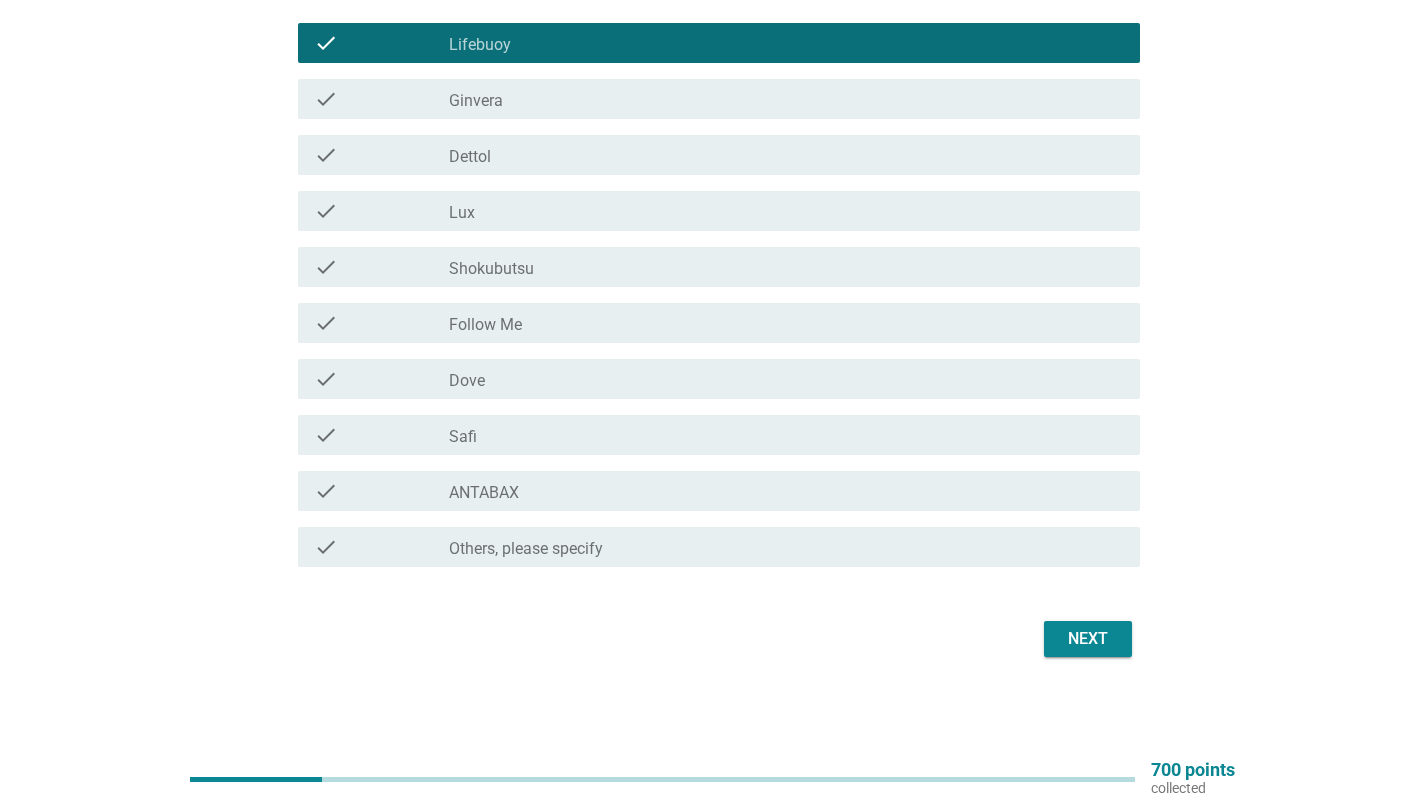 click on "check     check_box_outline_blank Lux" at bounding box center [719, 211] 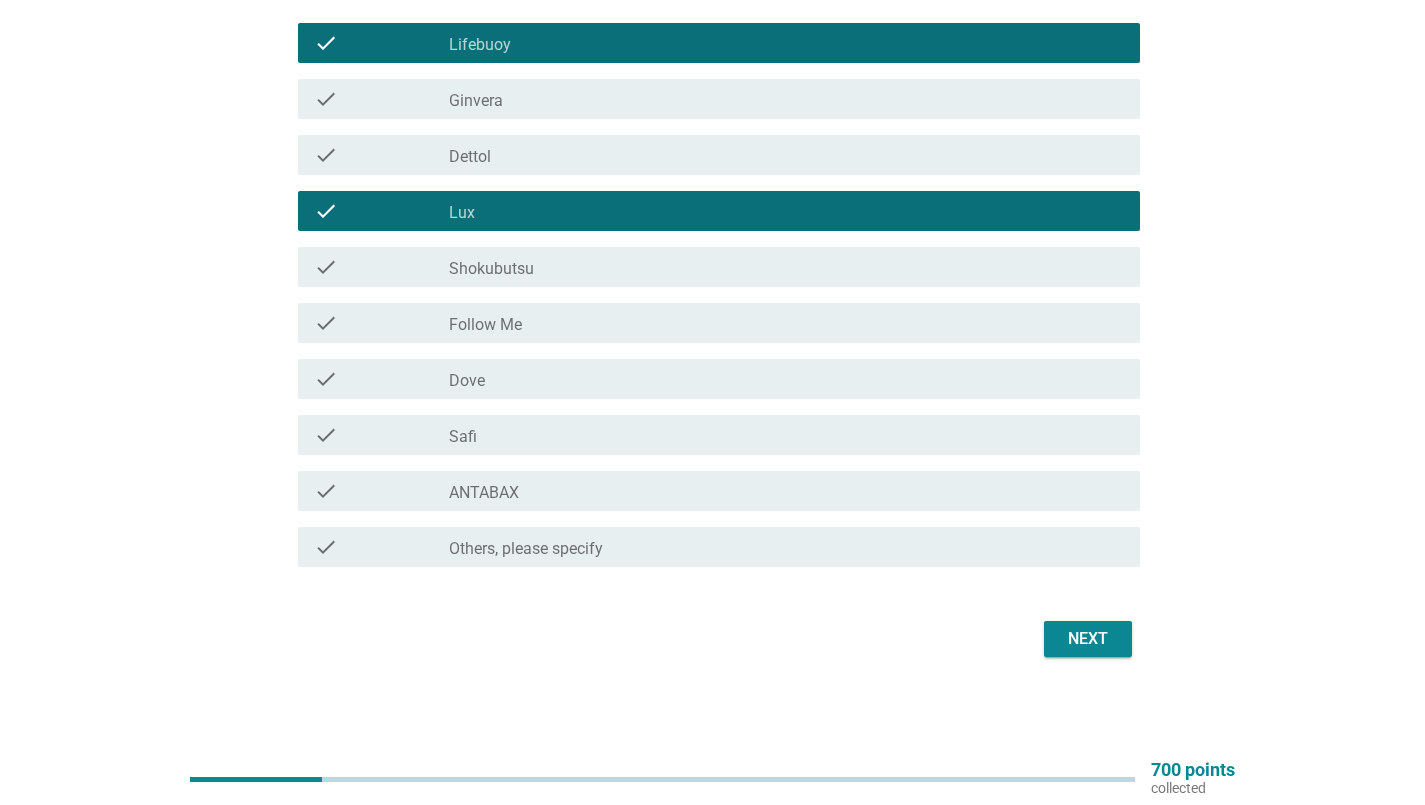 click on "check_box_outline_blank ANTABAX" at bounding box center [786, 491] 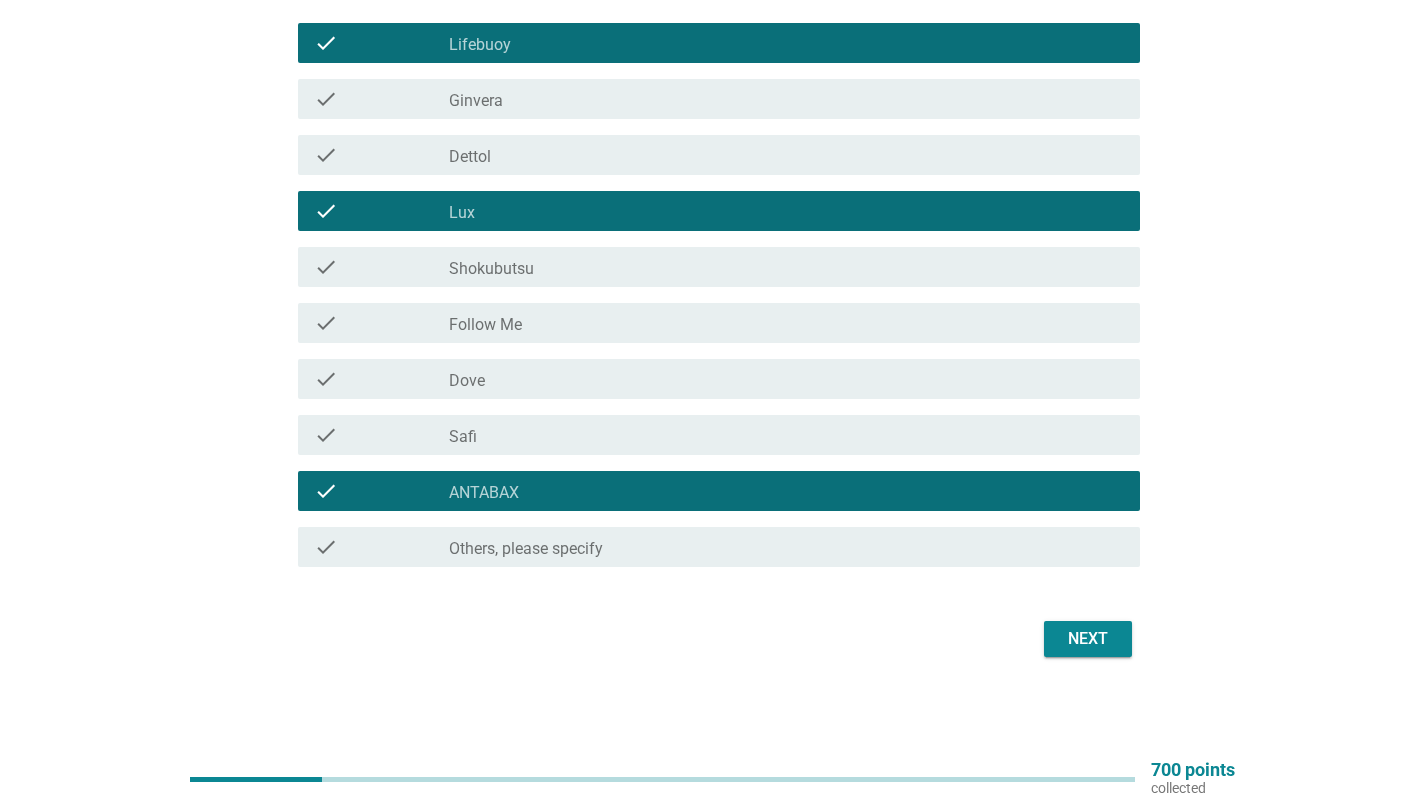click on "check_box_outline_blank Dettol" at bounding box center (786, 155) 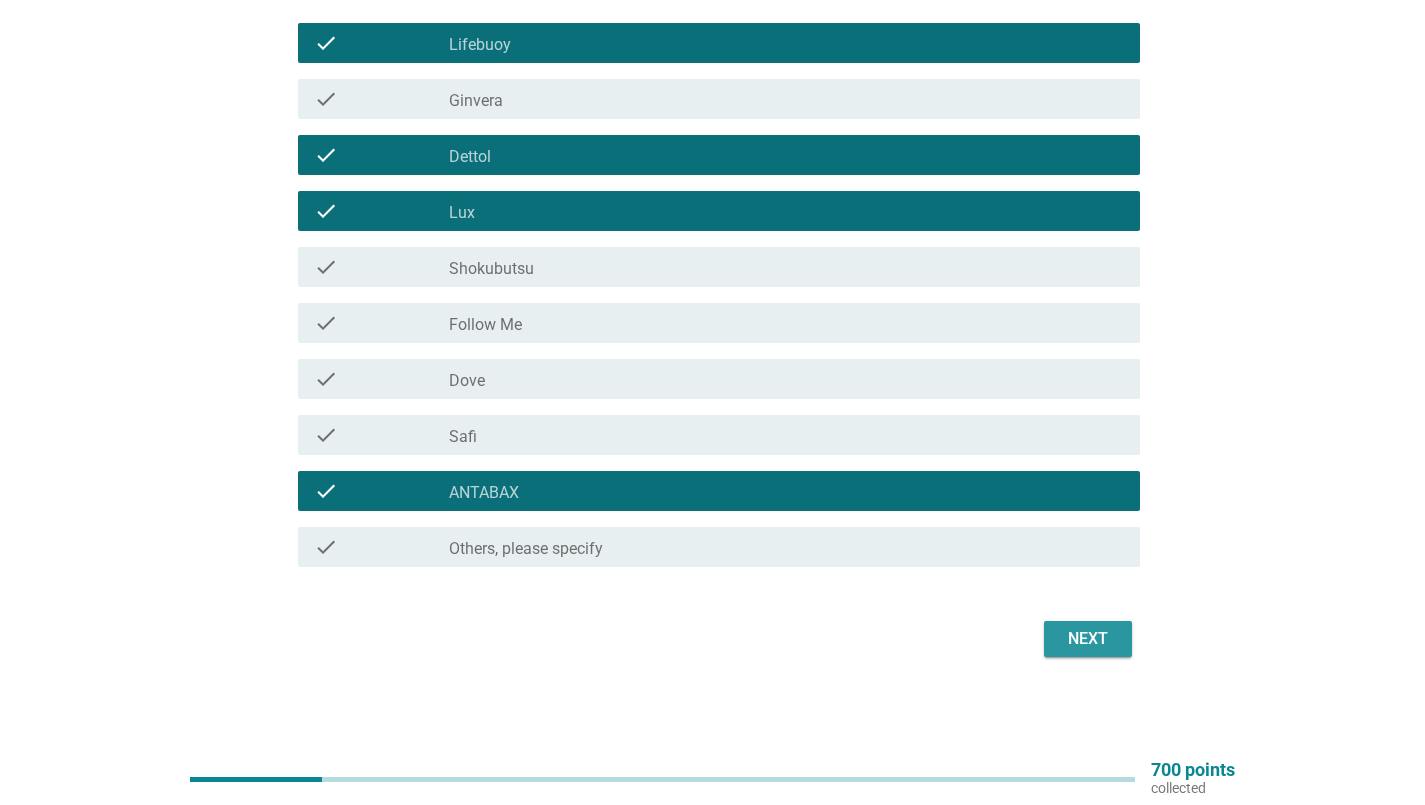 click on "Next" at bounding box center (1088, 639) 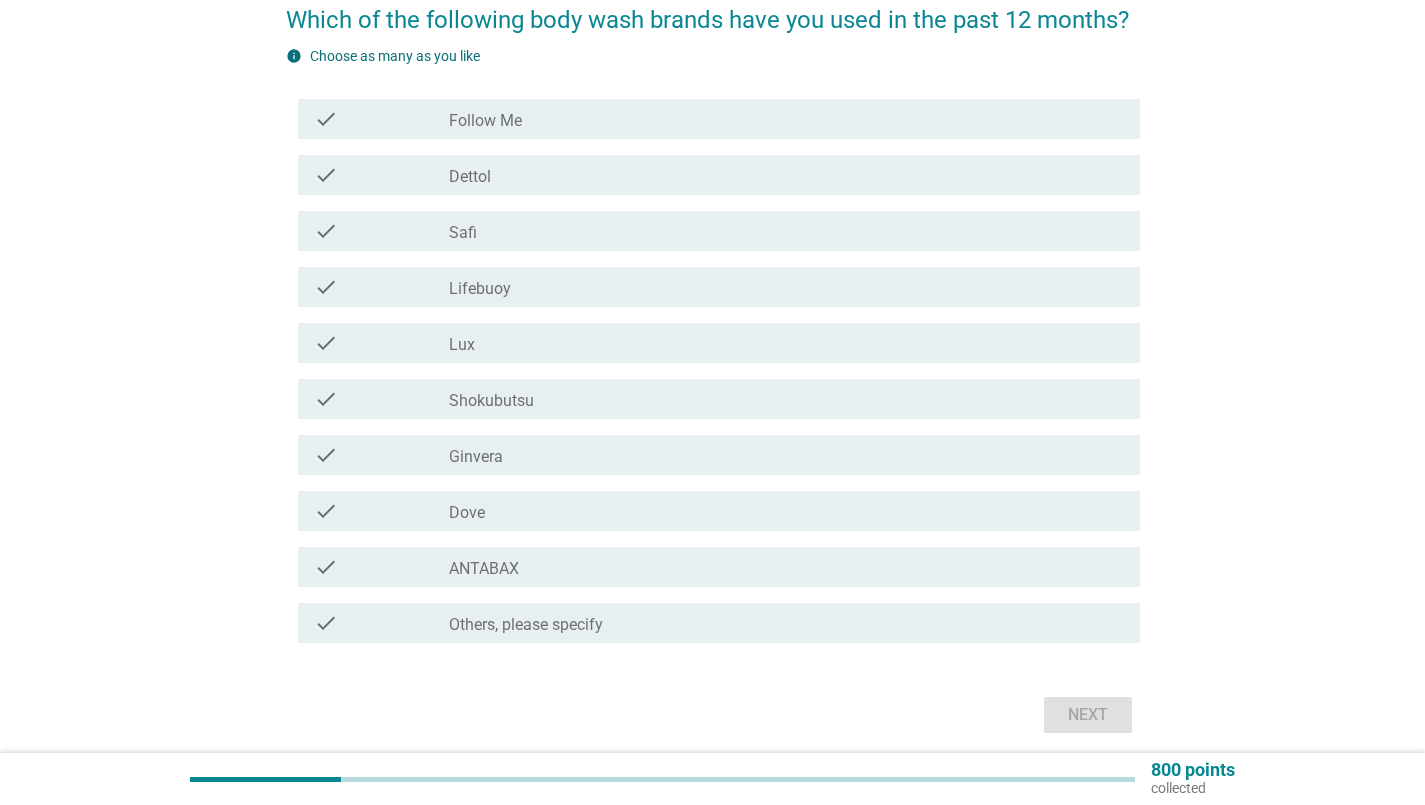 scroll, scrollTop: 200, scrollLeft: 0, axis: vertical 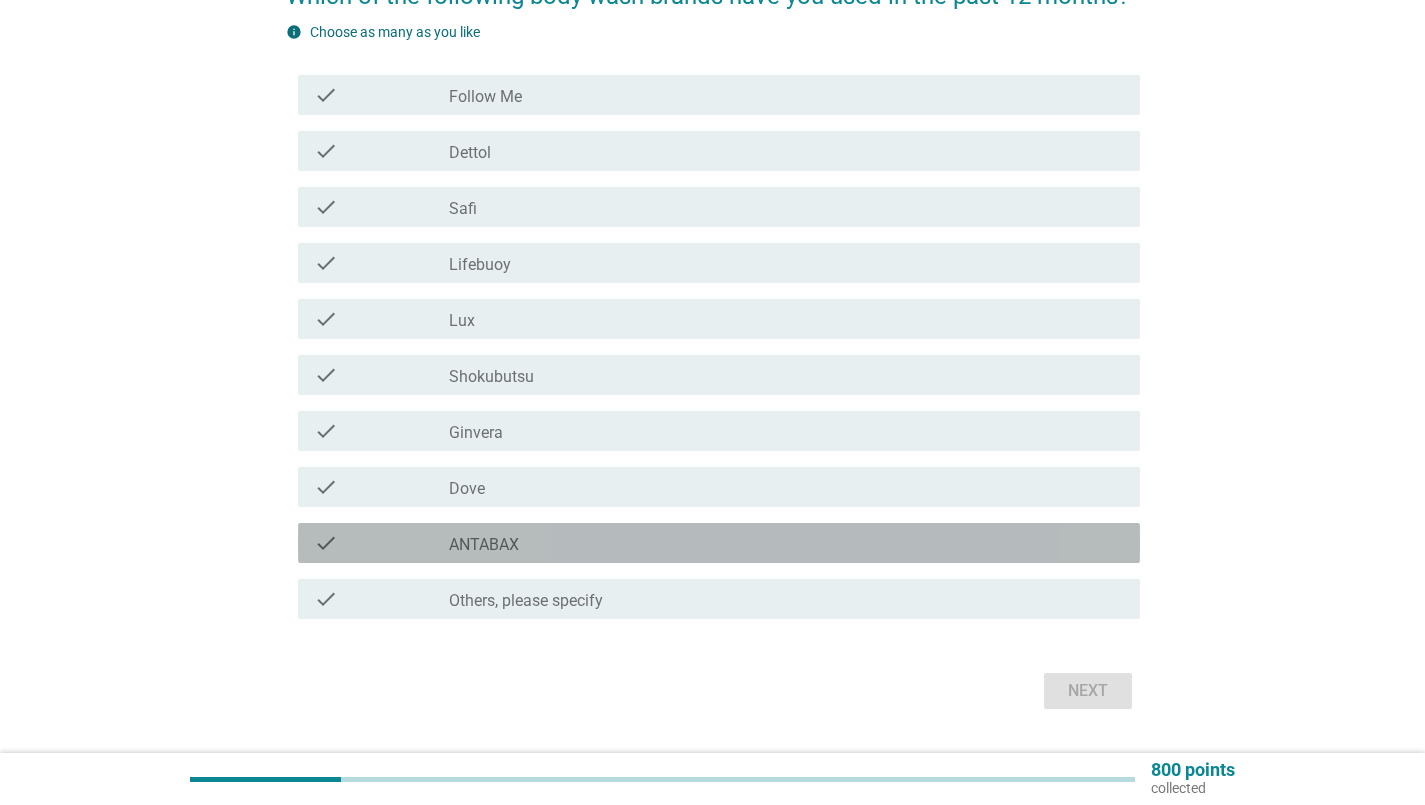 click on "ANTABAX" at bounding box center (484, 545) 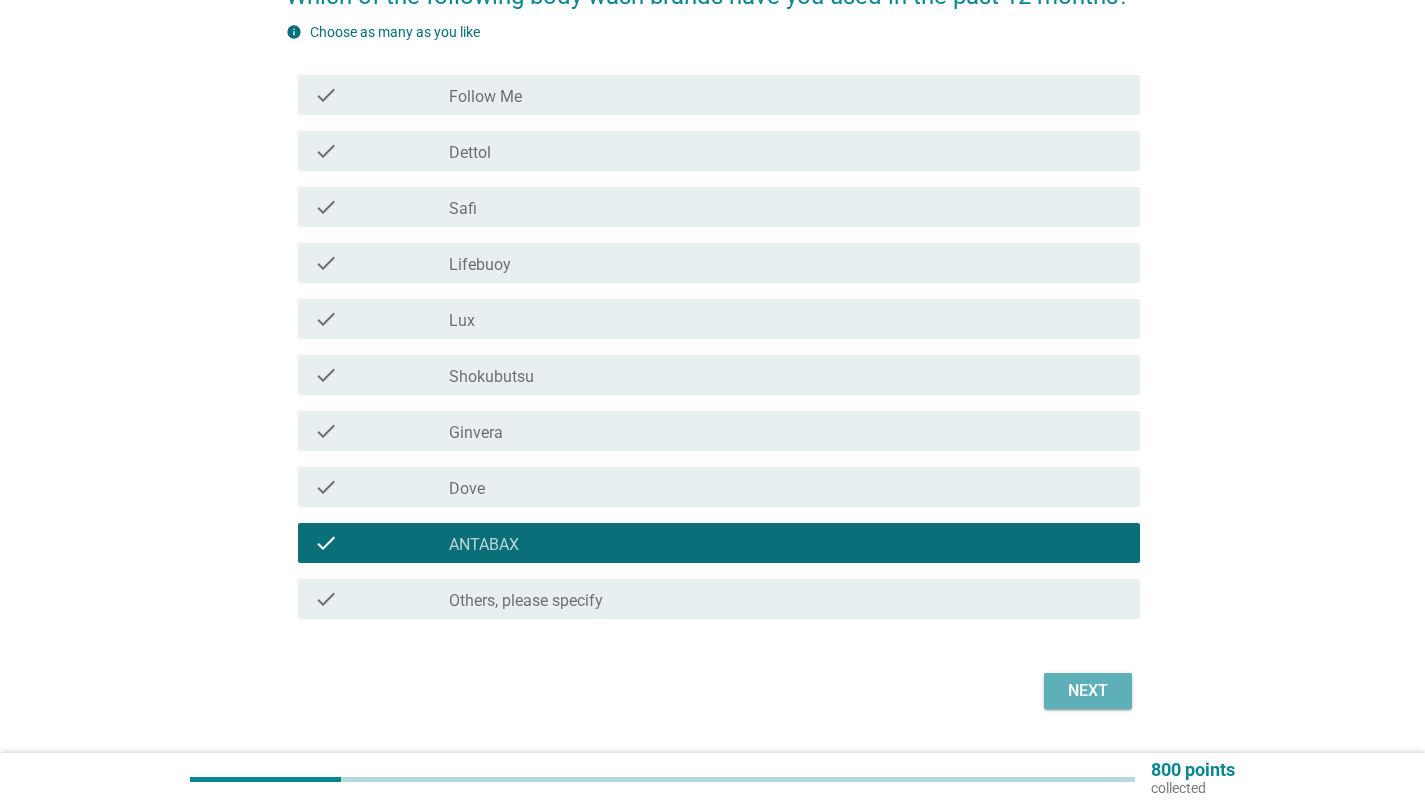 drag, startPoint x: 1102, startPoint y: 702, endPoint x: 1113, endPoint y: 688, distance: 17.804493 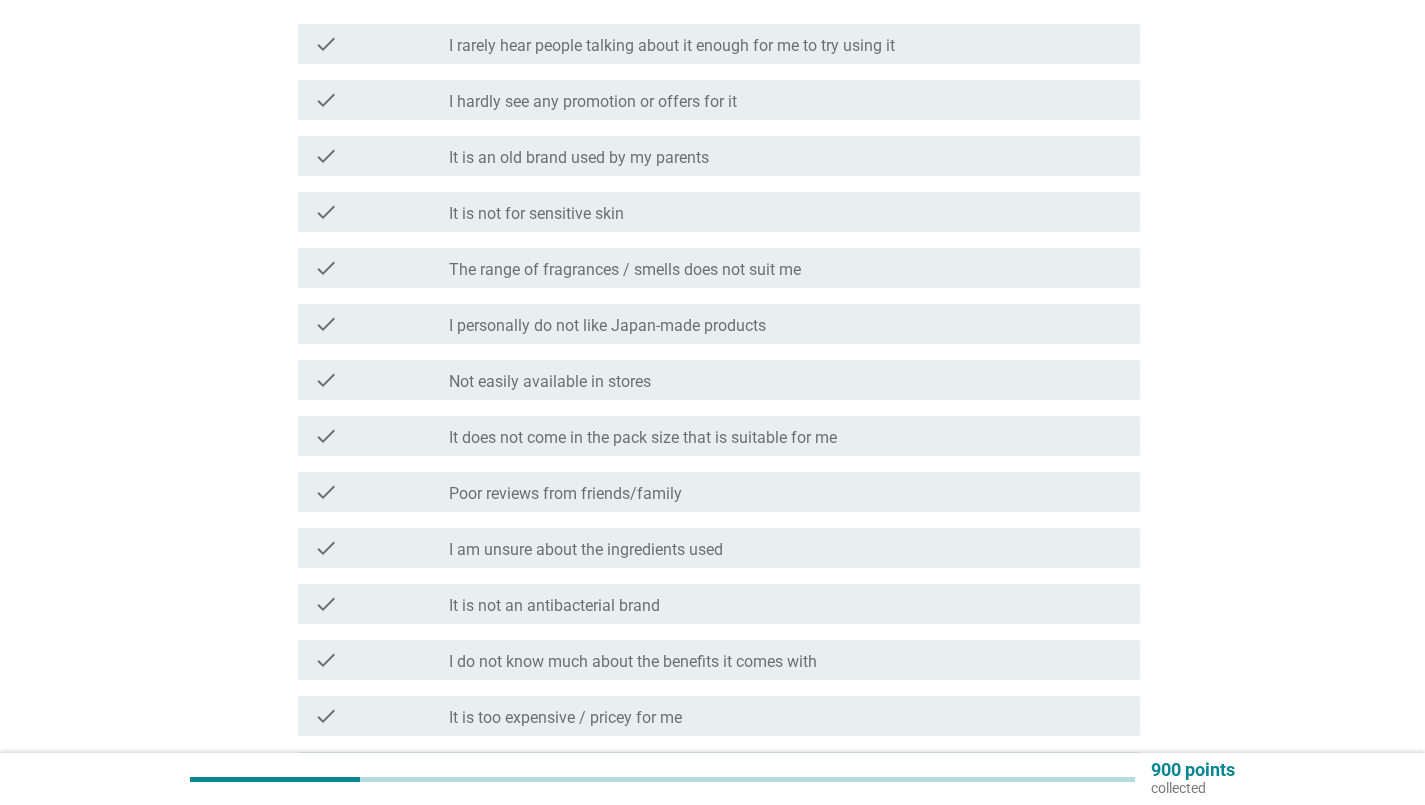 scroll, scrollTop: 300, scrollLeft: 0, axis: vertical 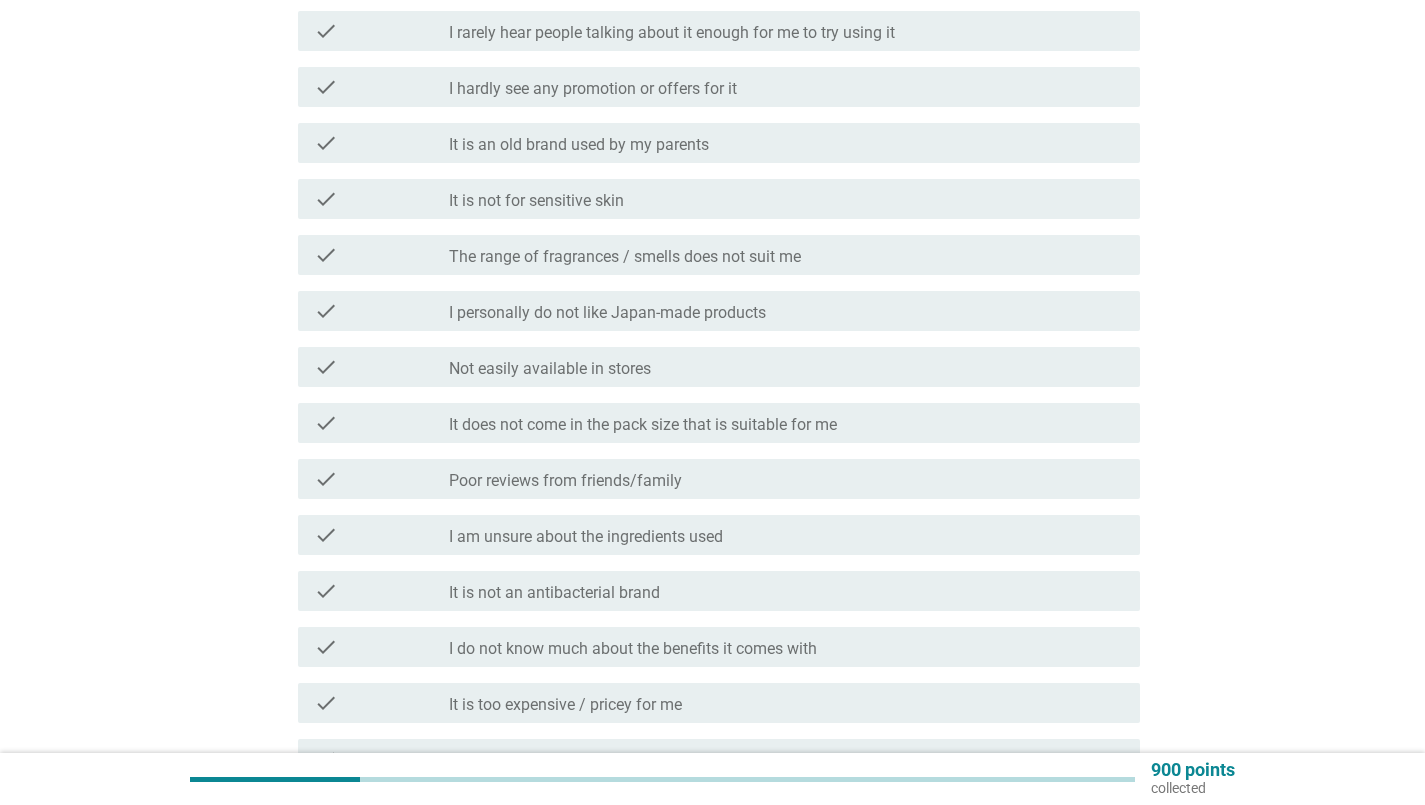 click on "It is an old brand used by my parents" at bounding box center (579, 145) 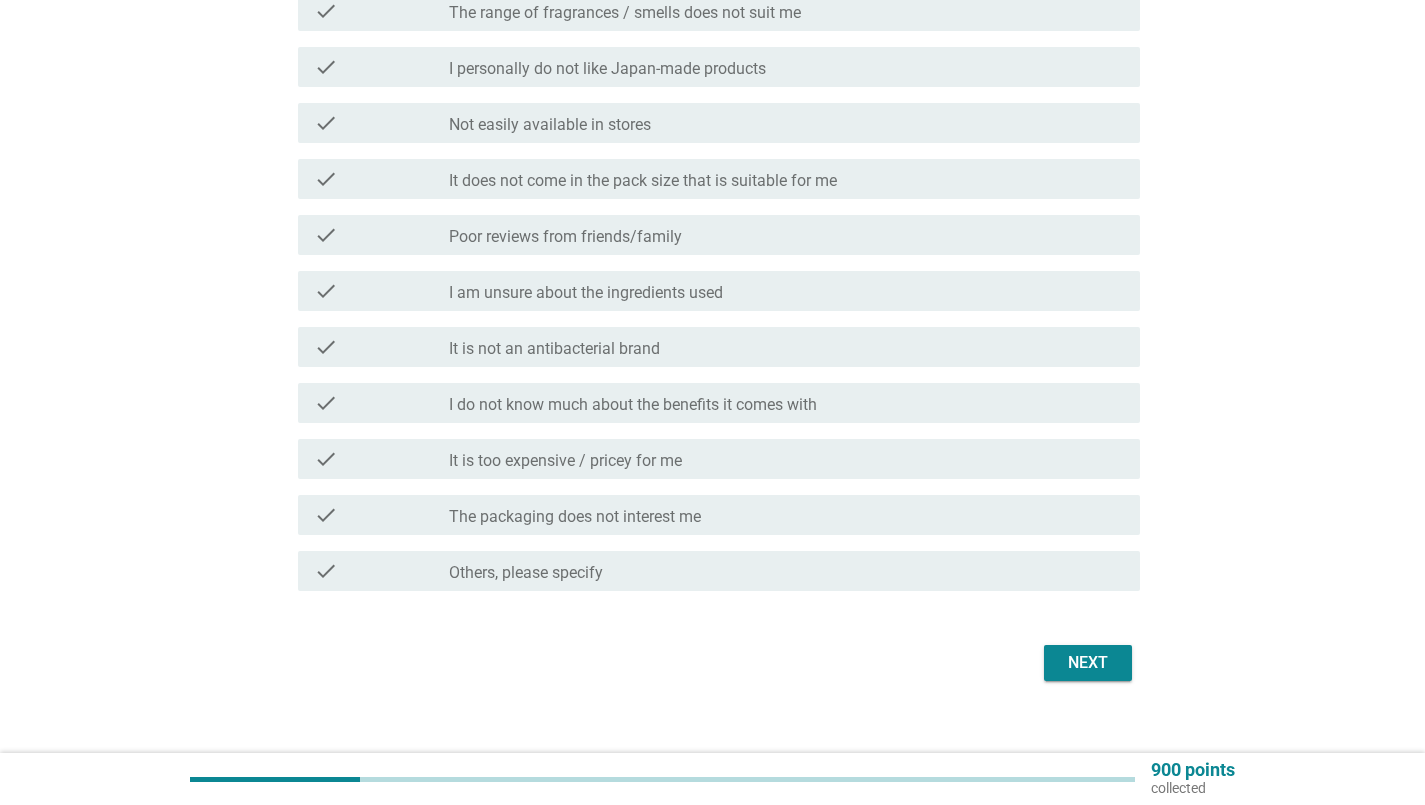 scroll, scrollTop: 568, scrollLeft: 0, axis: vertical 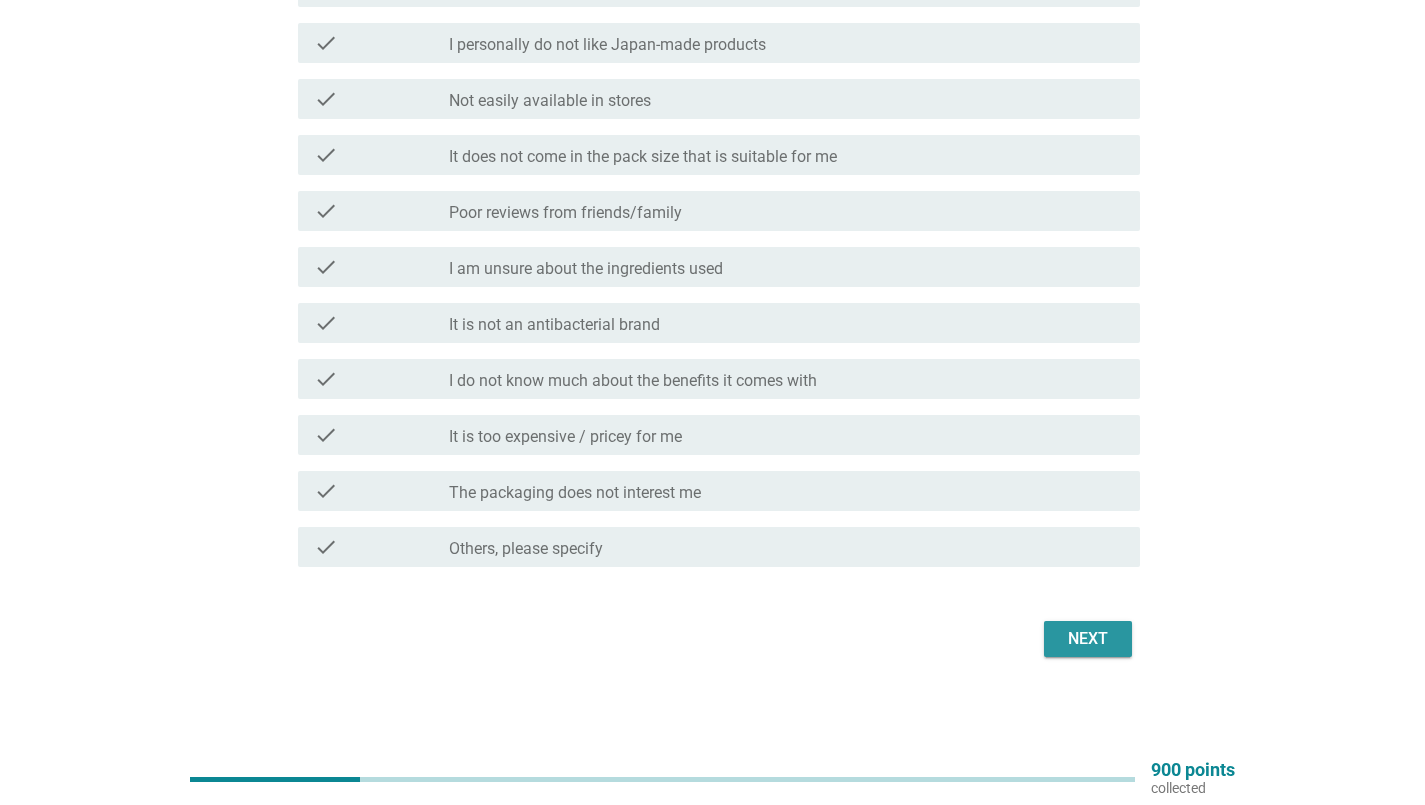 click on "Next" at bounding box center [1088, 639] 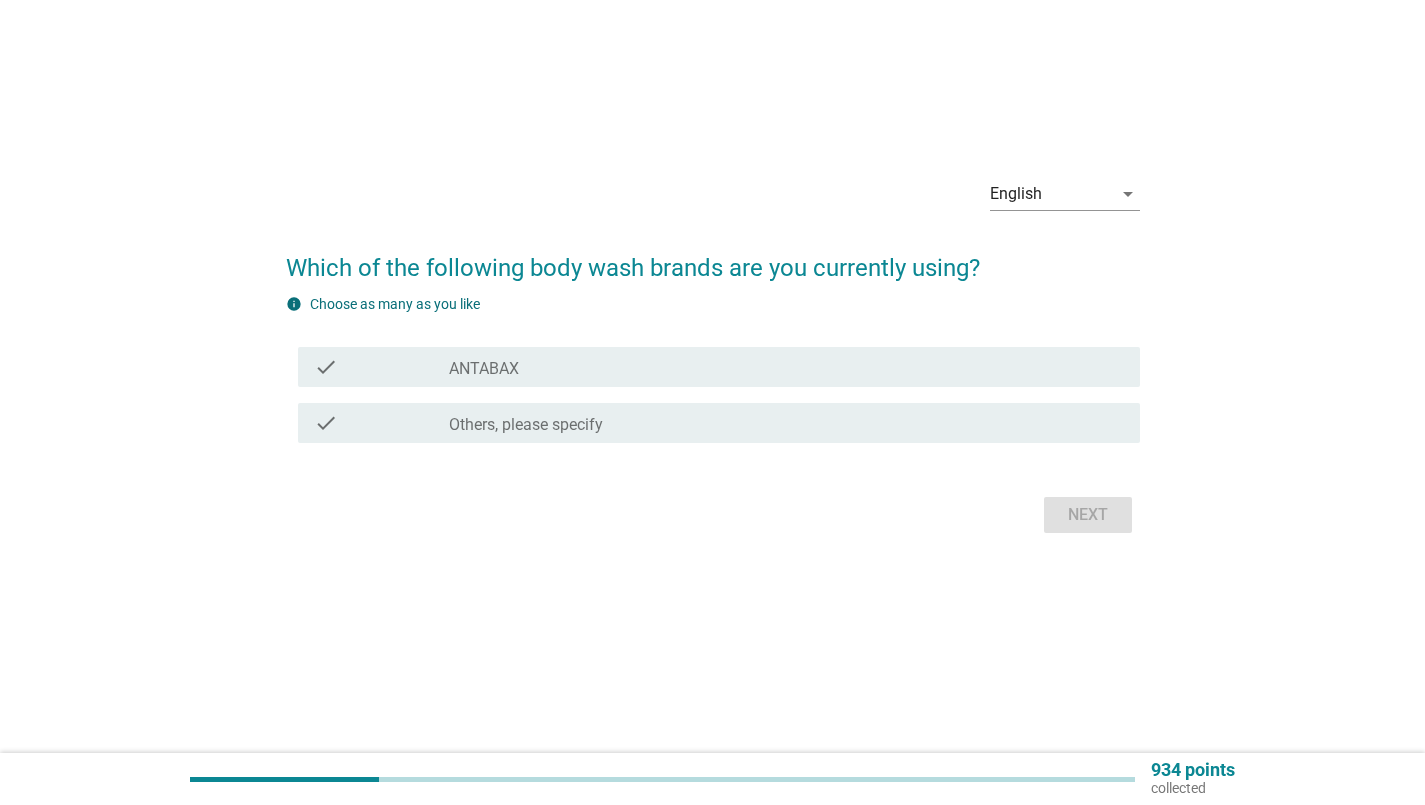 scroll, scrollTop: 0, scrollLeft: 0, axis: both 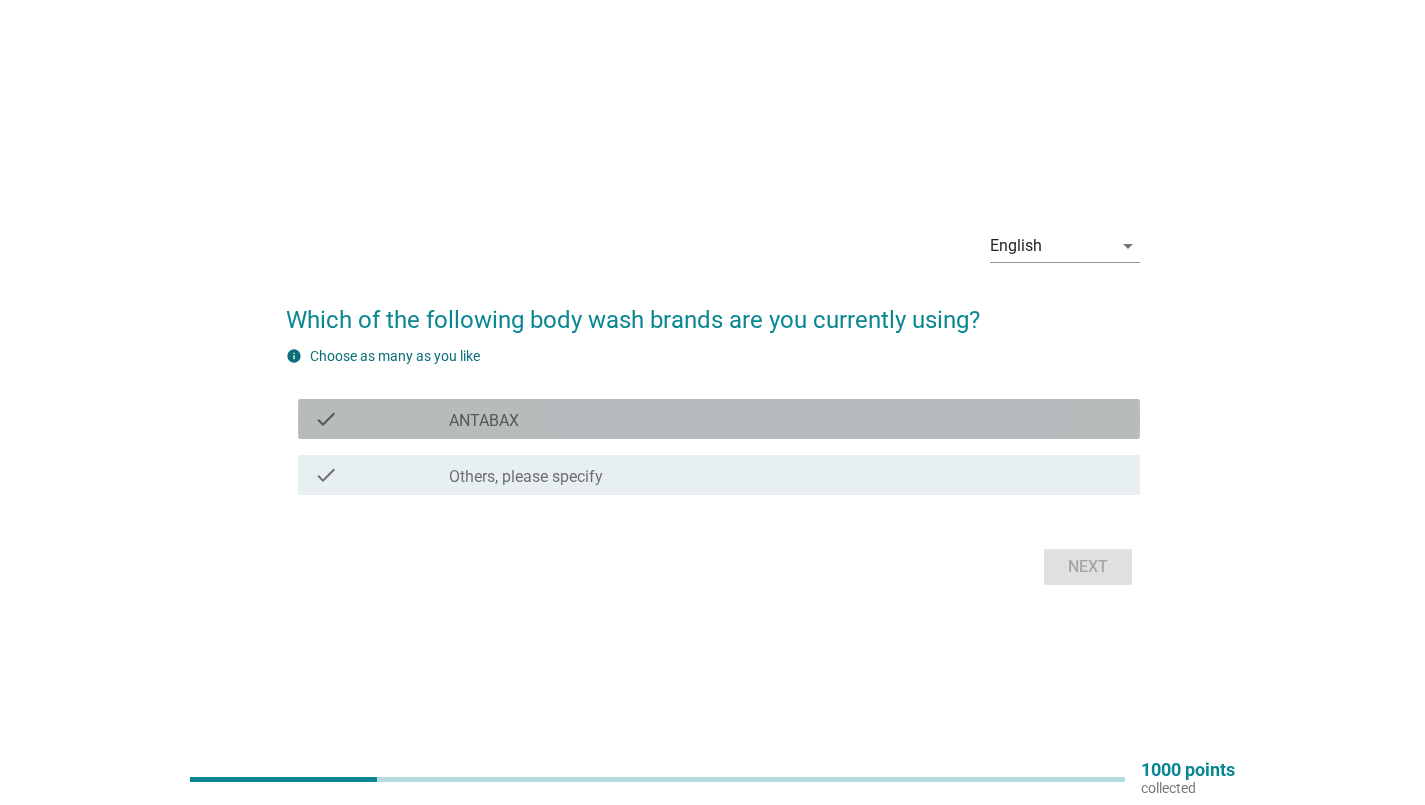 click on "check_box_outline_blank ANTABAX" at bounding box center (786, 419) 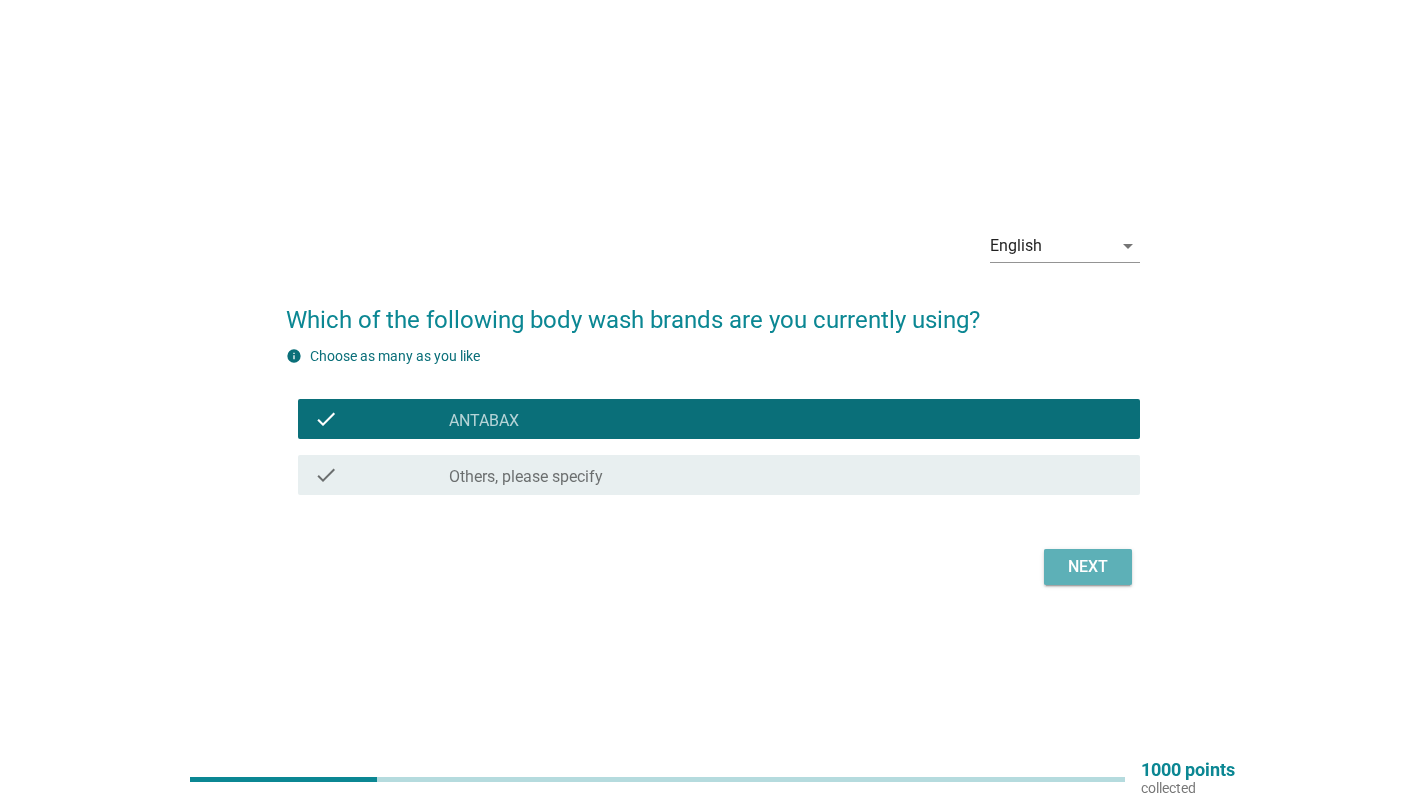 click on "Next" at bounding box center [1088, 567] 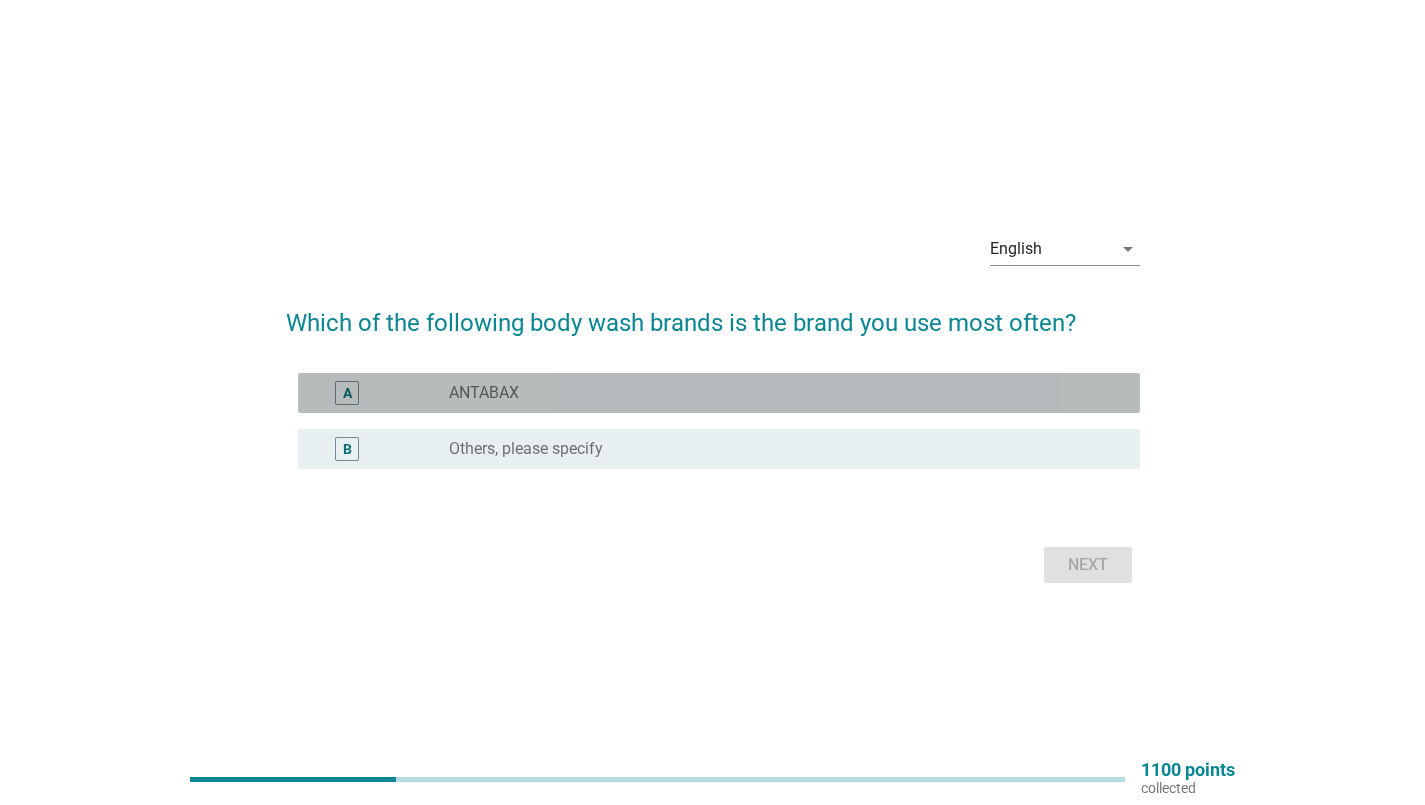 click on "radio_button_unchecked ANTABAX" at bounding box center (778, 393) 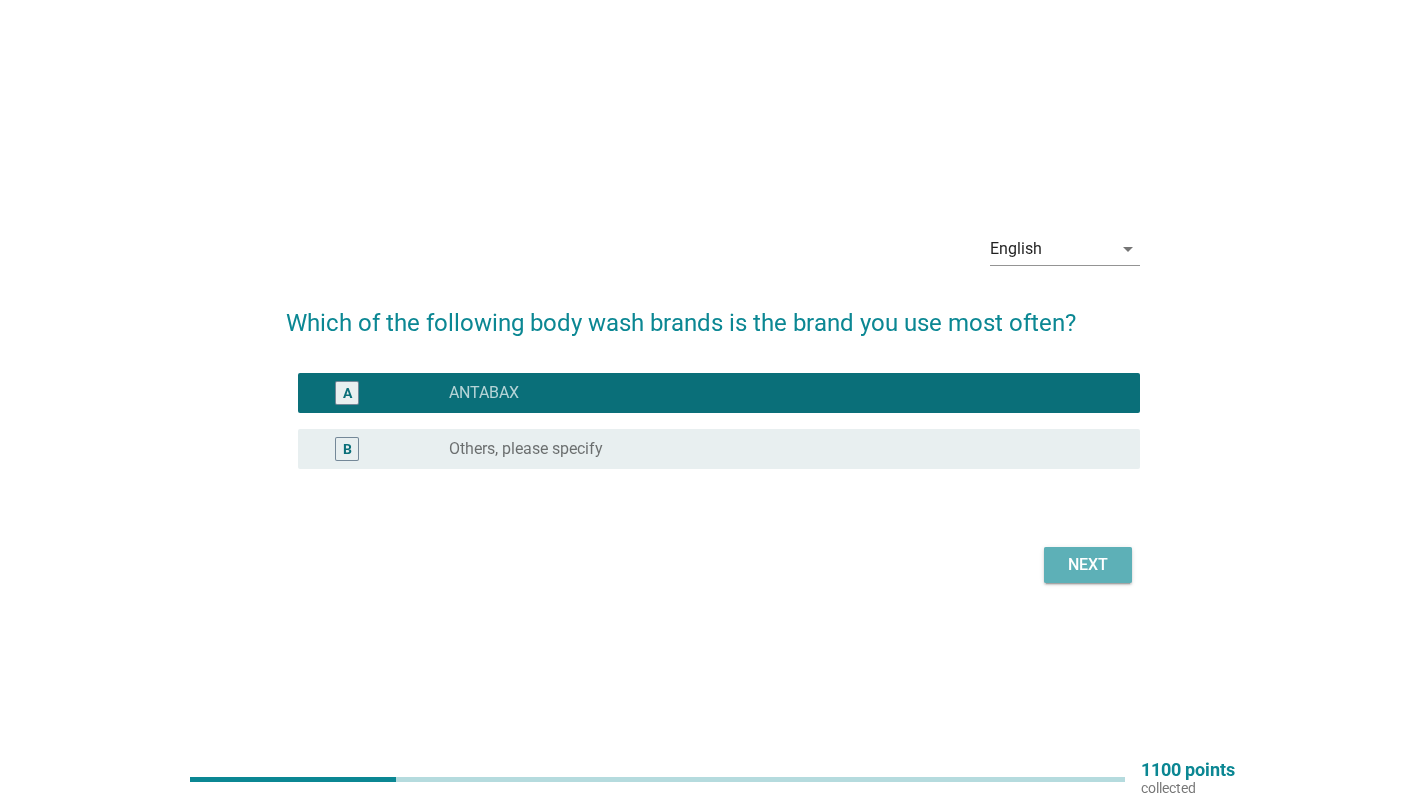 click on "Next" at bounding box center [1088, 565] 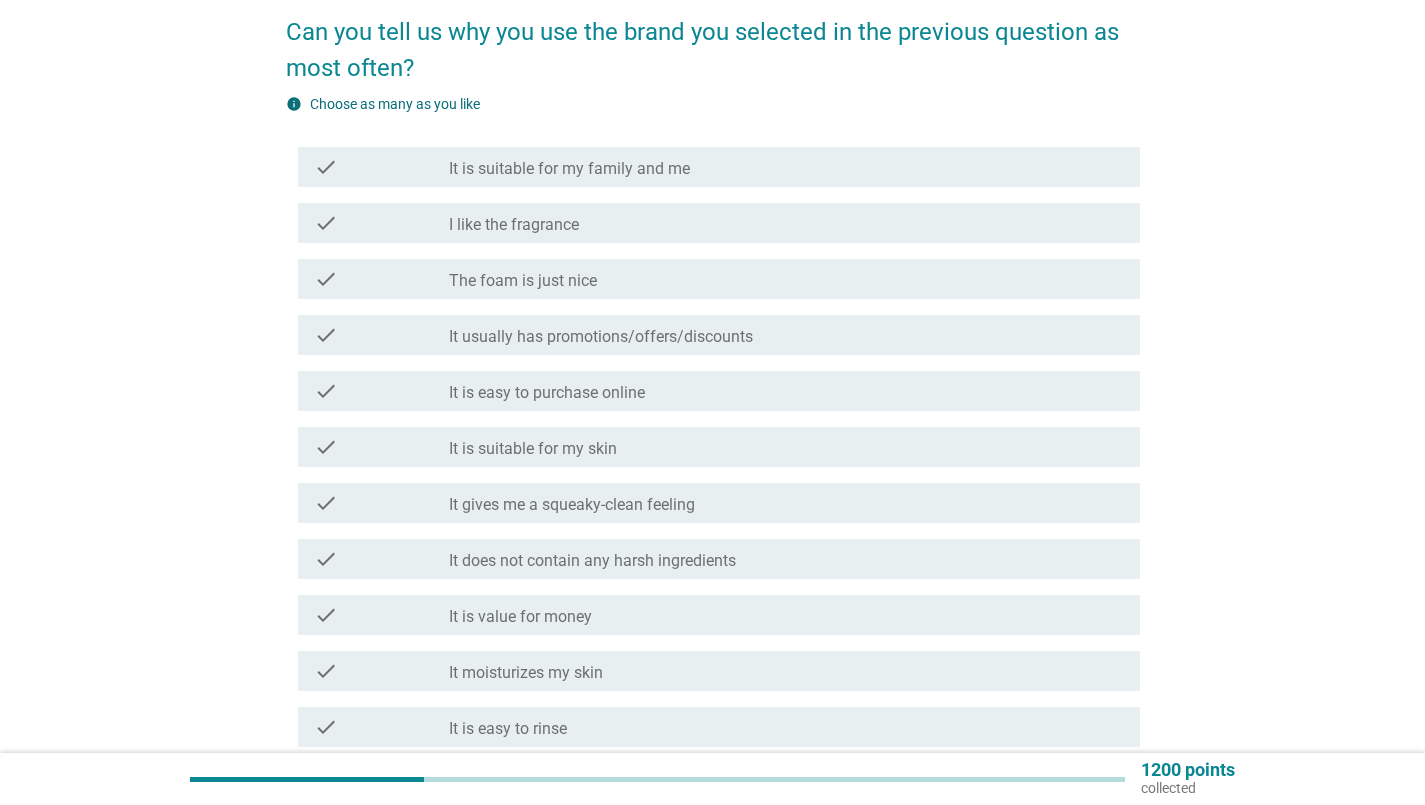 scroll, scrollTop: 200, scrollLeft: 0, axis: vertical 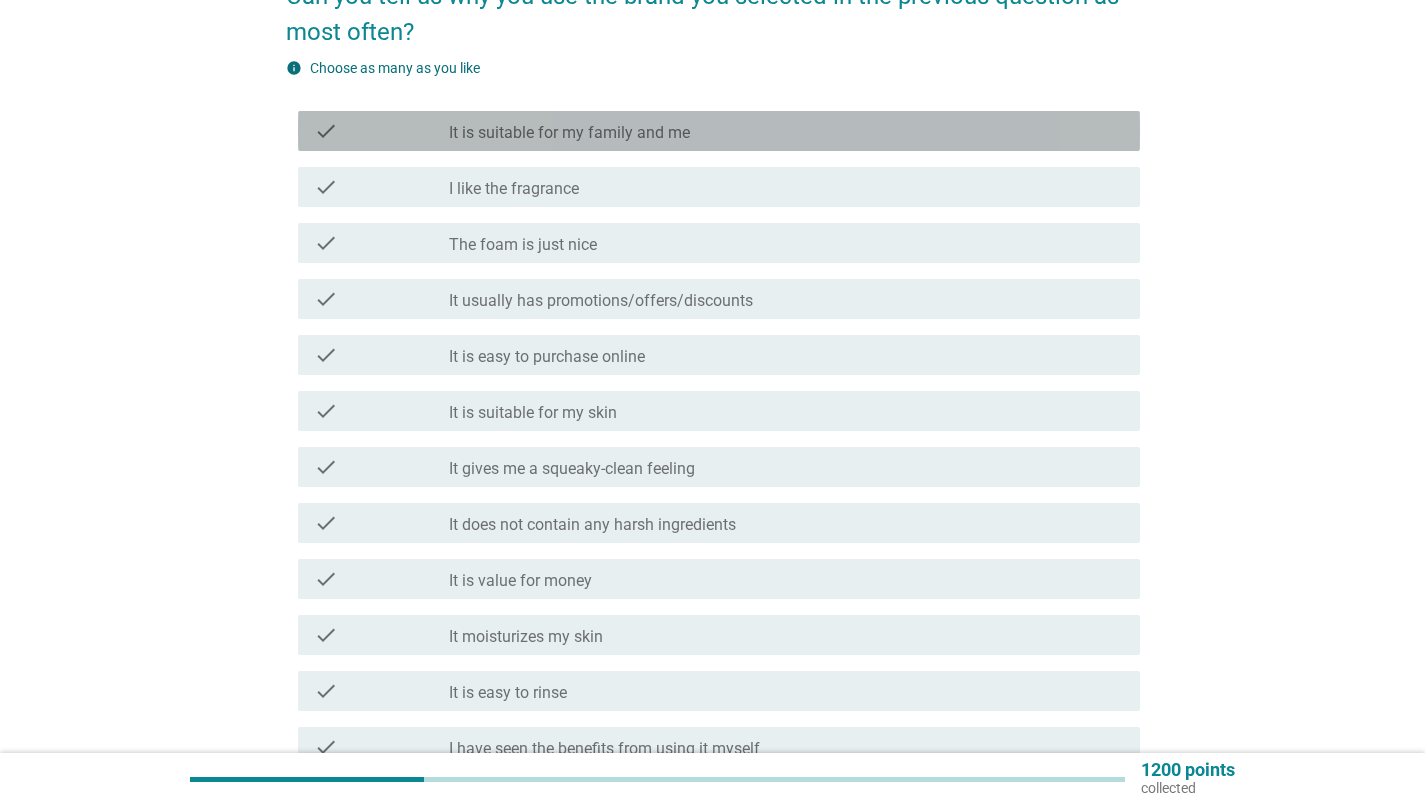 click on "It is suitable for my family and me" at bounding box center [569, 133] 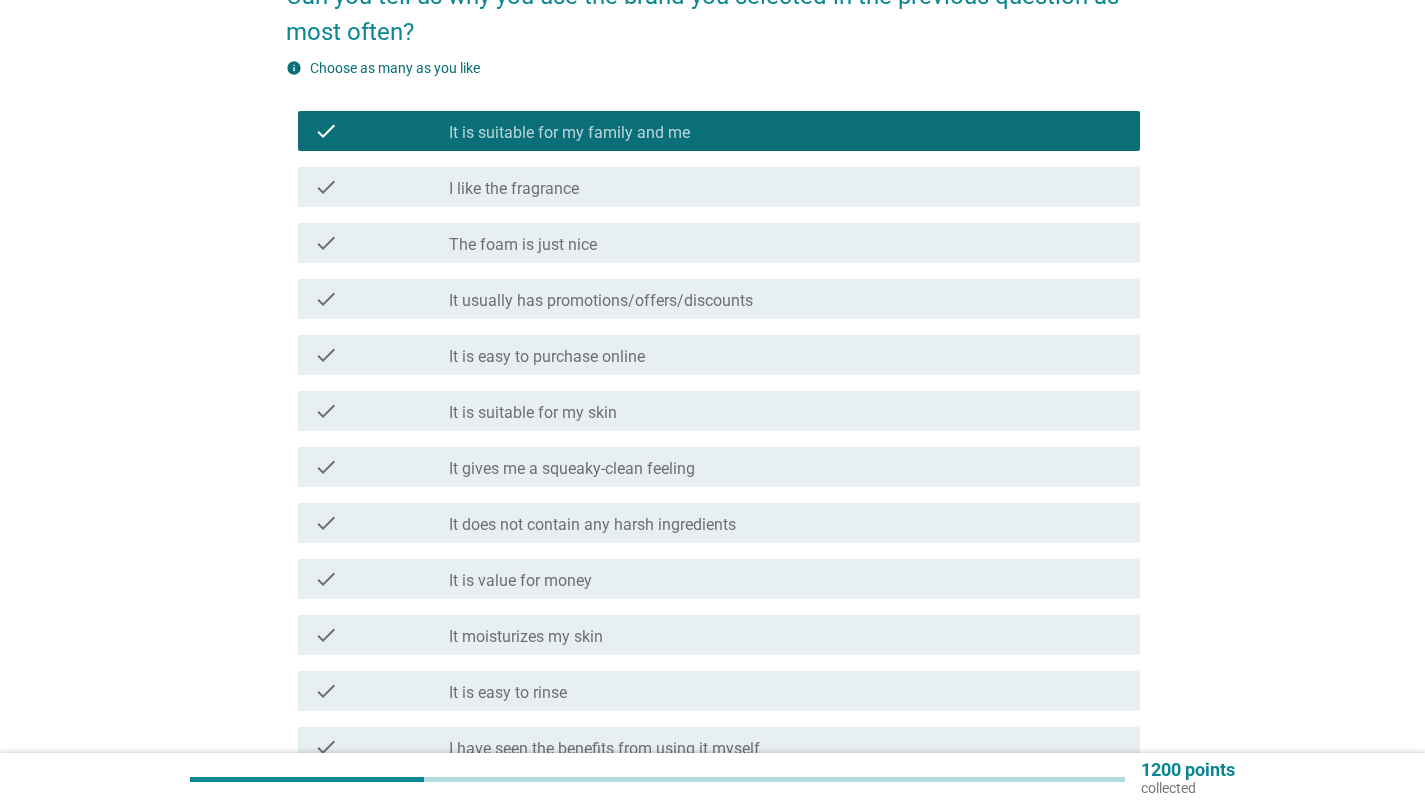 click on "check_box_outline_blank The foam is just nice" at bounding box center (786, 243) 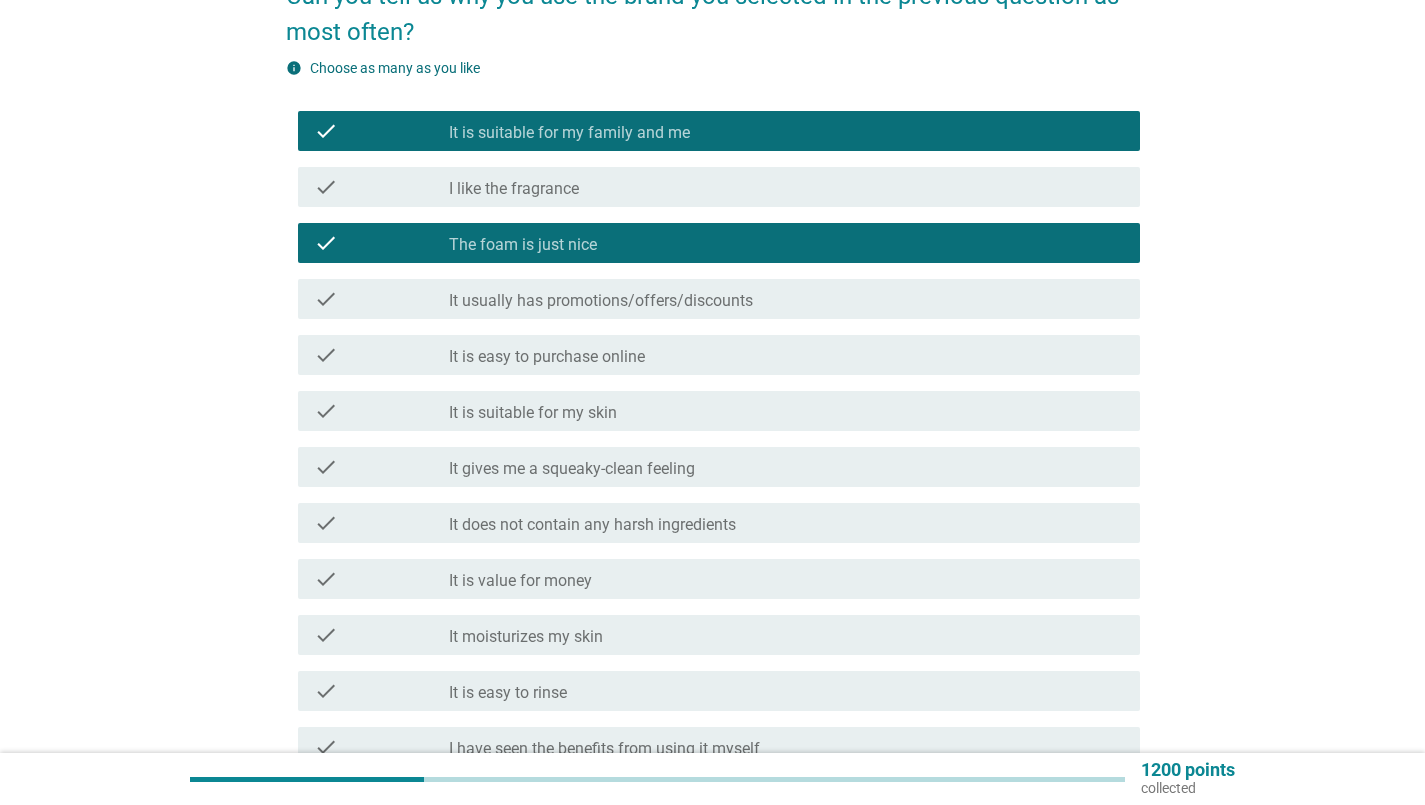 click on "It usually has promotions/offers/discounts" at bounding box center [601, 301] 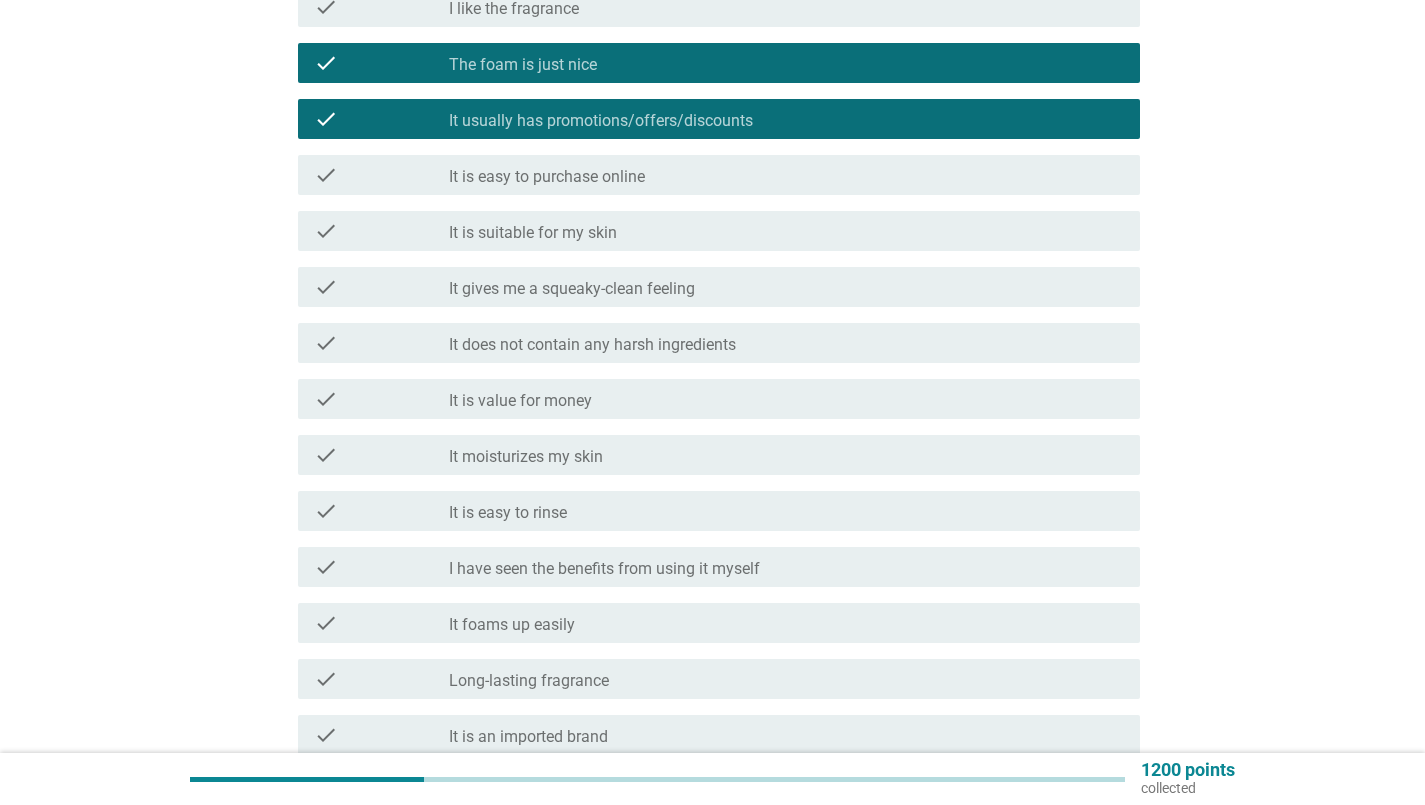 scroll, scrollTop: 400, scrollLeft: 0, axis: vertical 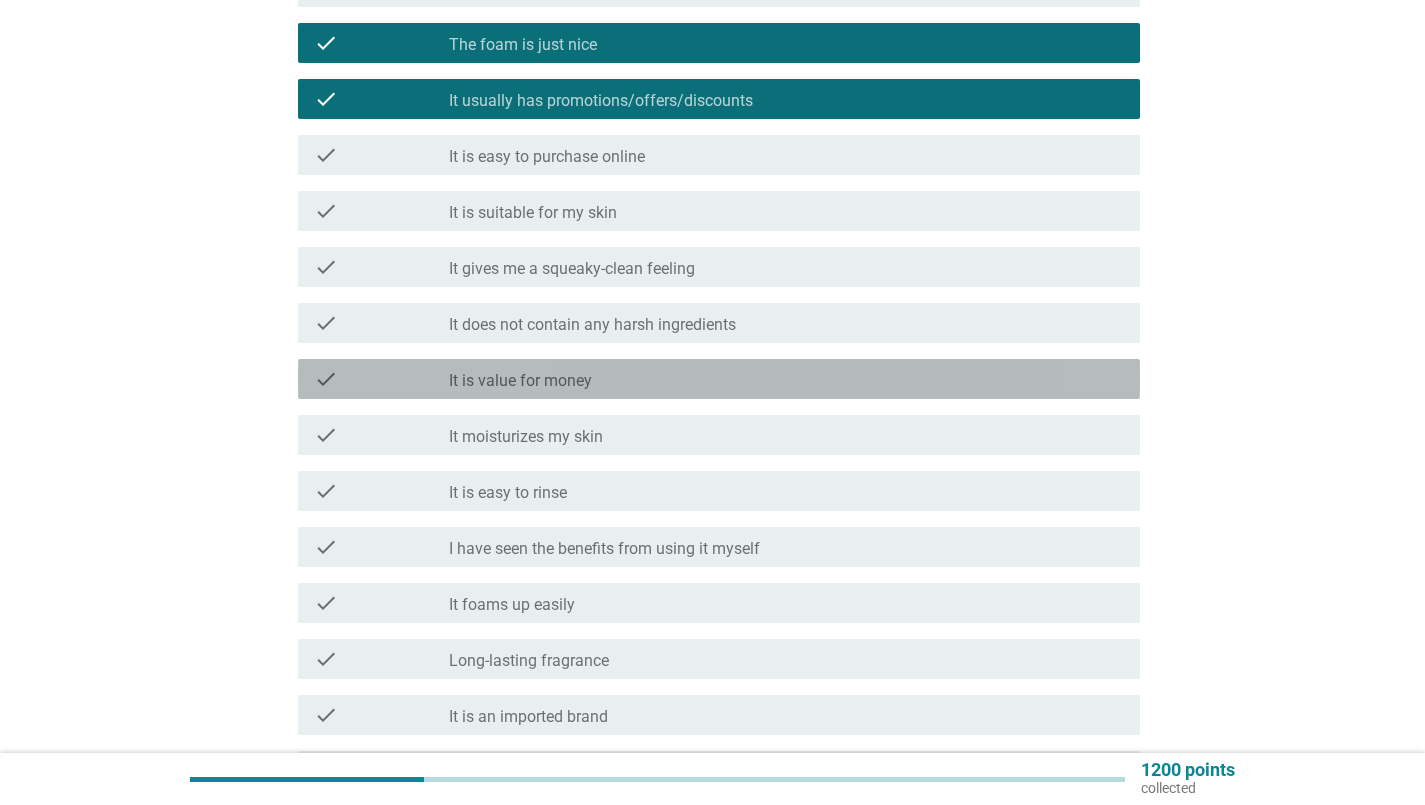 click on "check_box_outline_blank It is value for money" at bounding box center [786, 379] 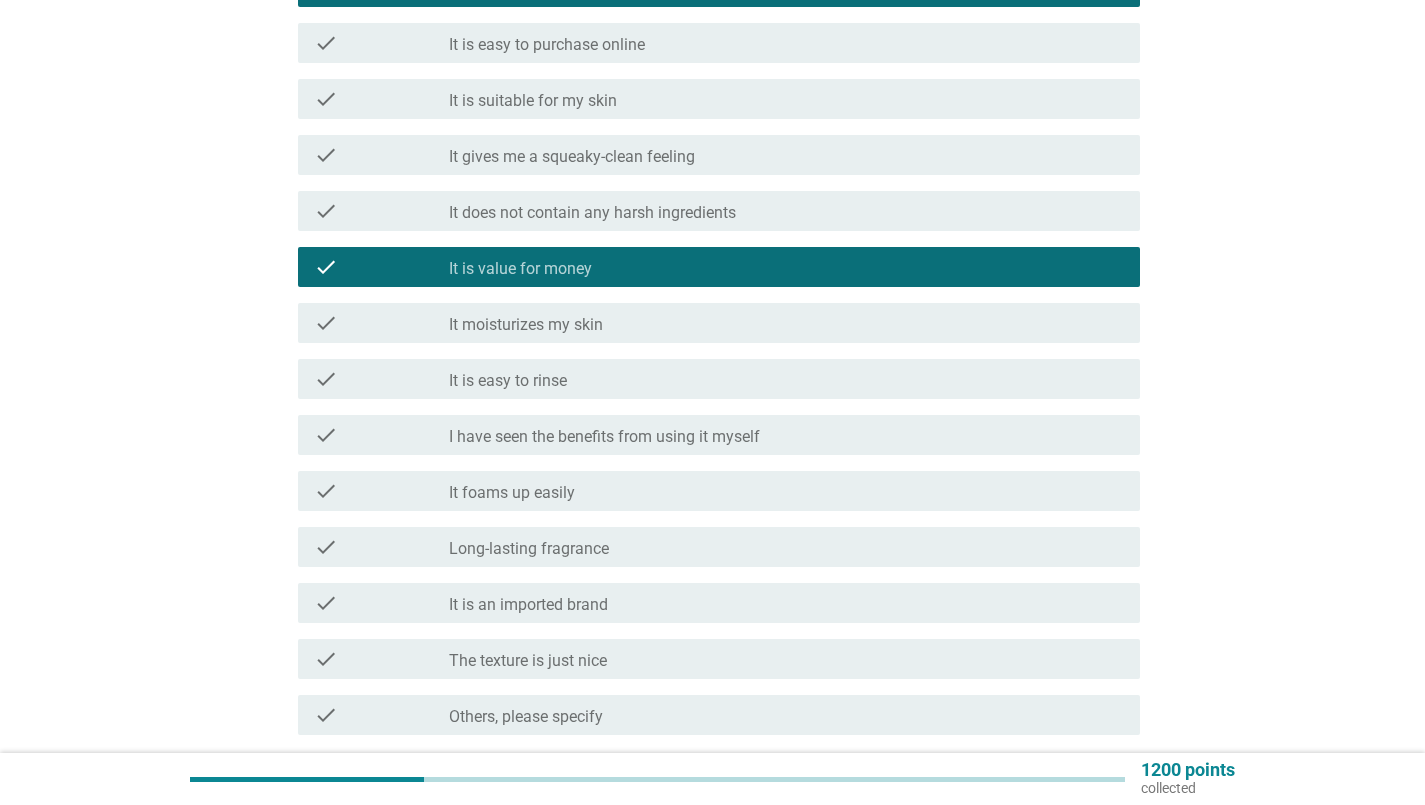 scroll, scrollTop: 600, scrollLeft: 0, axis: vertical 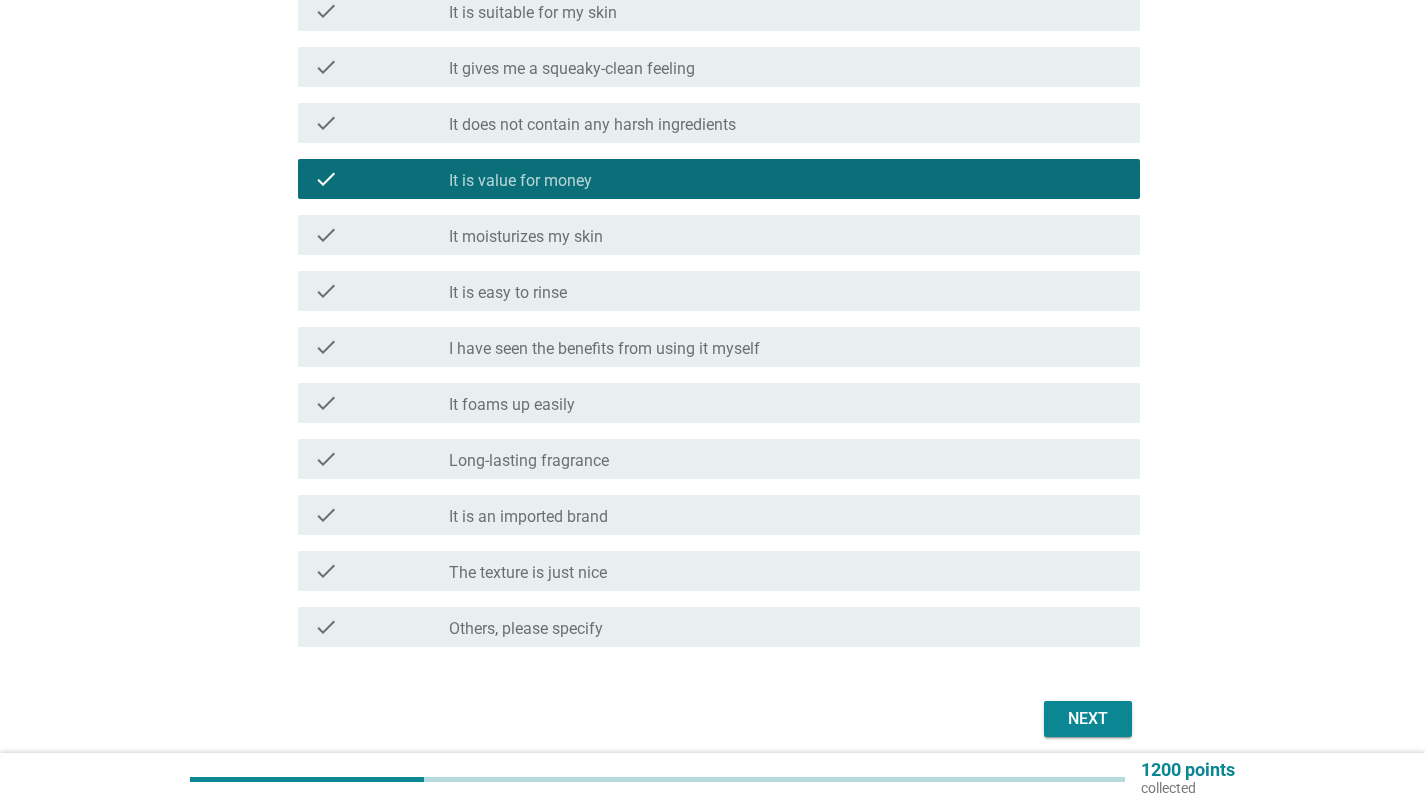 click on "check     check_box_outline_blank I have seen the benefits from using it myself" at bounding box center [719, 347] 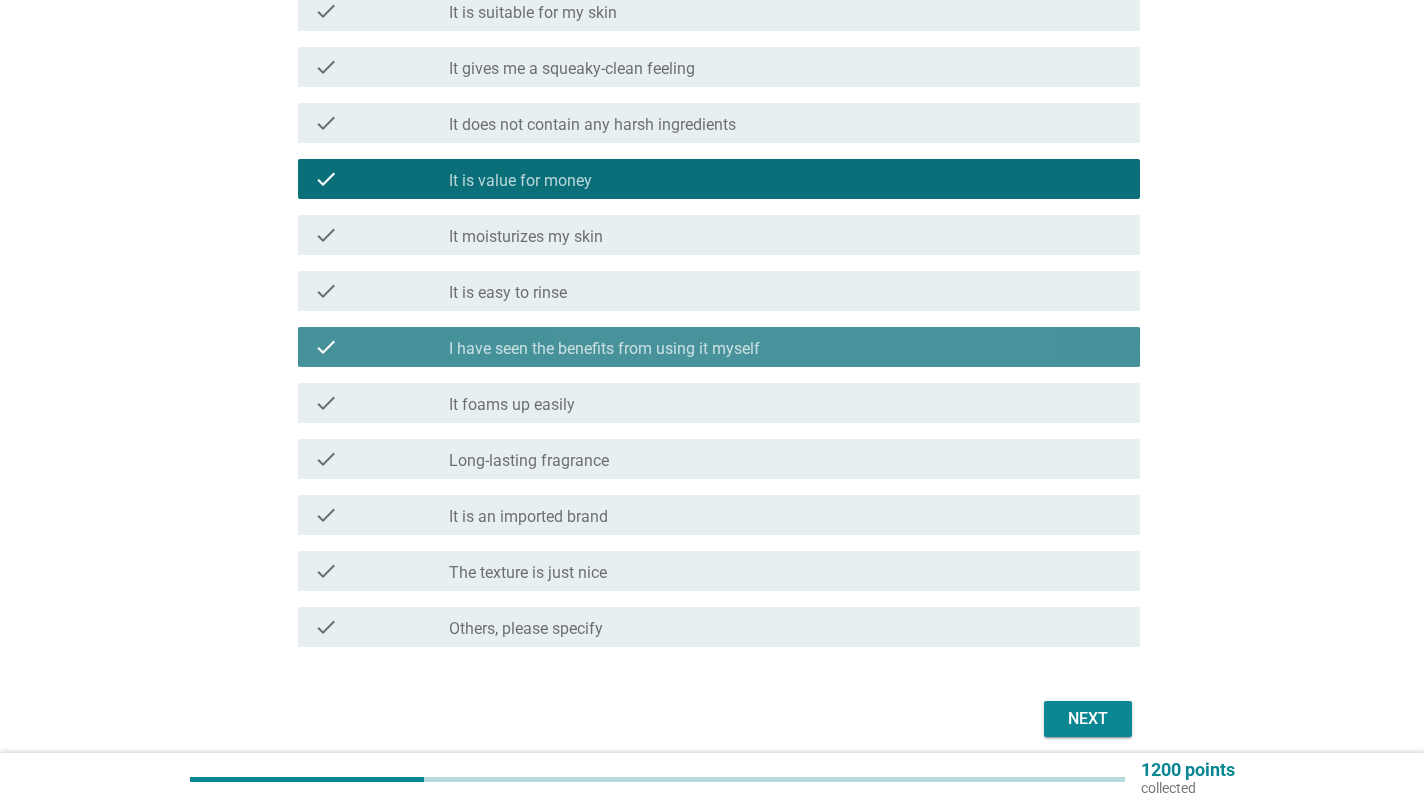 click on "check     check_box_outline_blank It is easy to rinse" at bounding box center (719, 291) 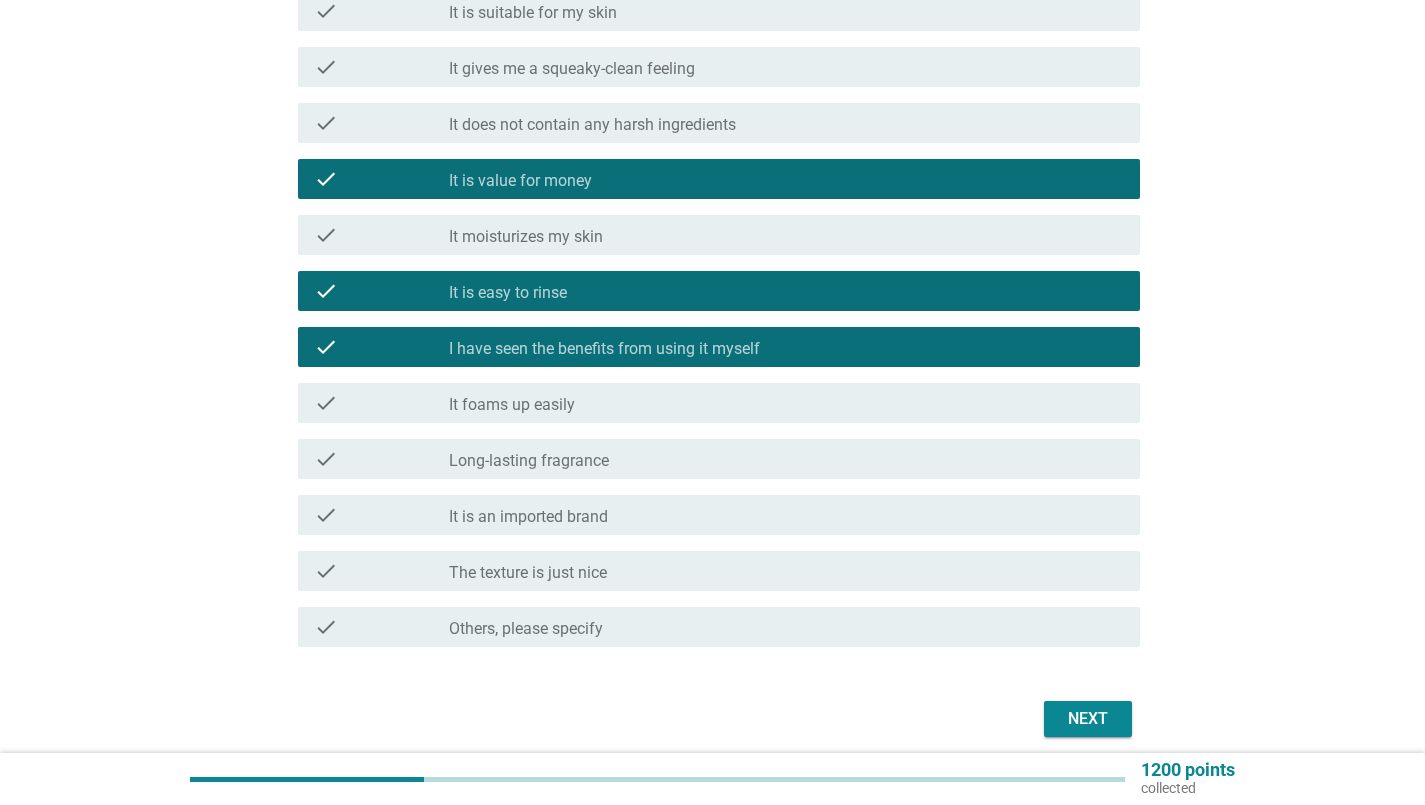 click on "I have seen the benefits from using it myself" at bounding box center [604, 349] 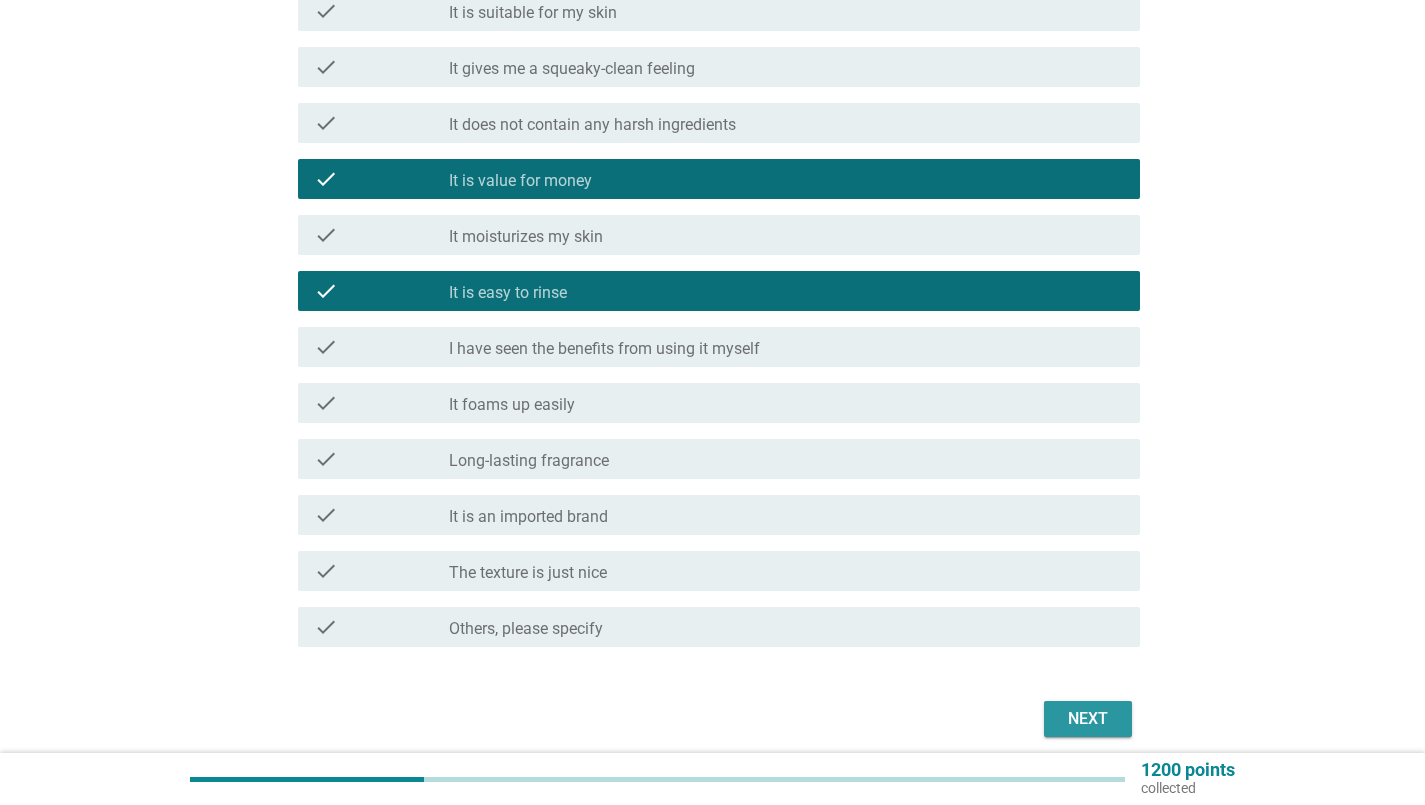 click on "Next" at bounding box center [1088, 719] 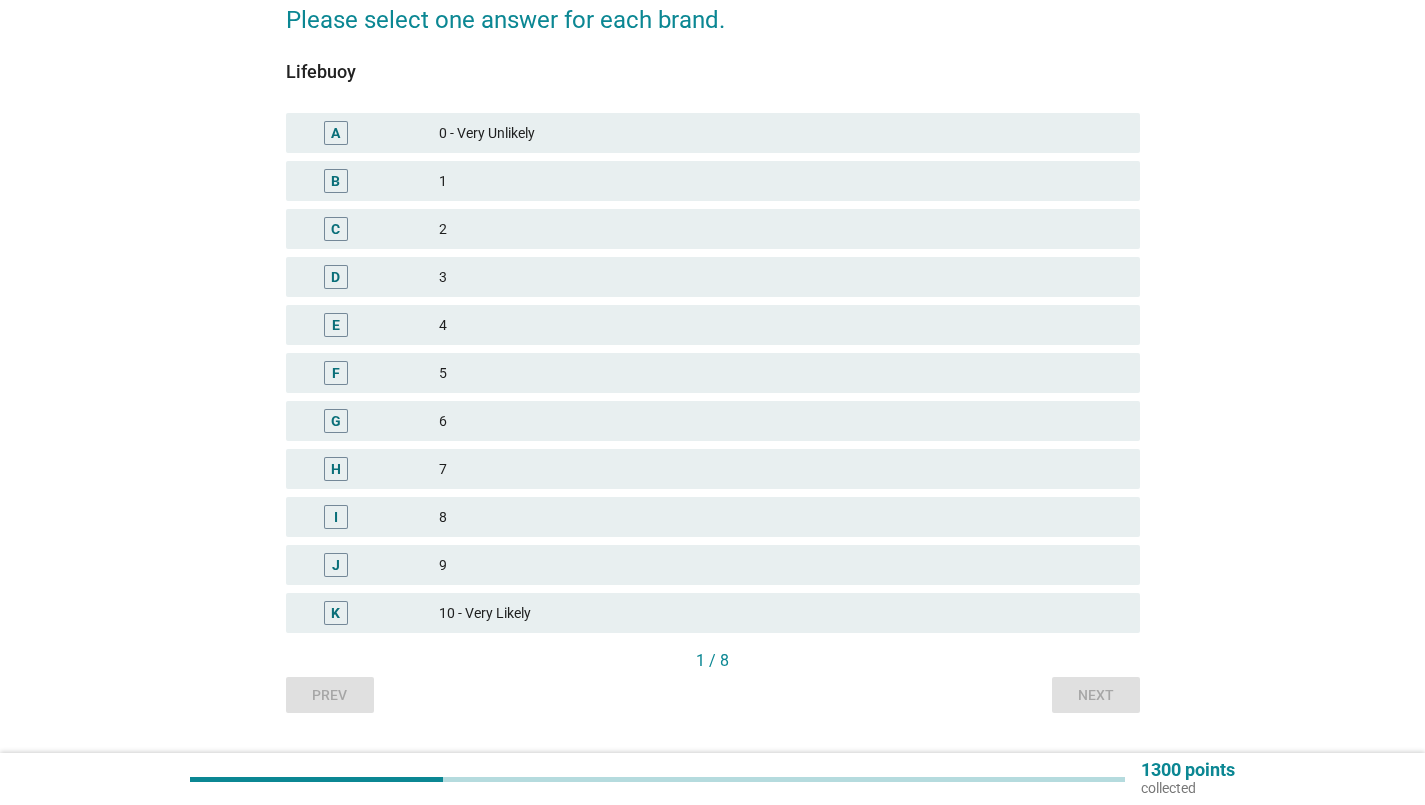 scroll, scrollTop: 370, scrollLeft: 0, axis: vertical 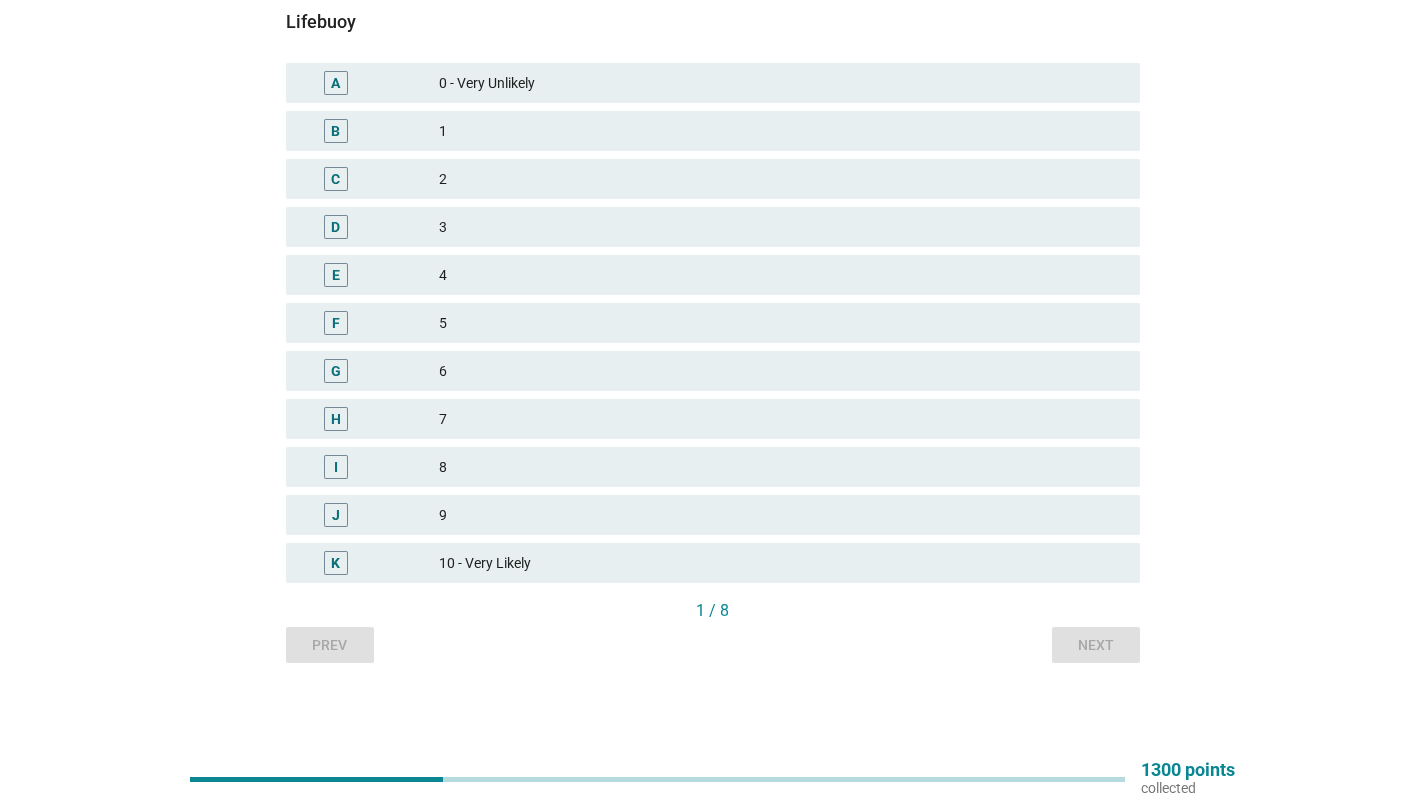 click on "K   10 - Very Likely" at bounding box center (713, 563) 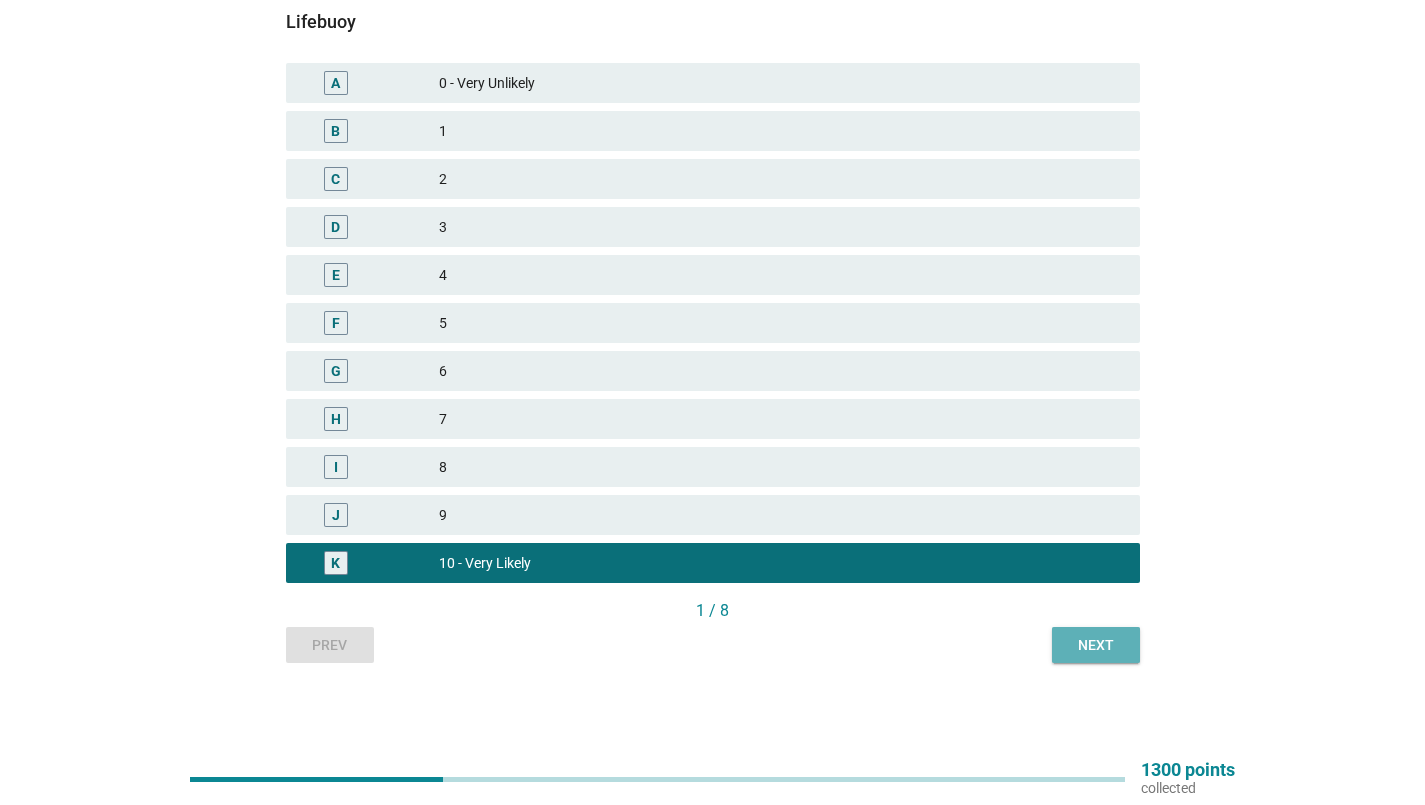click on "Next" at bounding box center [1096, 645] 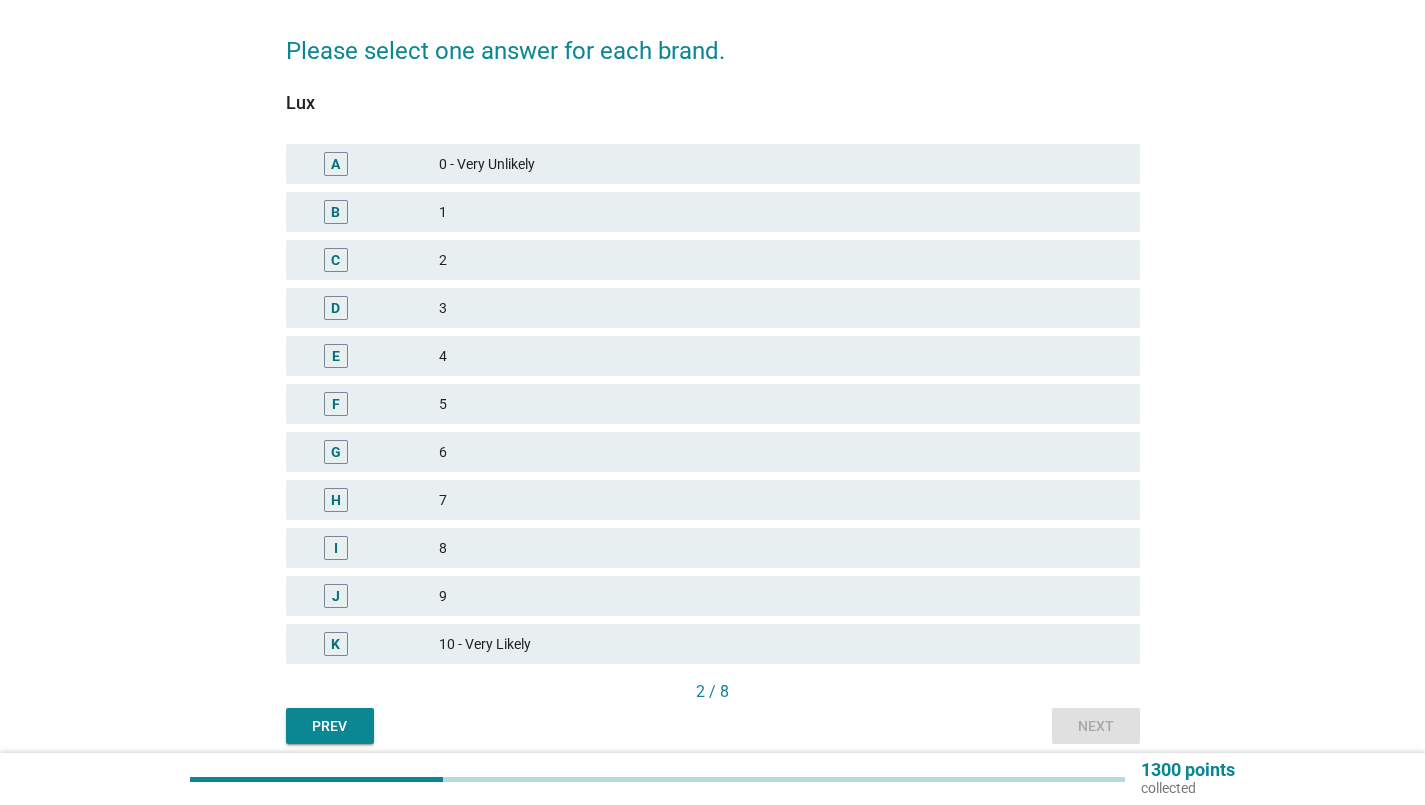 scroll, scrollTop: 370, scrollLeft: 0, axis: vertical 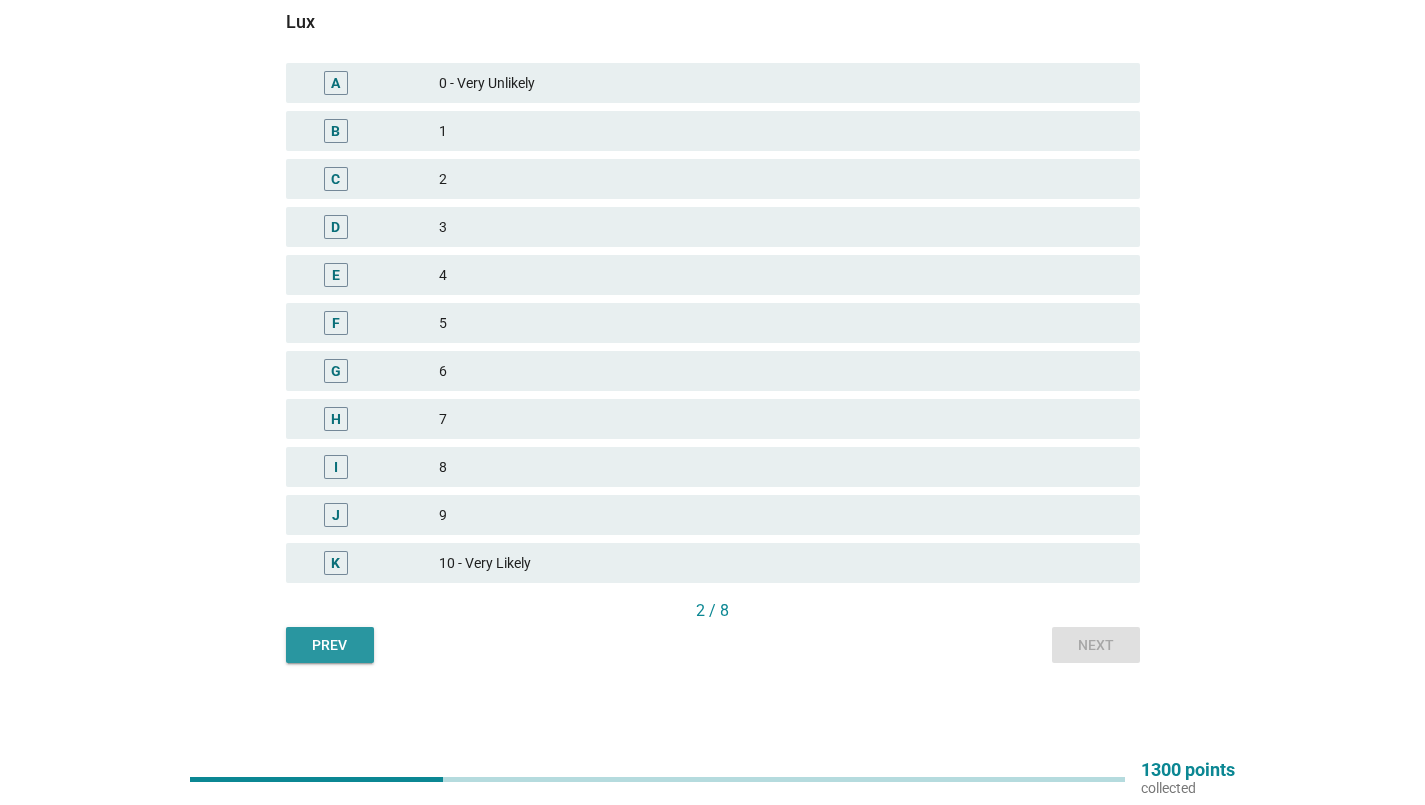 click on "Prev" at bounding box center (330, 645) 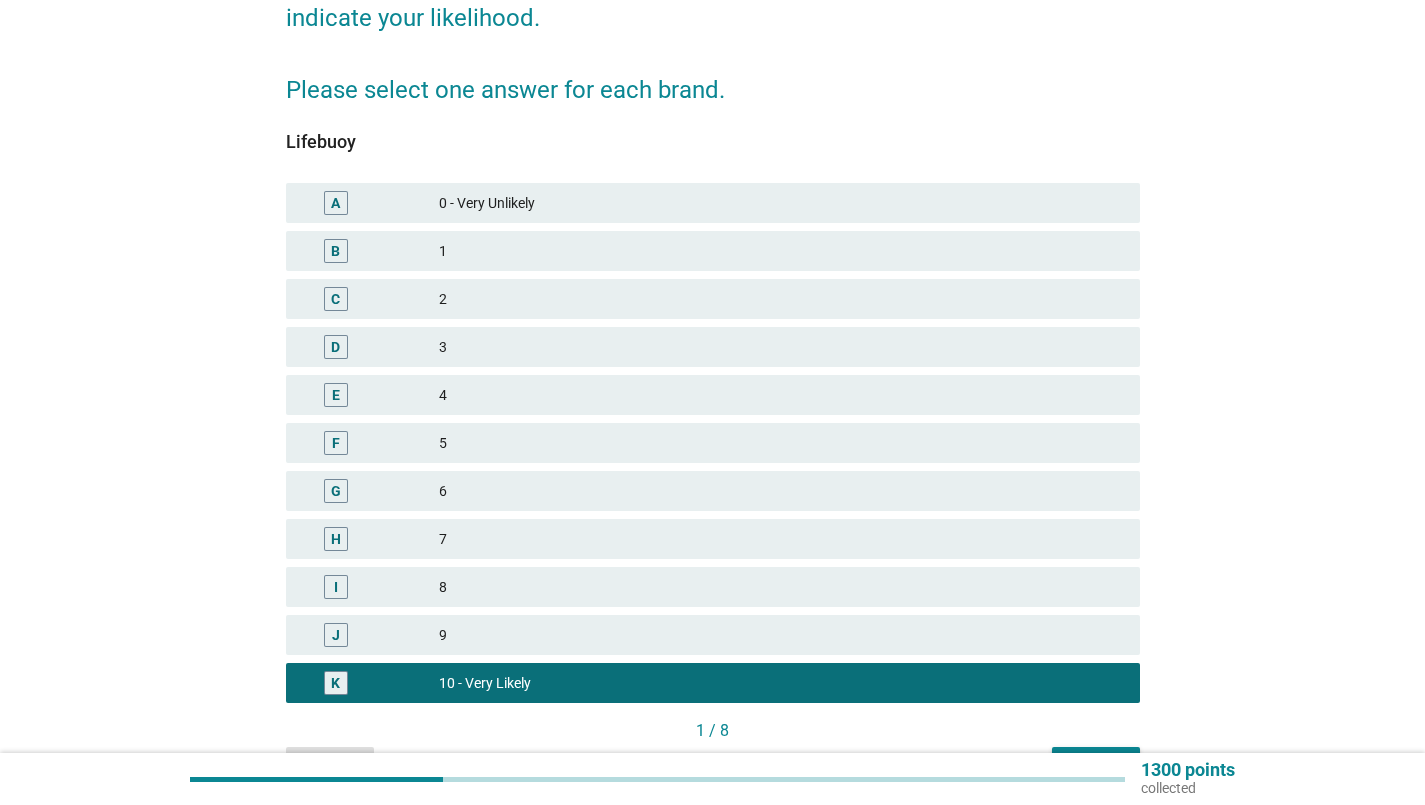 scroll, scrollTop: 300, scrollLeft: 0, axis: vertical 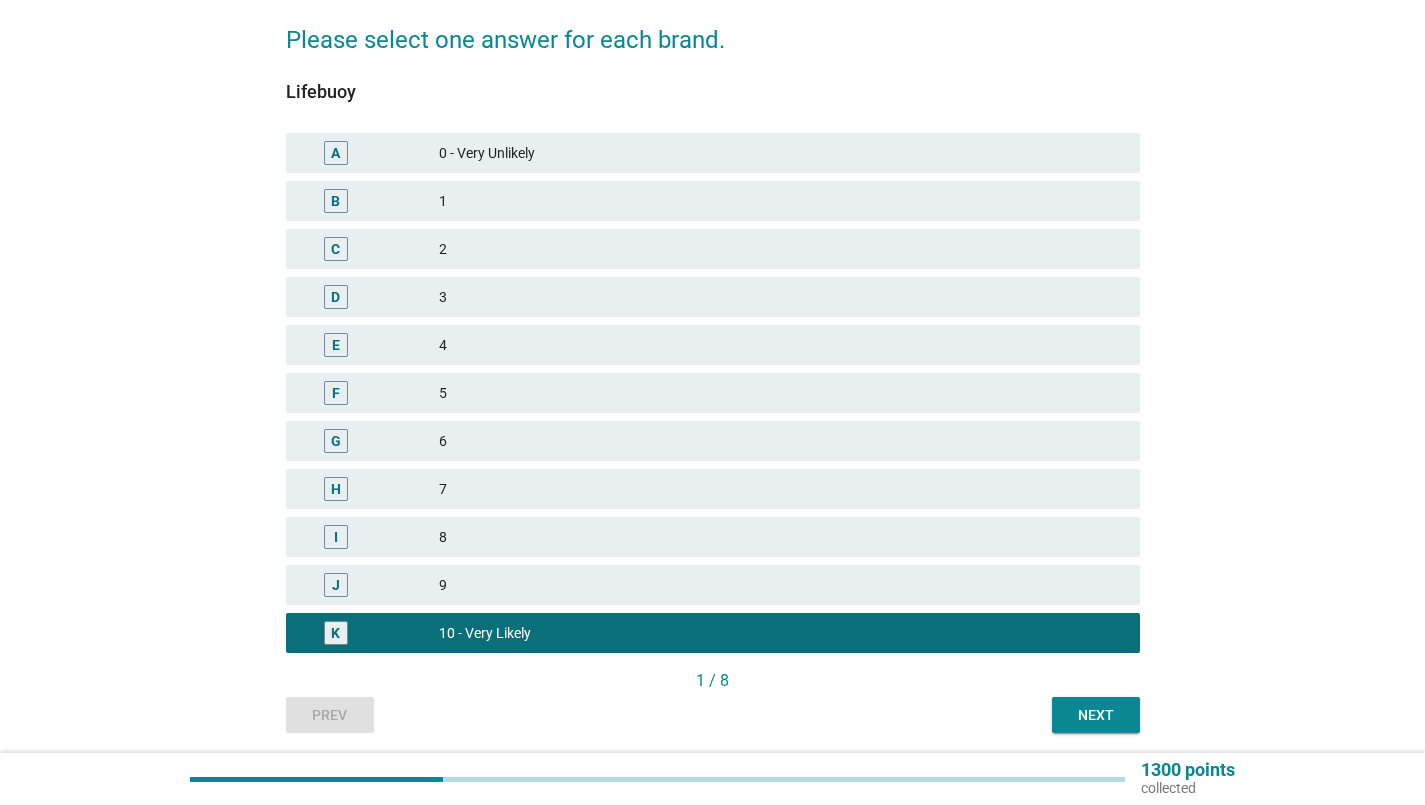 click on "6" at bounding box center (781, 441) 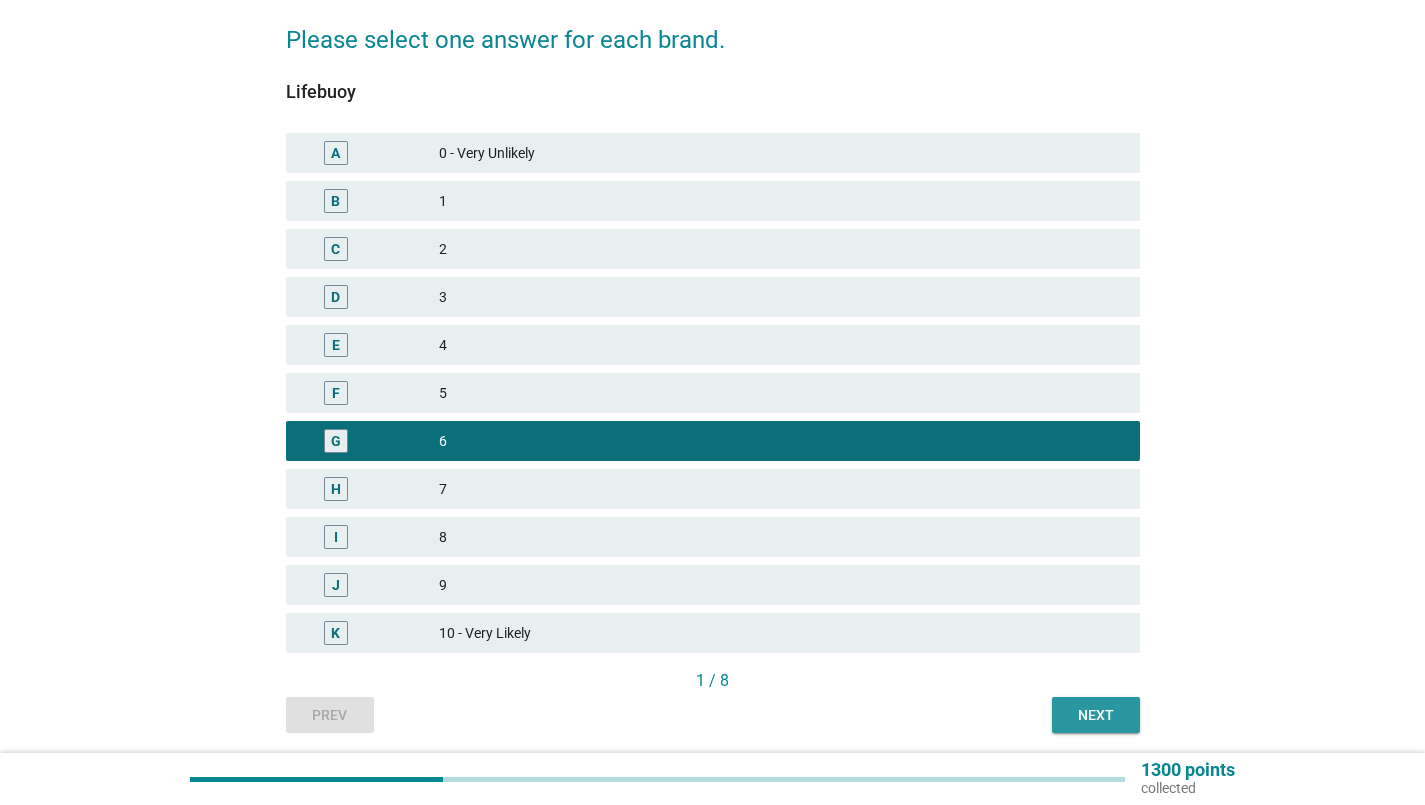 click on "Next" at bounding box center [1096, 715] 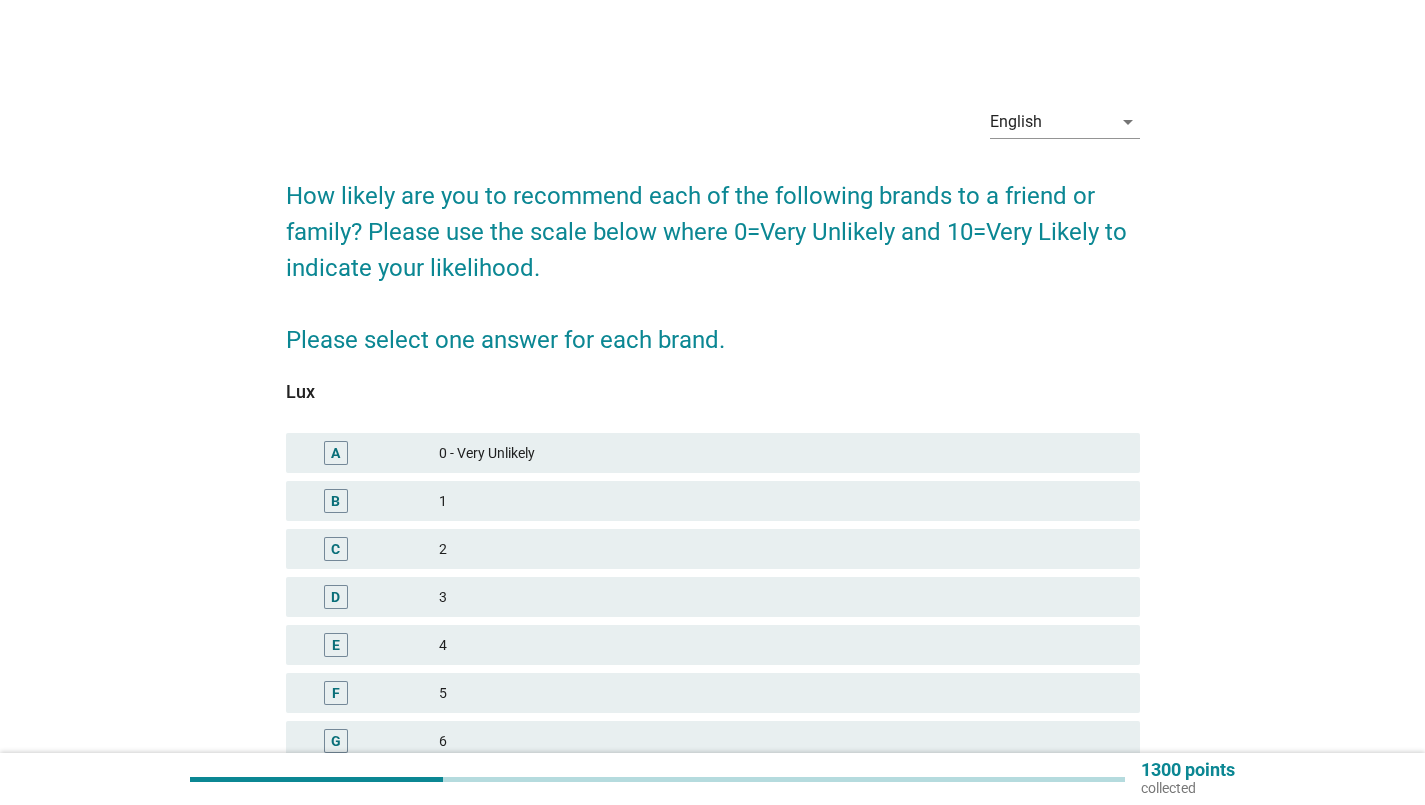 scroll, scrollTop: 200, scrollLeft: 0, axis: vertical 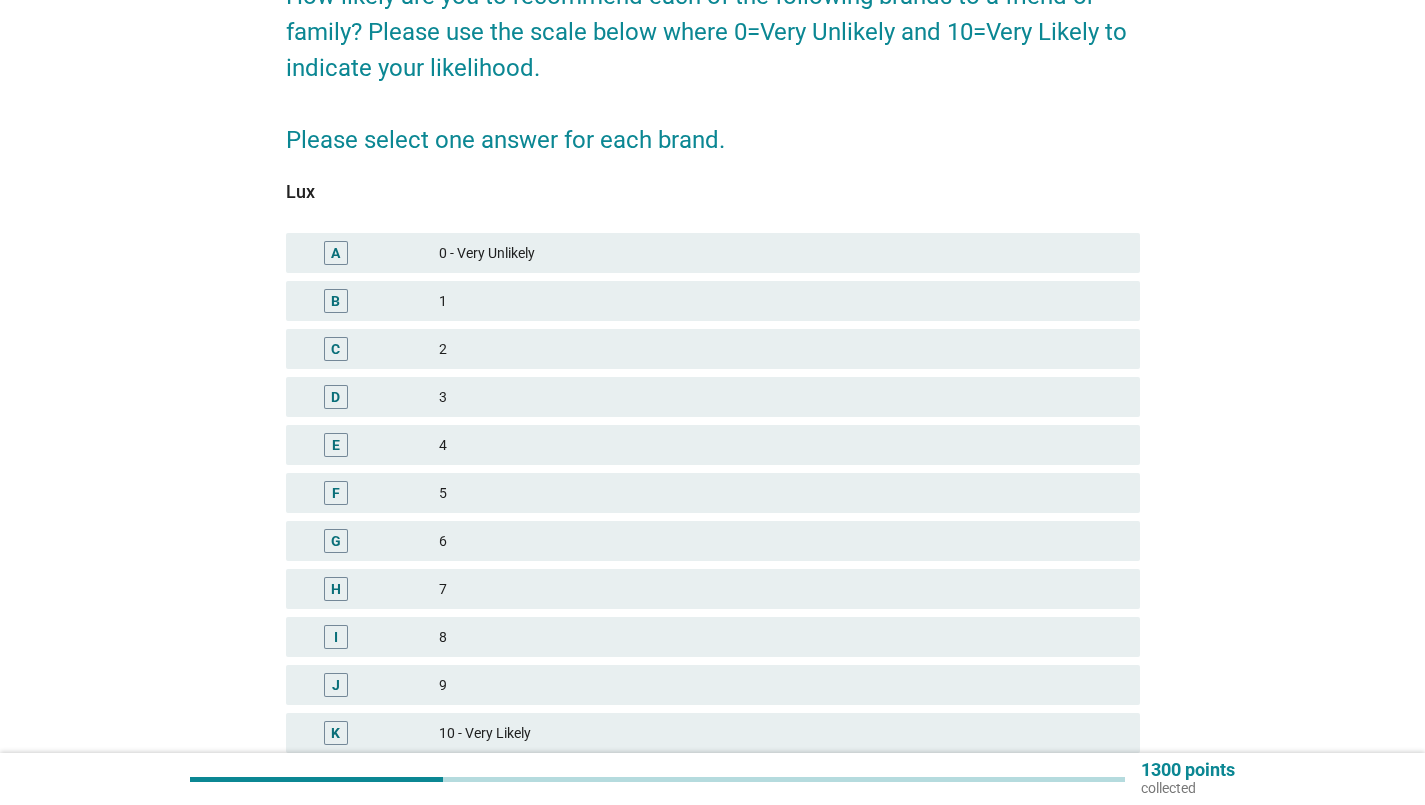 click on "G   6" at bounding box center [713, 541] 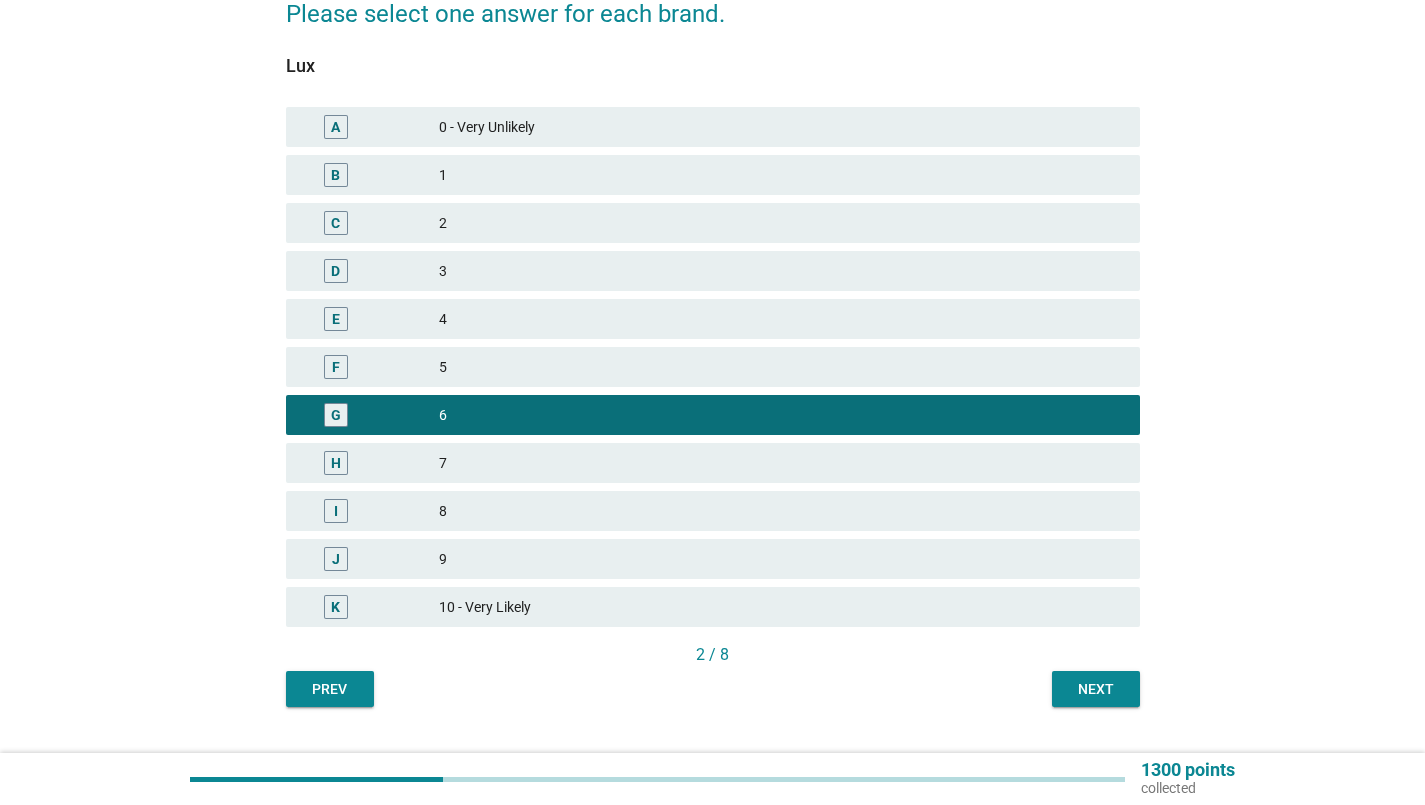 scroll, scrollTop: 370, scrollLeft: 0, axis: vertical 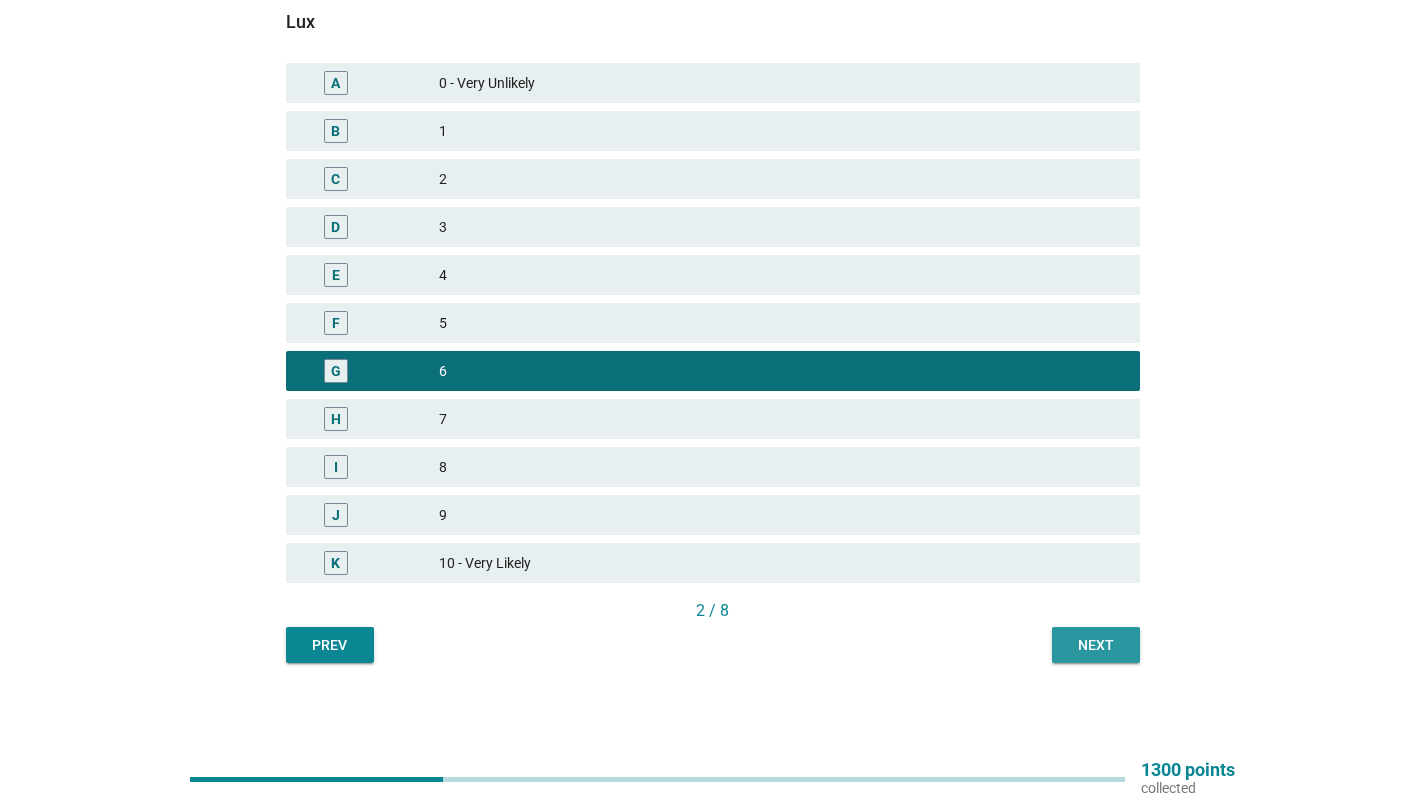 click on "Next" at bounding box center [1096, 645] 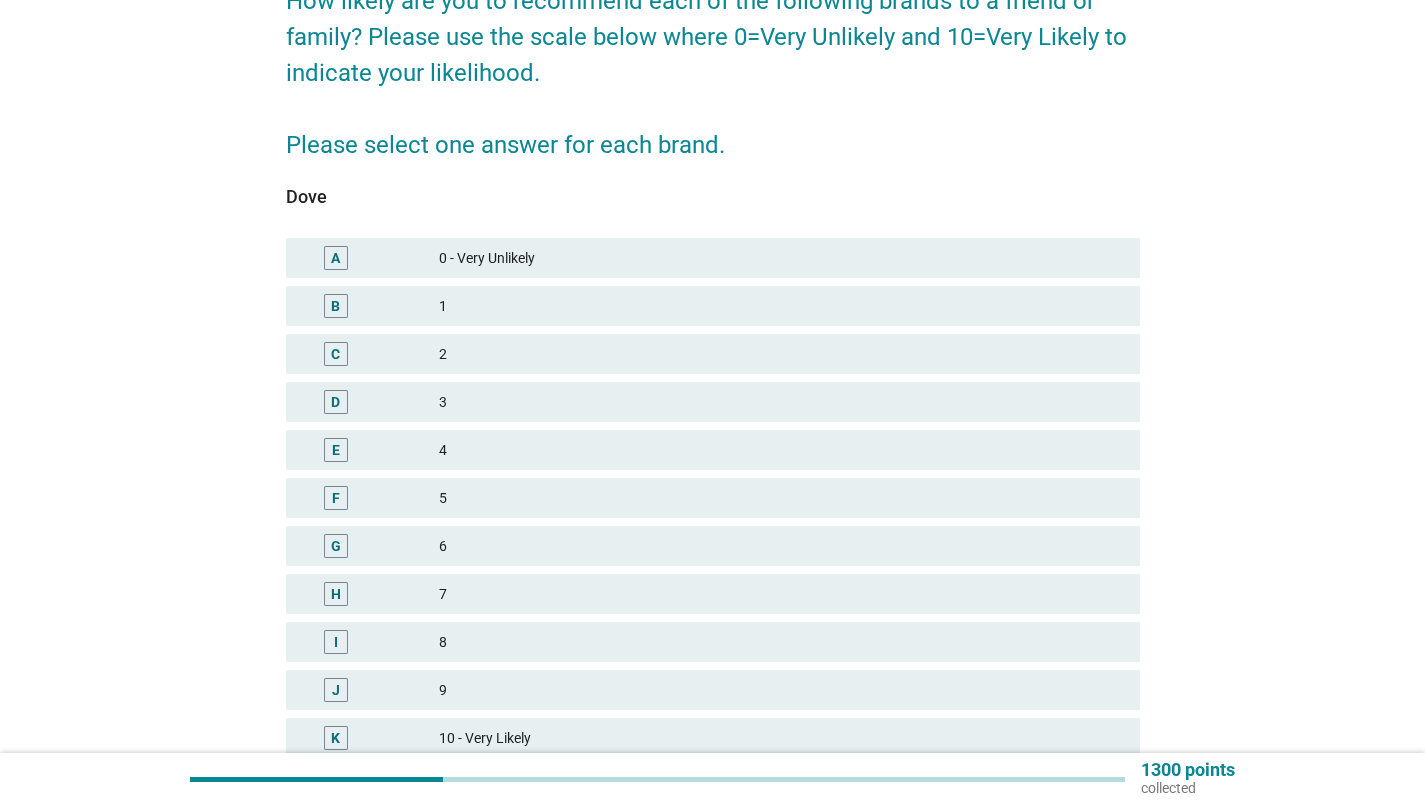 scroll, scrollTop: 300, scrollLeft: 0, axis: vertical 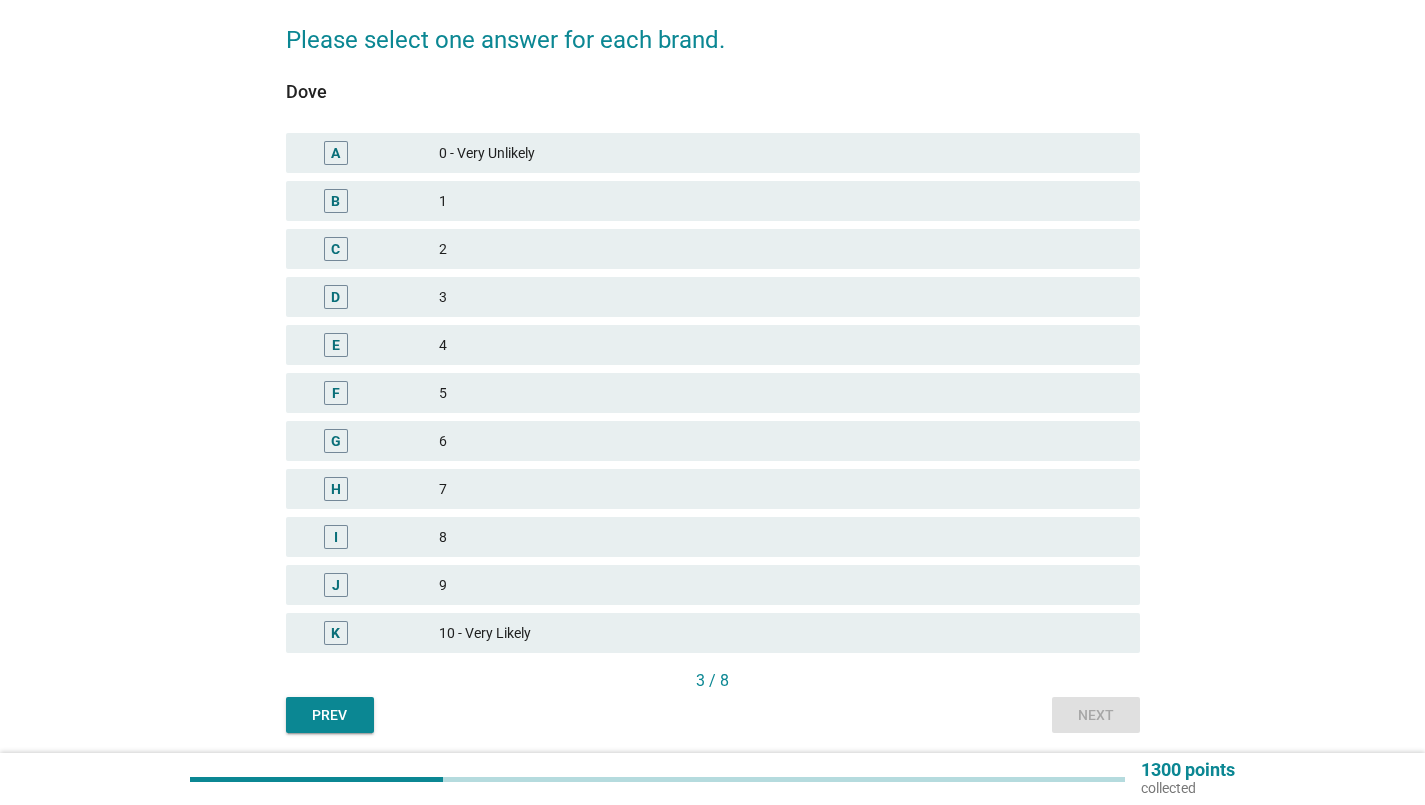 click on "6" at bounding box center [781, 441] 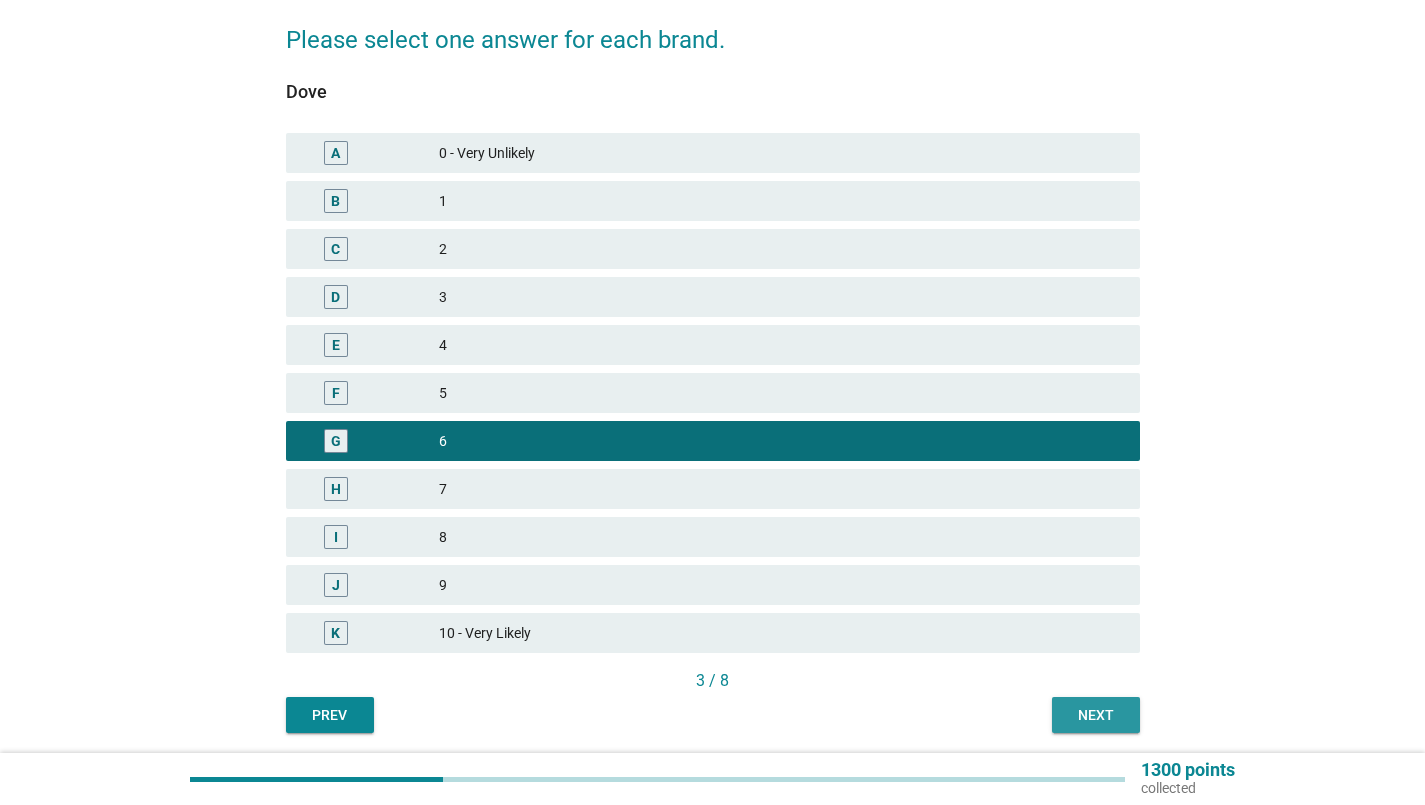 click on "Next" at bounding box center (1096, 715) 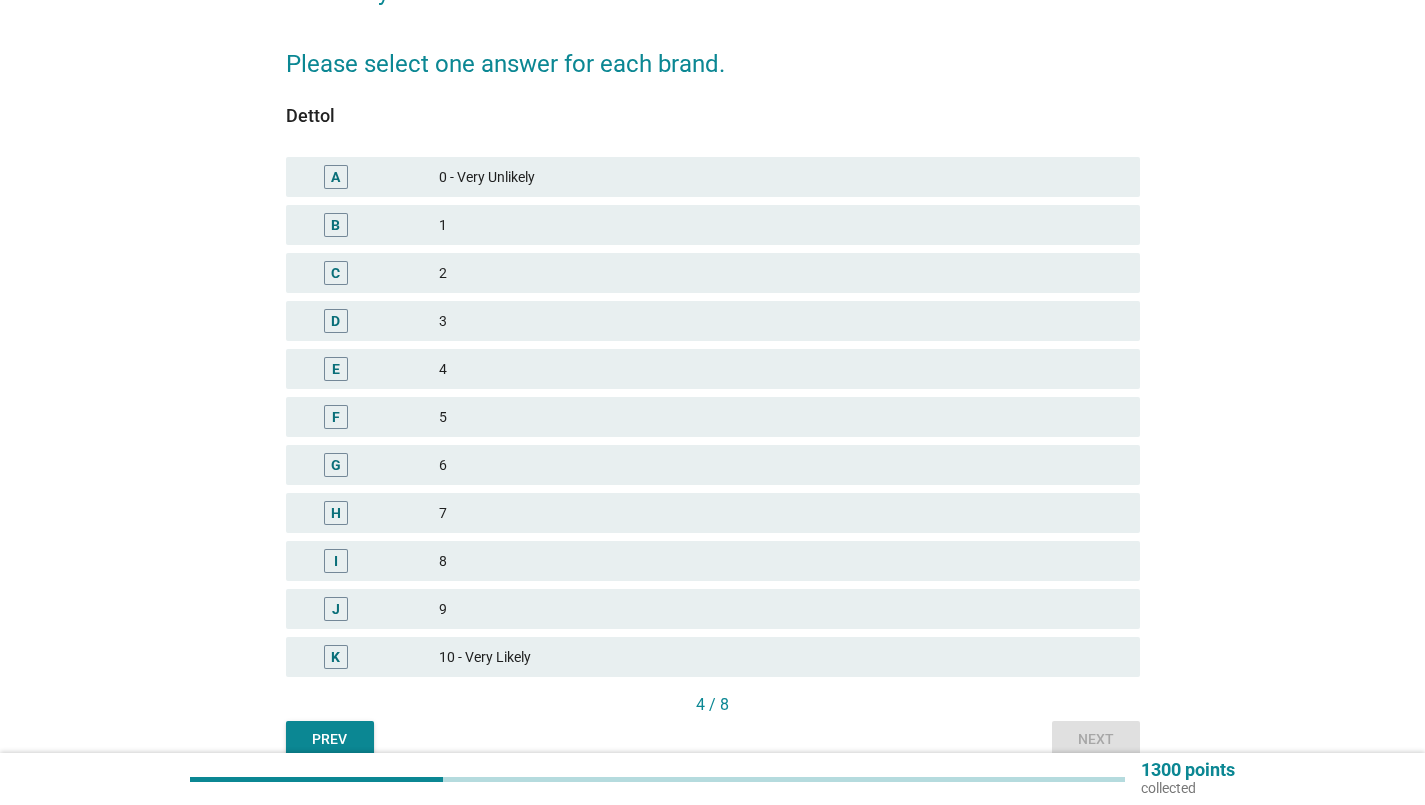 scroll, scrollTop: 300, scrollLeft: 0, axis: vertical 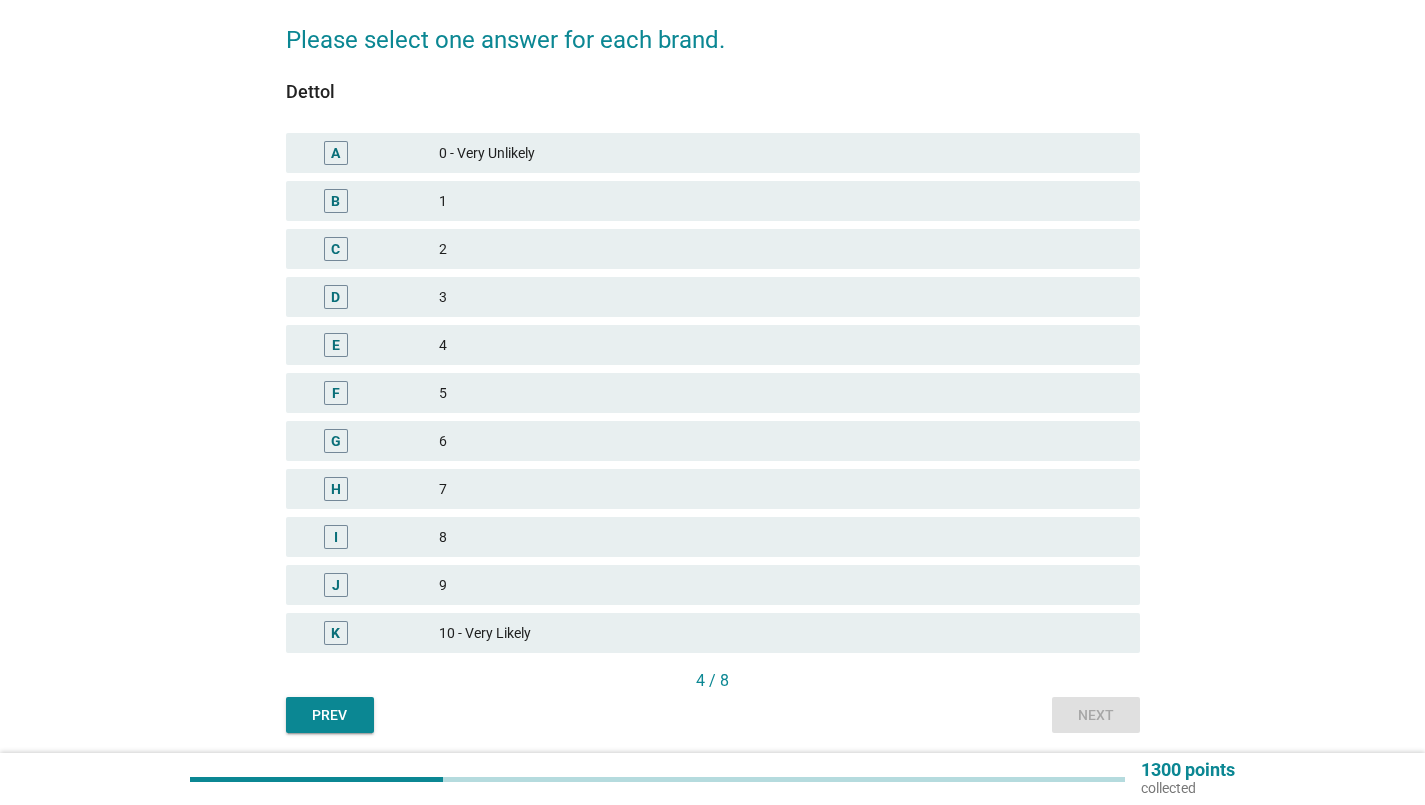 click on "K   10 - Very Likely" at bounding box center (713, 633) 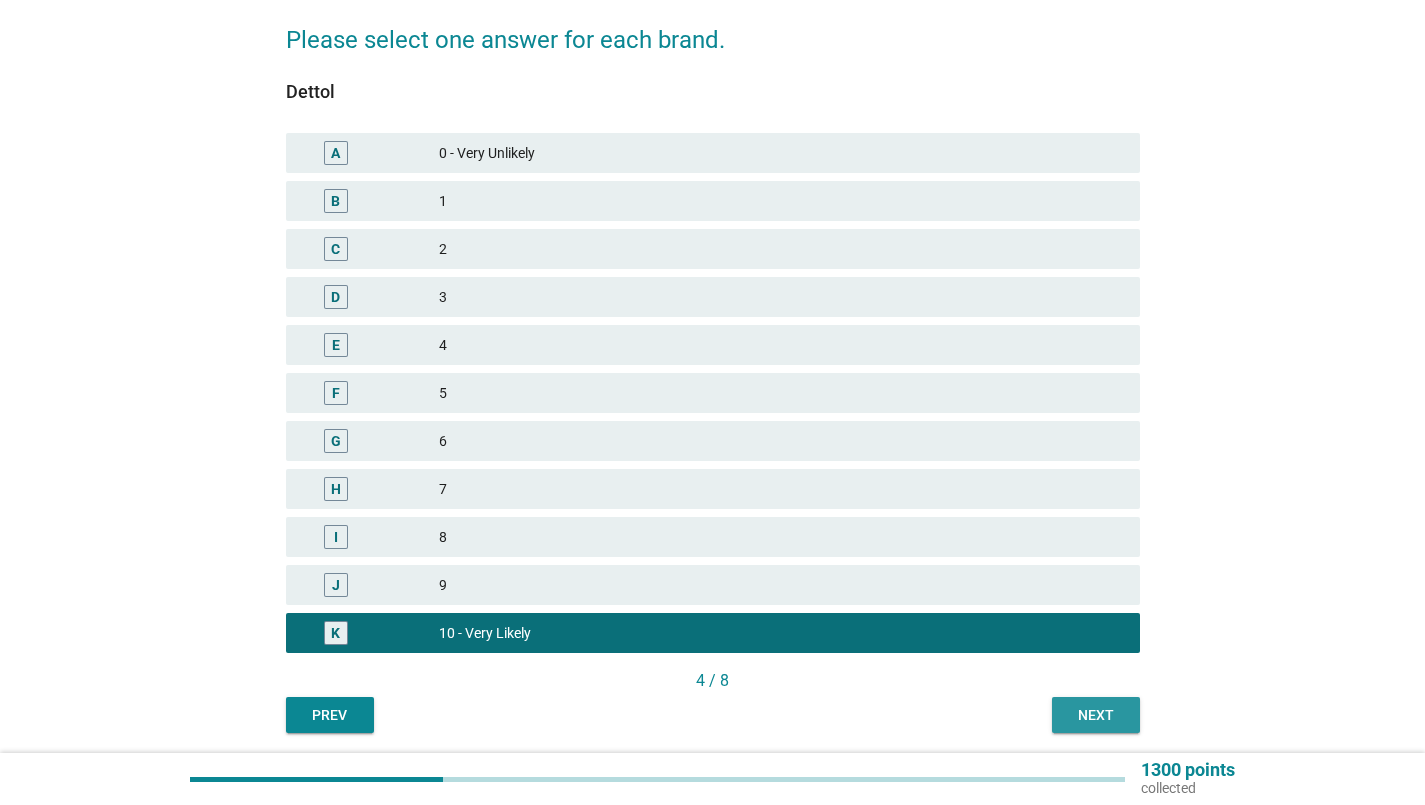 click on "Next" at bounding box center (1096, 715) 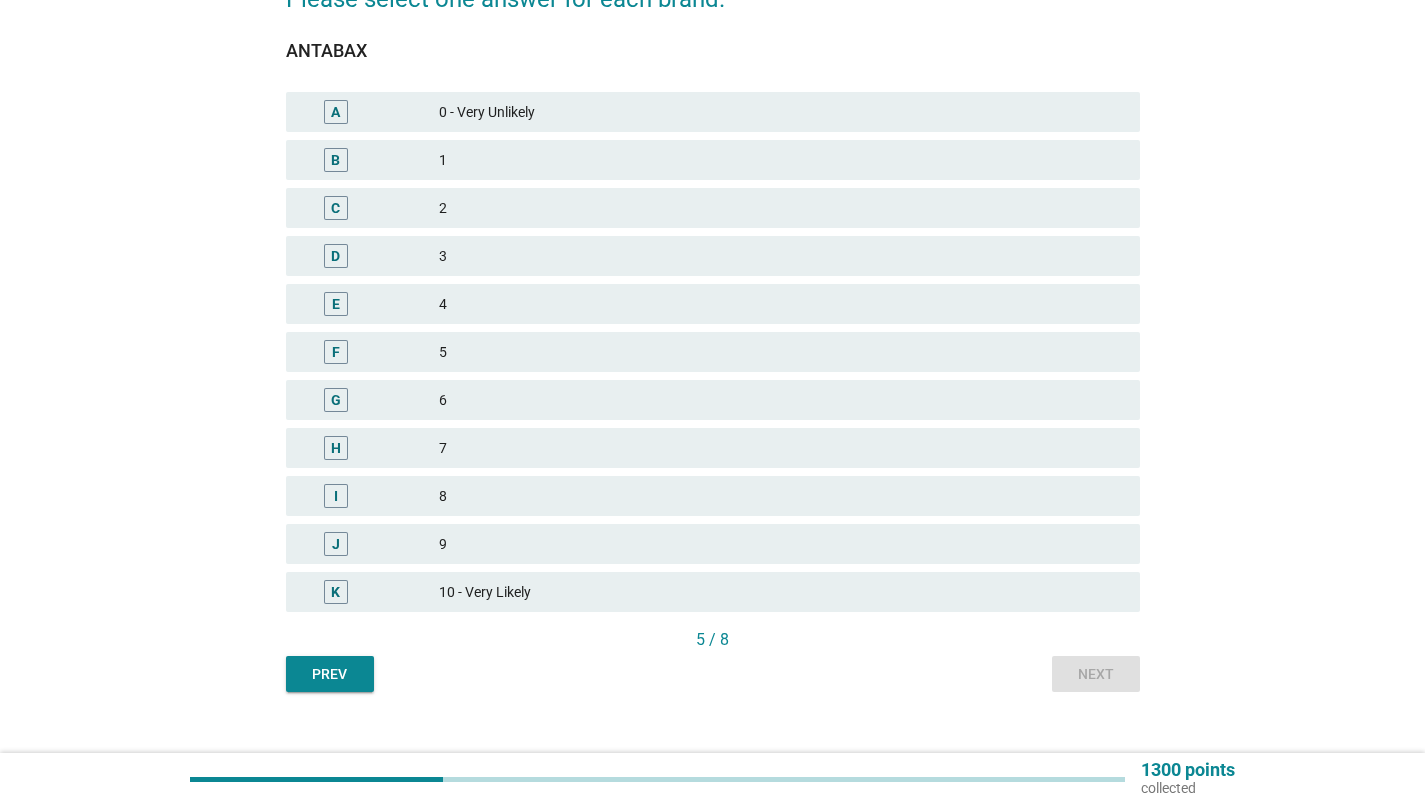 scroll, scrollTop: 370, scrollLeft: 0, axis: vertical 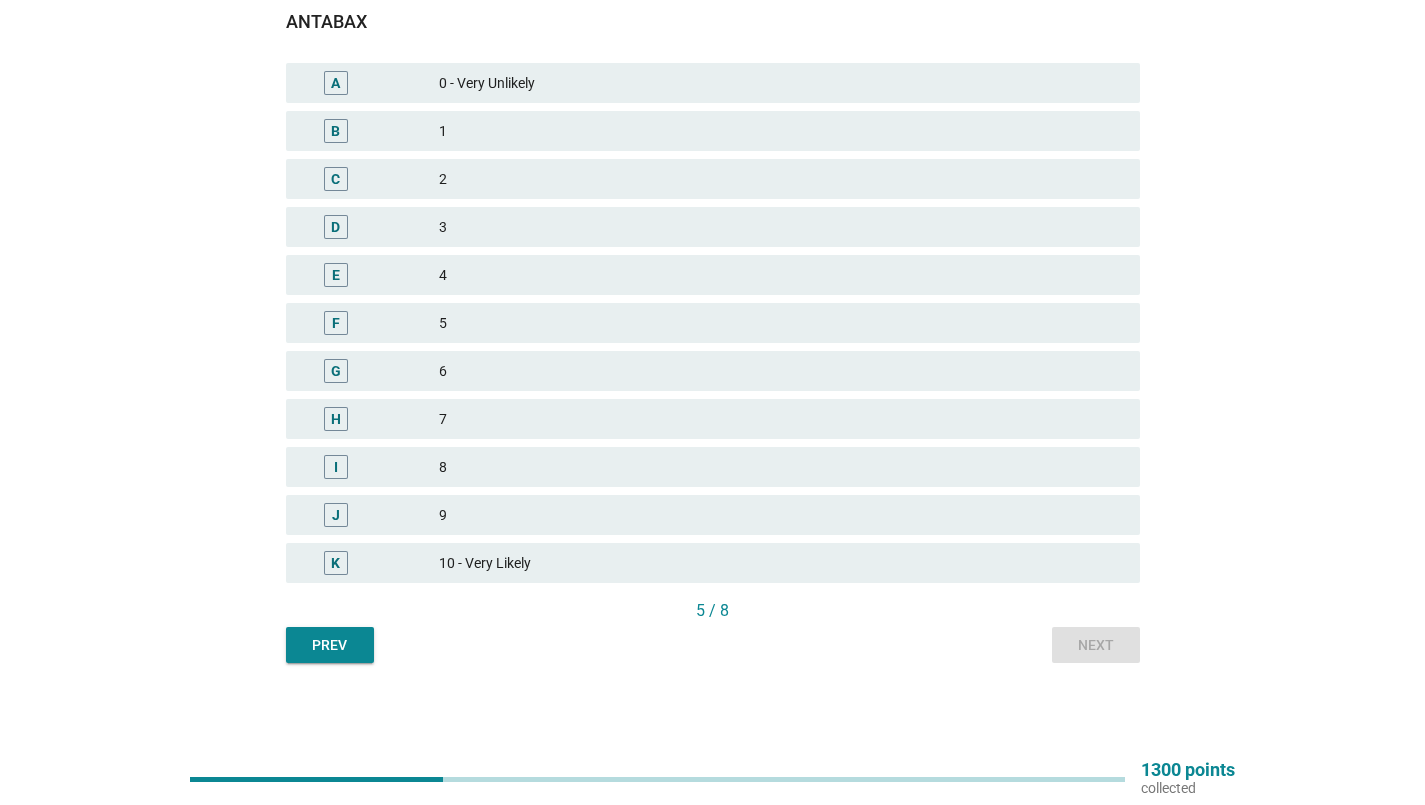 click on "10 - Very Likely" at bounding box center (781, 563) 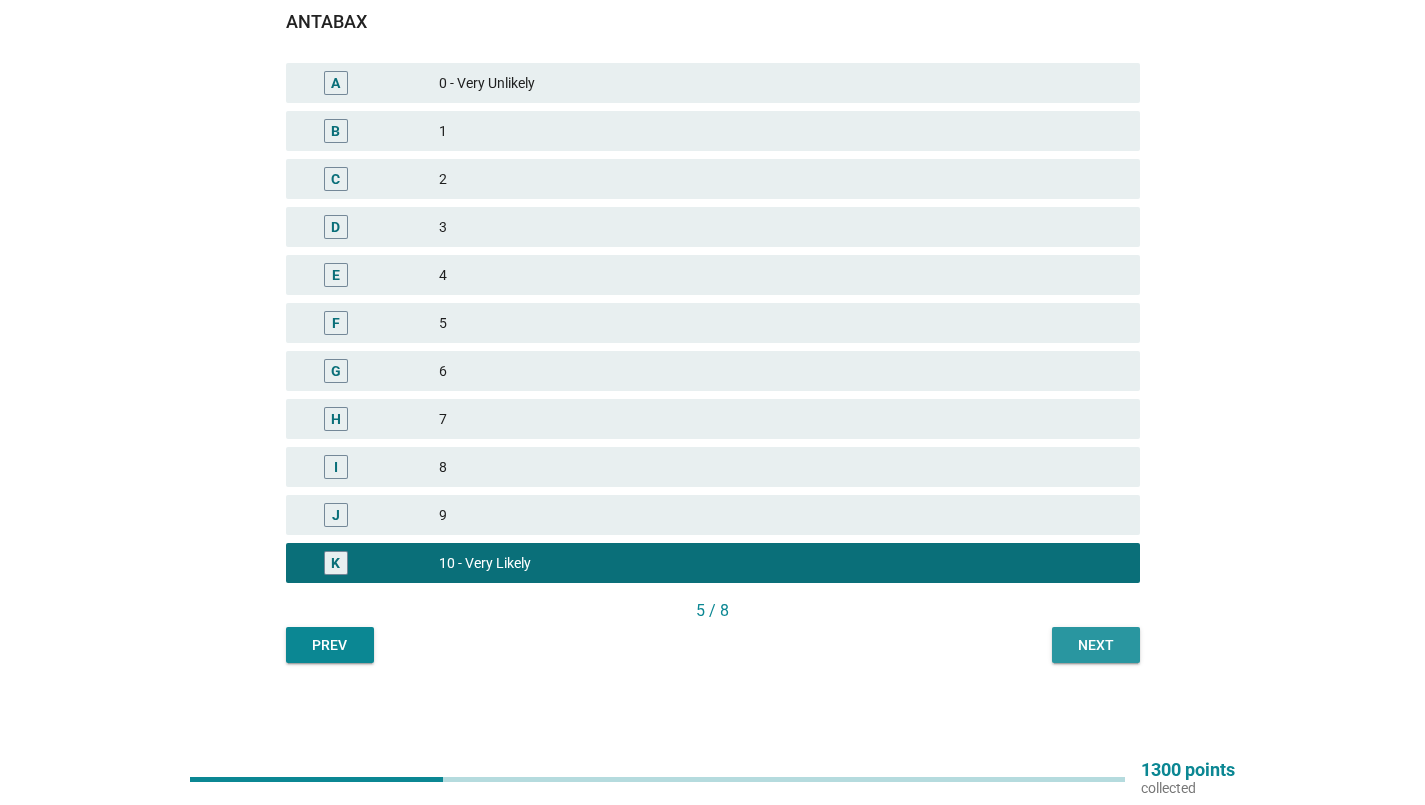 click on "Next" at bounding box center (1096, 645) 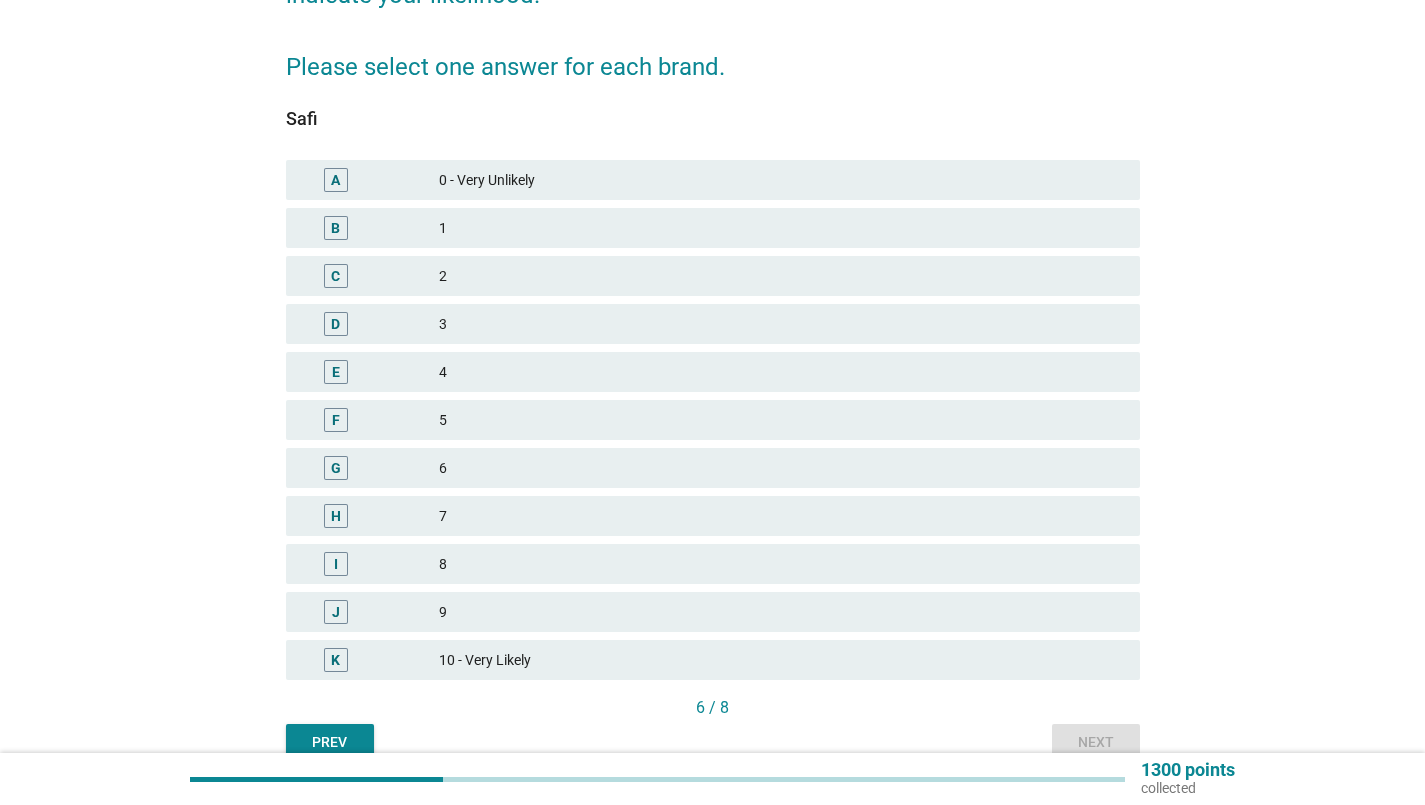 scroll, scrollTop: 370, scrollLeft: 0, axis: vertical 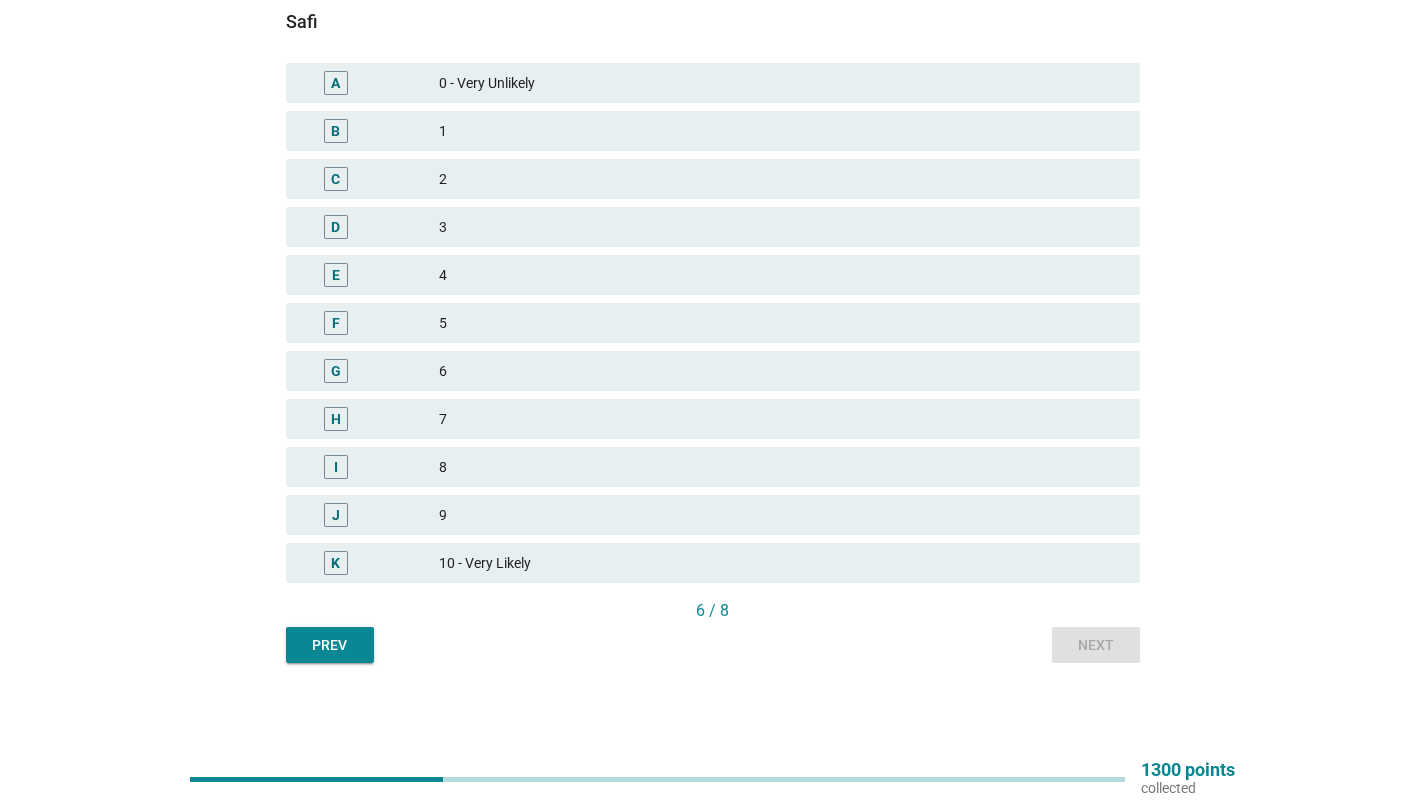click on "6" at bounding box center (781, 371) 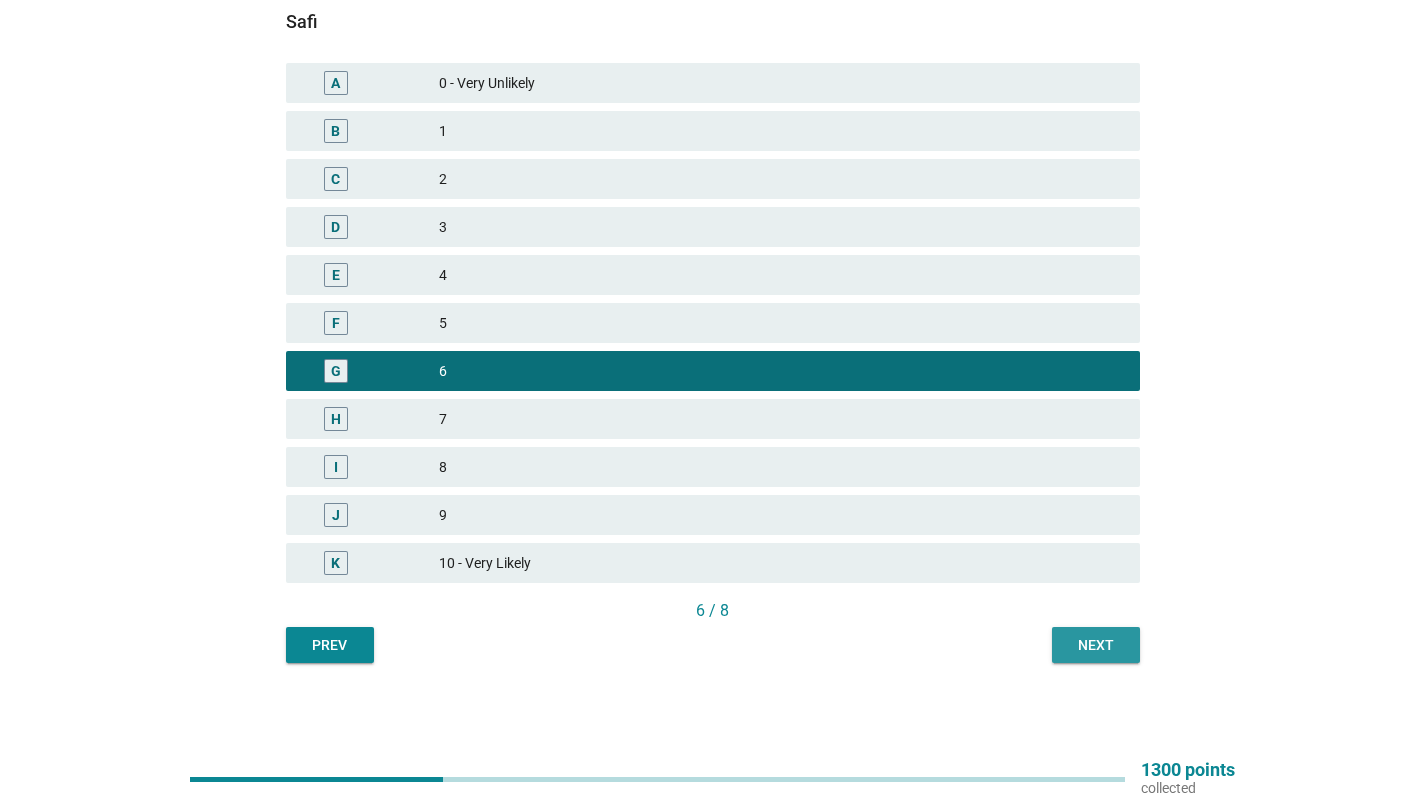 click on "Next" at bounding box center (1096, 645) 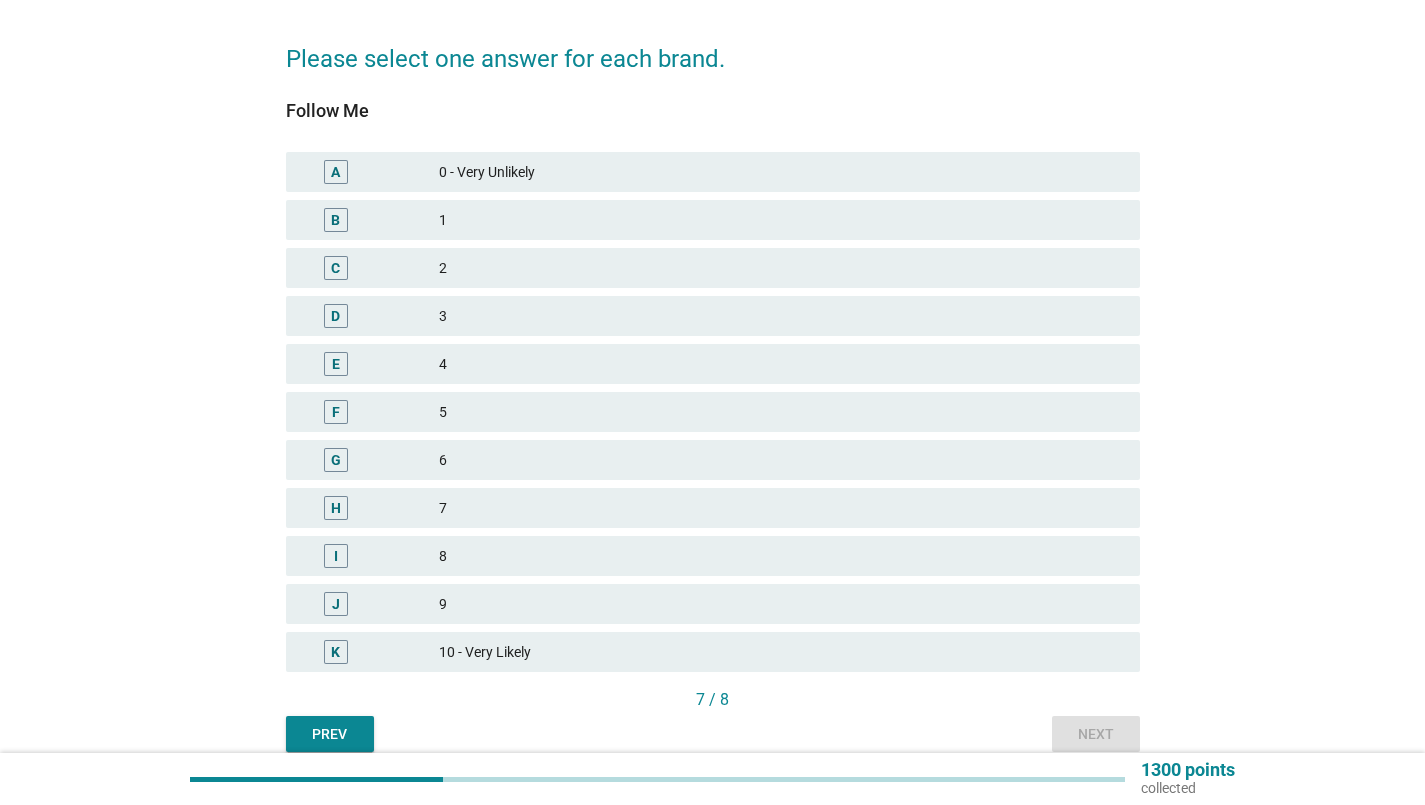scroll, scrollTop: 300, scrollLeft: 0, axis: vertical 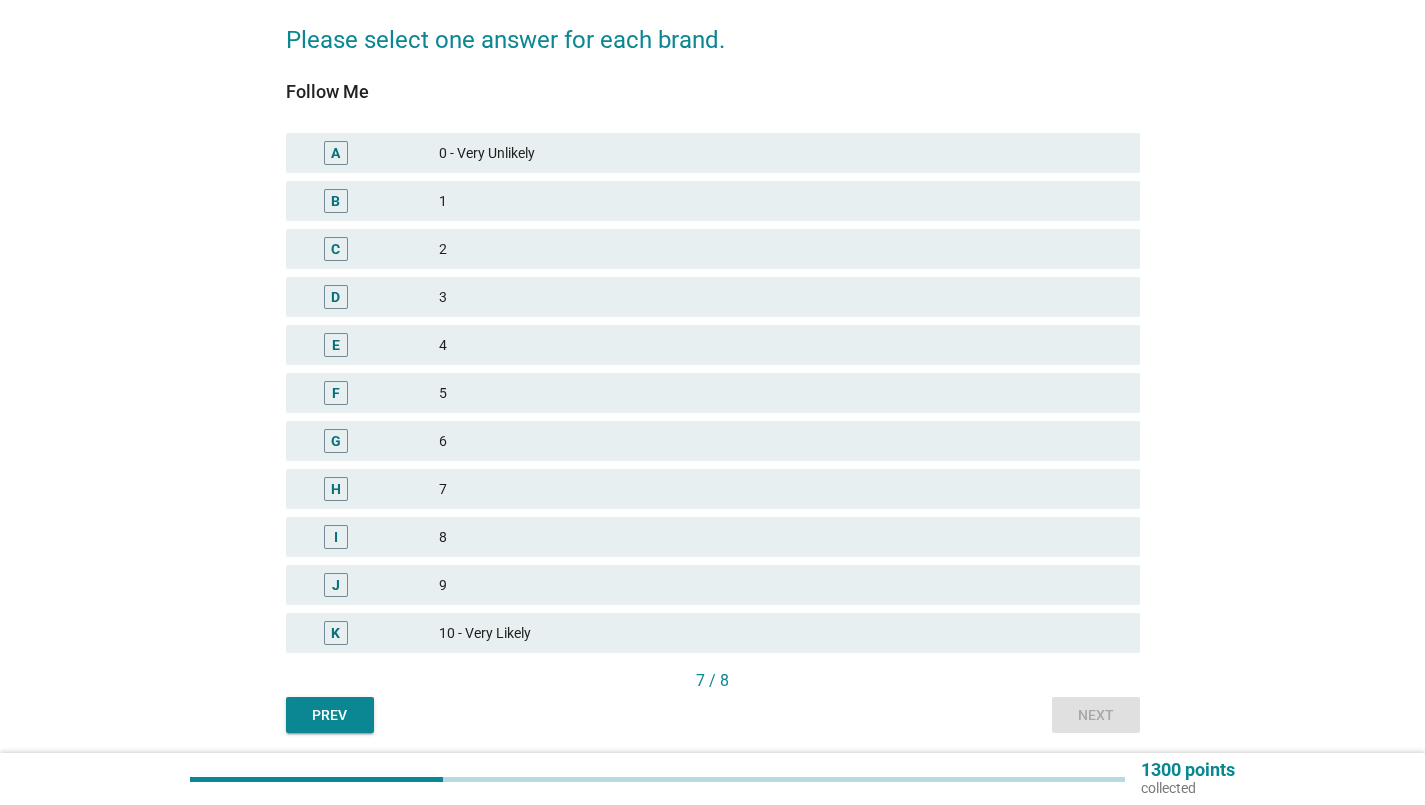 drag, startPoint x: 513, startPoint y: 433, endPoint x: 512, endPoint y: 443, distance: 10.049875 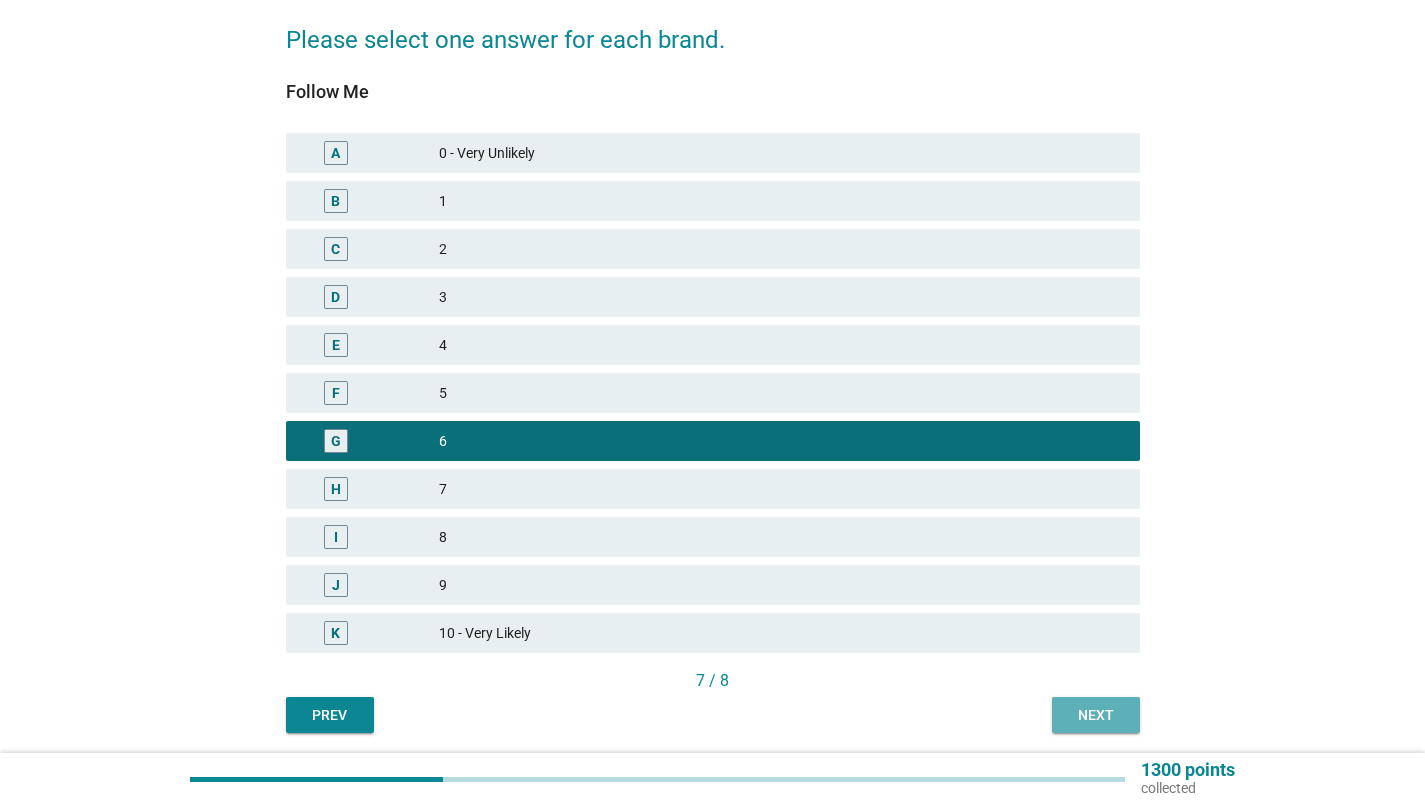 click on "Next" at bounding box center (1096, 715) 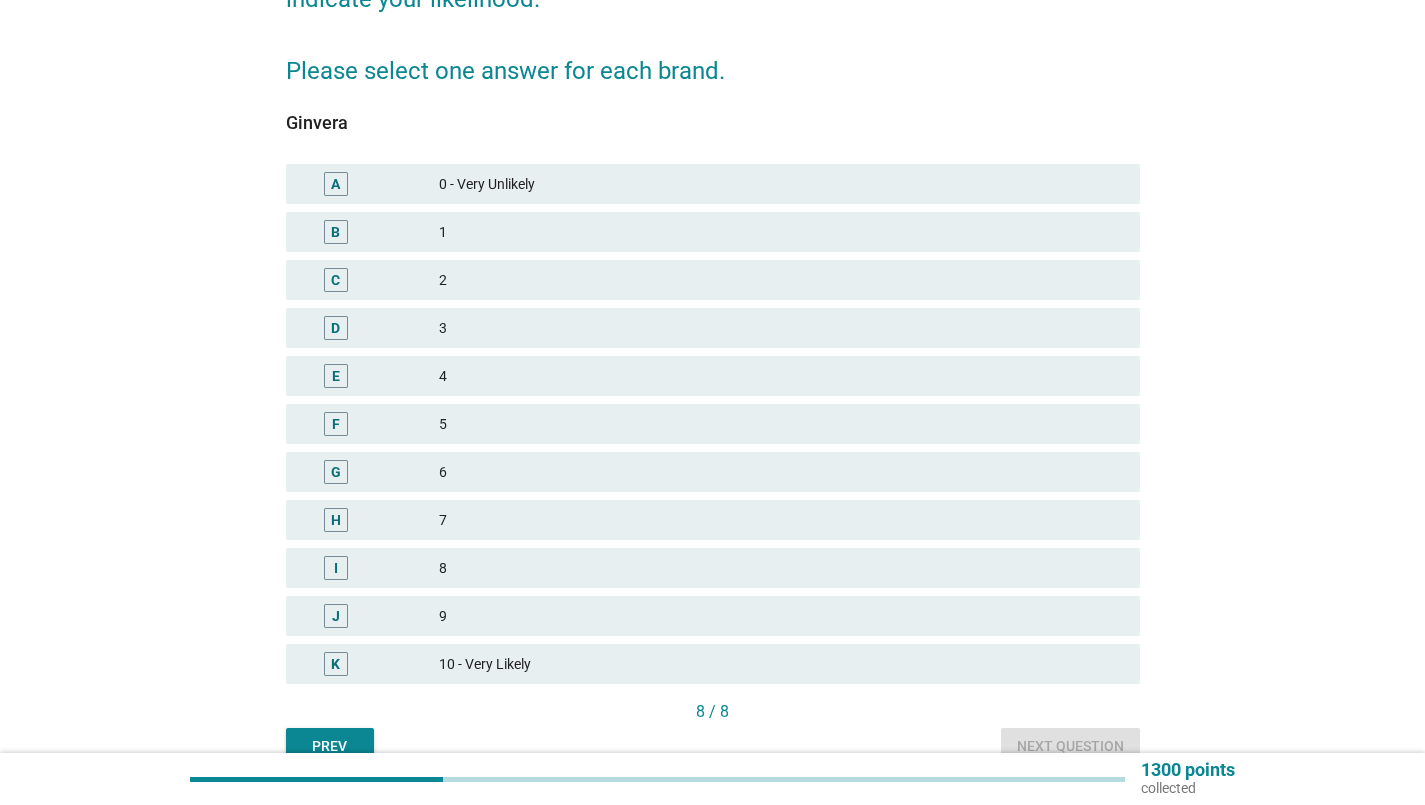 scroll, scrollTop: 300, scrollLeft: 0, axis: vertical 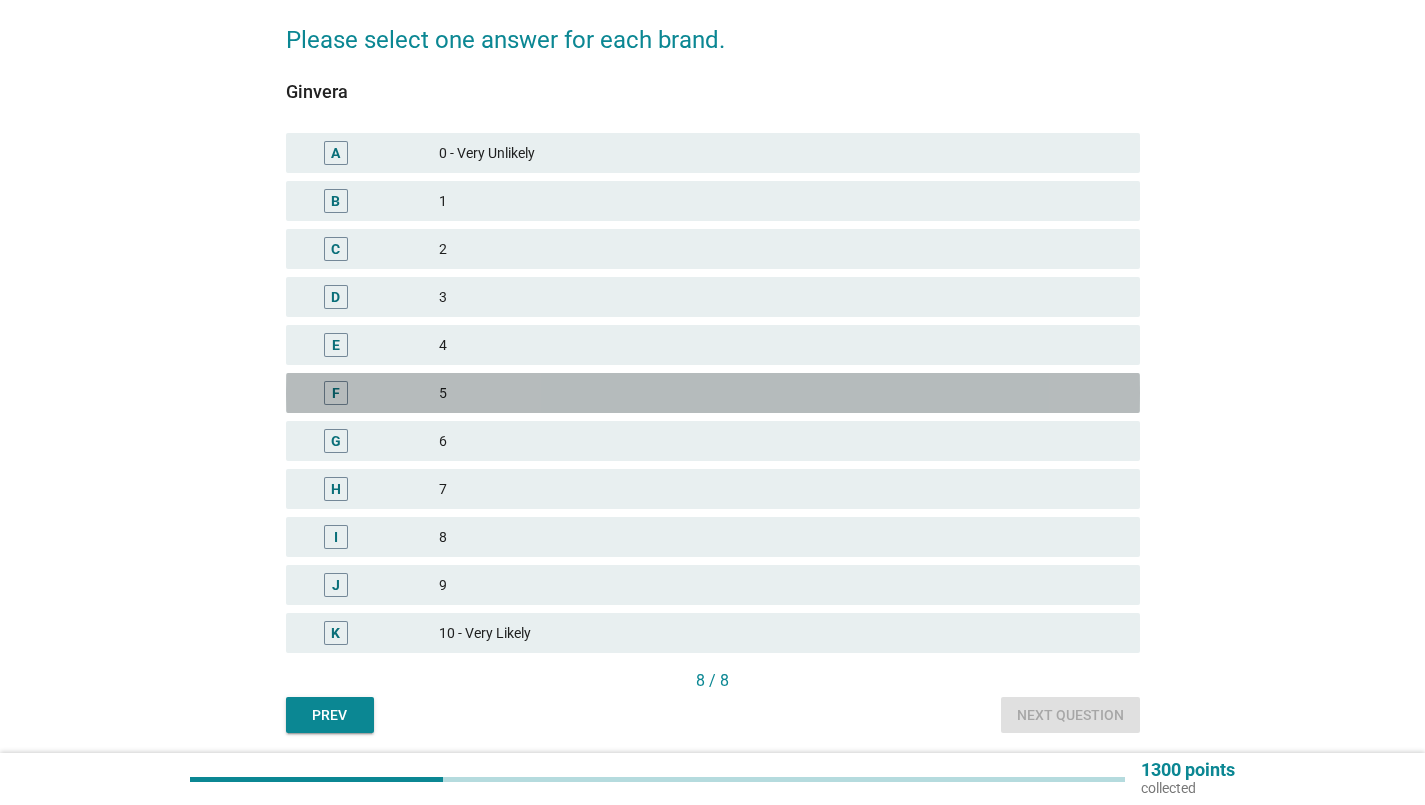 click on "5" at bounding box center (781, 393) 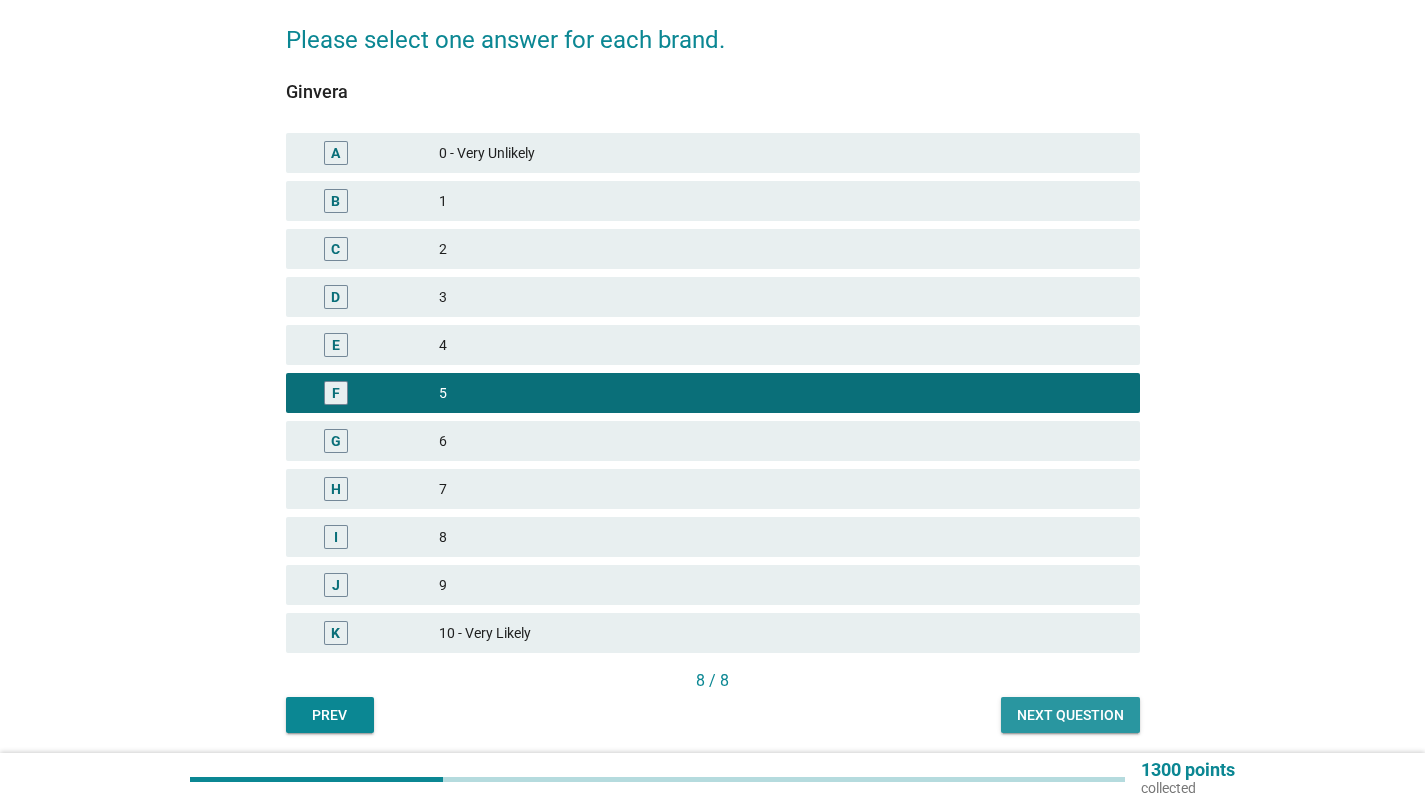 click on "Next question" at bounding box center (1070, 715) 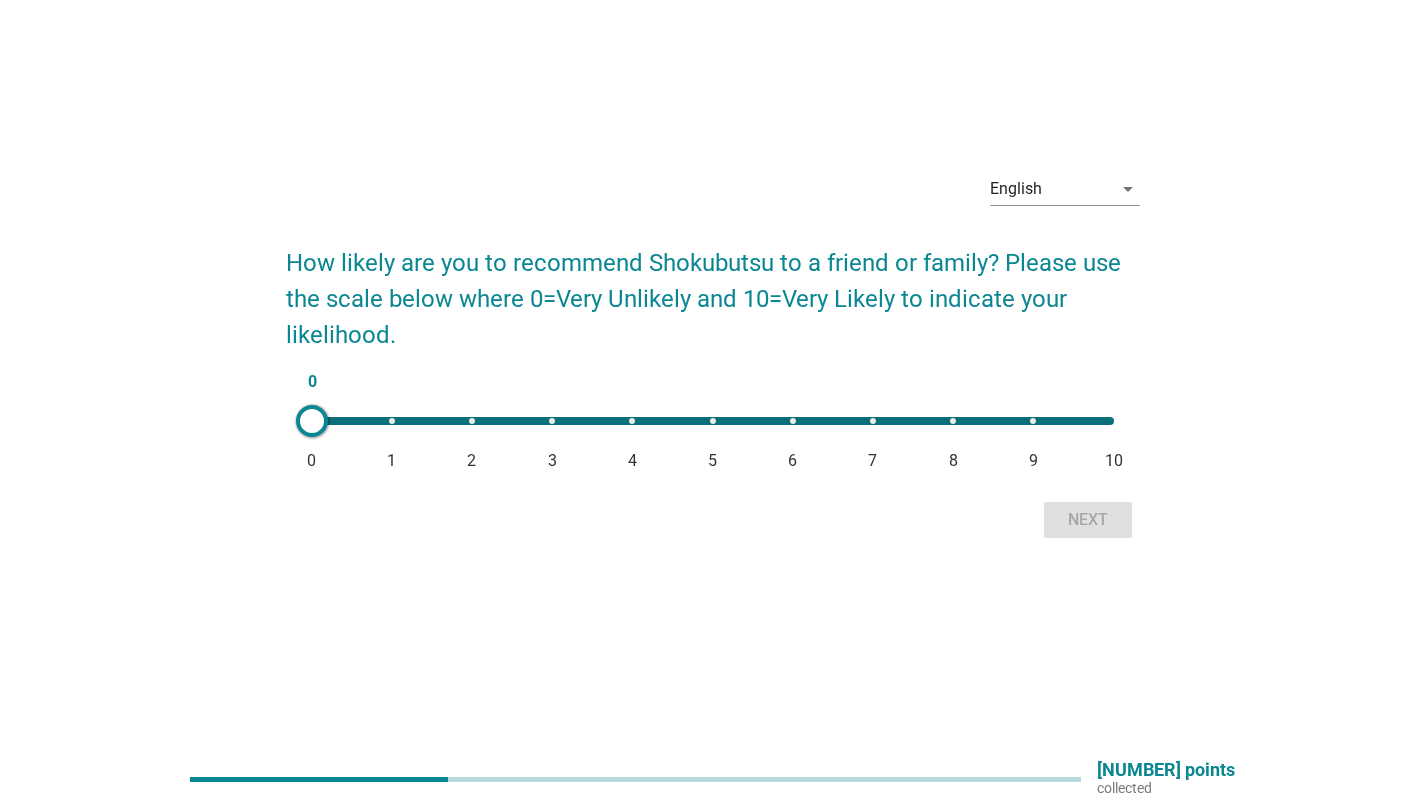 scroll, scrollTop: 0, scrollLeft: 0, axis: both 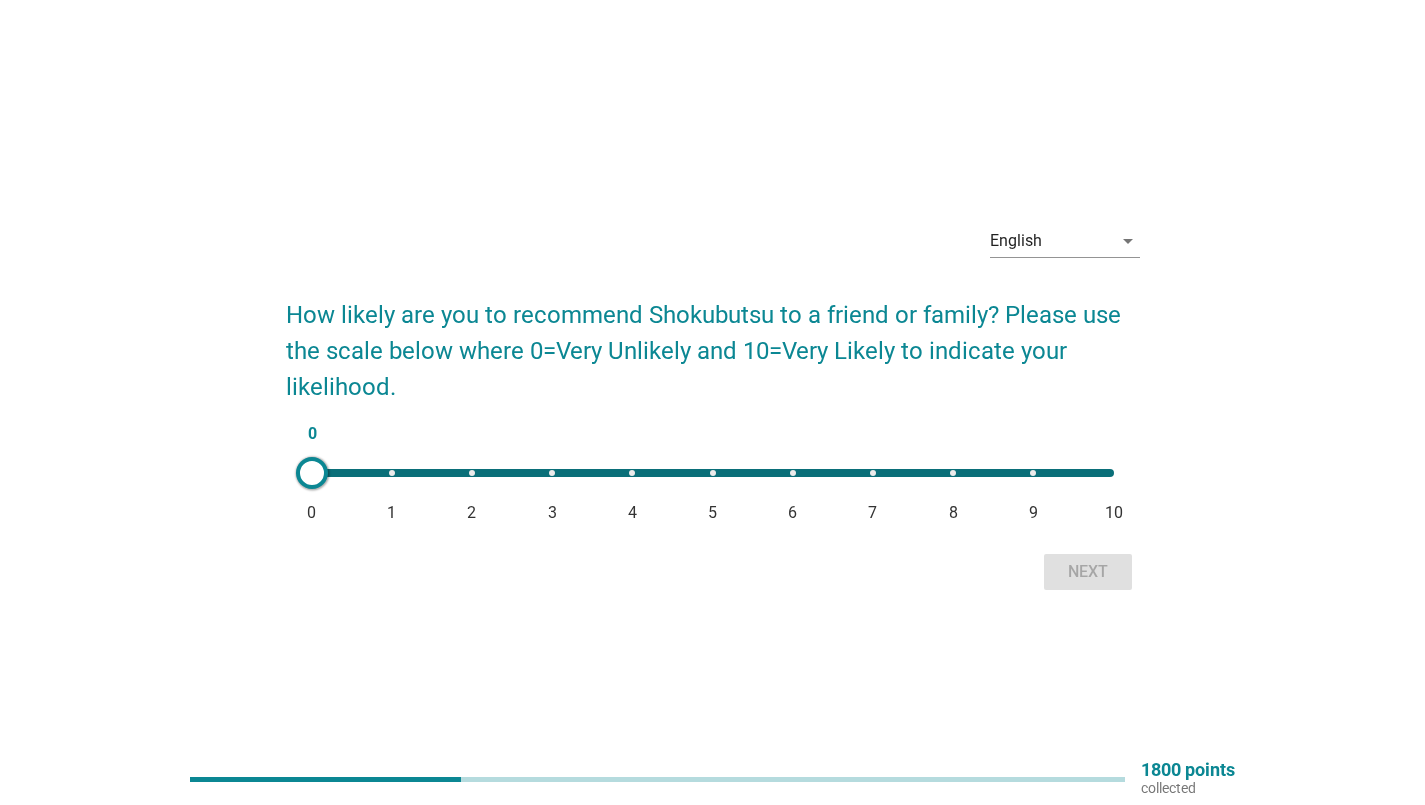 click on "0
0
1
2
3
4
5
6
7
8
9
10" at bounding box center [713, 473] 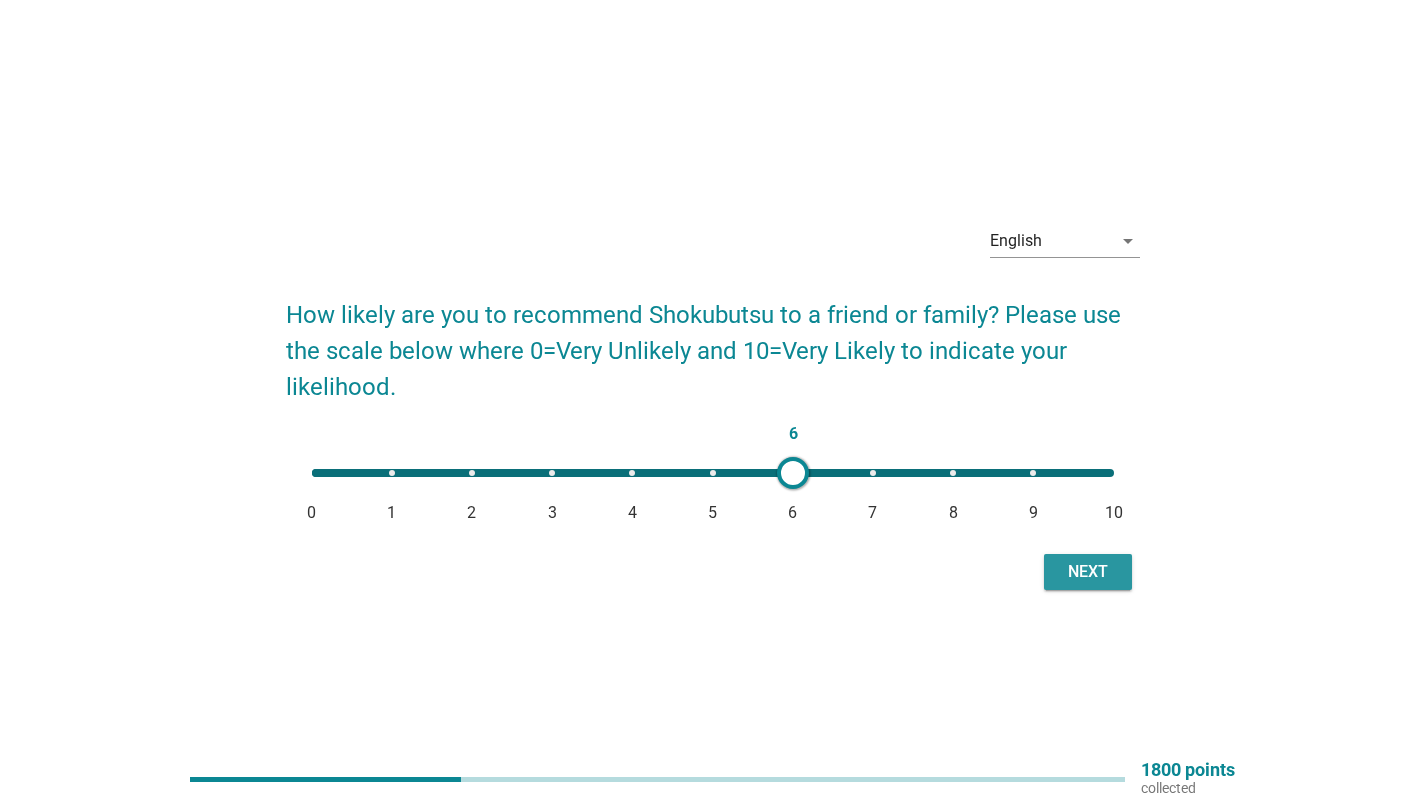 click on "Next" at bounding box center (1088, 572) 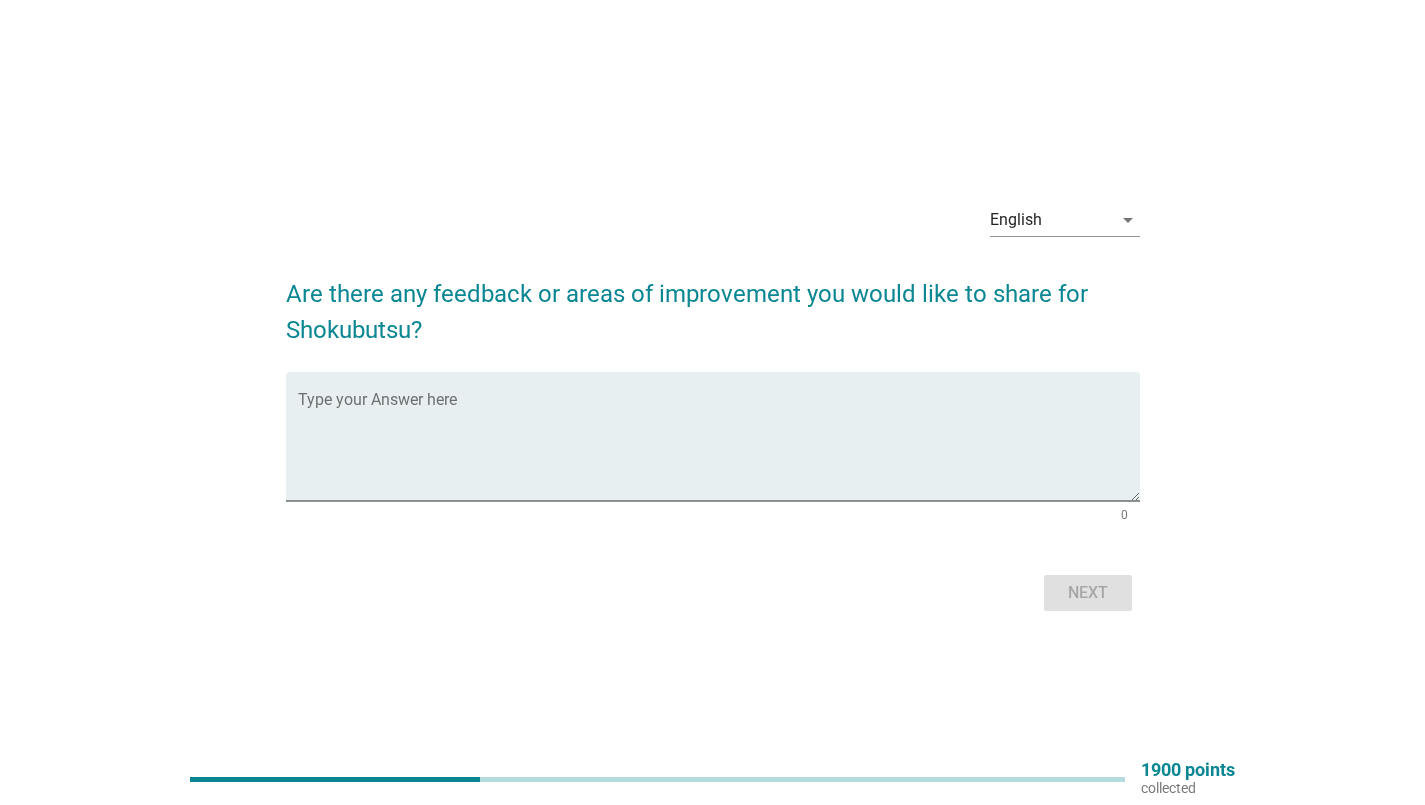 click at bounding box center (719, 448) 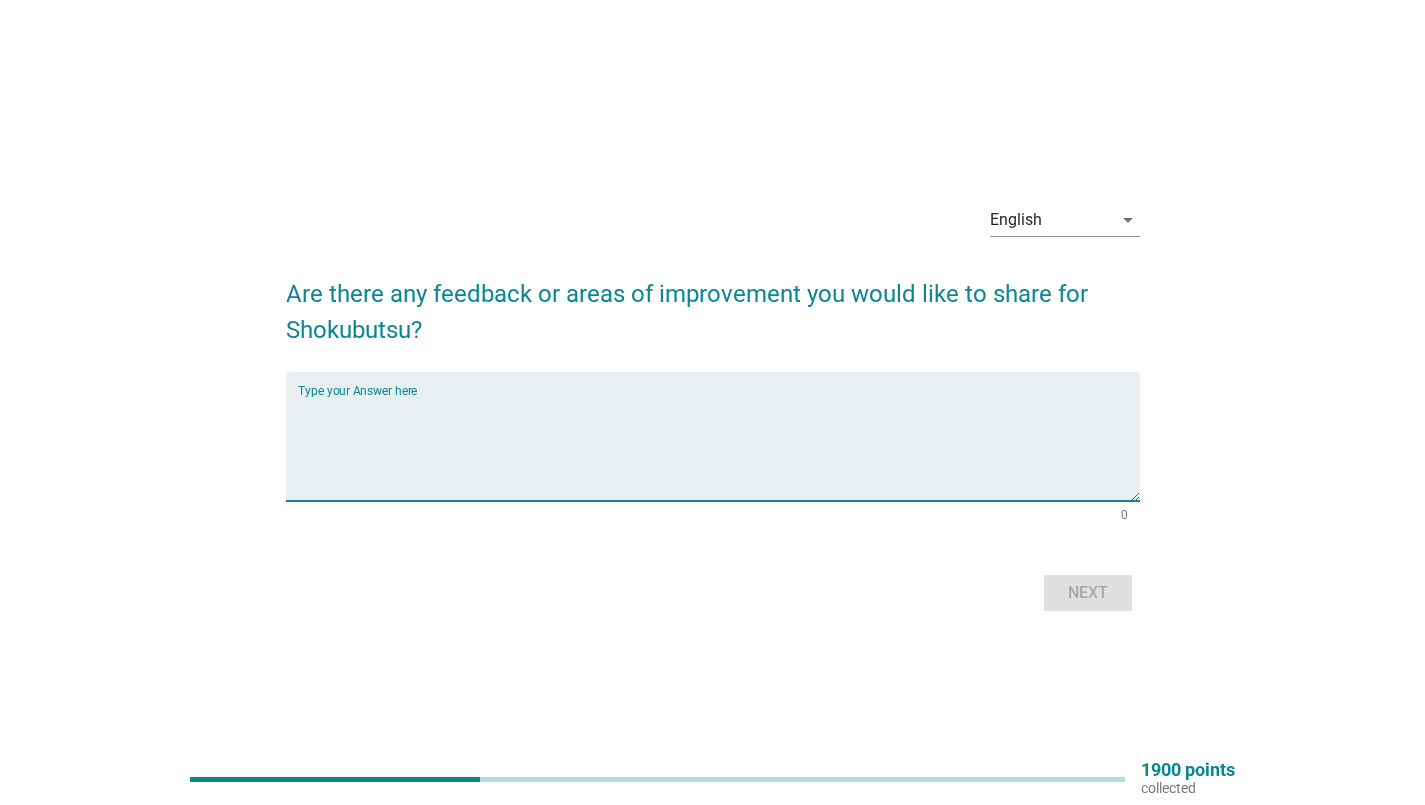 click at bounding box center [719, 448] 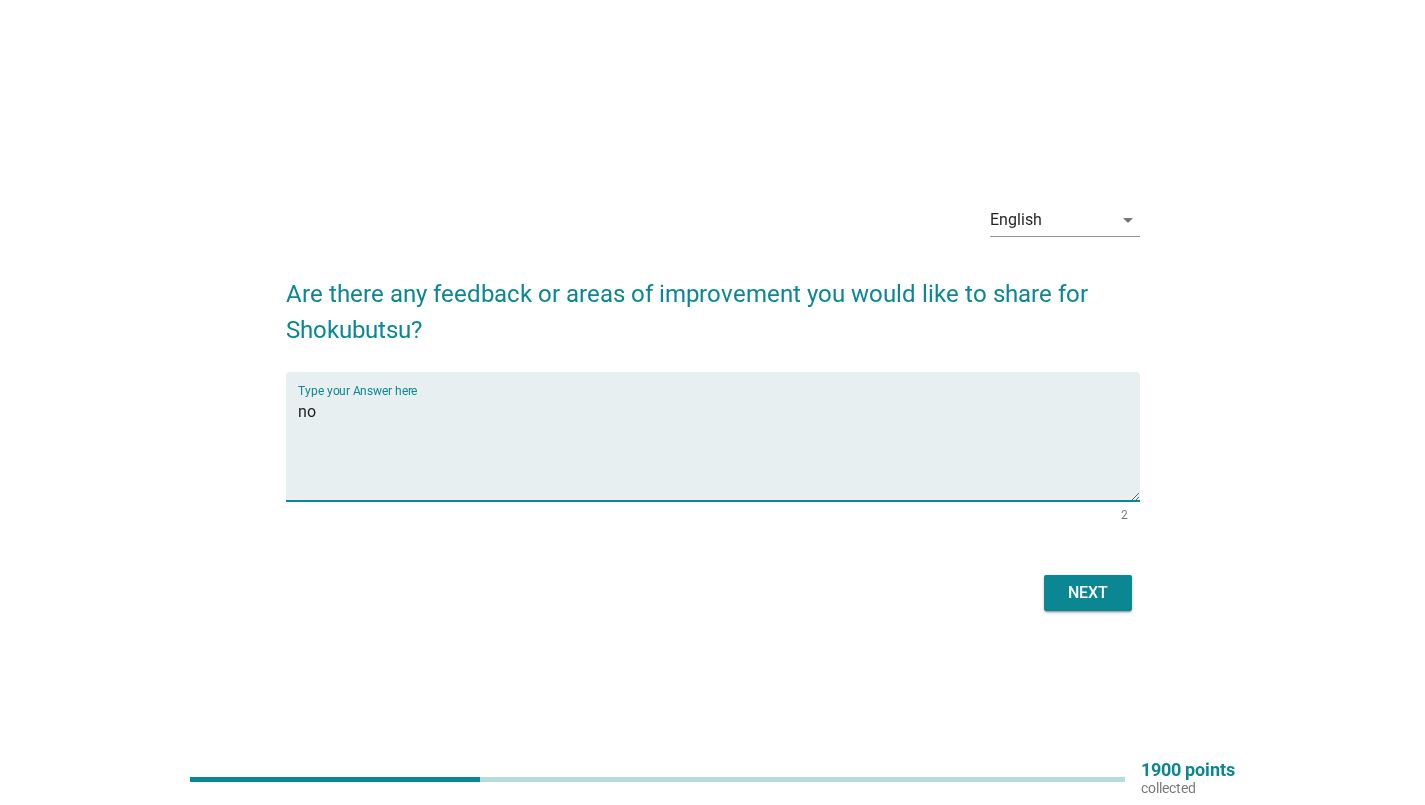 type on "no" 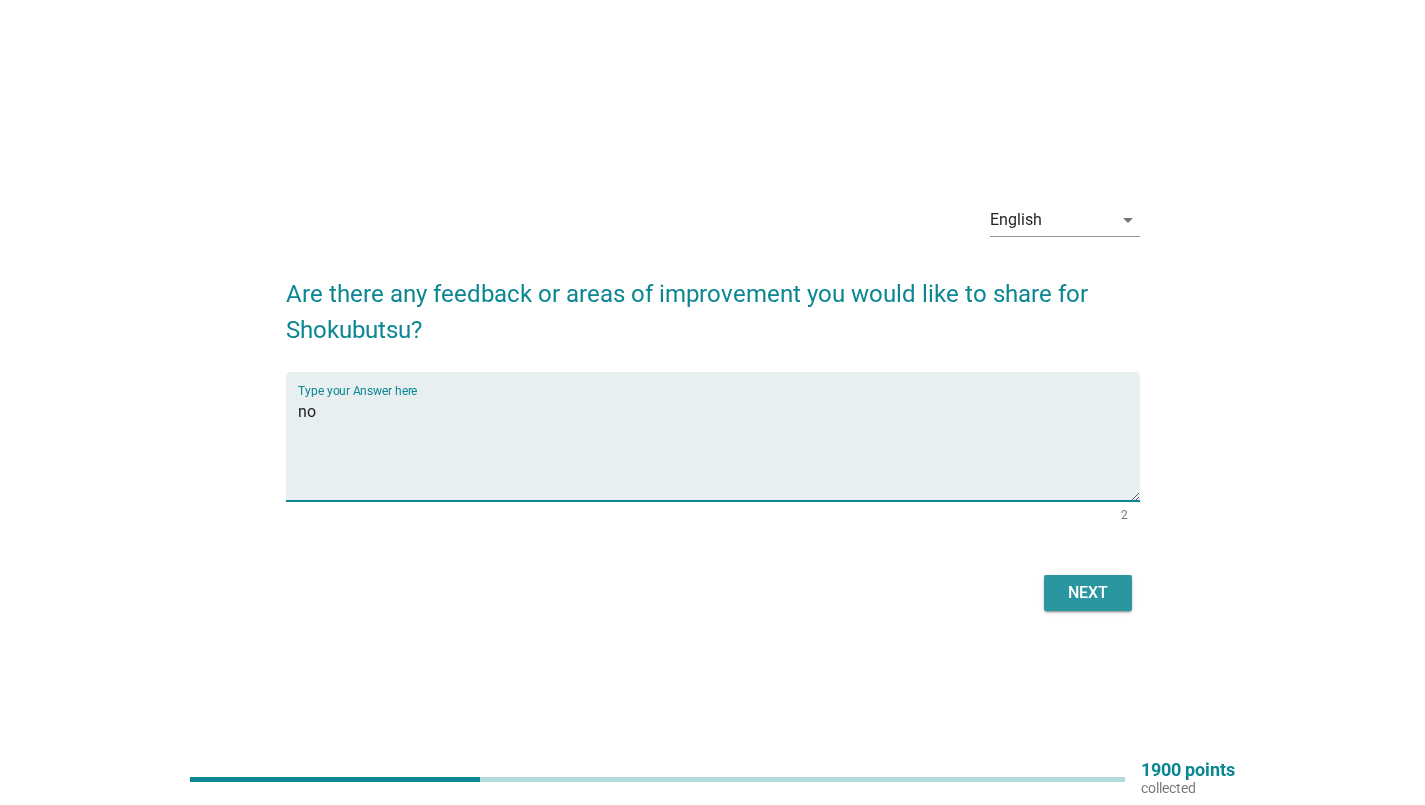 click on "Next" at bounding box center [1088, 593] 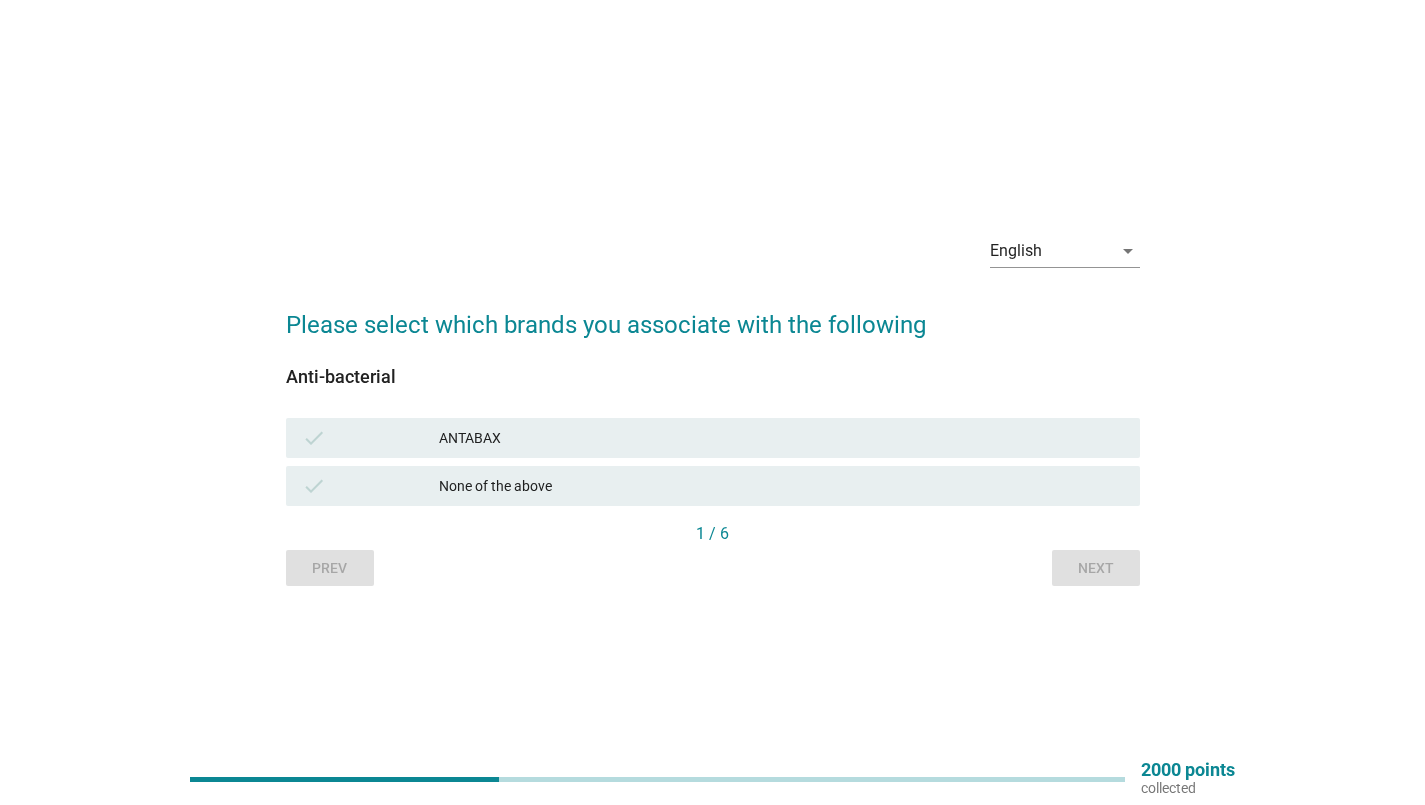 click on "ANTABAX" at bounding box center (781, 438) 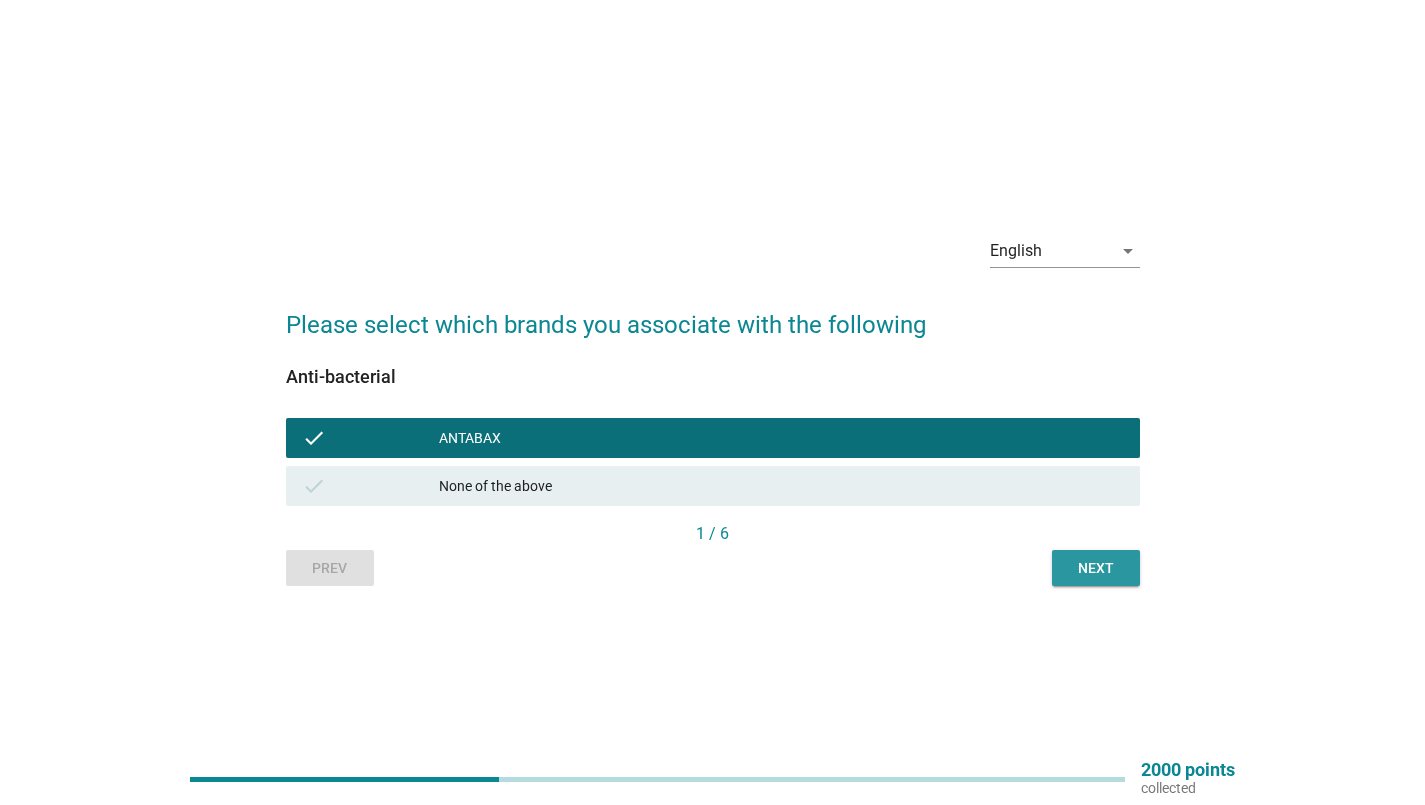 click on "Next" at bounding box center [1096, 568] 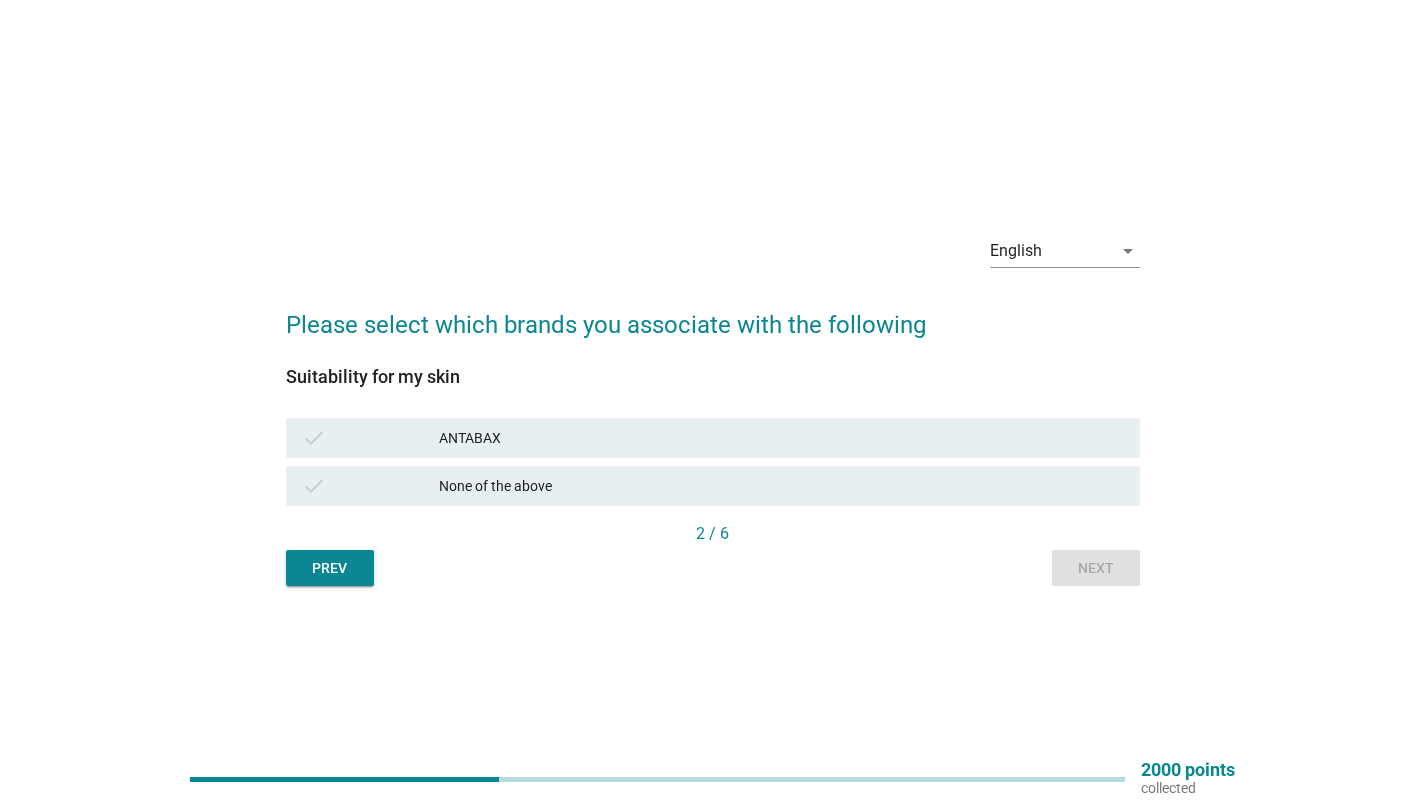 click on "check   ANTABAX" at bounding box center (713, 438) 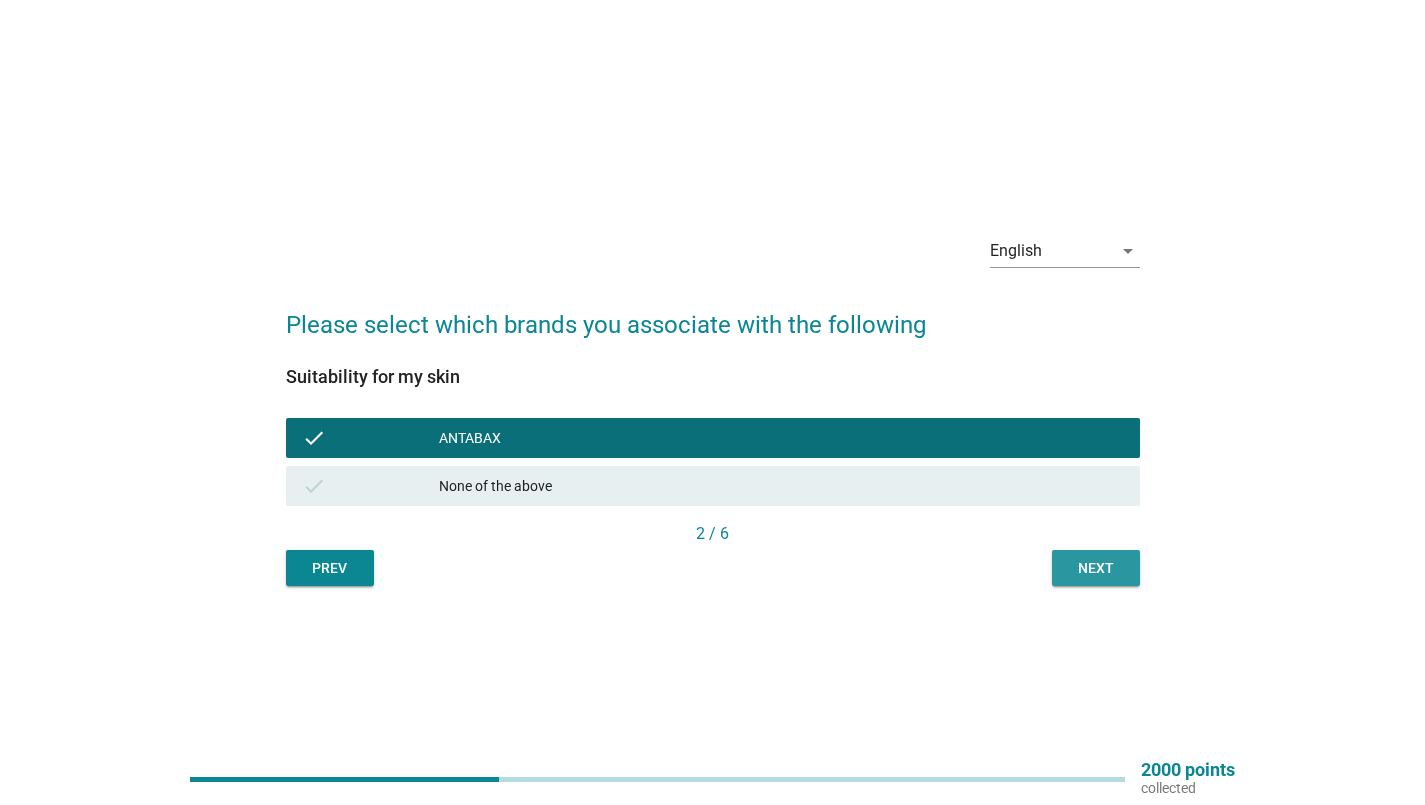 click on "Next" at bounding box center [1096, 568] 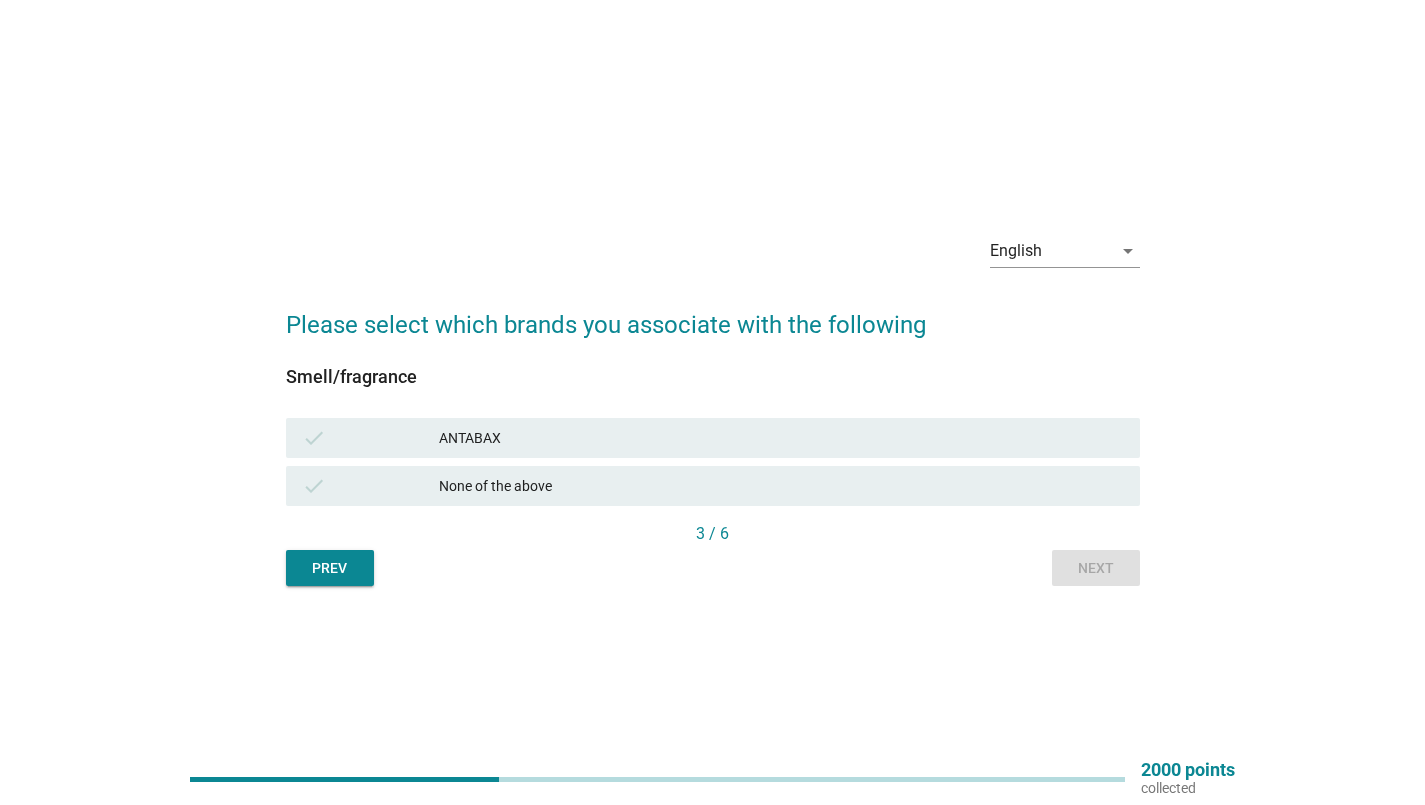click on "ANTABAX" at bounding box center (781, 438) 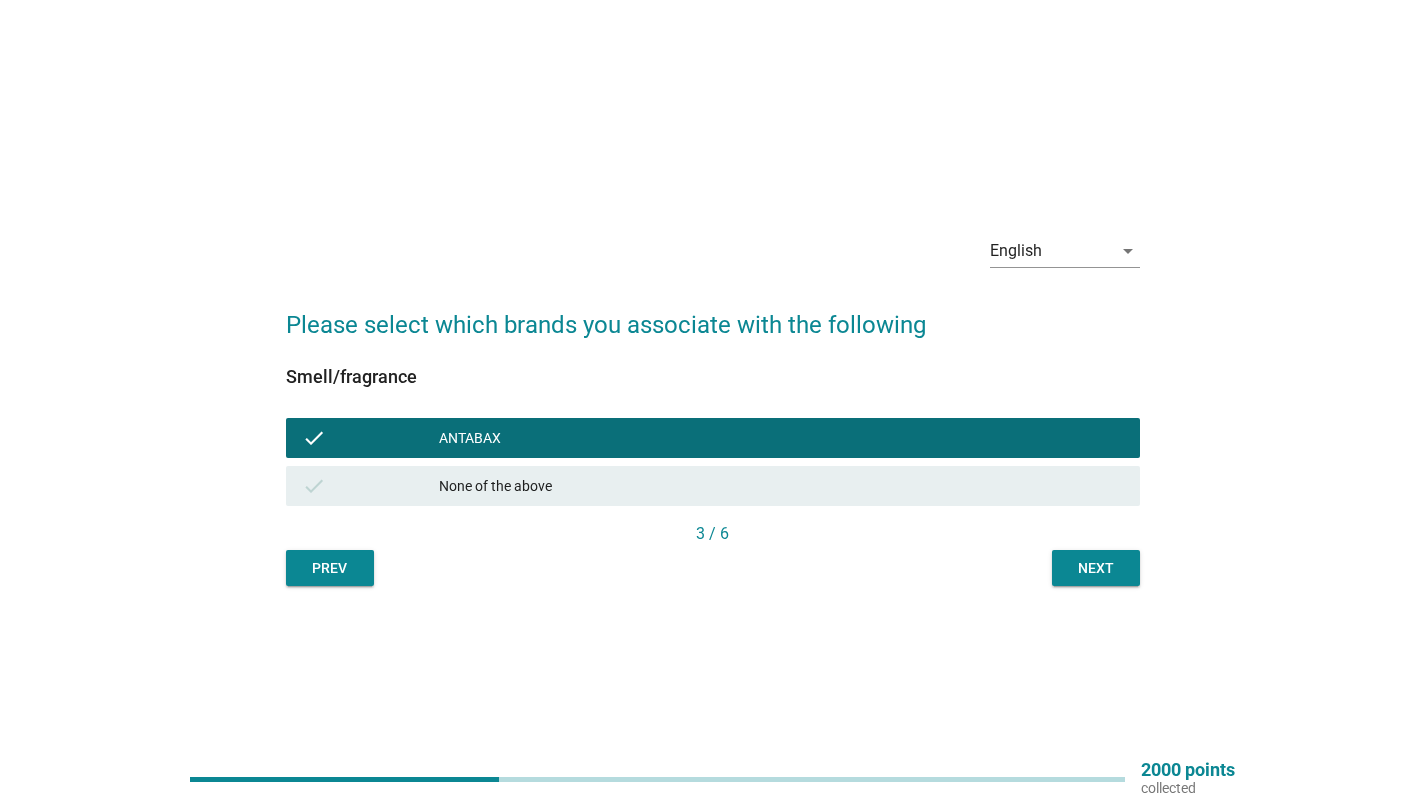 click on "3 / 6" at bounding box center (713, 536) 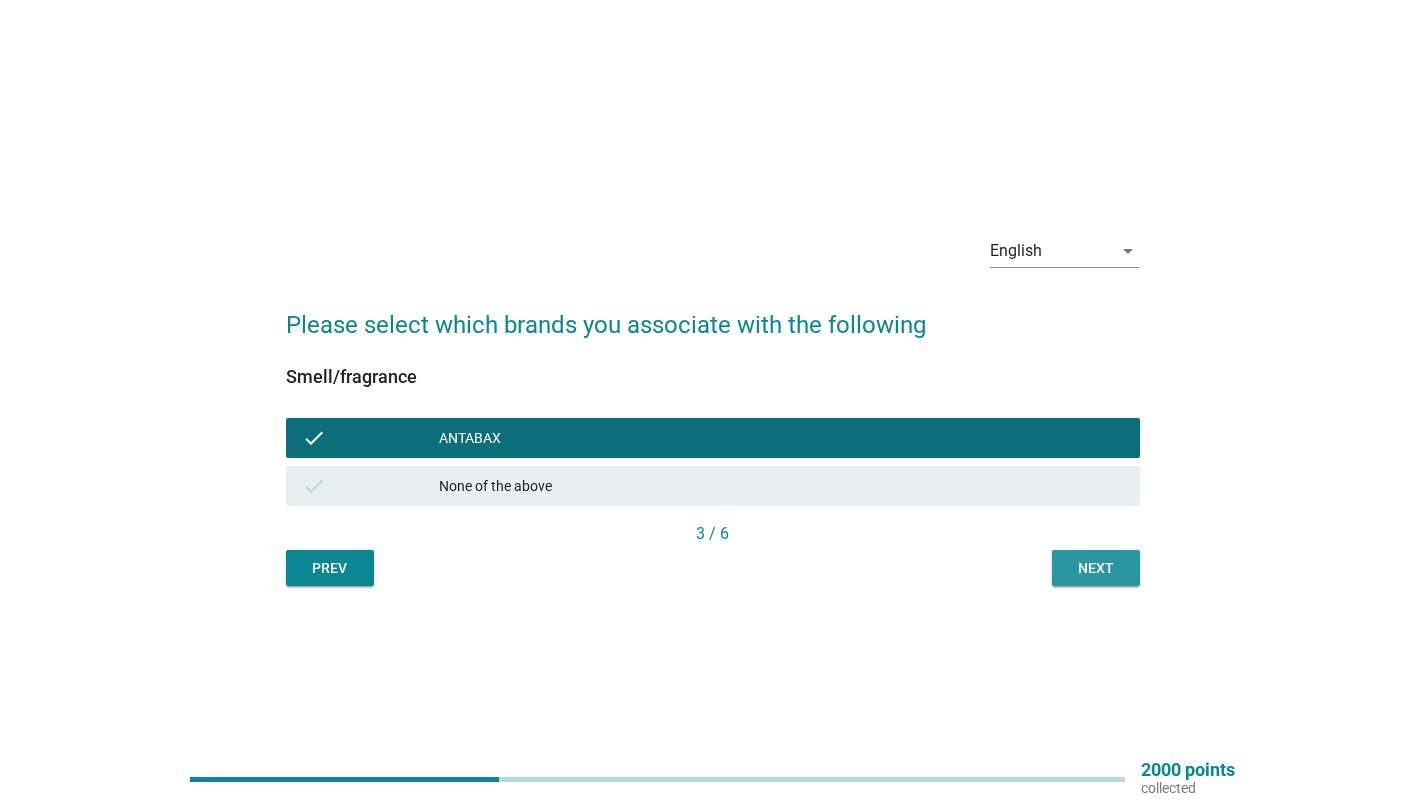 click on "Next" at bounding box center (1096, 568) 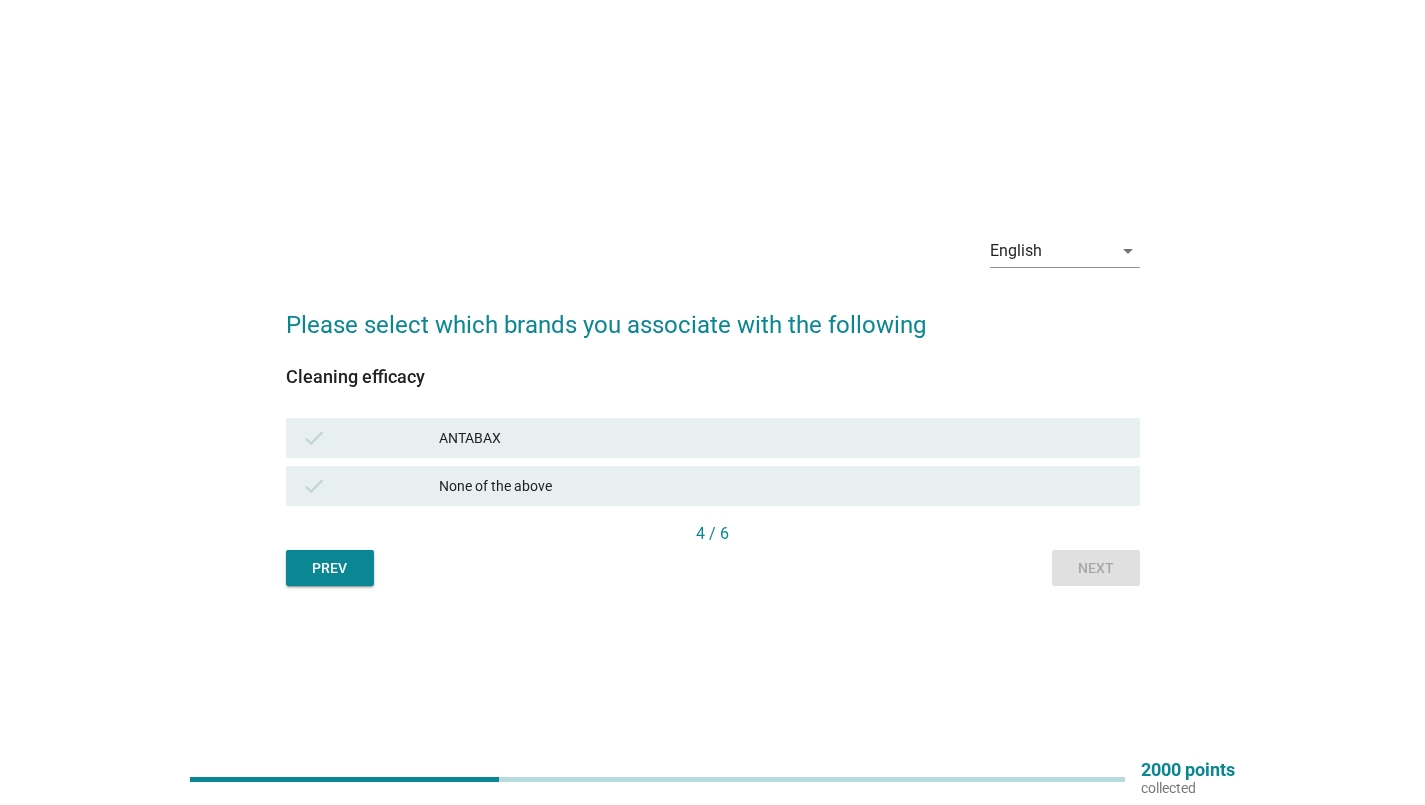 click on "ANTABAX" at bounding box center (781, 438) 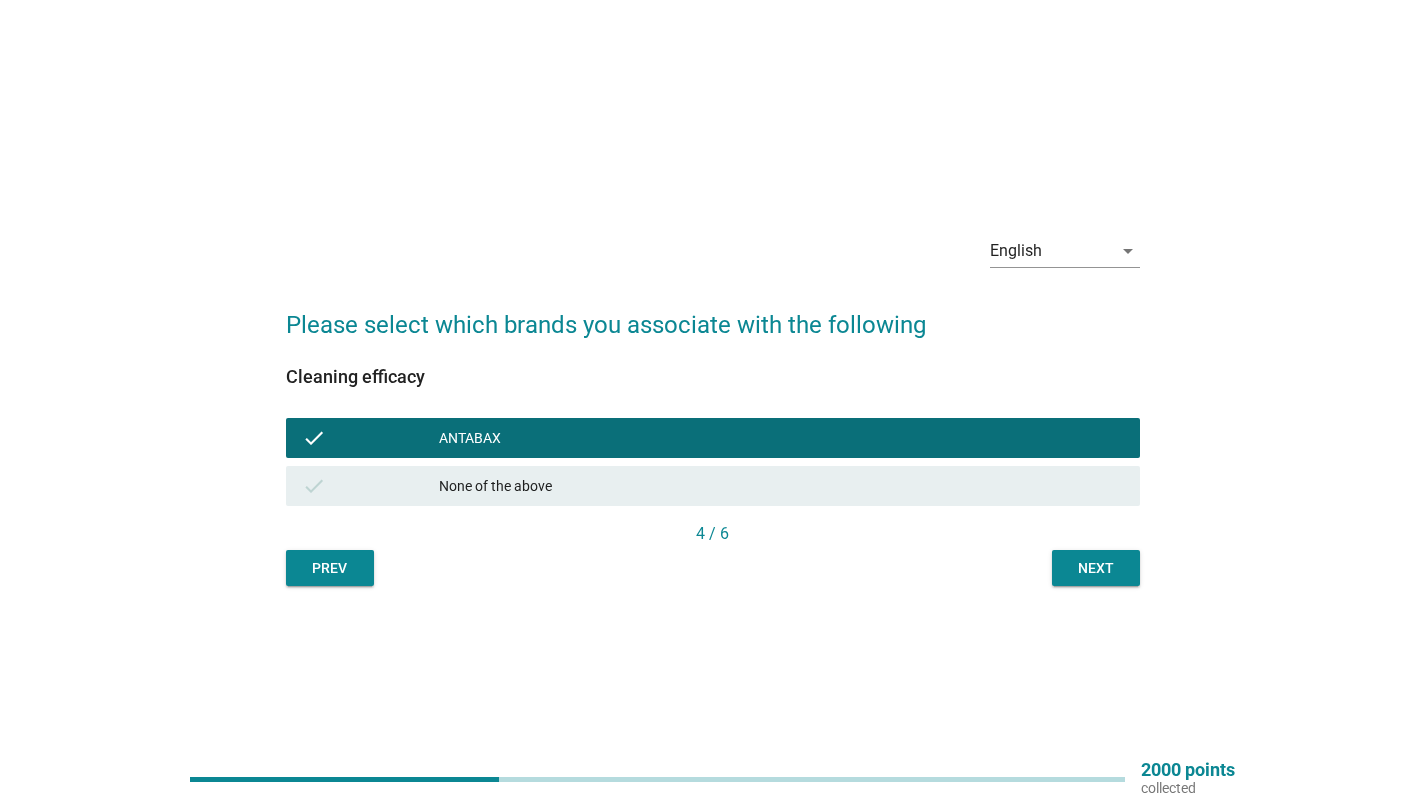 click on "English arrow_drop_down   Please select which brands you associate with the following
Cleaning efficacy
check   [BRAND] check   None of the above
4 / 6
Prev   Next" at bounding box center (713, 402) 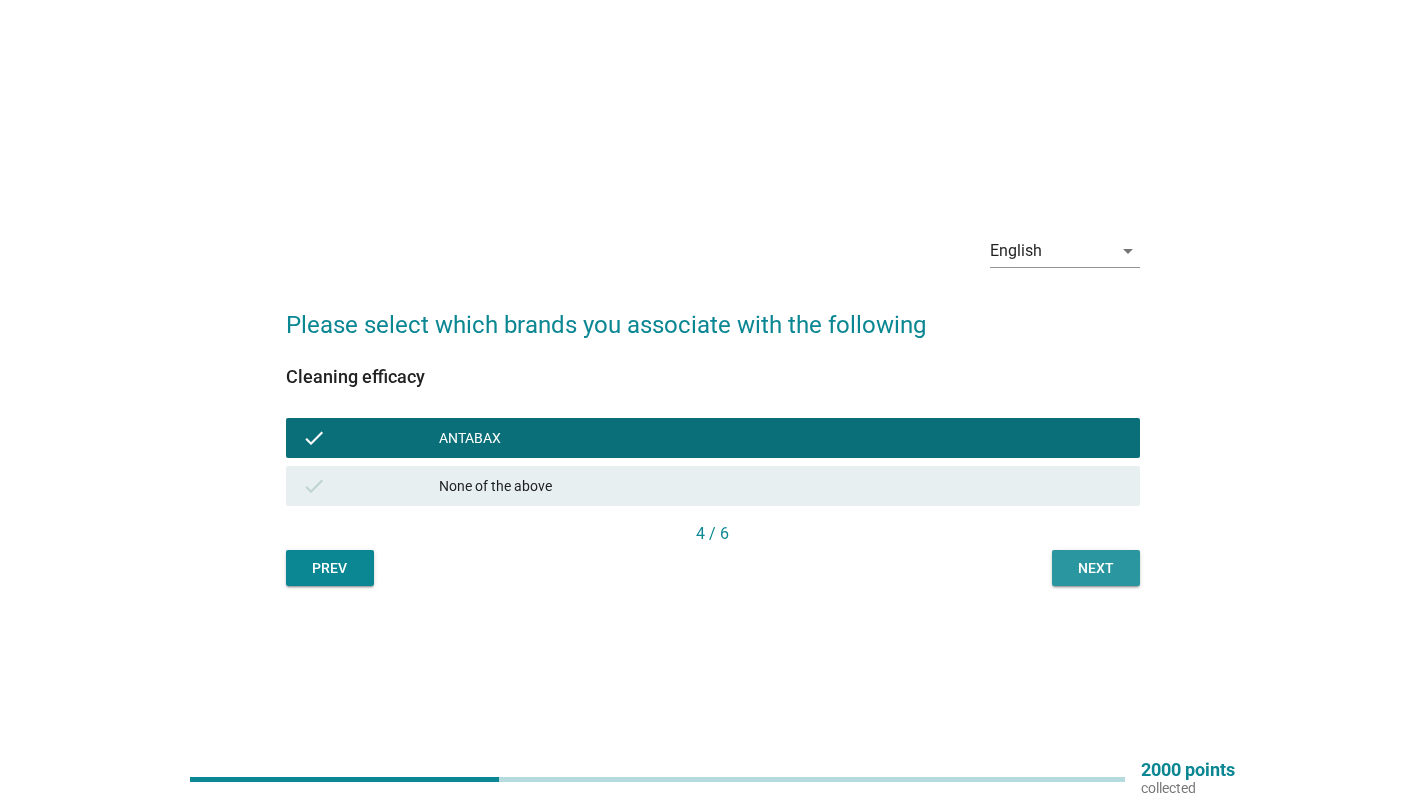 click on "Next" at bounding box center [1096, 568] 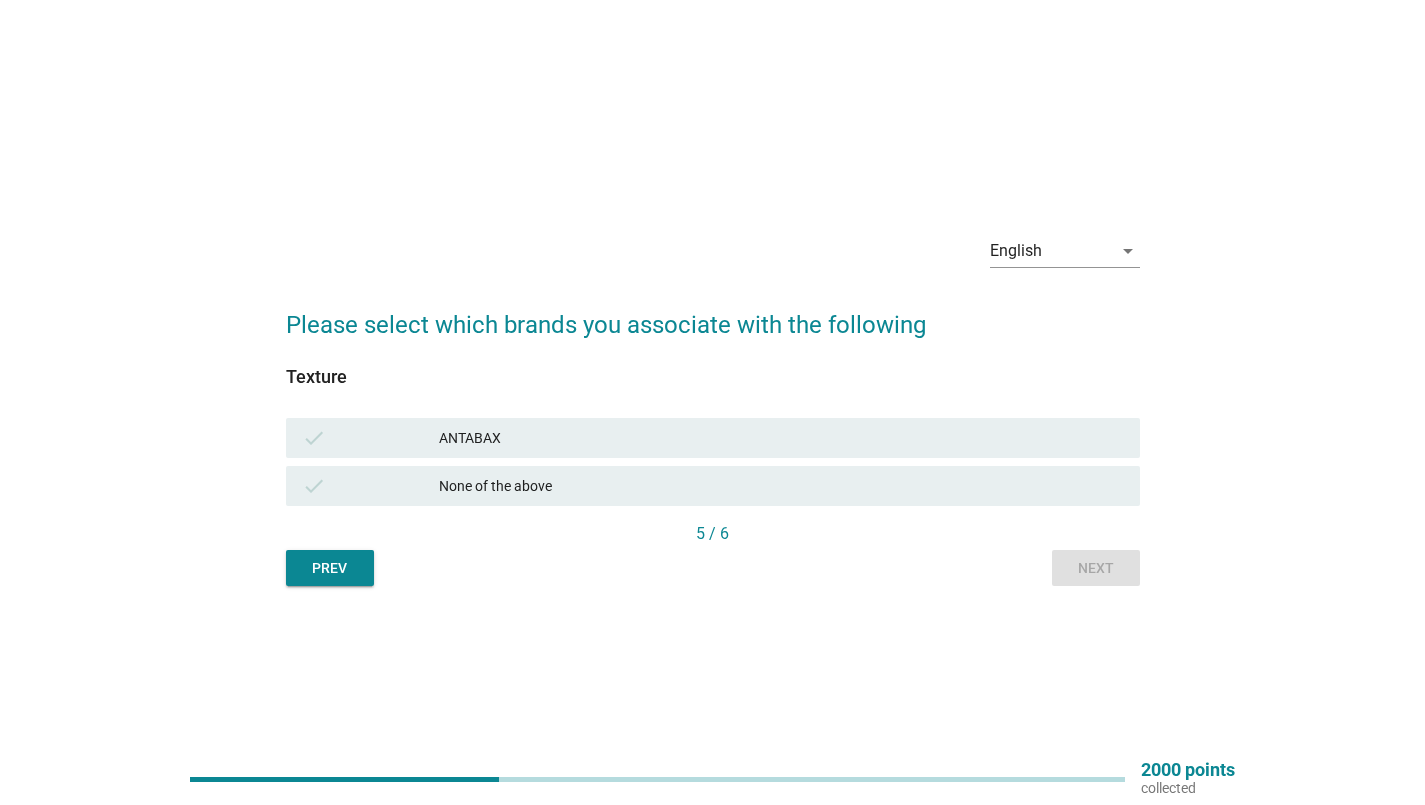 click on "ANTABAX" at bounding box center [781, 438] 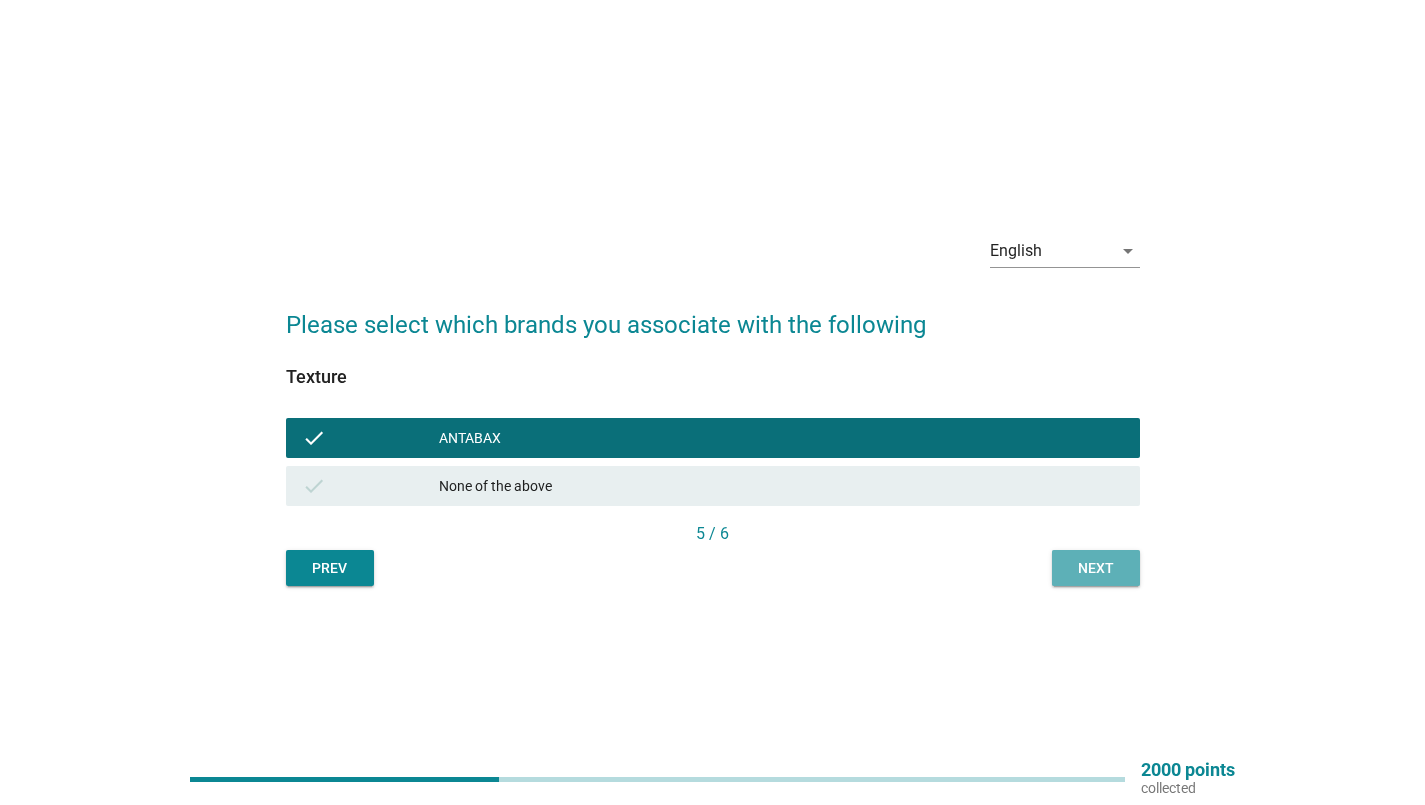 click on "Next" at bounding box center (1096, 568) 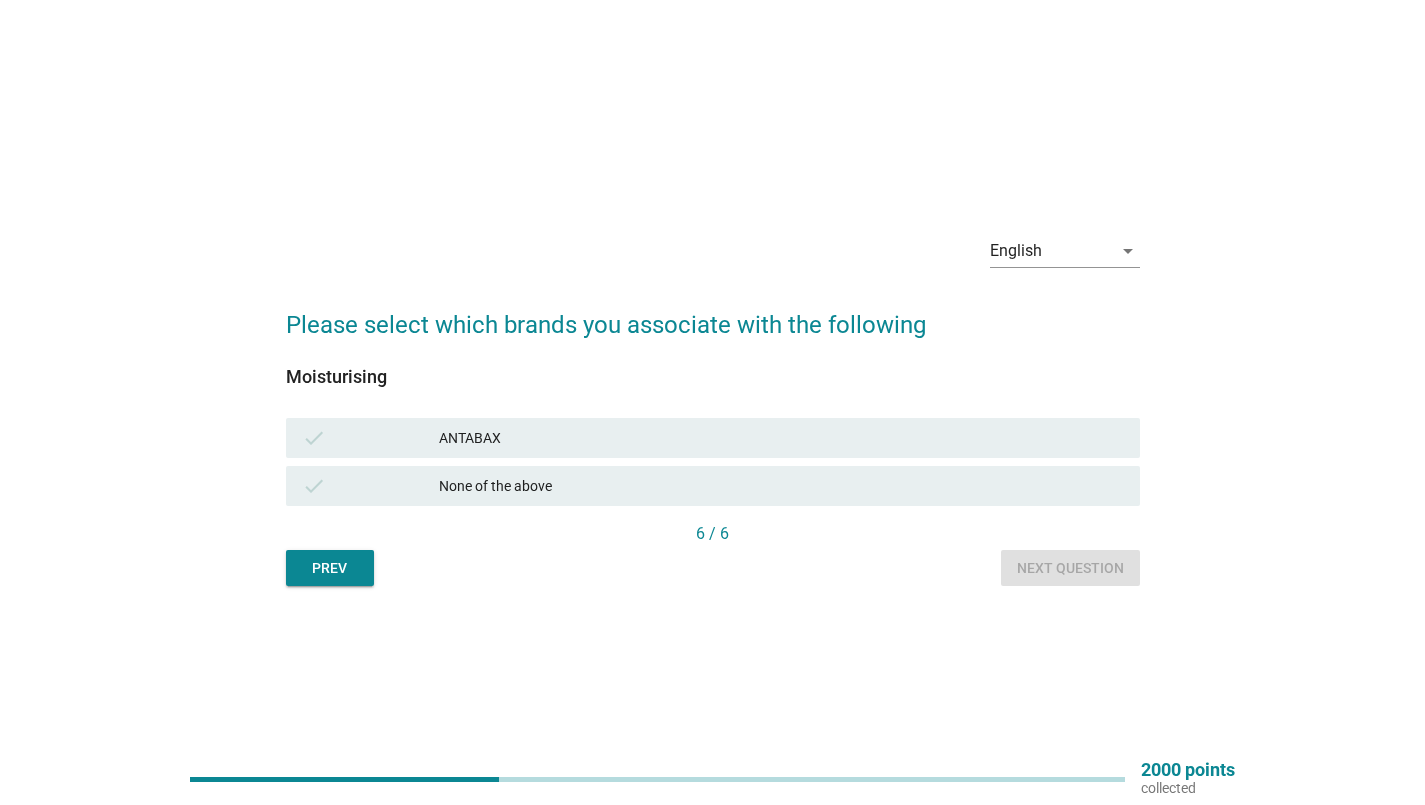click on "ANTABAX" at bounding box center [781, 438] 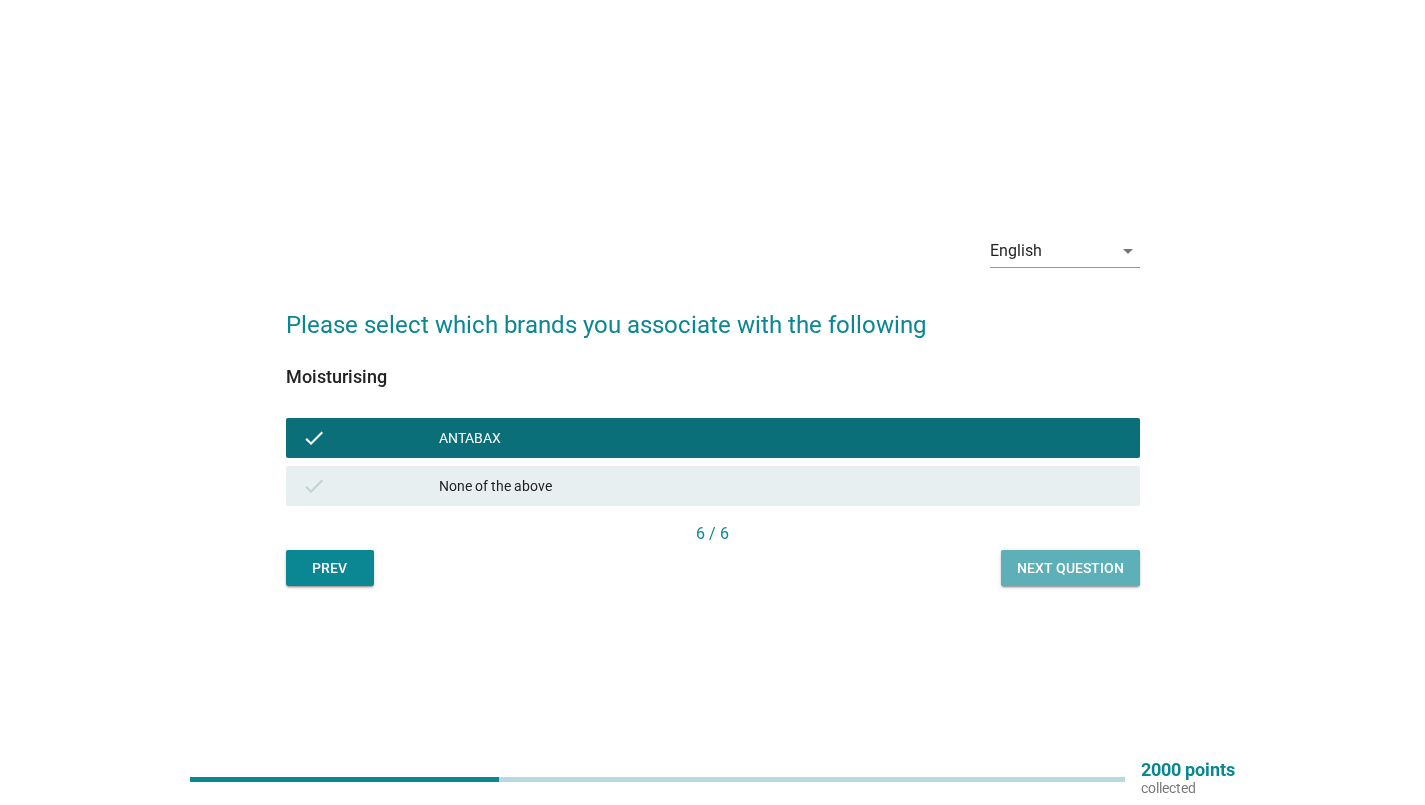 click on "Next question" at bounding box center (1070, 568) 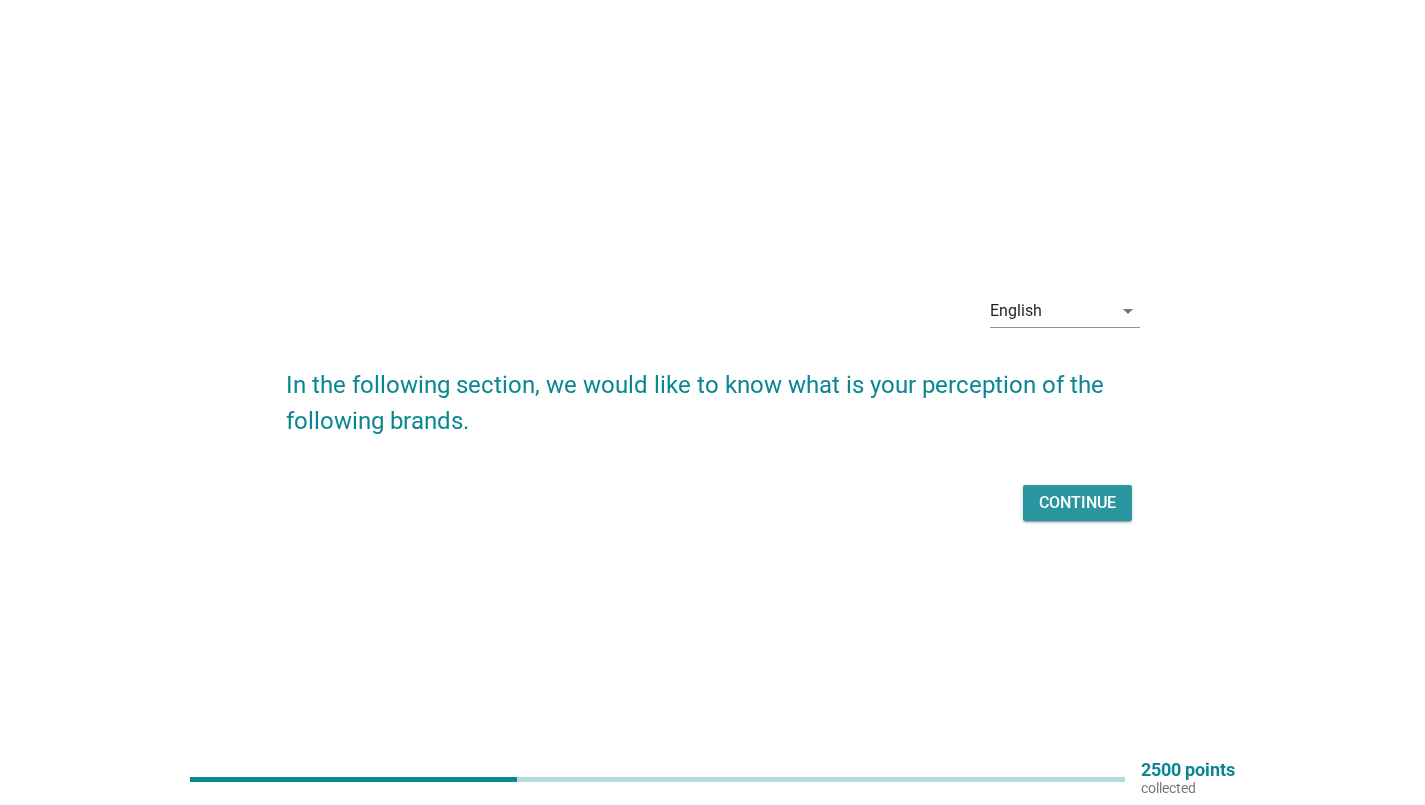 click on "Continue" at bounding box center [1077, 503] 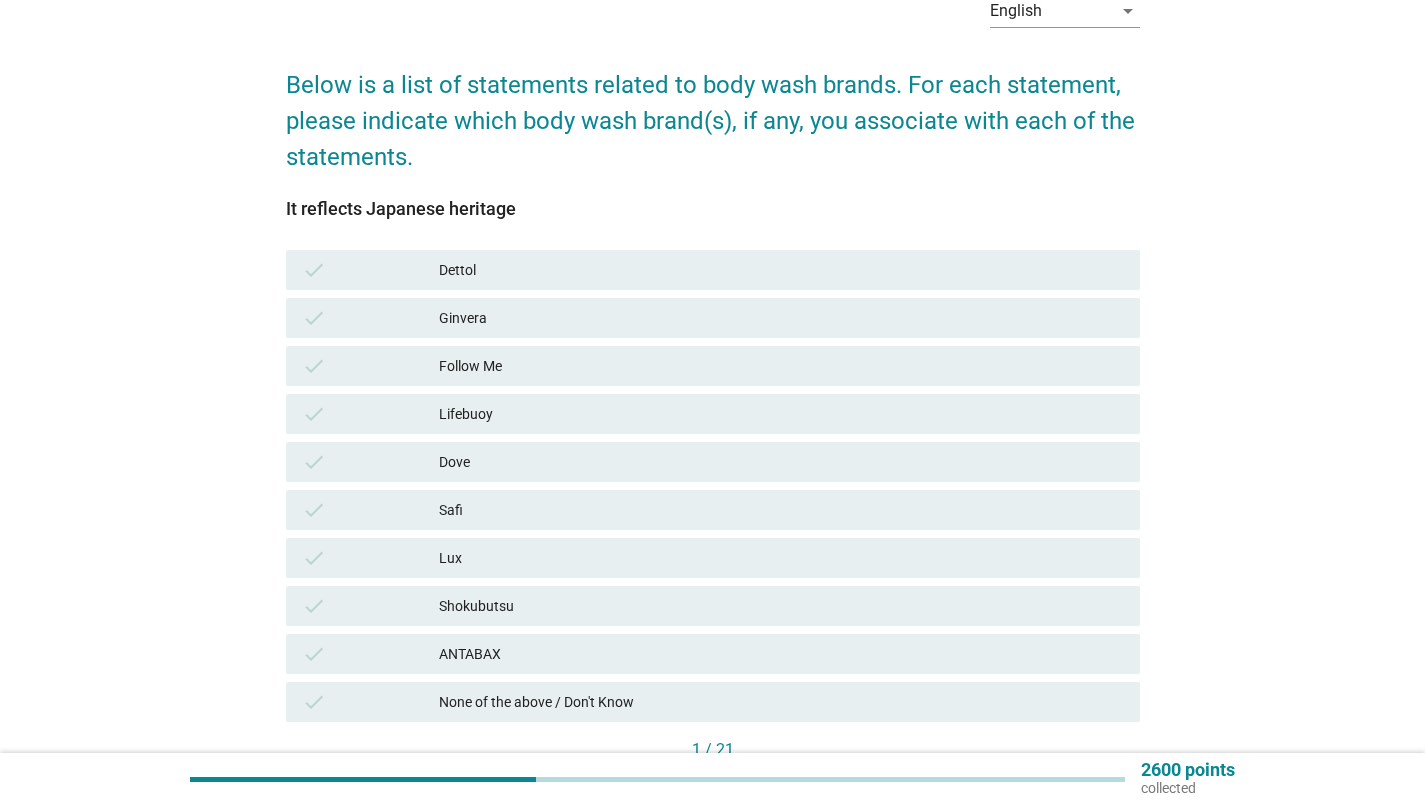 scroll, scrollTop: 200, scrollLeft: 0, axis: vertical 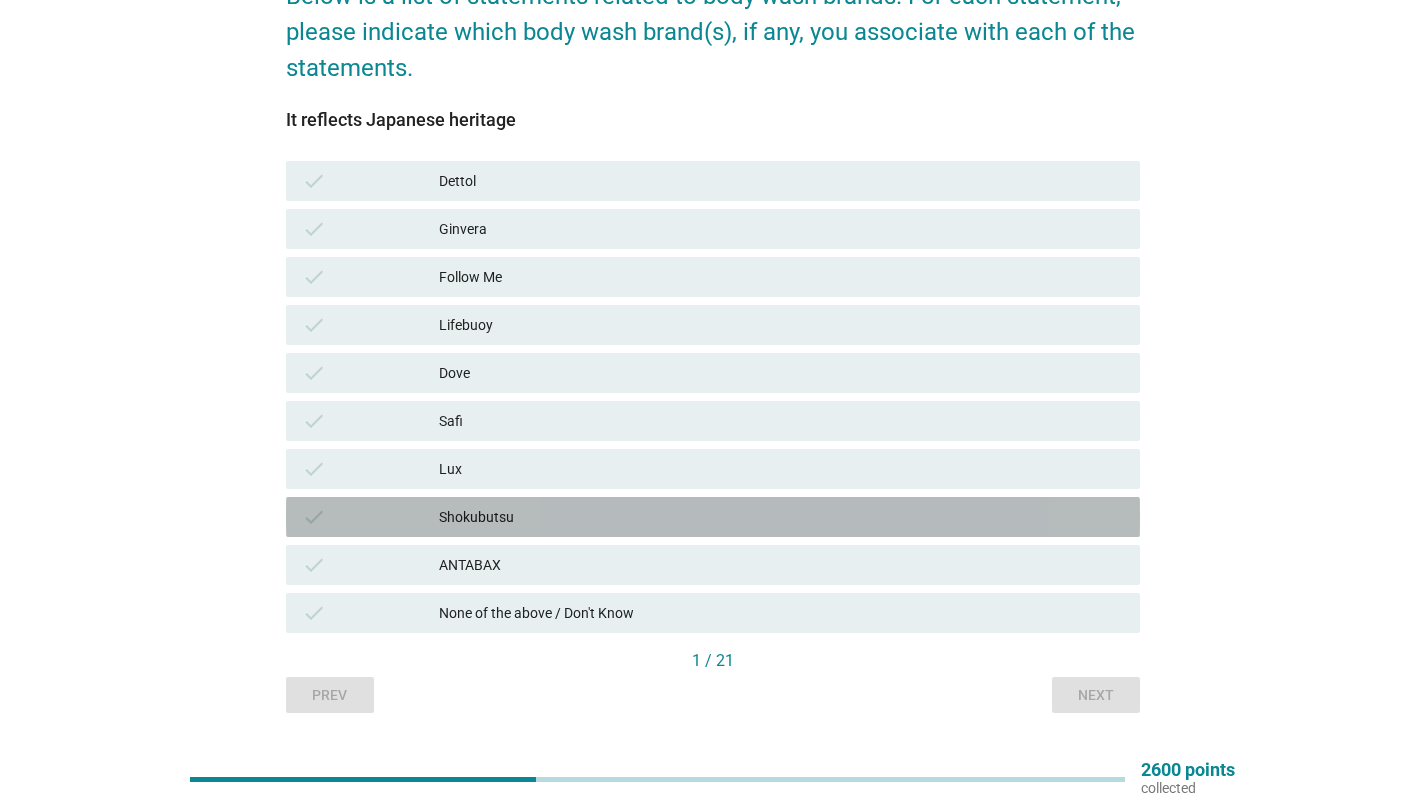 click on "Shokubutsu" at bounding box center [781, 517] 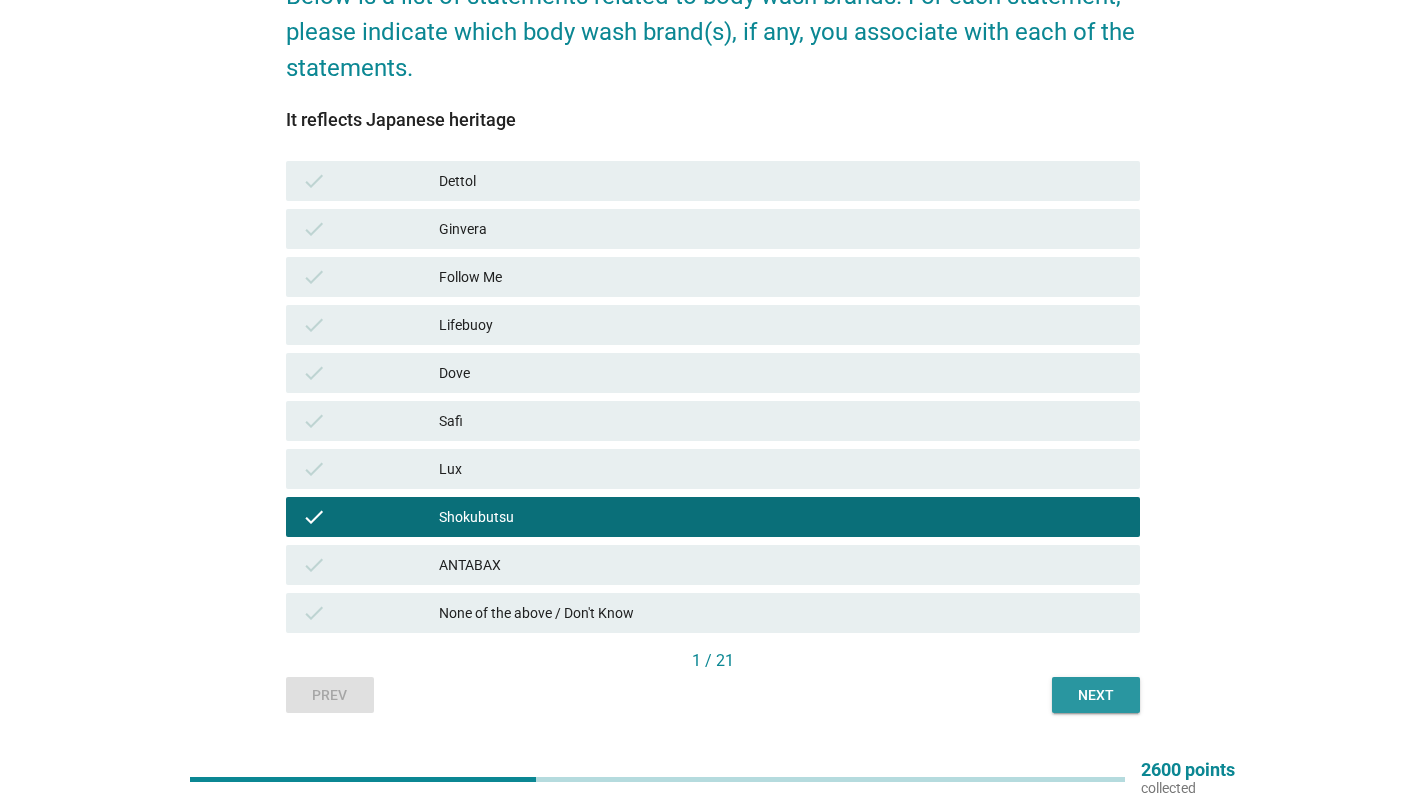 click on "Next" at bounding box center (1096, 695) 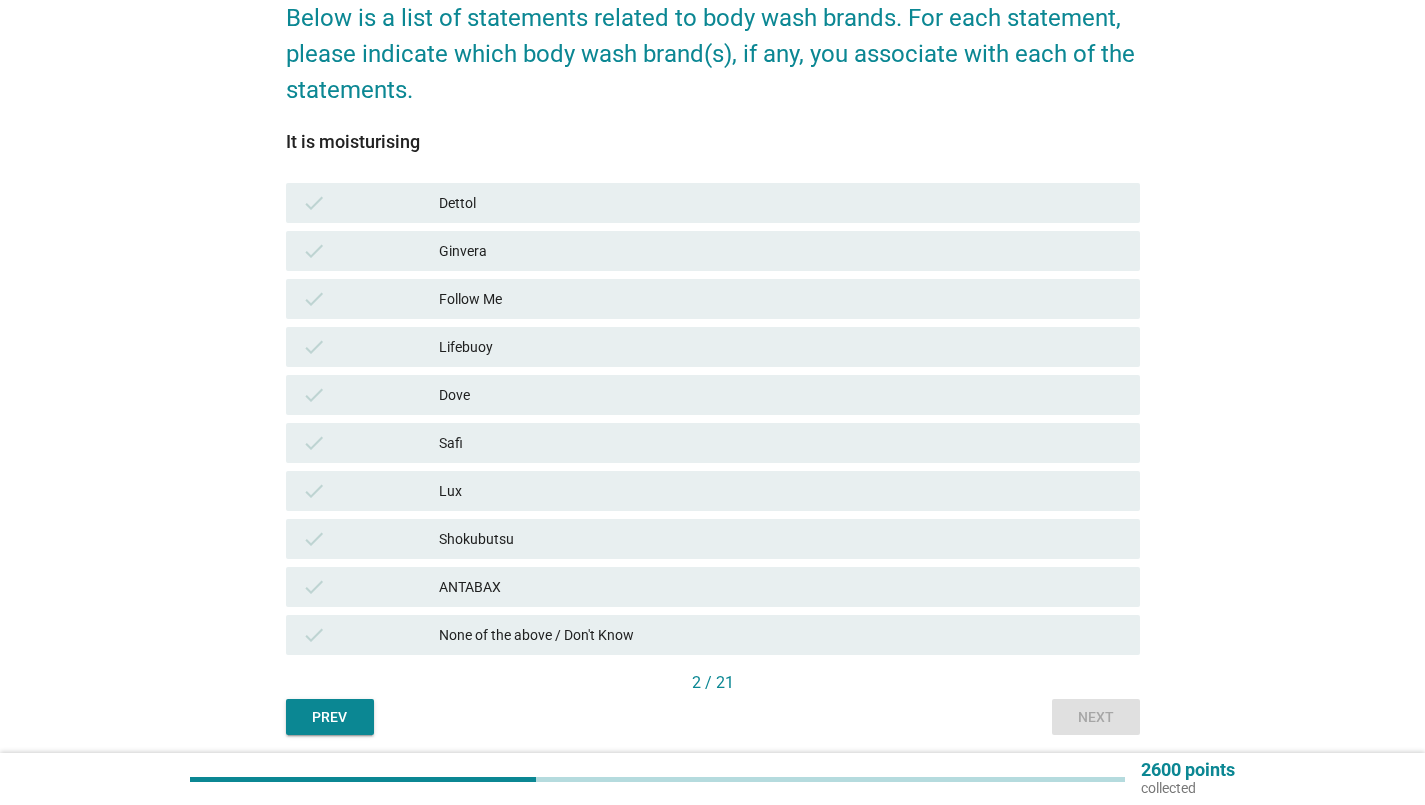 scroll, scrollTop: 200, scrollLeft: 0, axis: vertical 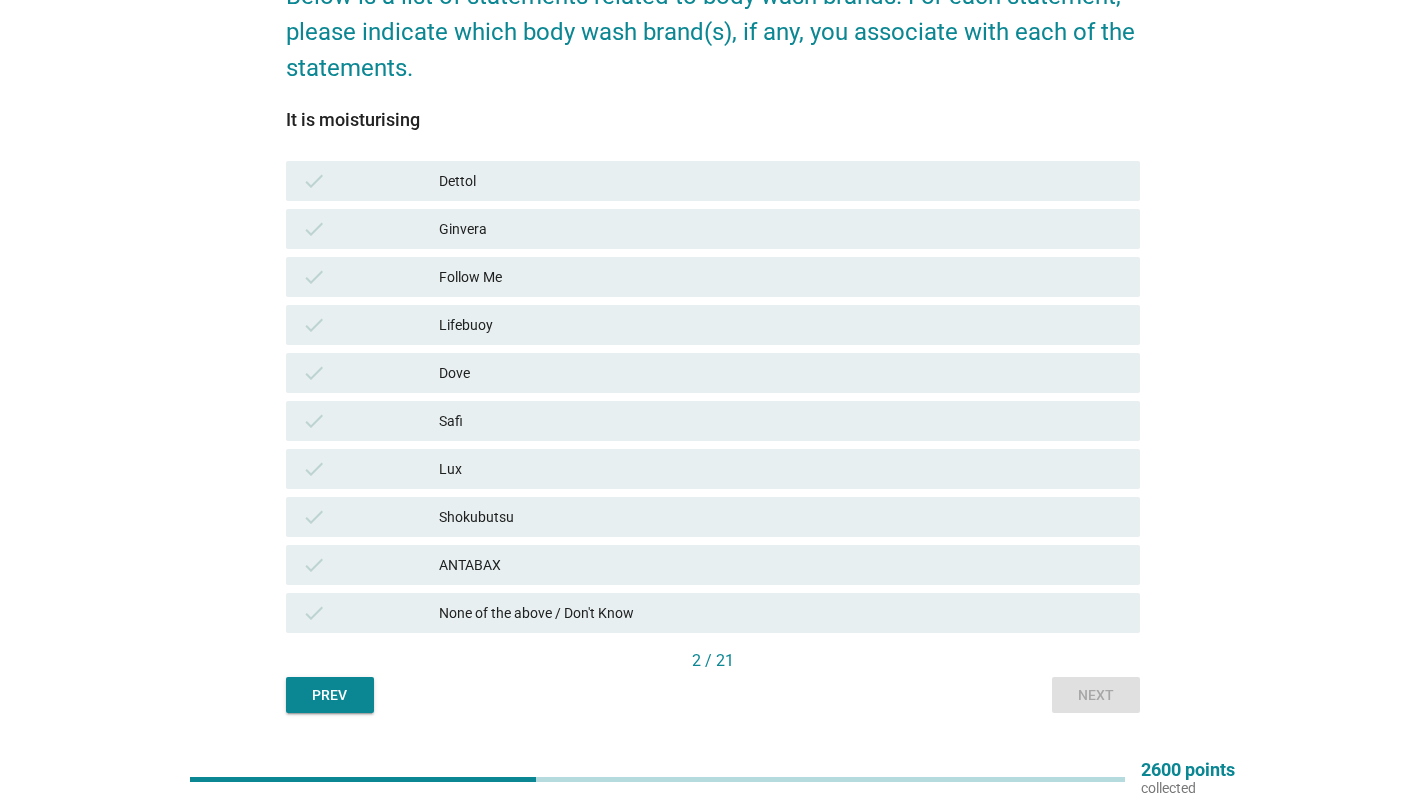 drag, startPoint x: 574, startPoint y: 558, endPoint x: 601, endPoint y: 559, distance: 27.018513 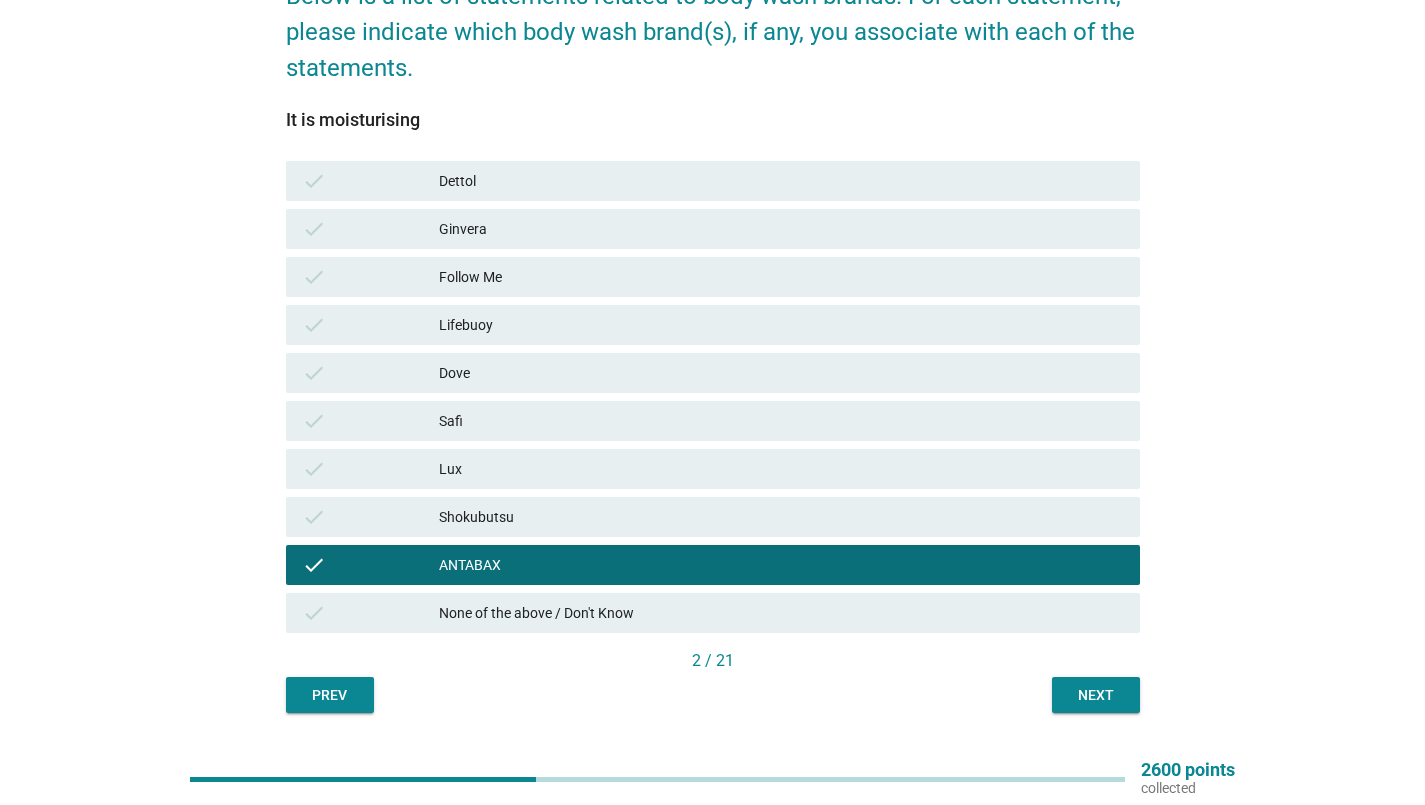 click on "Lux" at bounding box center [781, 469] 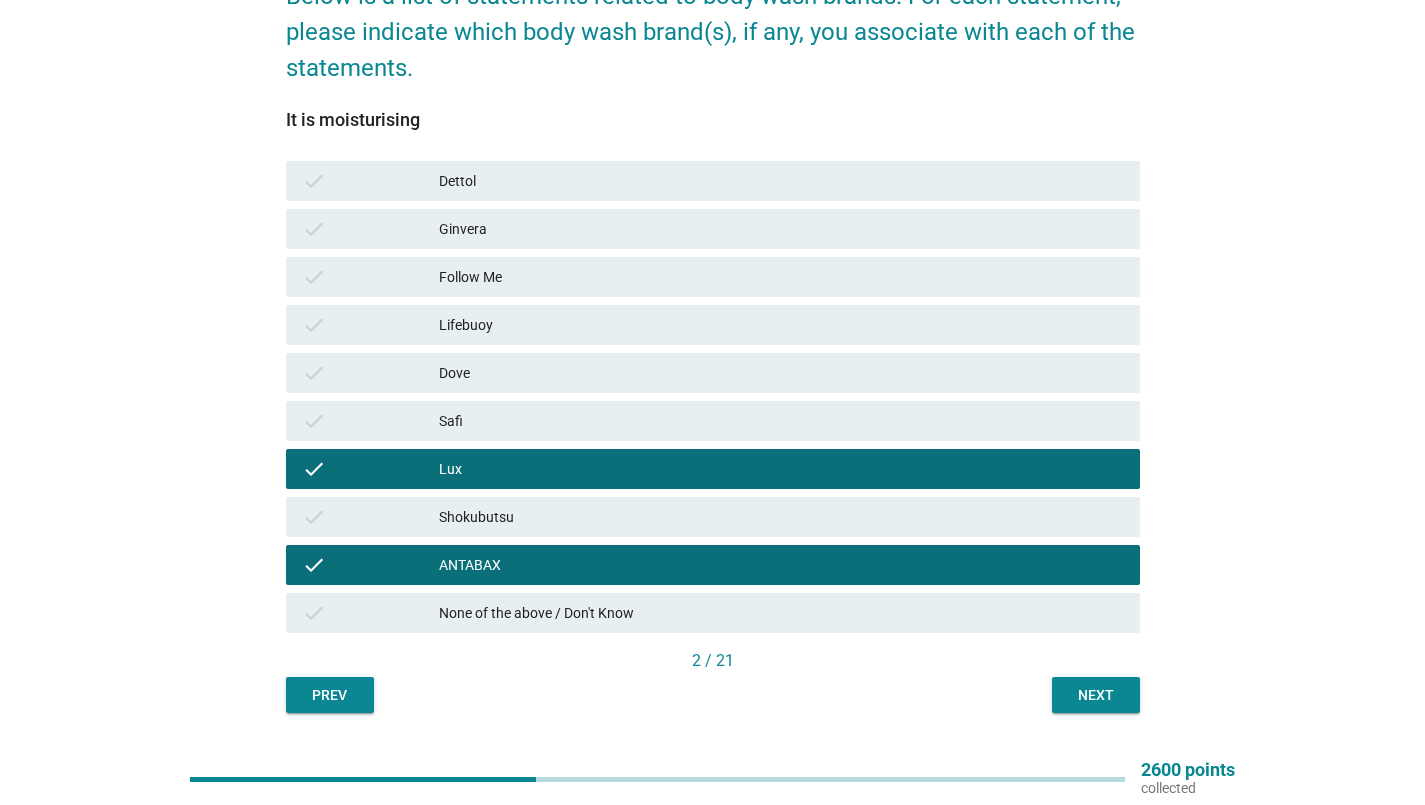 click on "Shokubutsu" at bounding box center (781, 517) 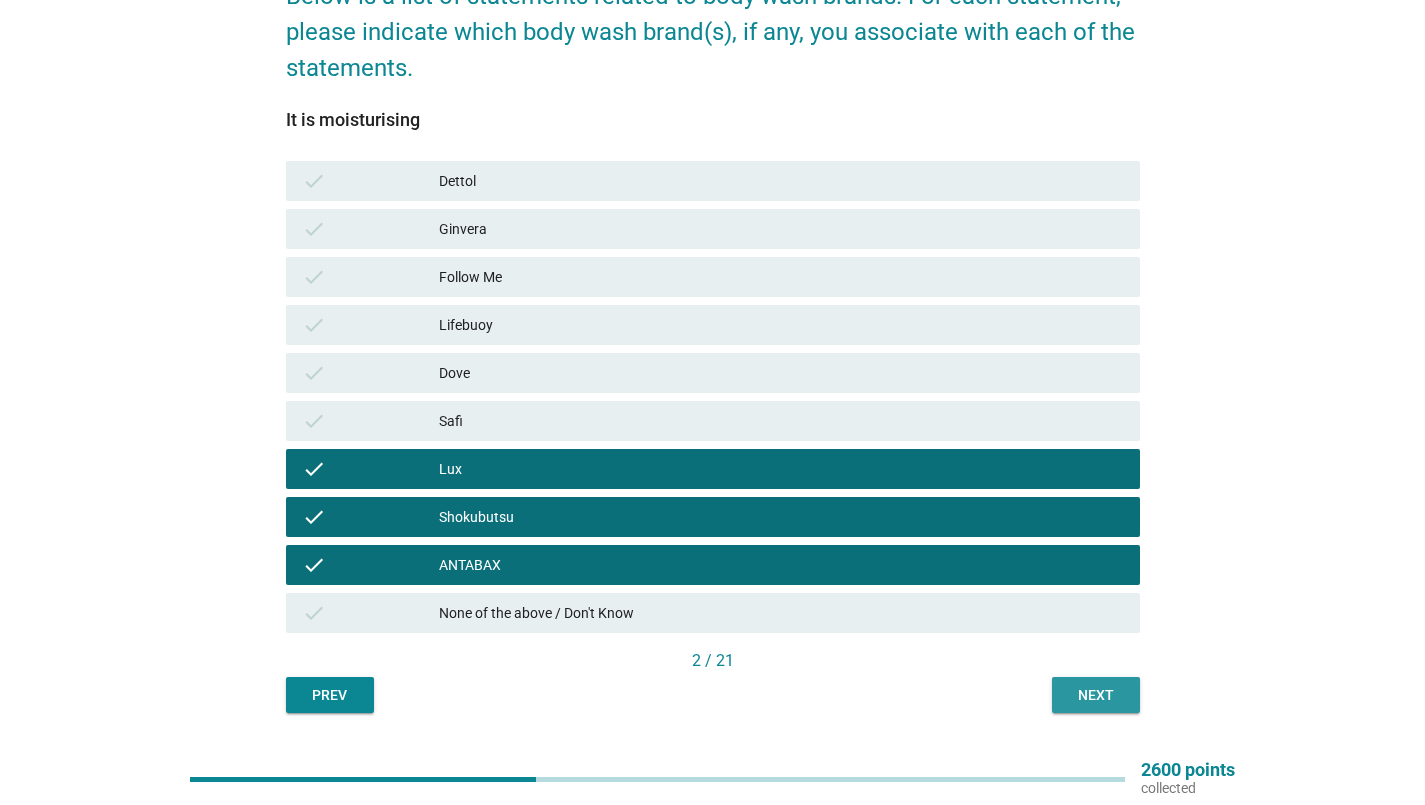 click on "Next" at bounding box center (1096, 695) 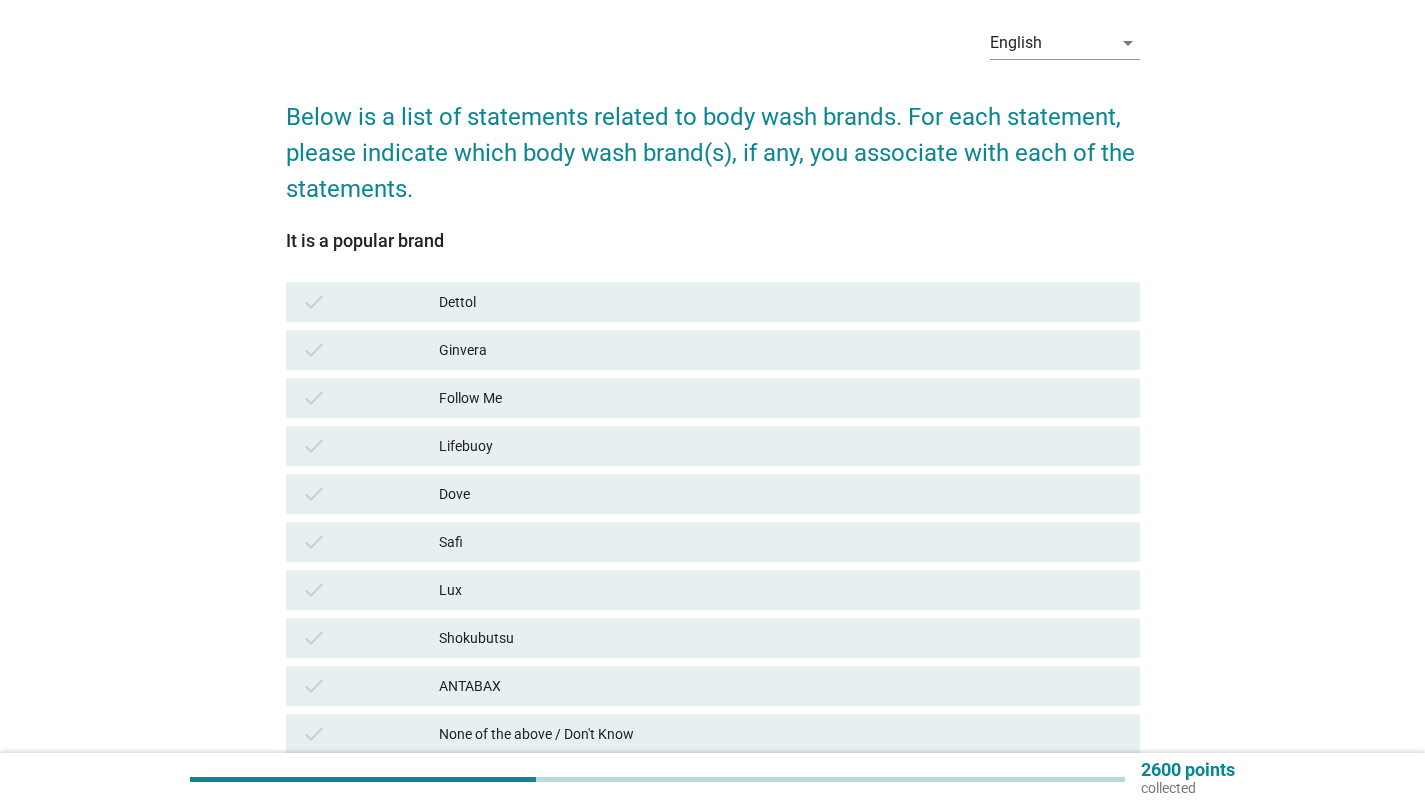 scroll, scrollTop: 100, scrollLeft: 0, axis: vertical 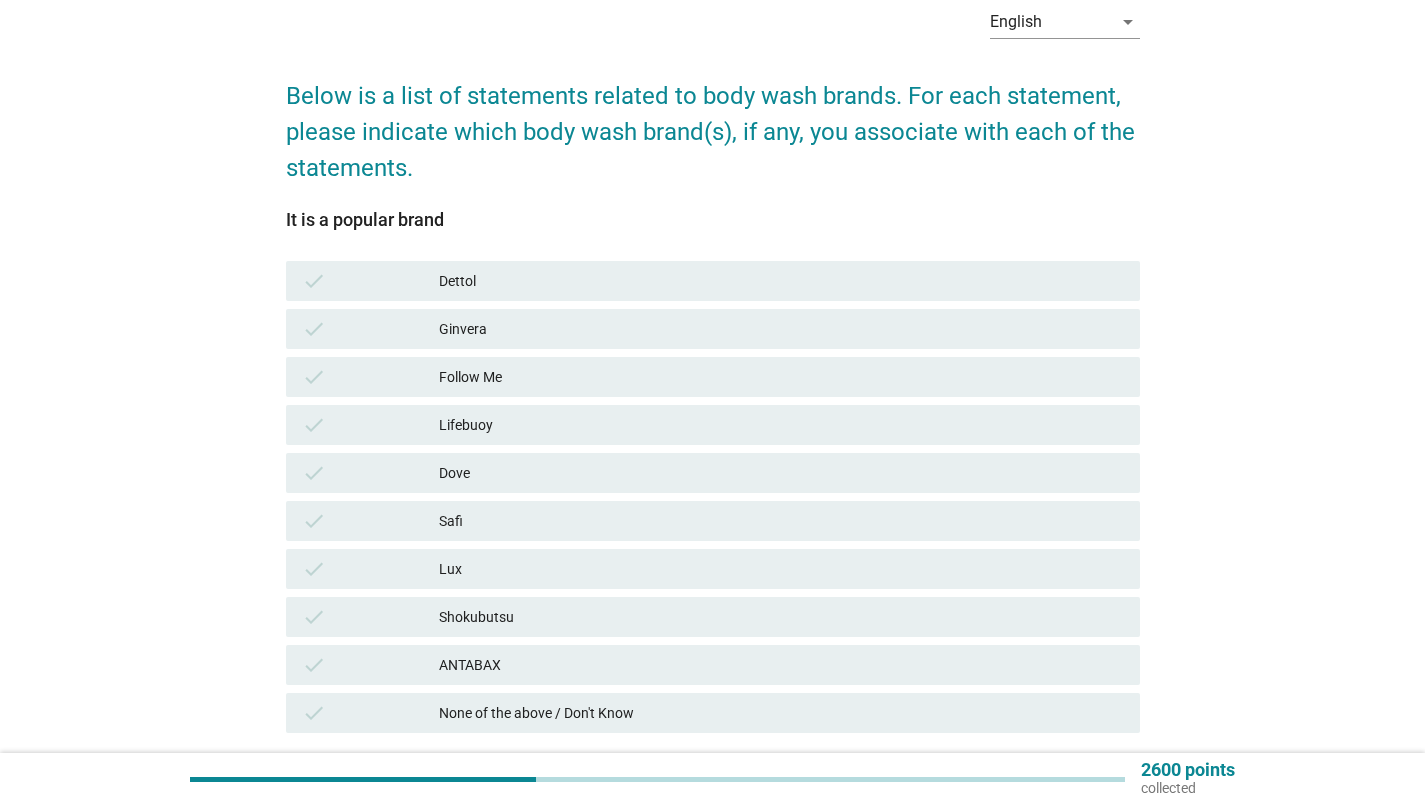 click on "Lifebuoy" at bounding box center [781, 425] 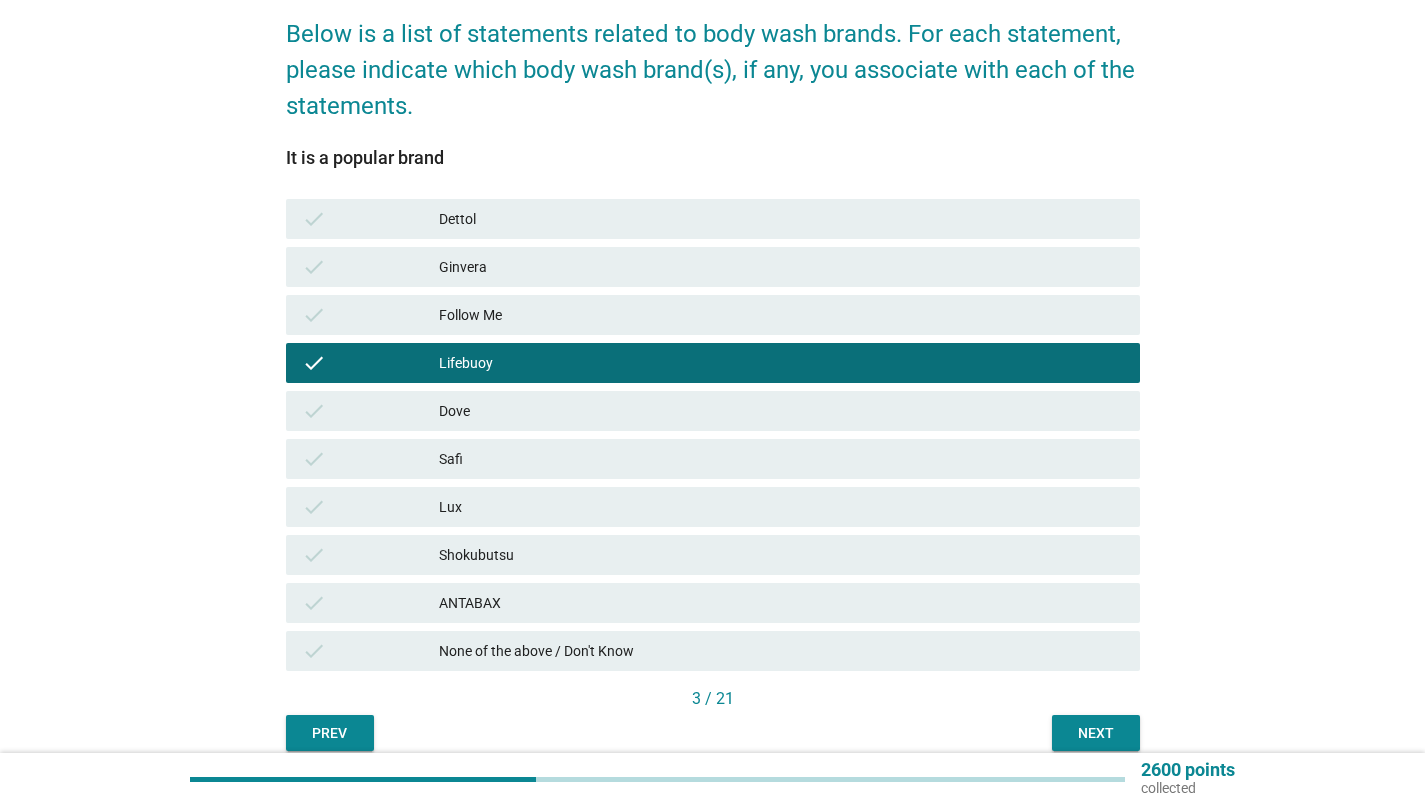 scroll, scrollTop: 250, scrollLeft: 0, axis: vertical 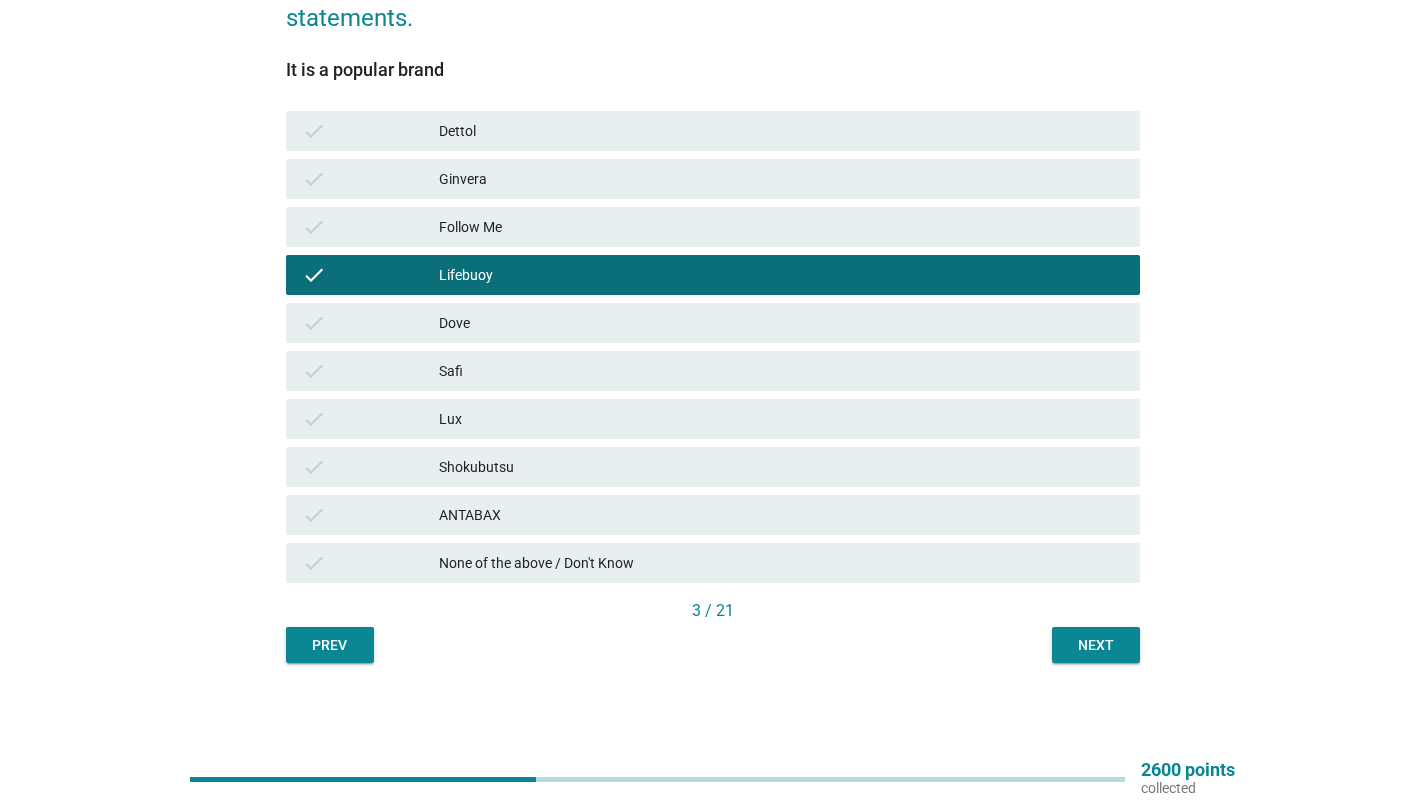 click on "Shokubutsu" at bounding box center [781, 467] 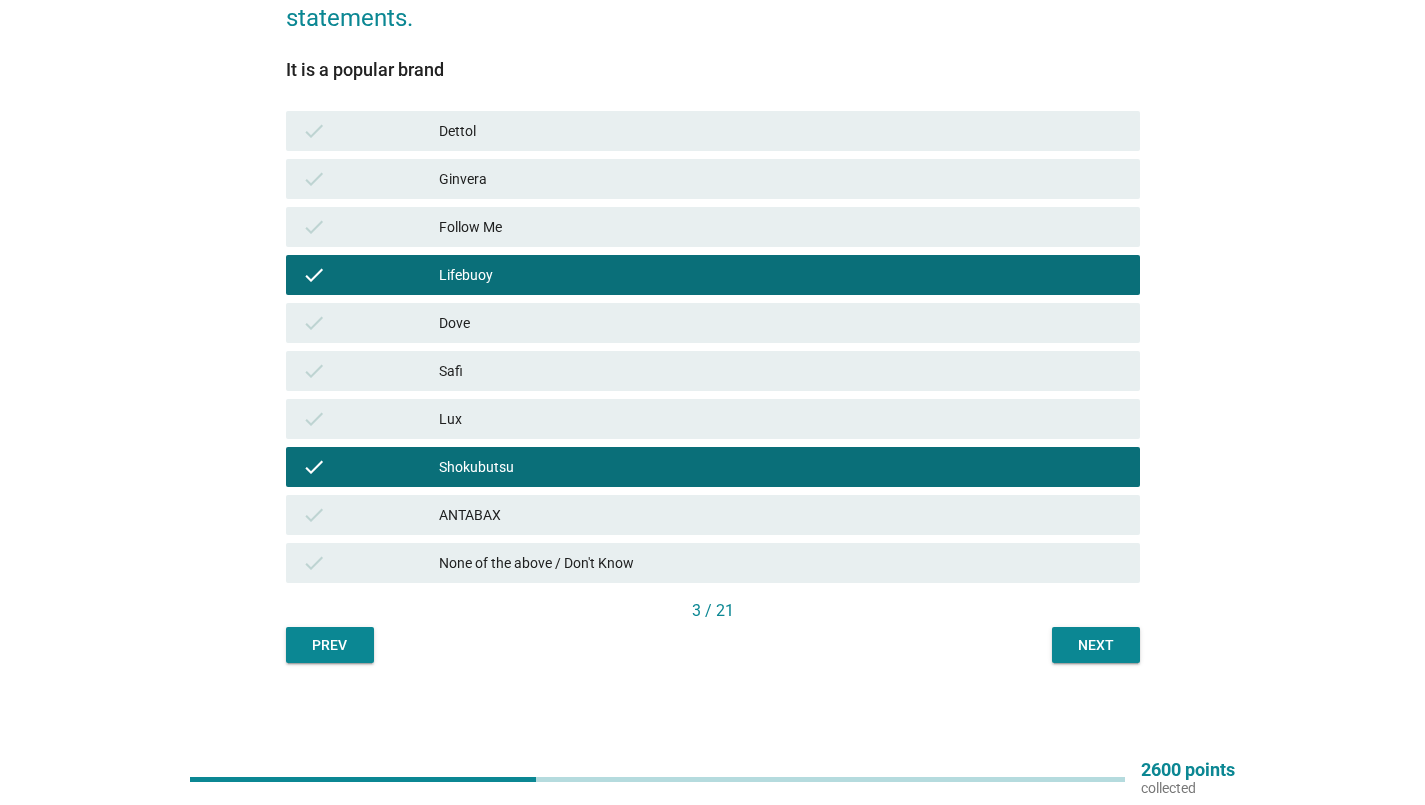 click on "ANTABAX" at bounding box center [781, 515] 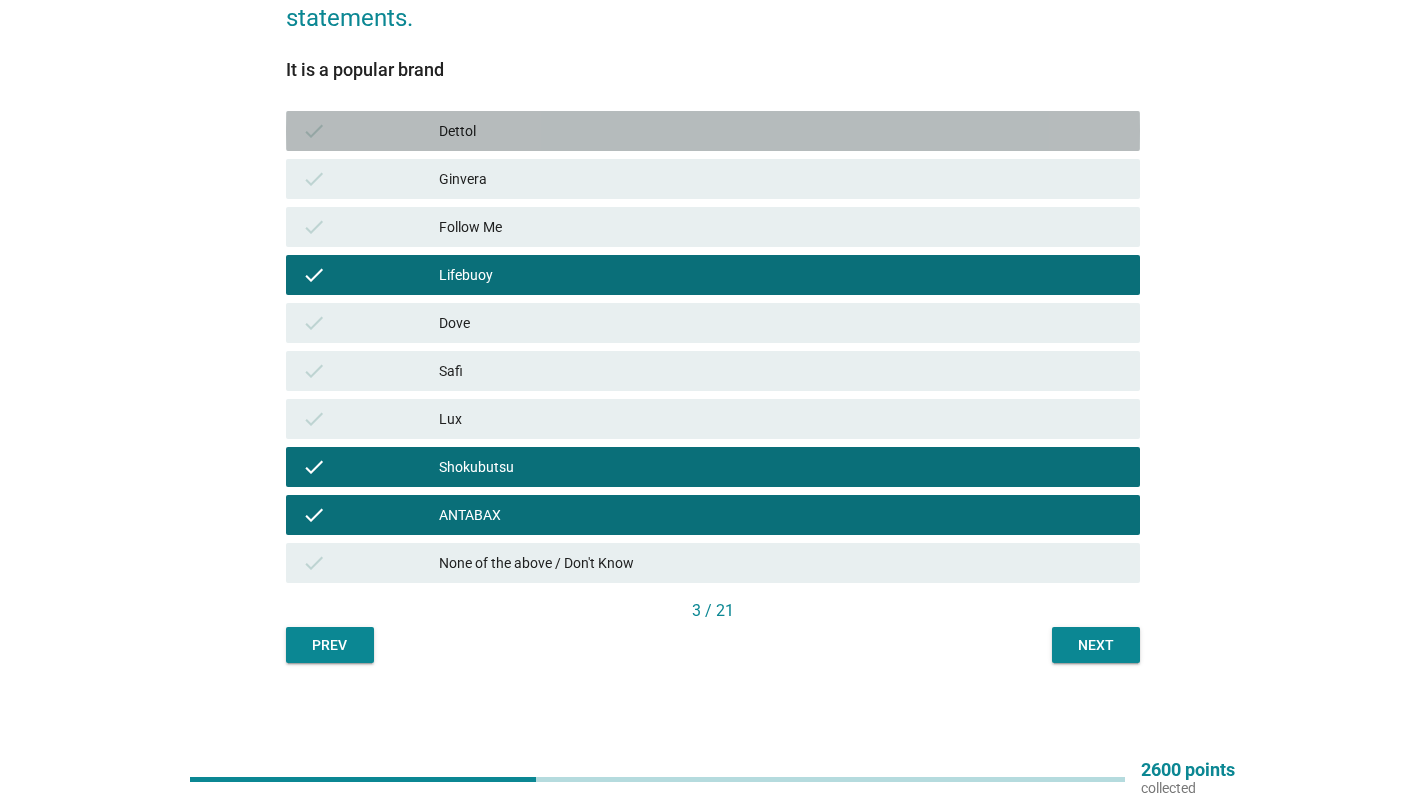 click on "Dettol" at bounding box center (781, 131) 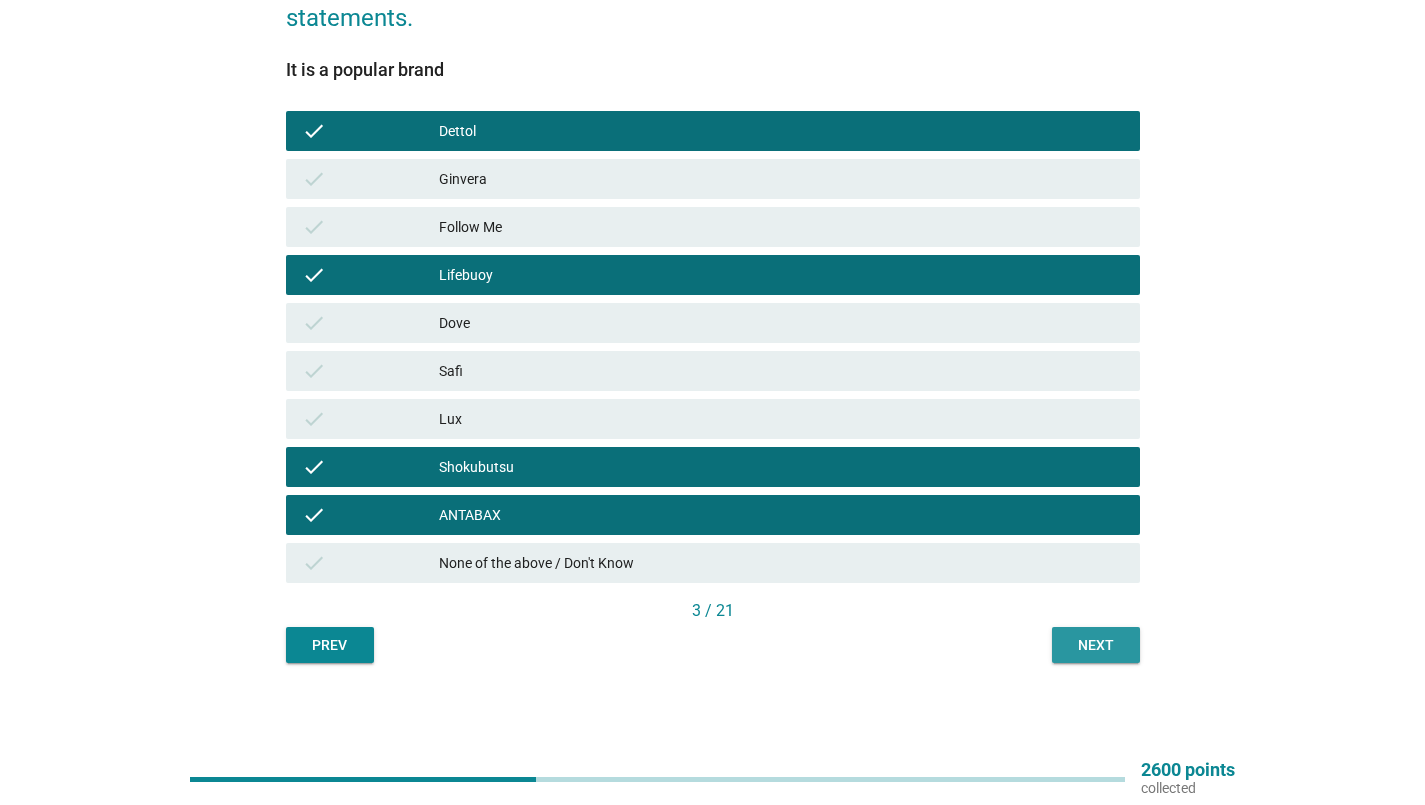 click on "Next" at bounding box center (1096, 645) 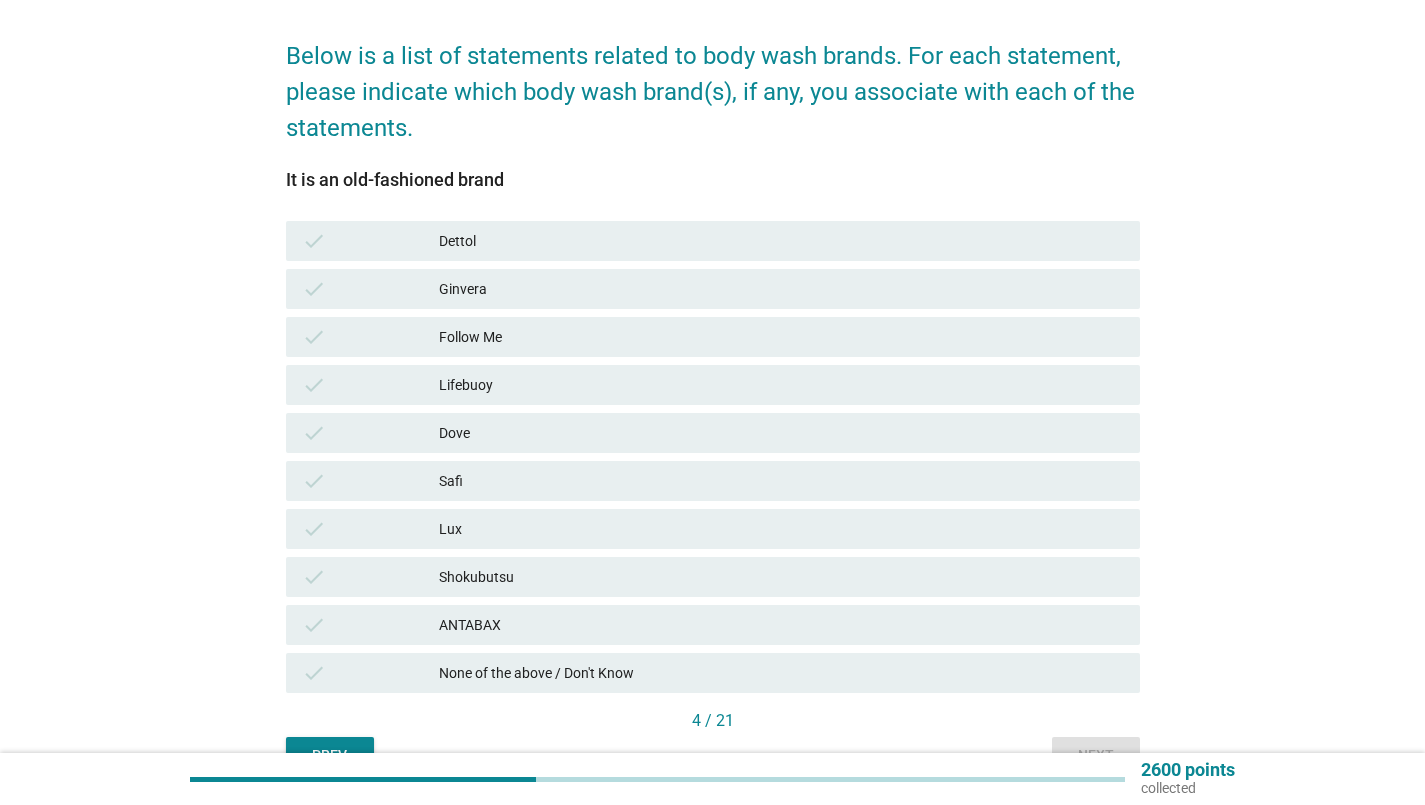 scroll, scrollTop: 200, scrollLeft: 0, axis: vertical 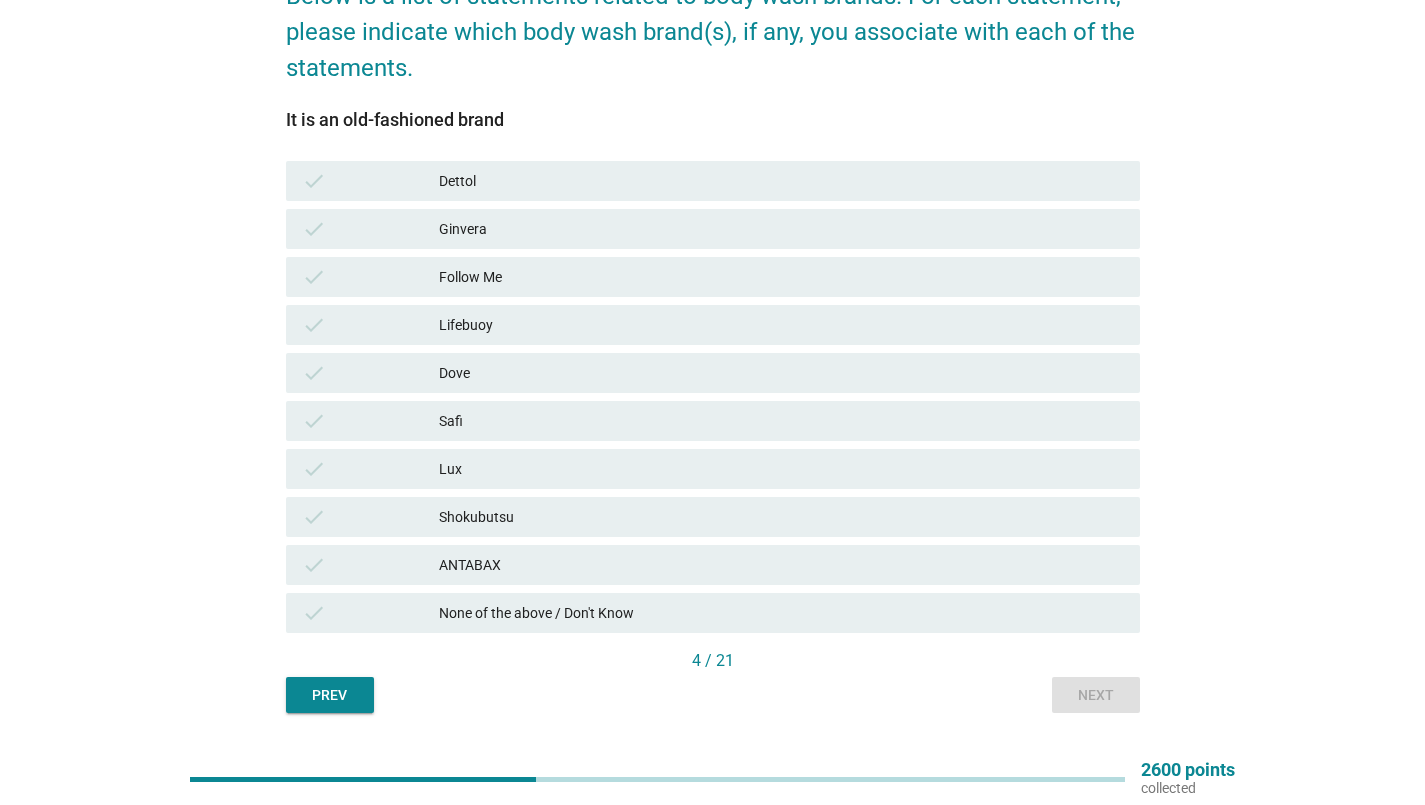 click on "Safi" at bounding box center [781, 421] 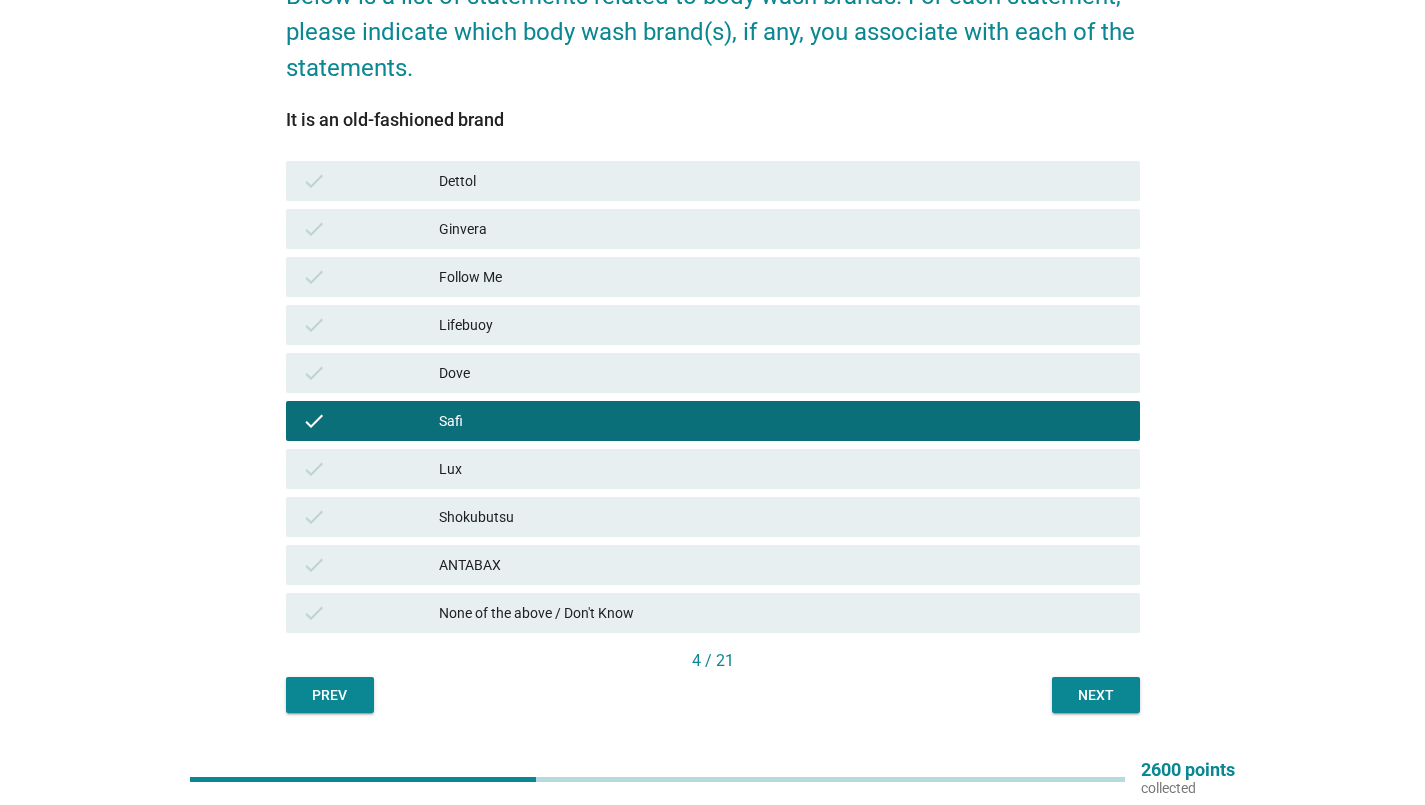 click on "Follow Me" at bounding box center (781, 277) 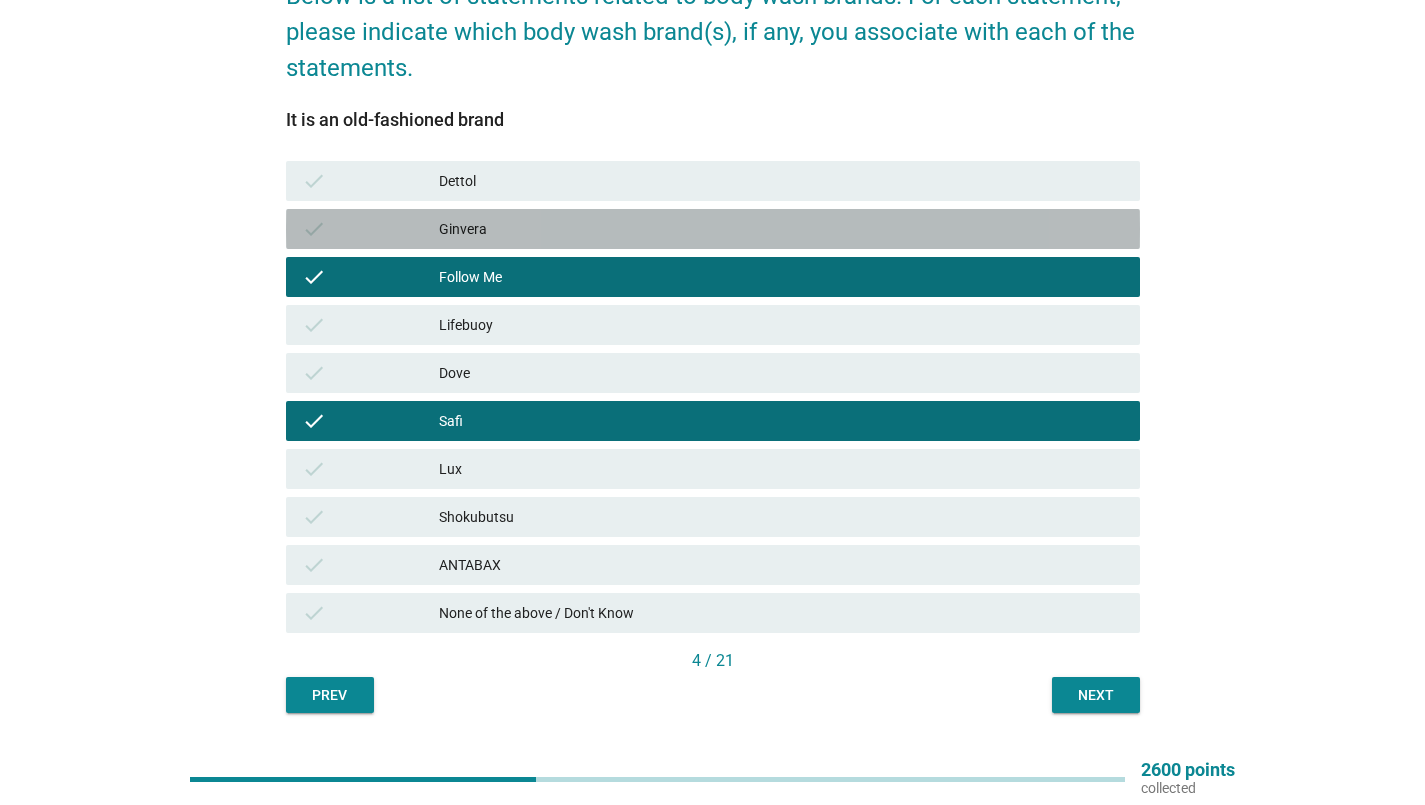 click on "check   Ginvera" at bounding box center [713, 229] 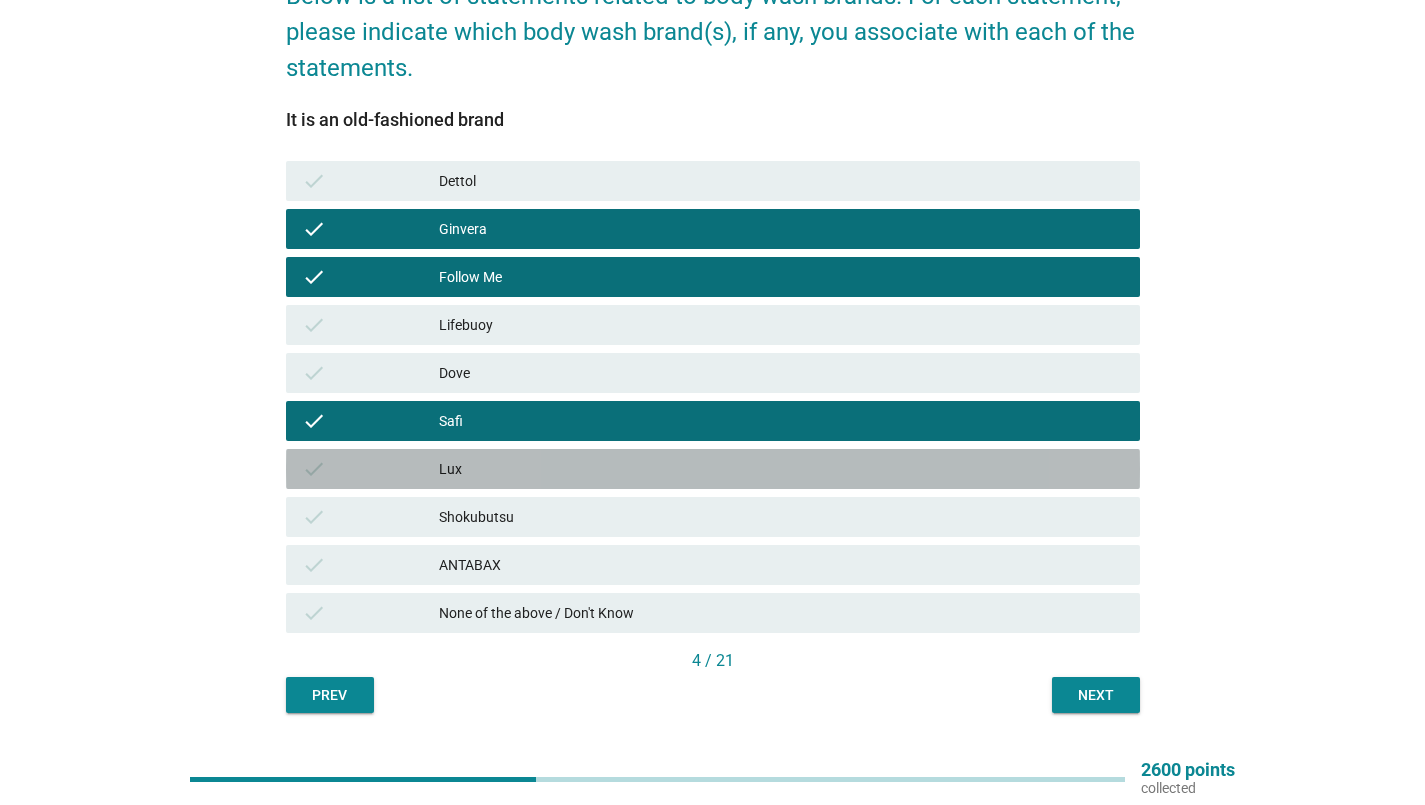 click on "Lux" at bounding box center [781, 469] 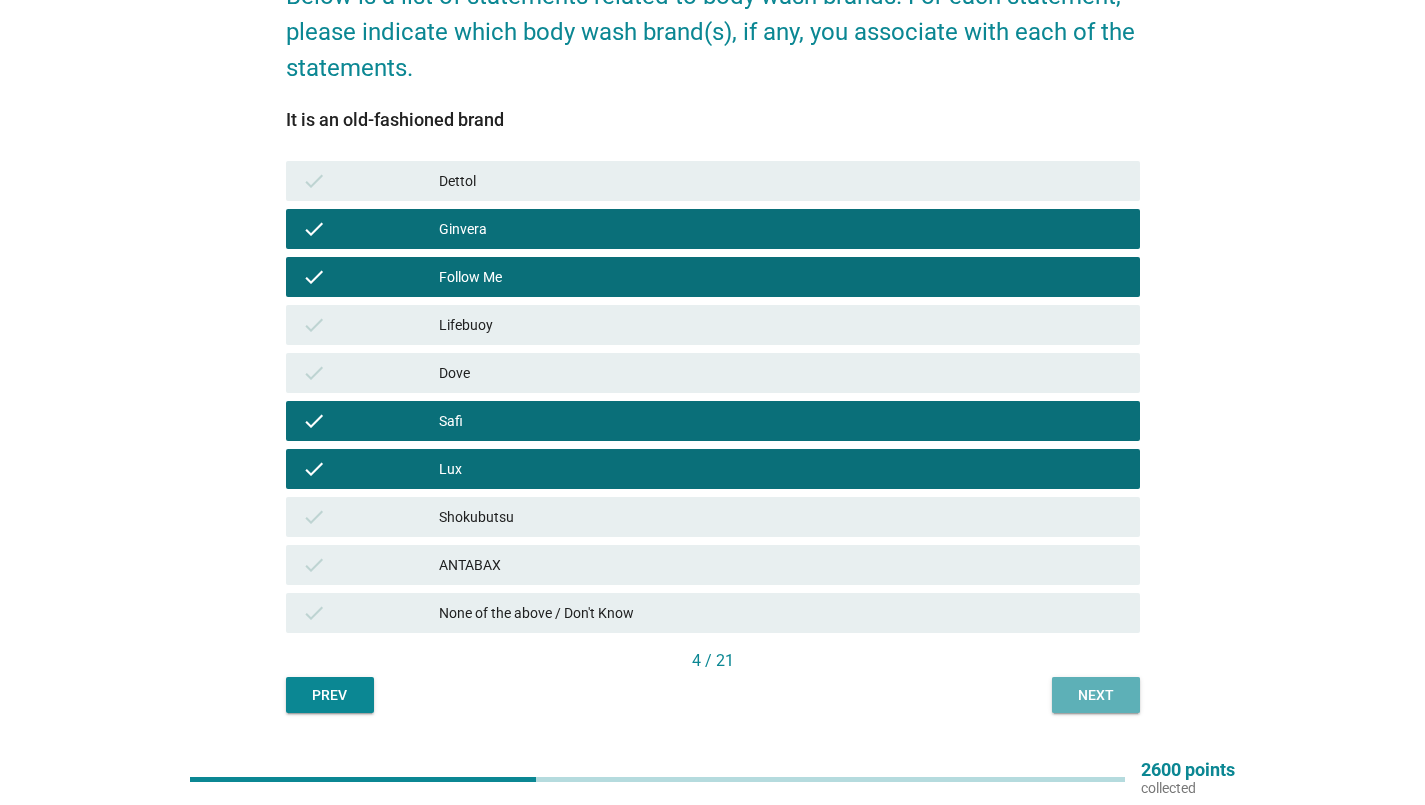 click on "Next" at bounding box center [1096, 695] 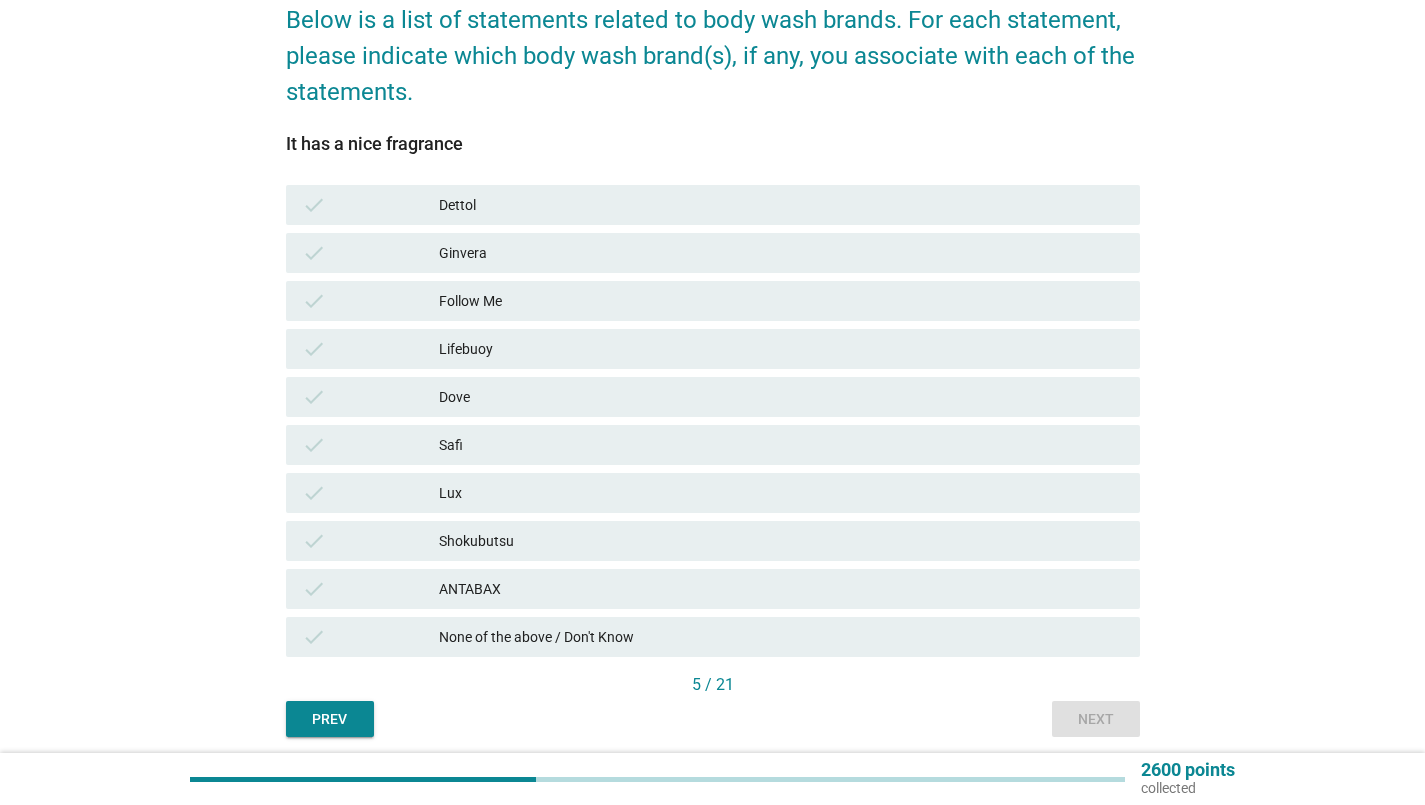 scroll, scrollTop: 200, scrollLeft: 0, axis: vertical 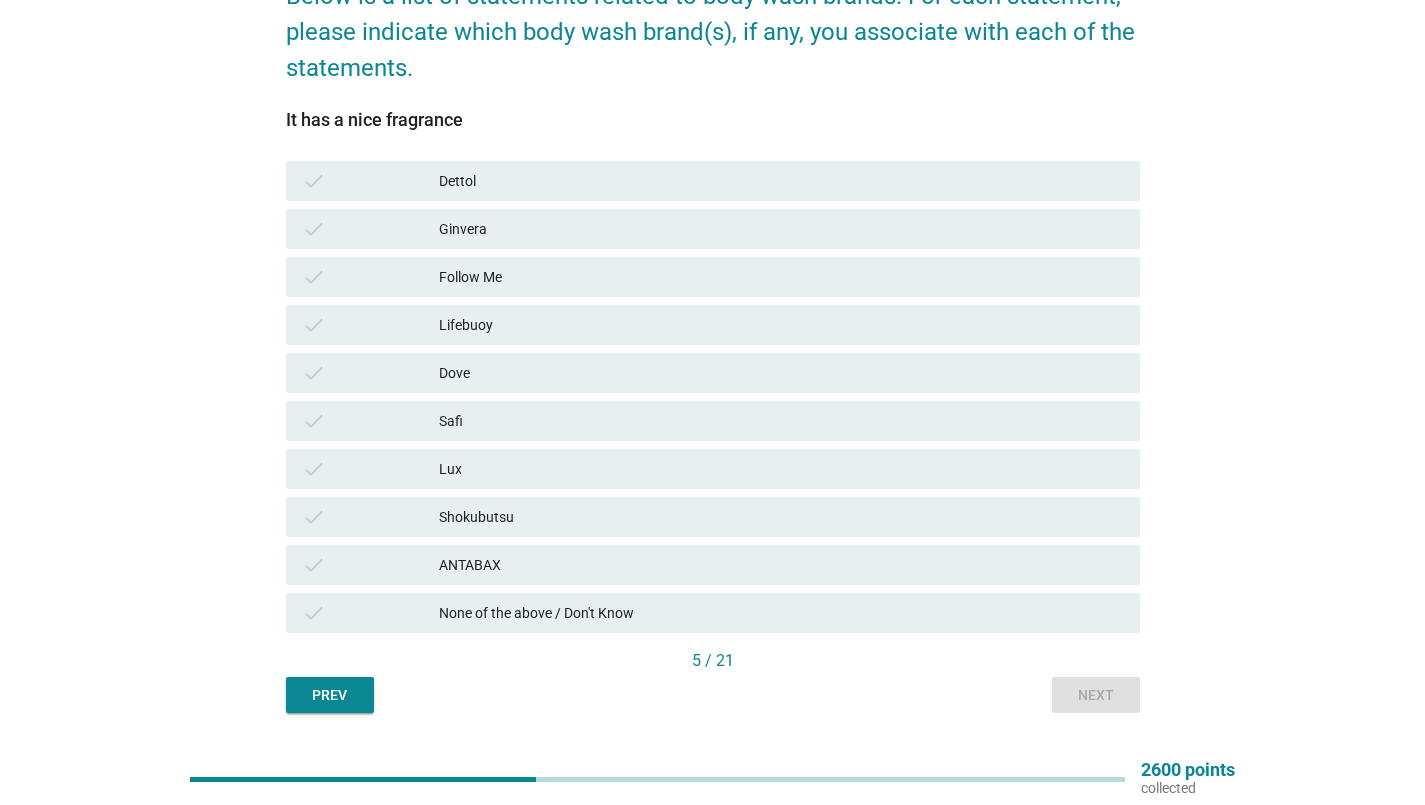 click on "Follow Me" at bounding box center [781, 277] 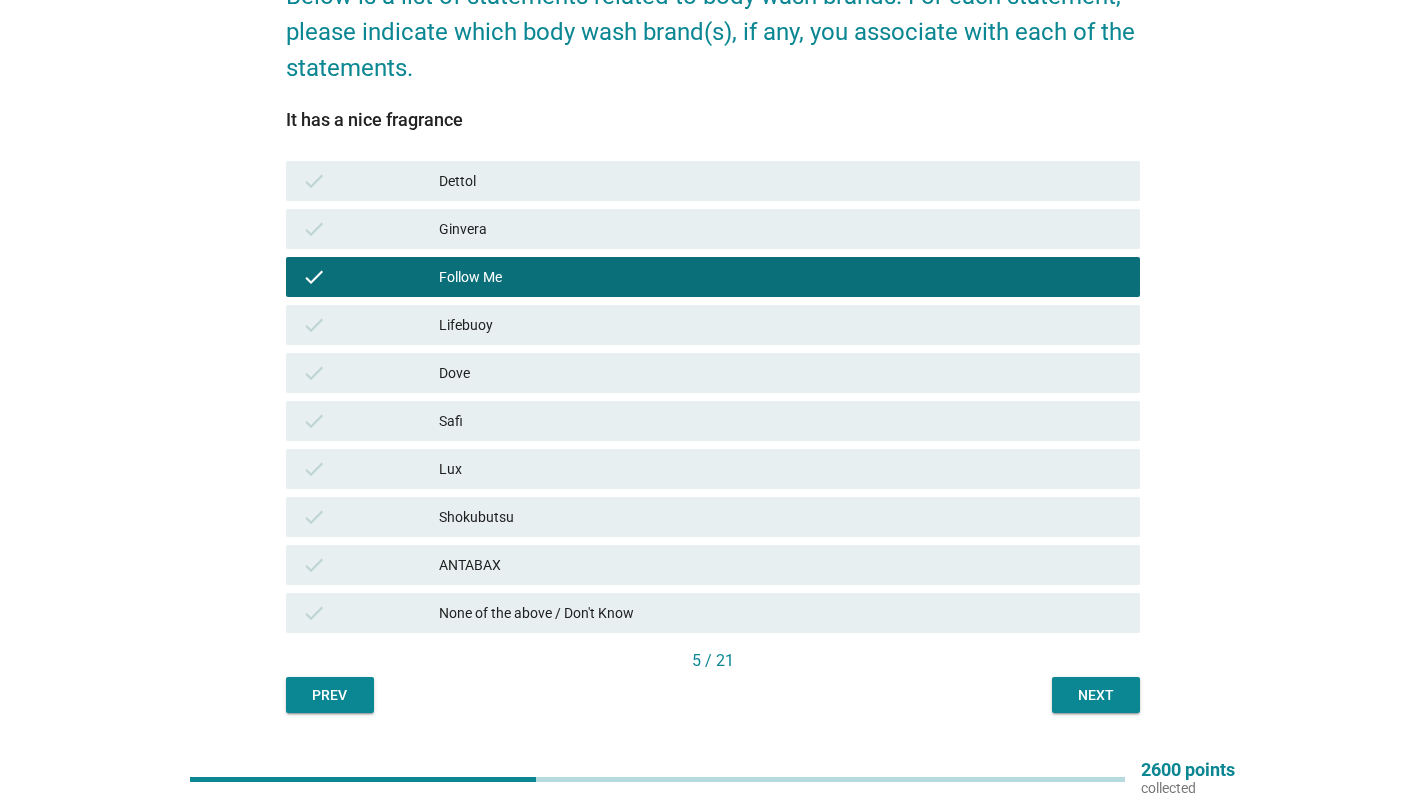 click on "Follow Me" at bounding box center (781, 277) 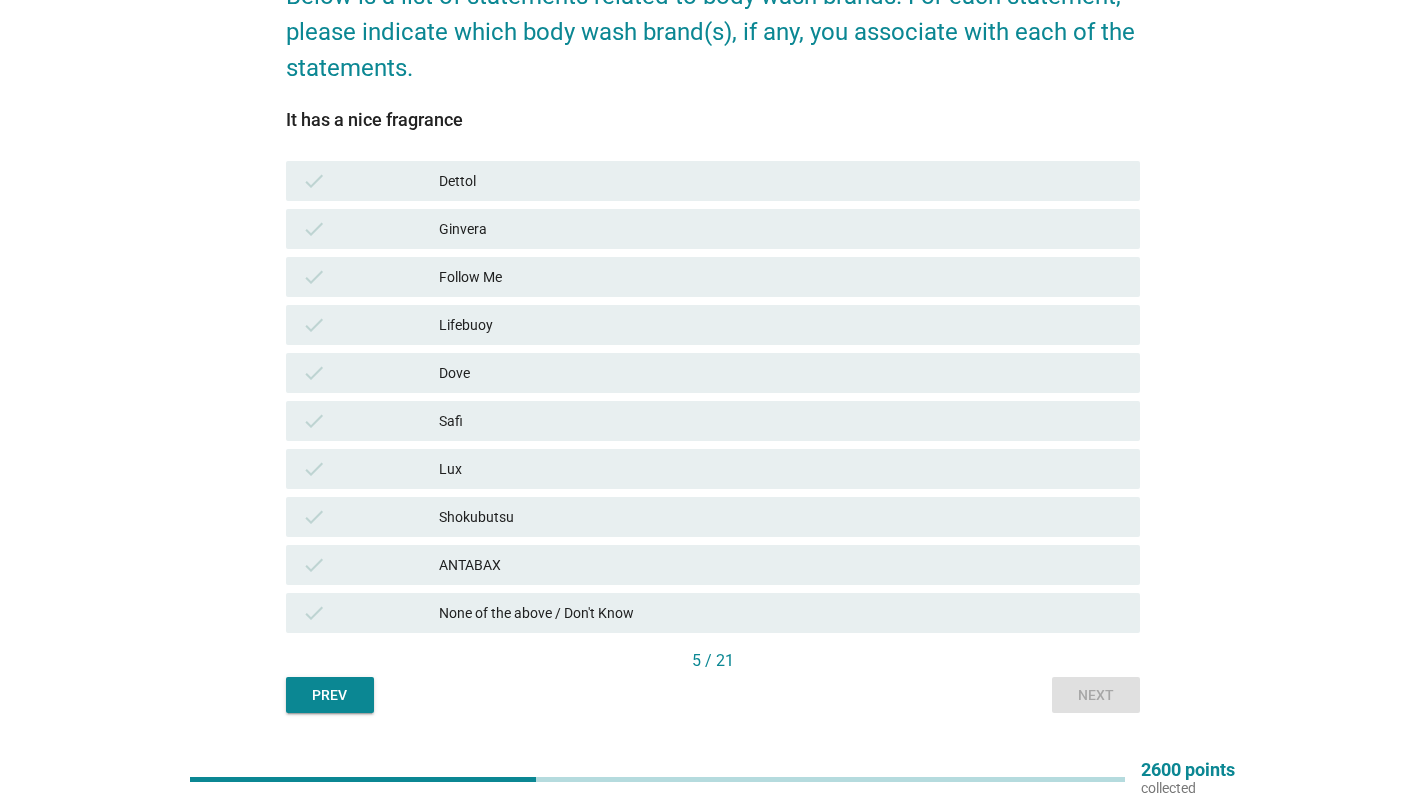 click on "Lux" at bounding box center (781, 469) 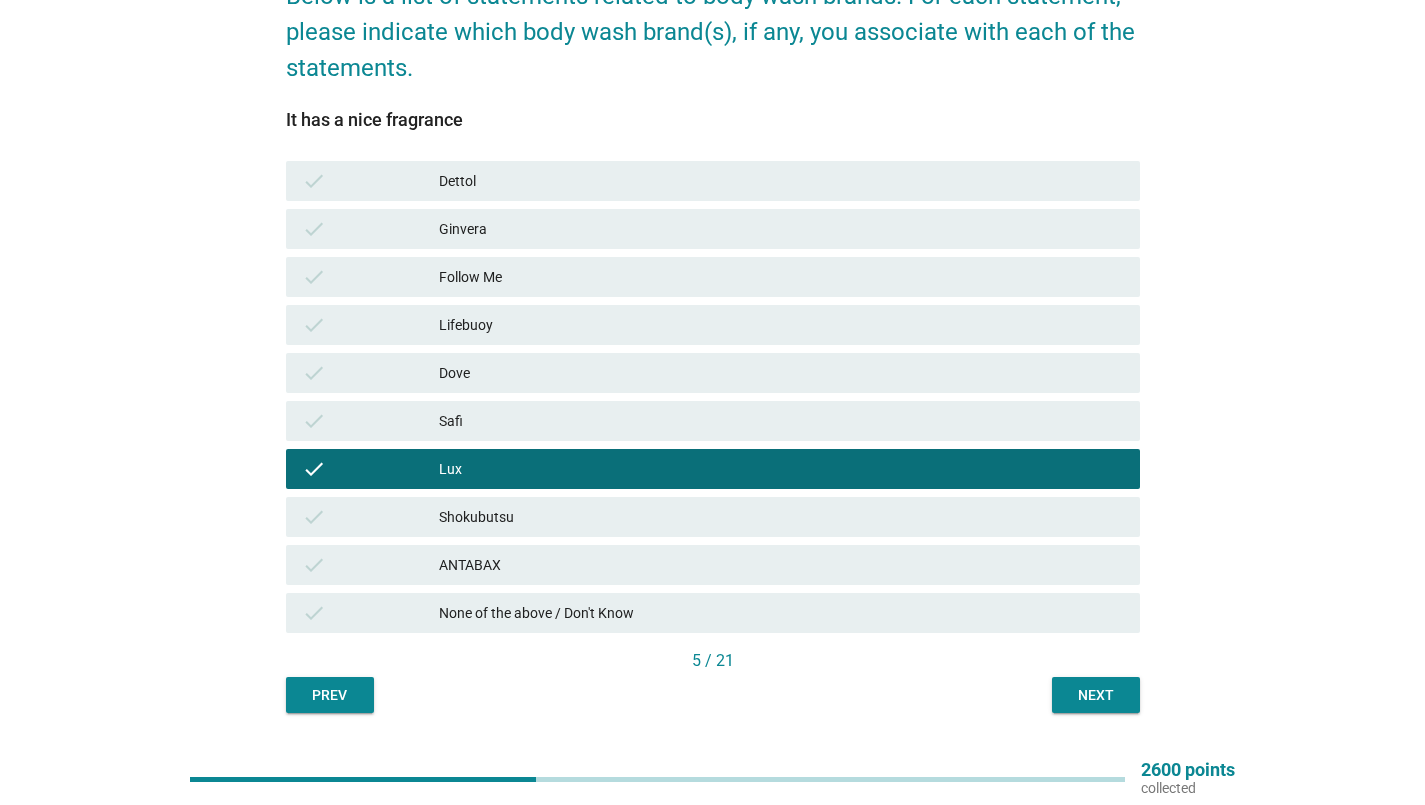 click on "check   ANTABAX" at bounding box center (713, 565) 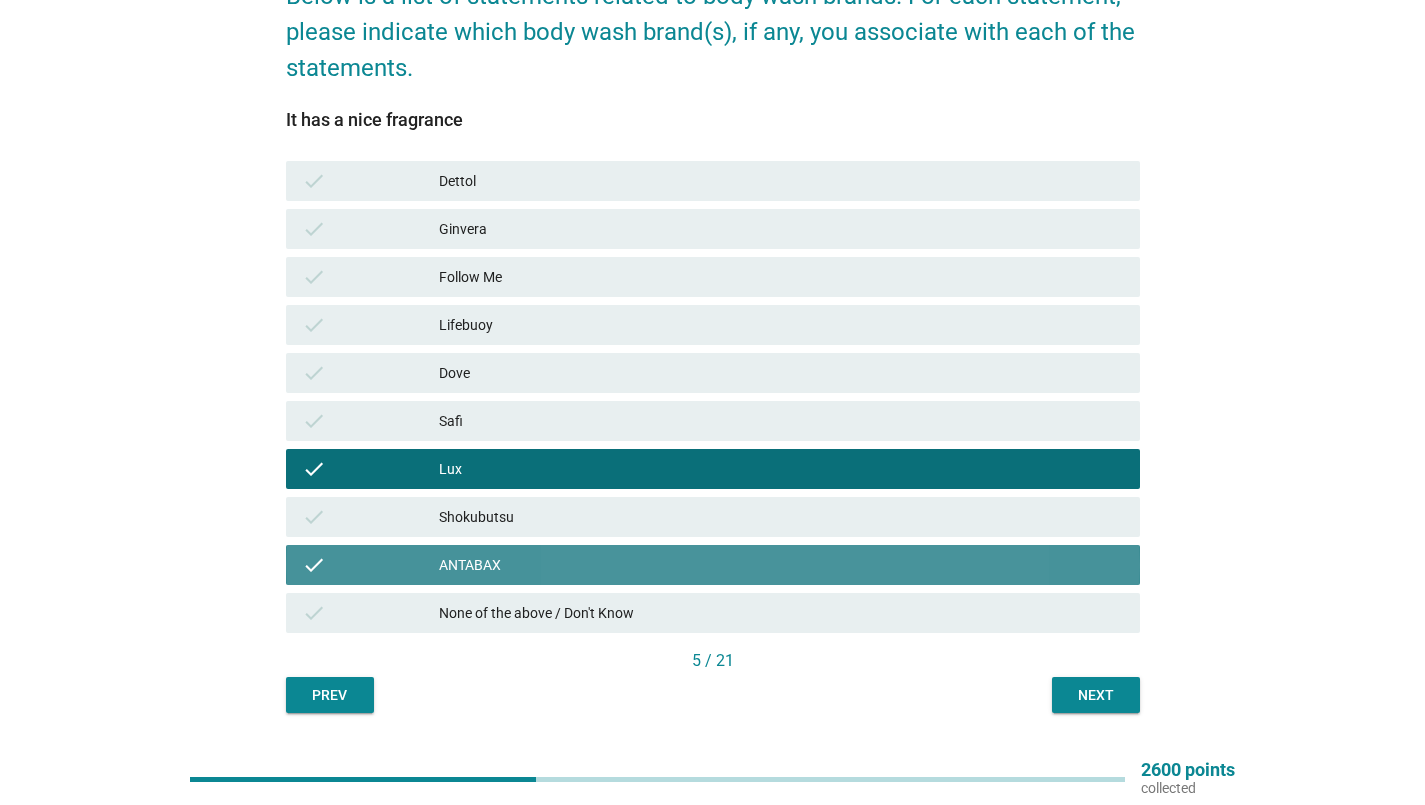 click on "Shokubutsu" at bounding box center (781, 517) 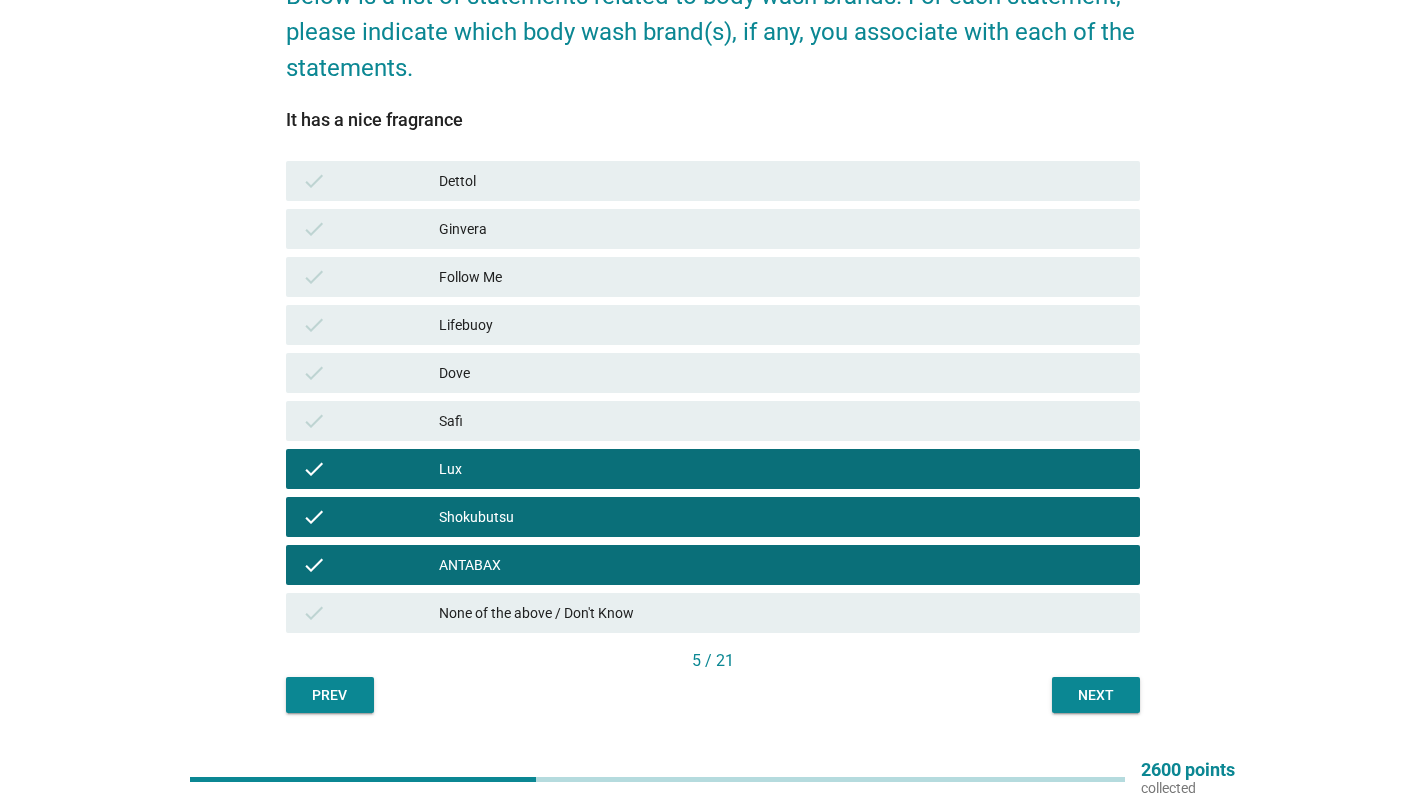 click on "Lifebuoy" at bounding box center [781, 325] 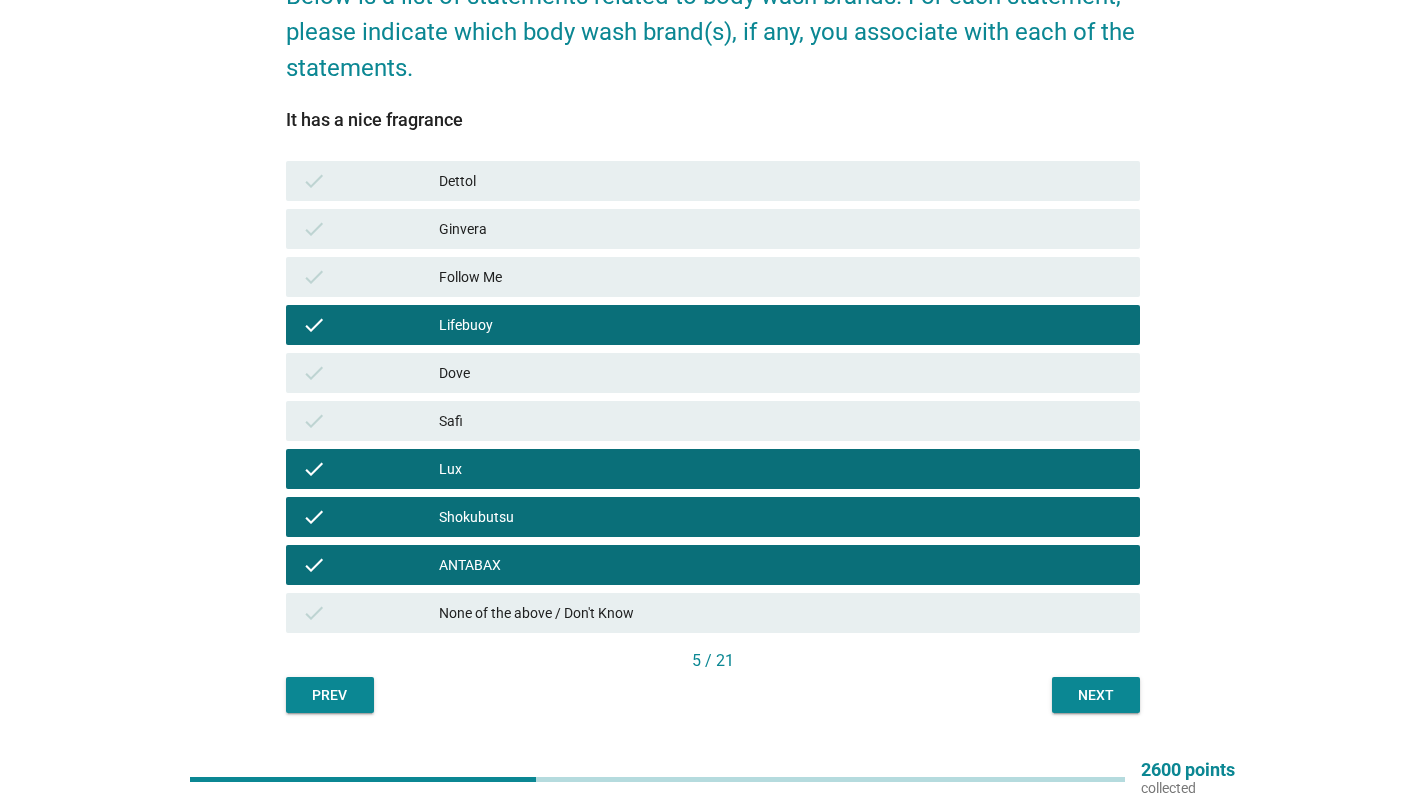 click on "Dettol" at bounding box center [781, 181] 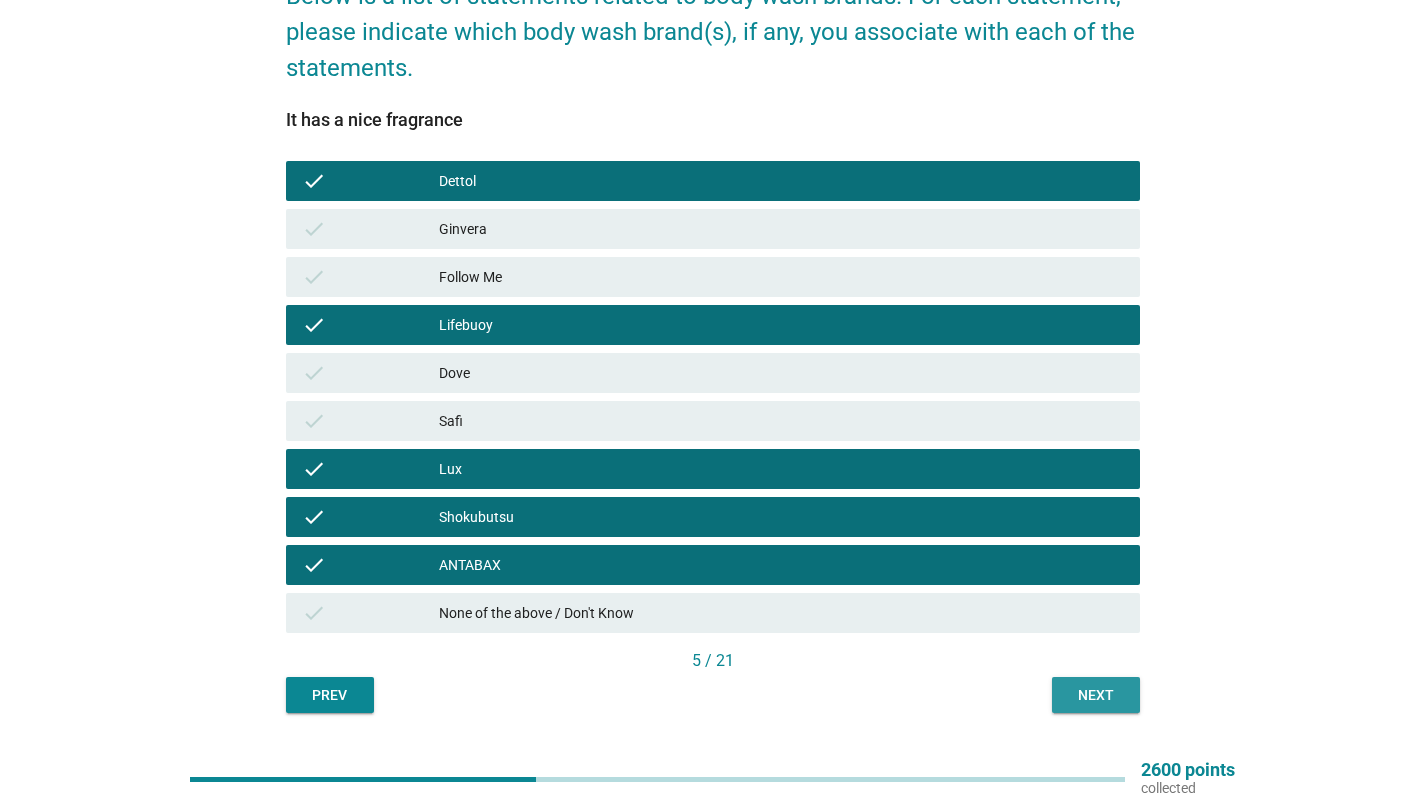 click on "Next" at bounding box center (1096, 695) 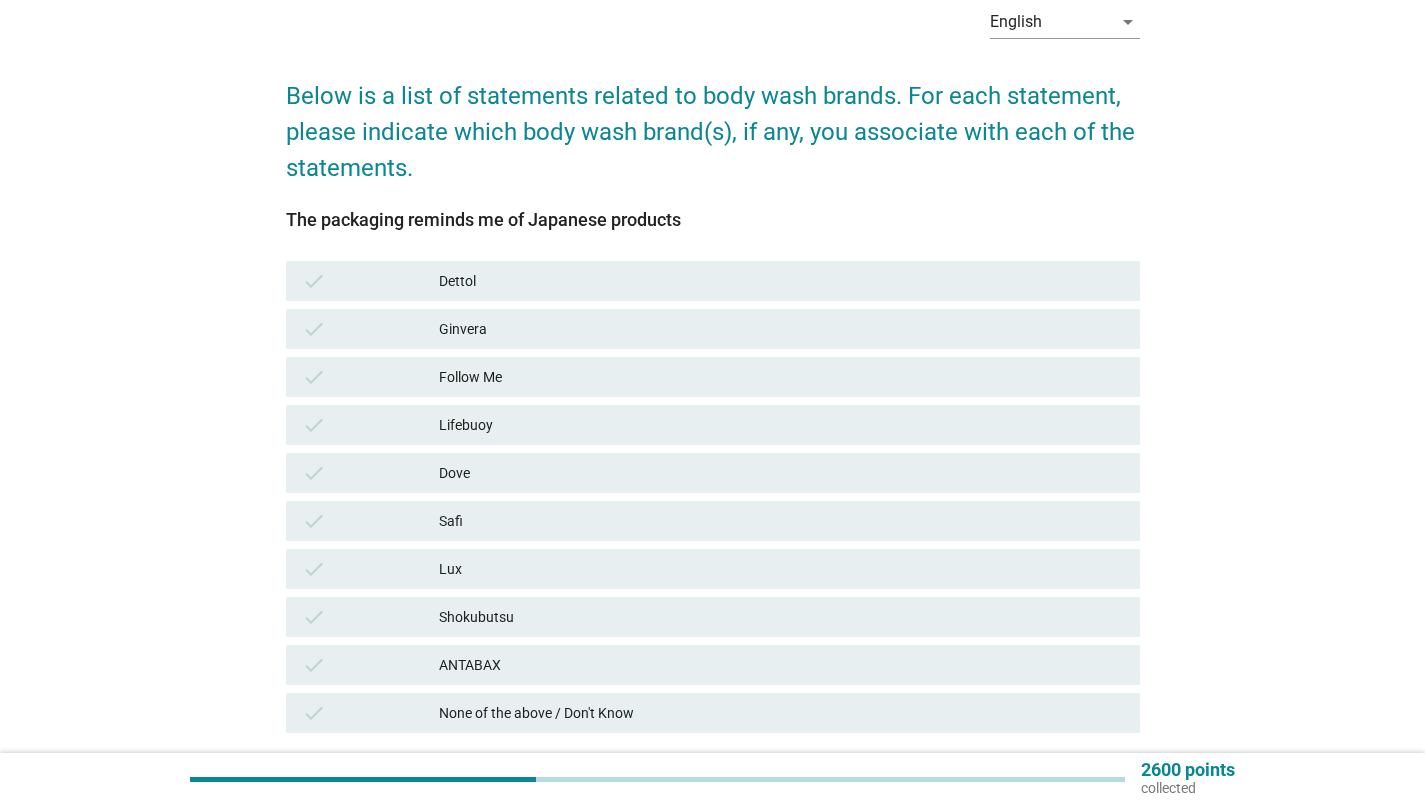 scroll, scrollTop: 200, scrollLeft: 0, axis: vertical 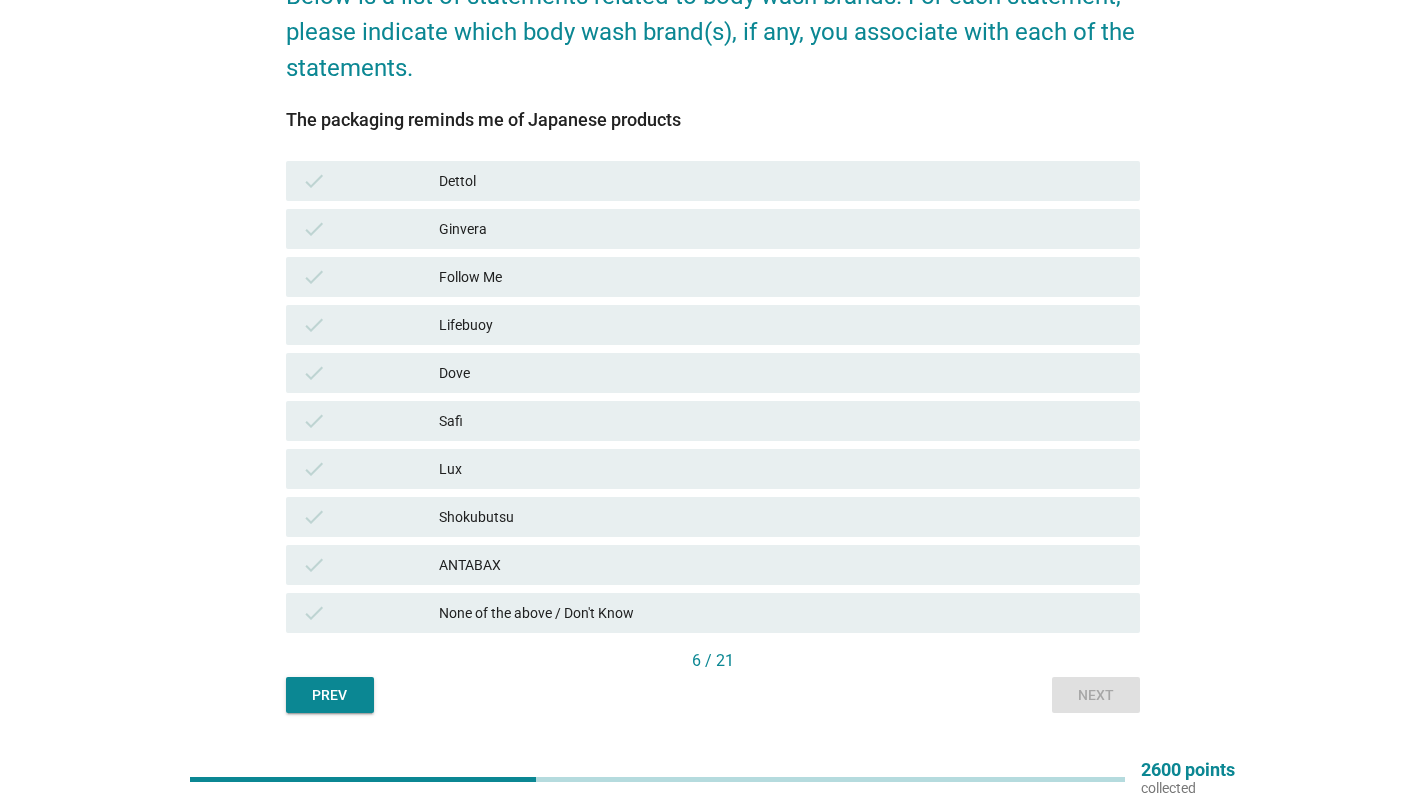 click on "Shokubutsu" at bounding box center (781, 517) 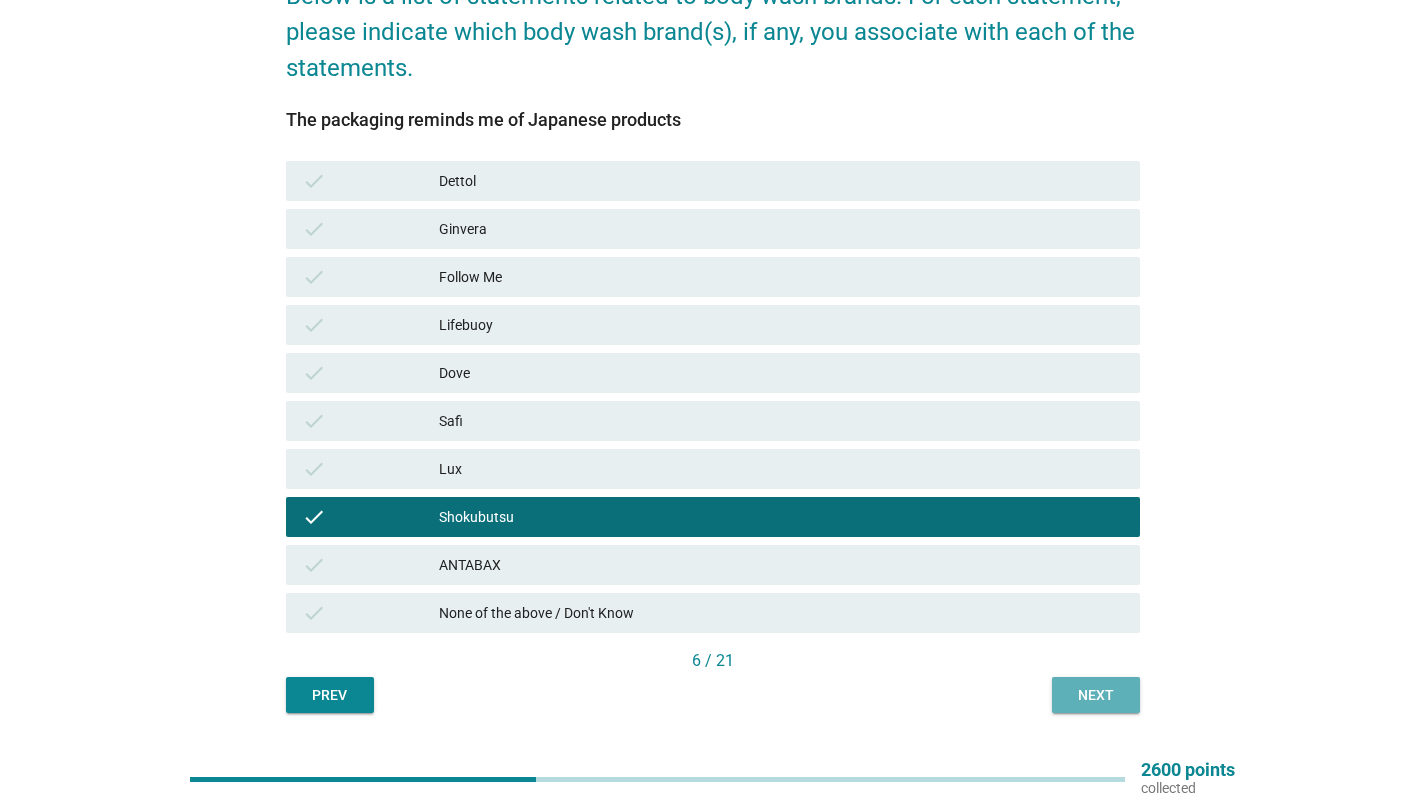 click on "Next" at bounding box center (1096, 695) 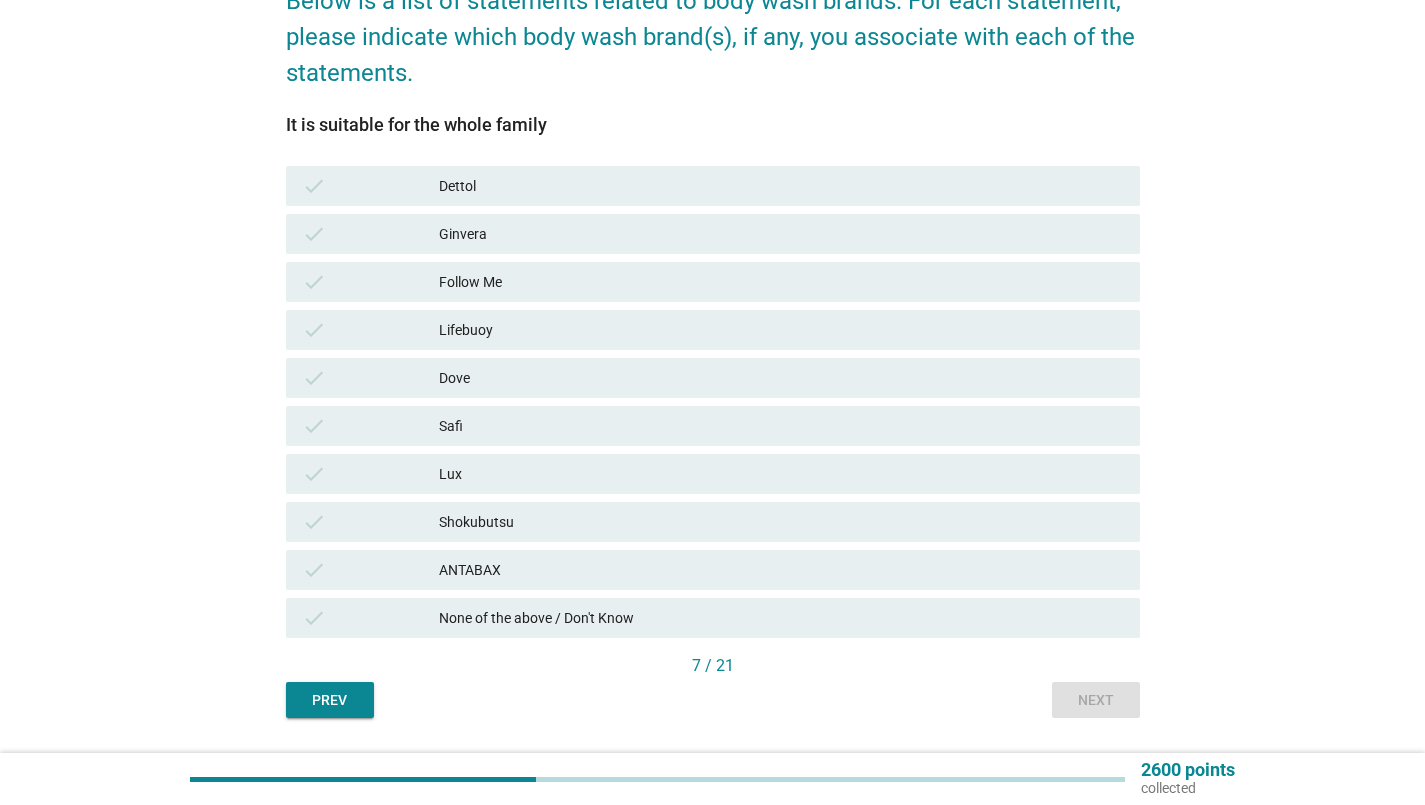 scroll, scrollTop: 200, scrollLeft: 0, axis: vertical 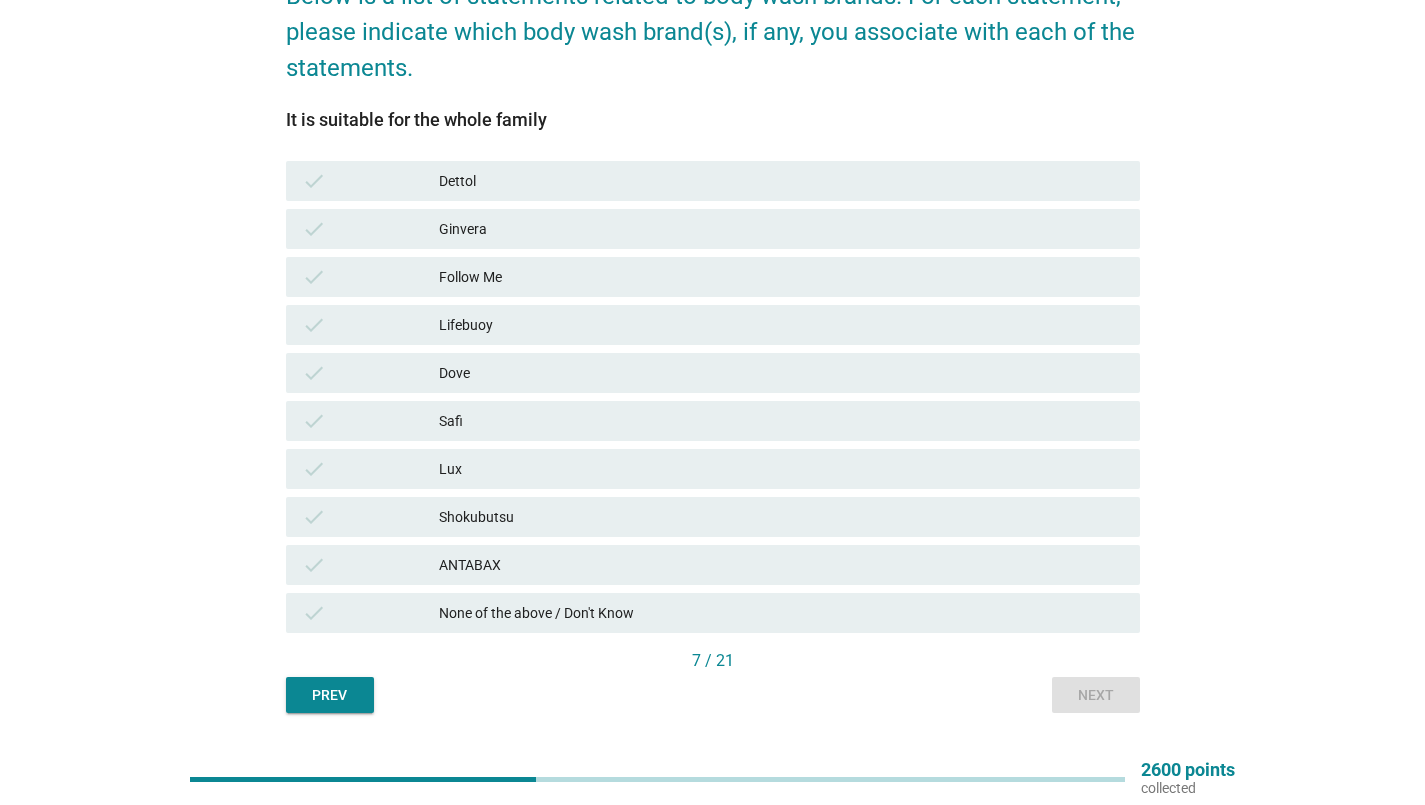 click on "Dettol" at bounding box center (781, 181) 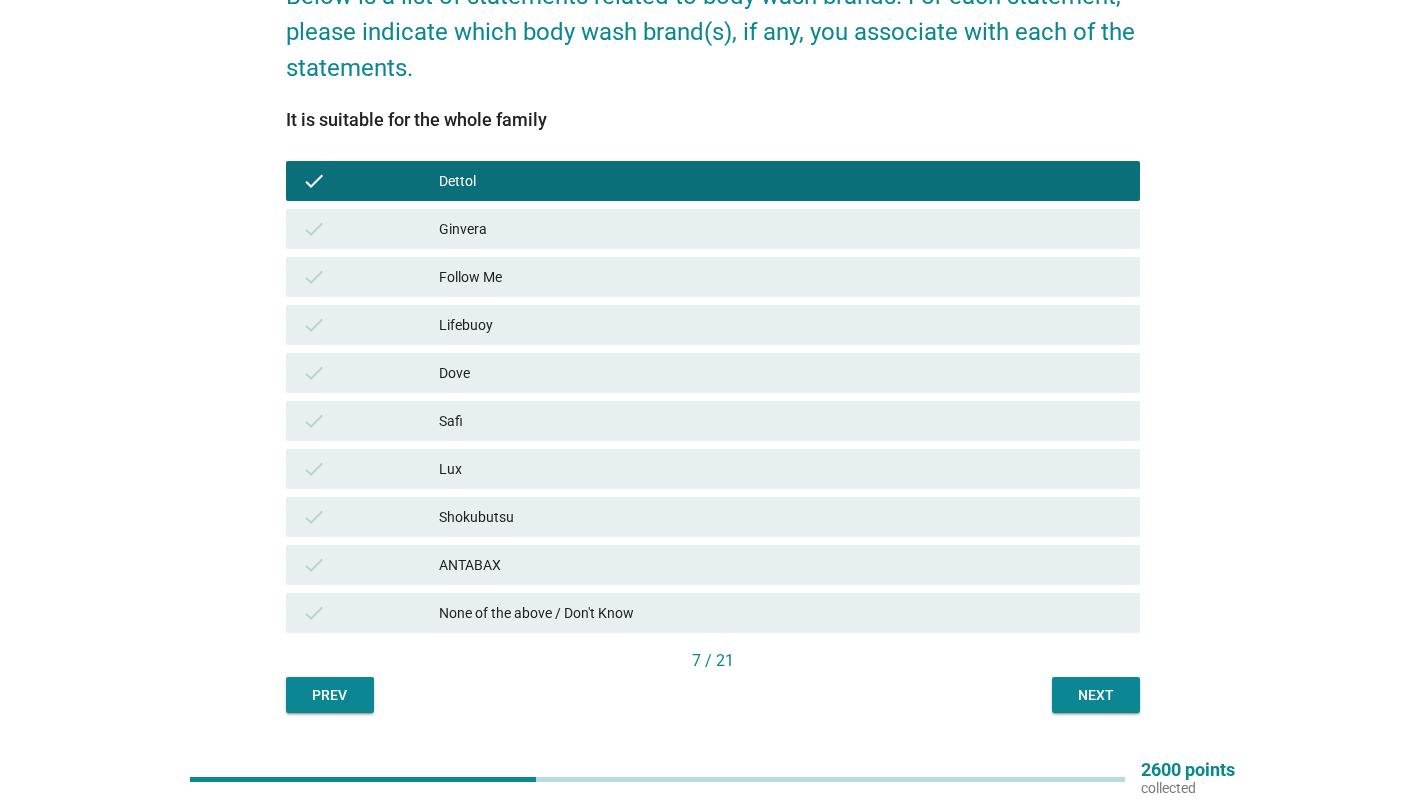 click on "Lifebuoy" at bounding box center [781, 325] 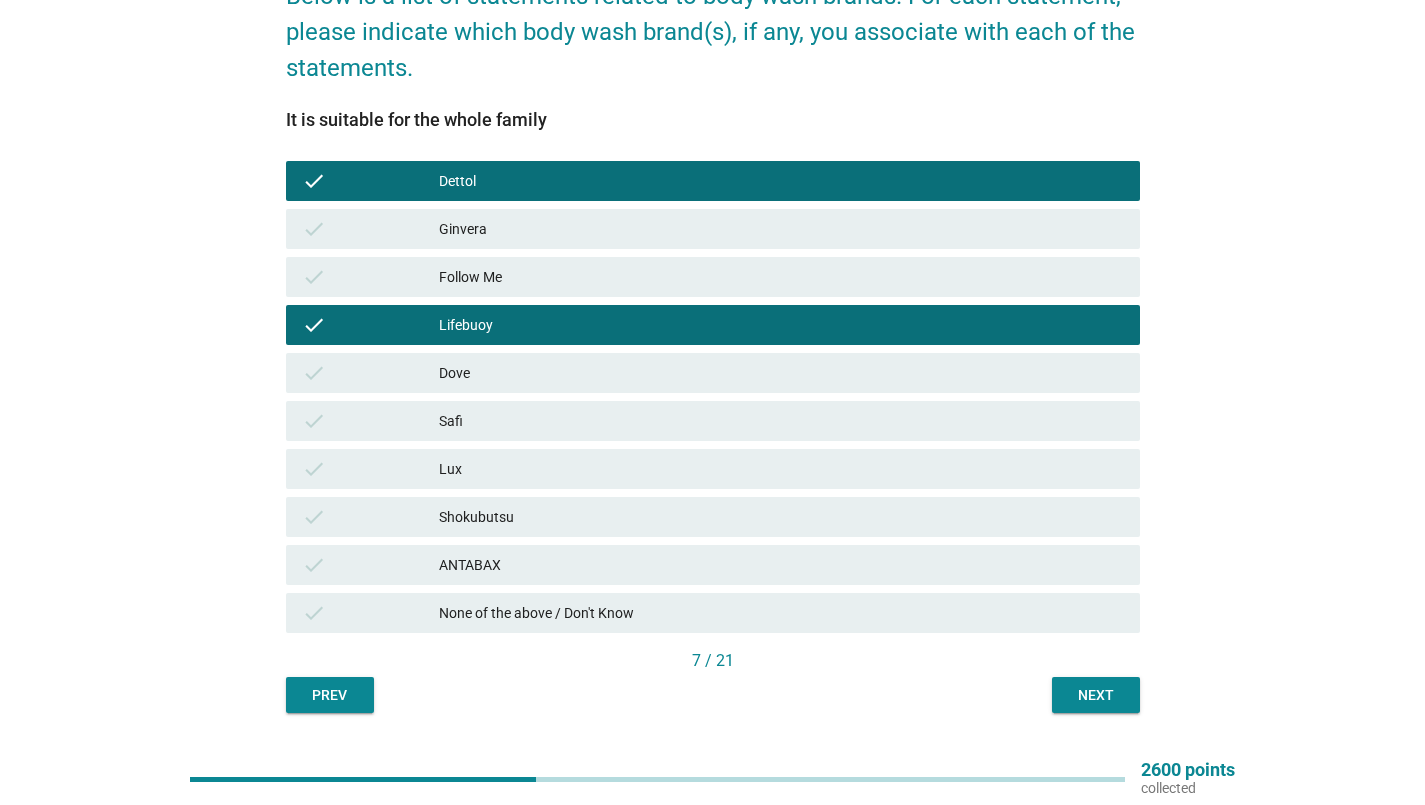 click on "check   Lux" at bounding box center (713, 469) 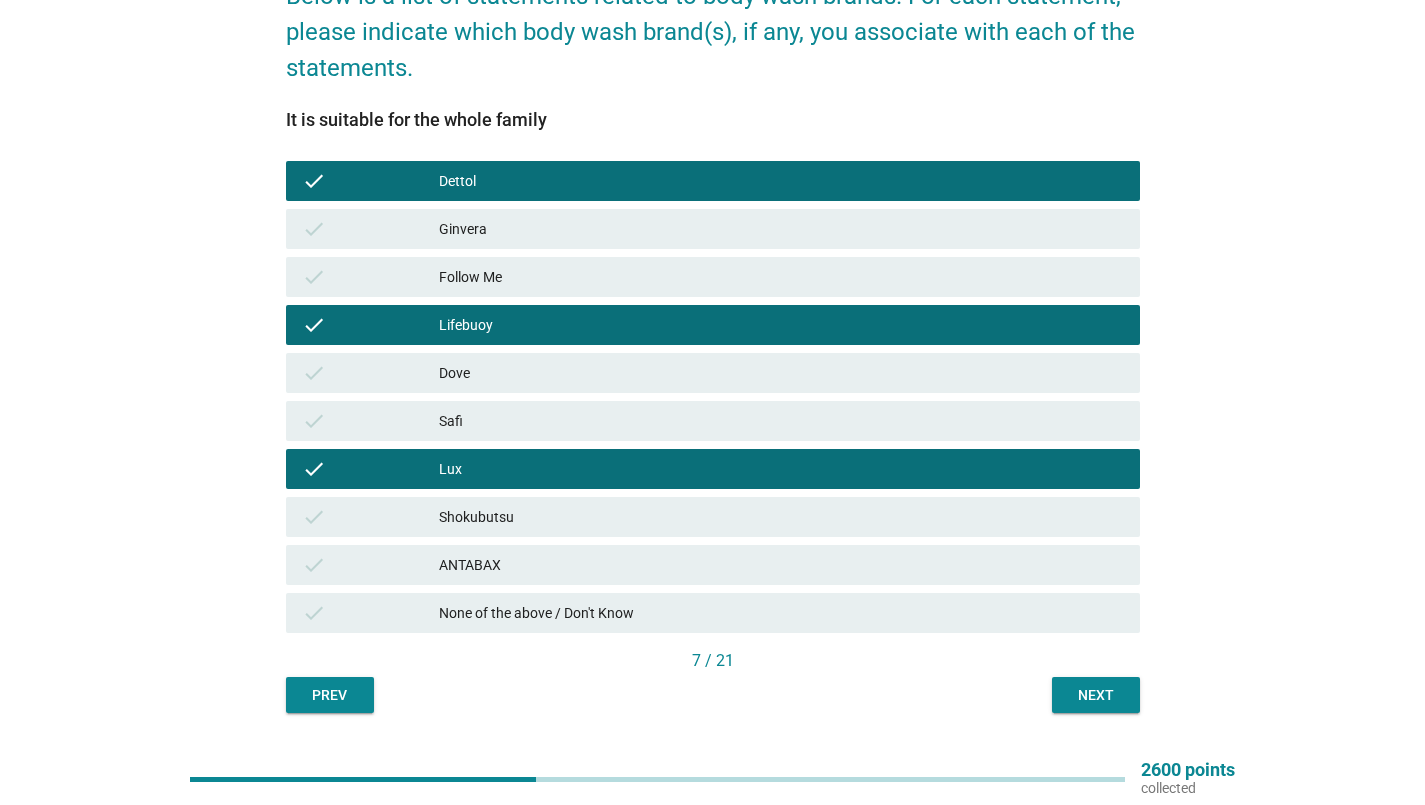 click on "Shokubutsu" at bounding box center (781, 517) 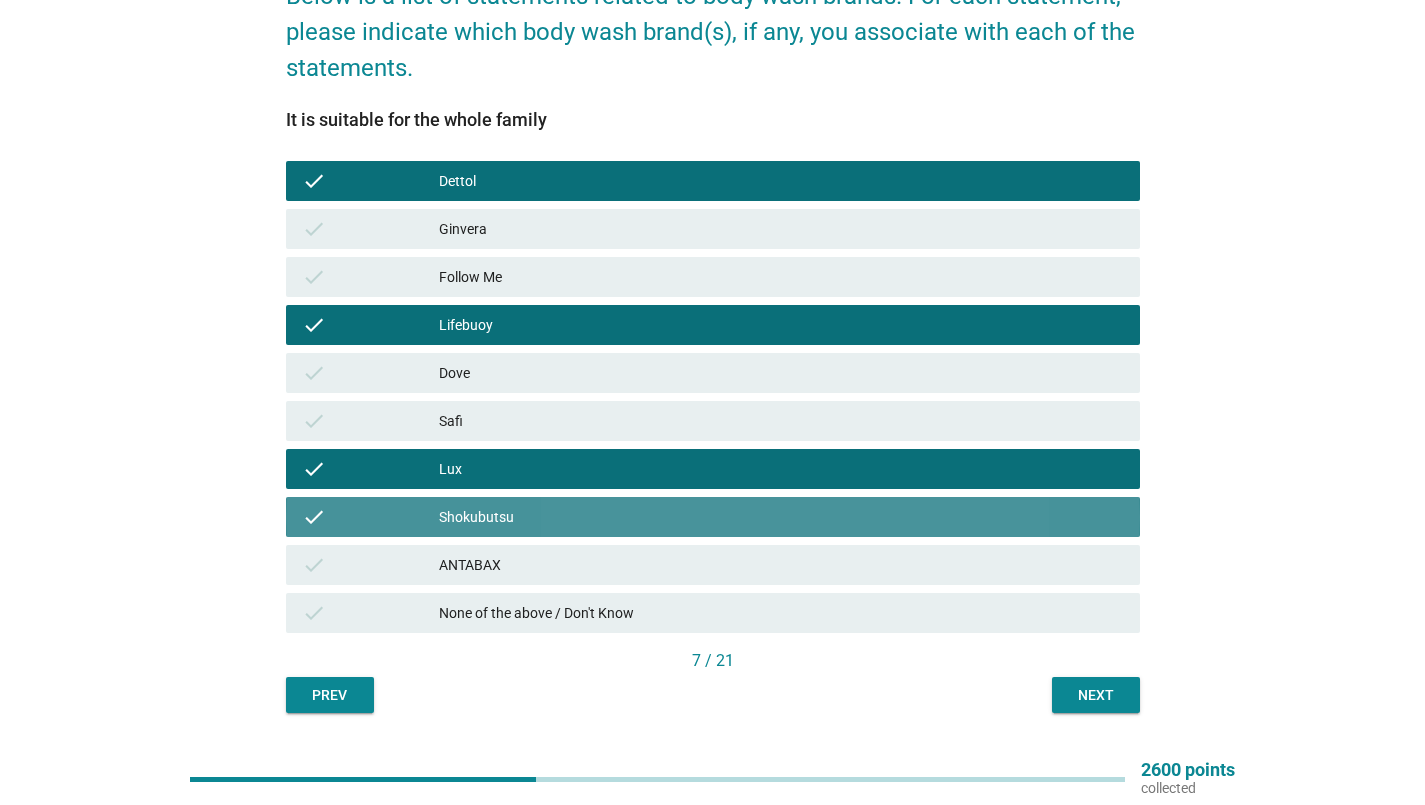 click on "ANTABAX" at bounding box center [781, 565] 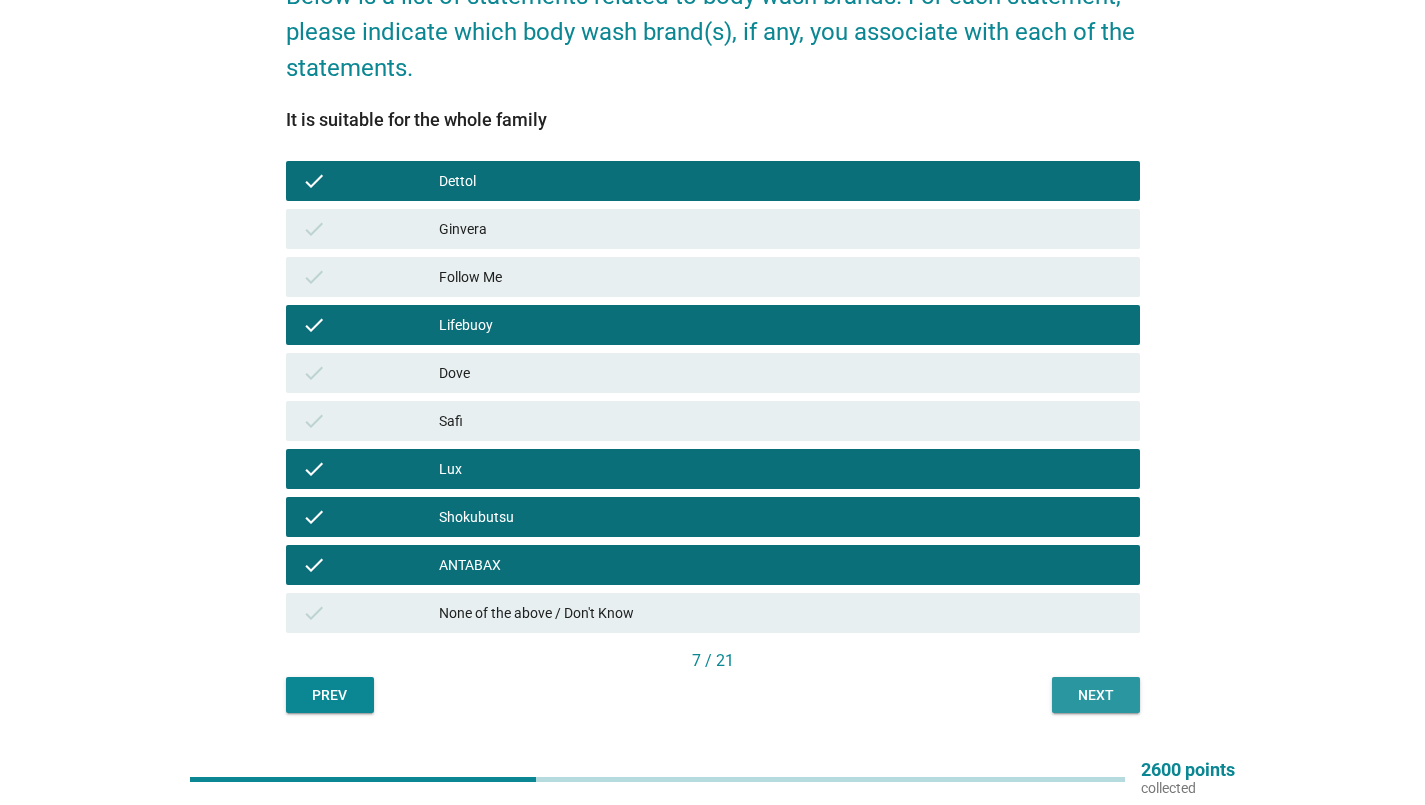 click on "Next" at bounding box center (1096, 695) 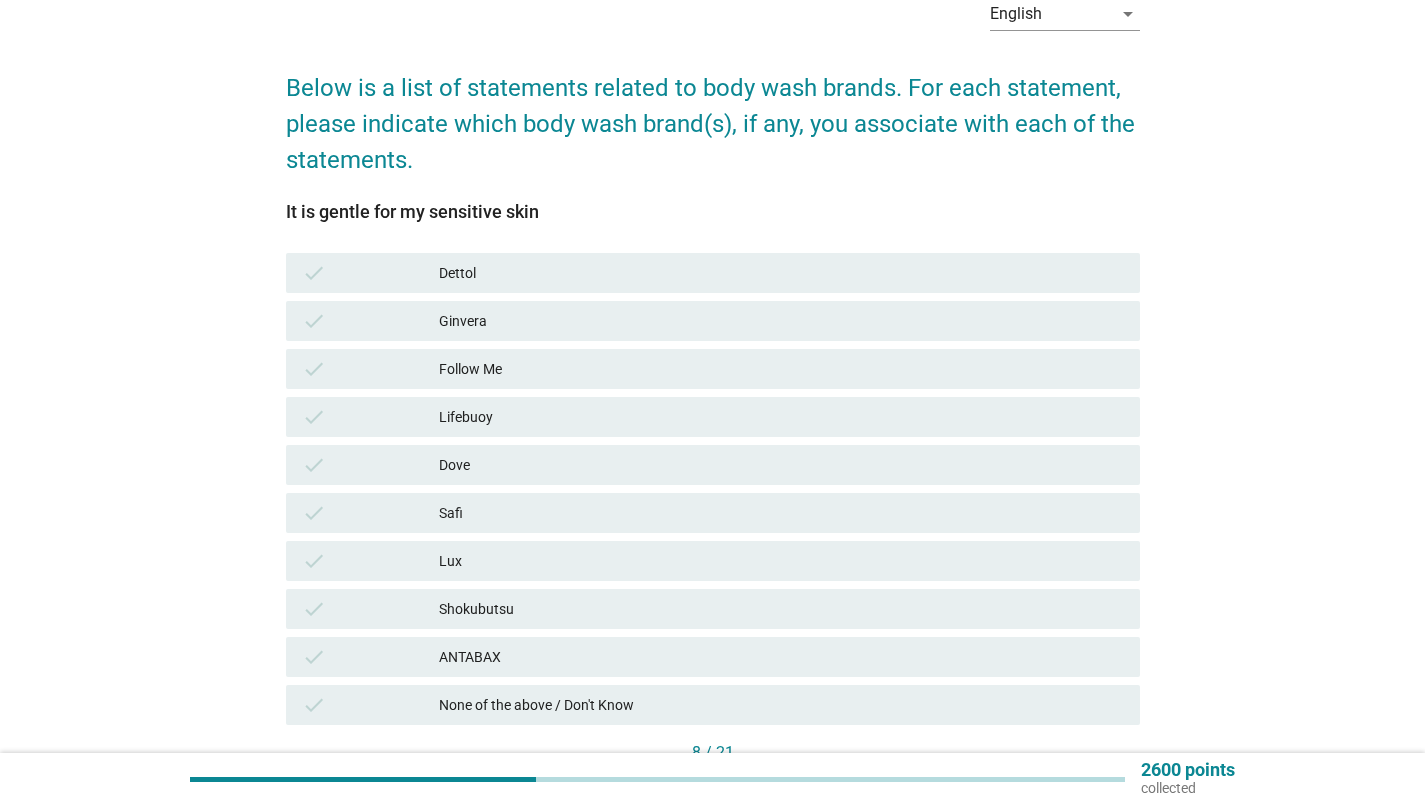 scroll, scrollTop: 200, scrollLeft: 0, axis: vertical 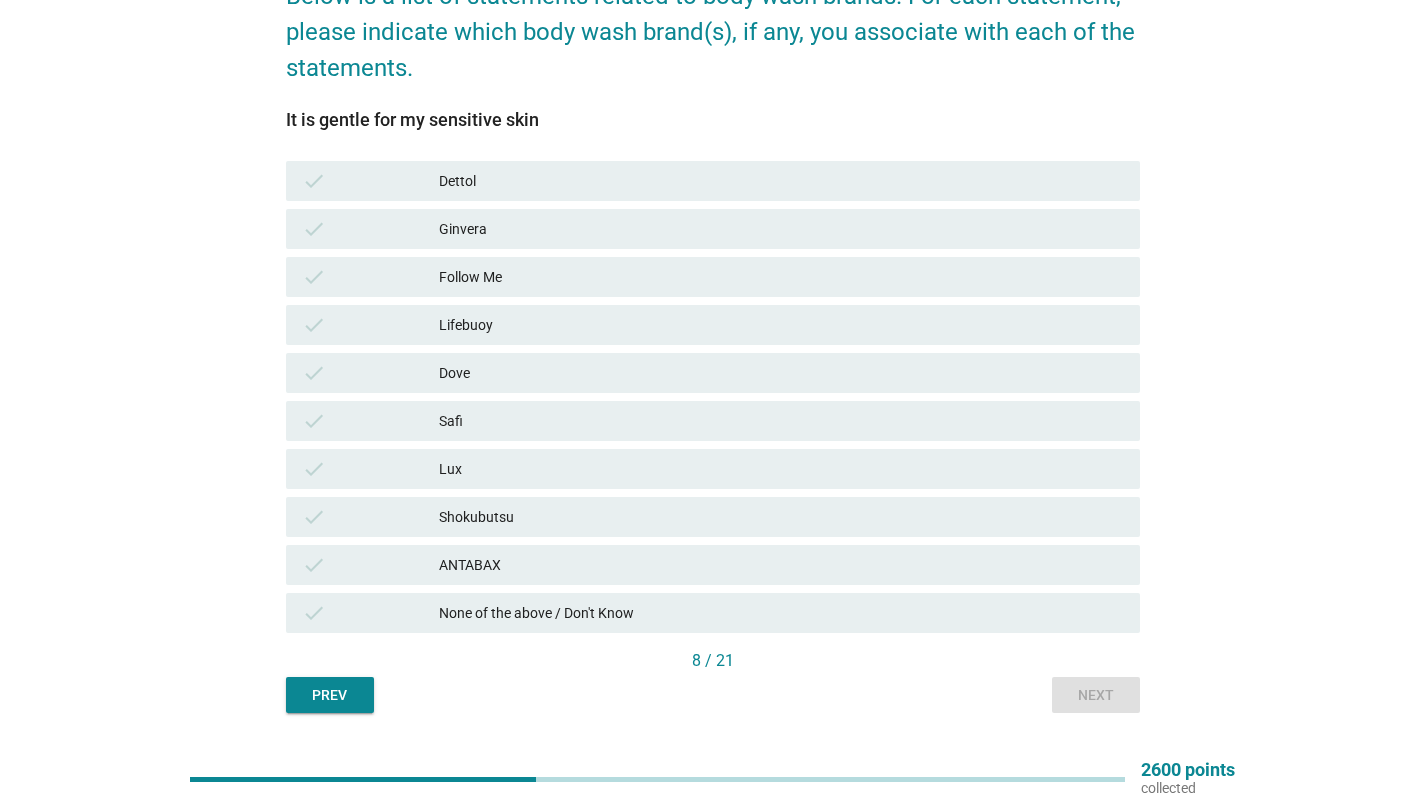 click on "check   ANTABAX" at bounding box center (713, 565) 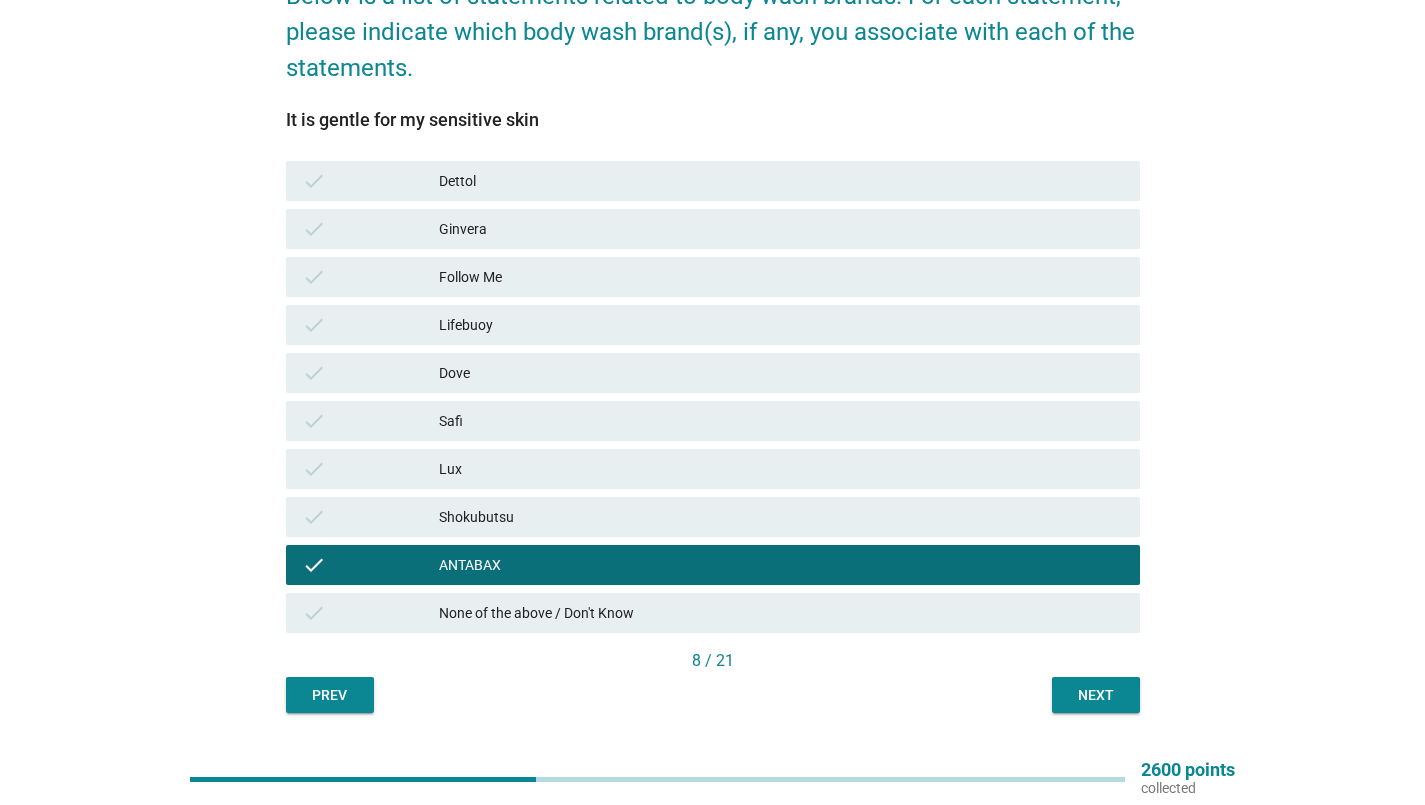 click on "Shokubutsu" at bounding box center (781, 517) 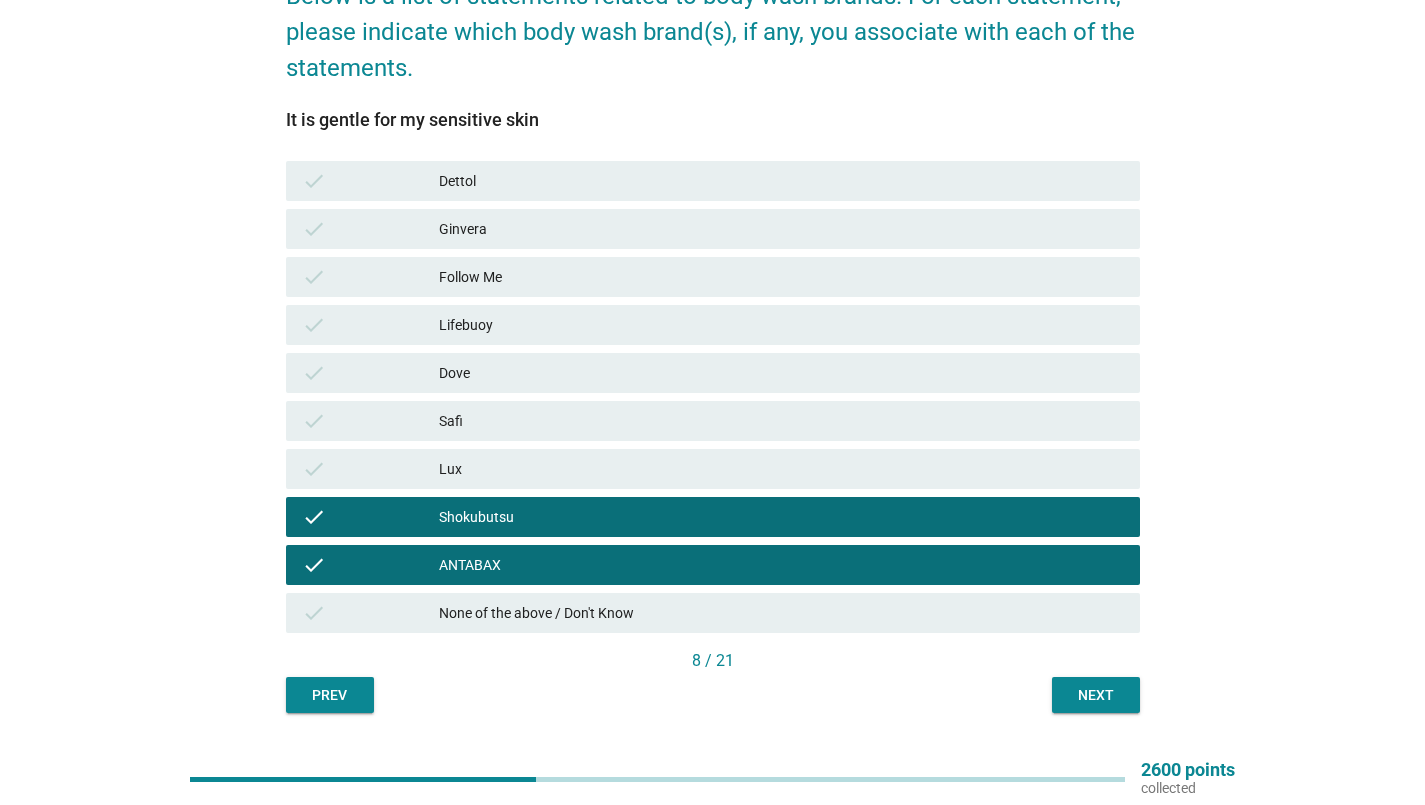 click on "check   Lifebuoy" at bounding box center [713, 325] 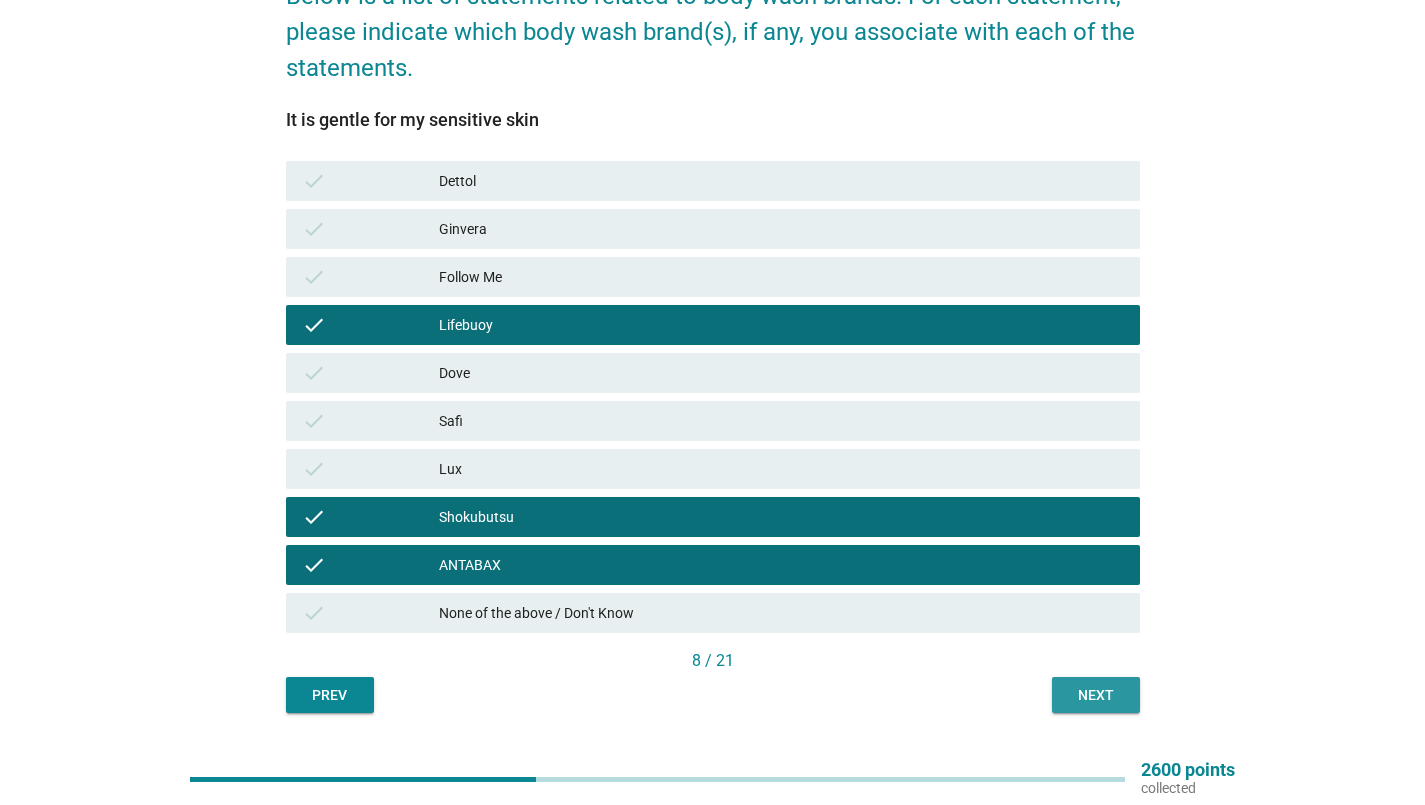 click on "Next" at bounding box center (1096, 695) 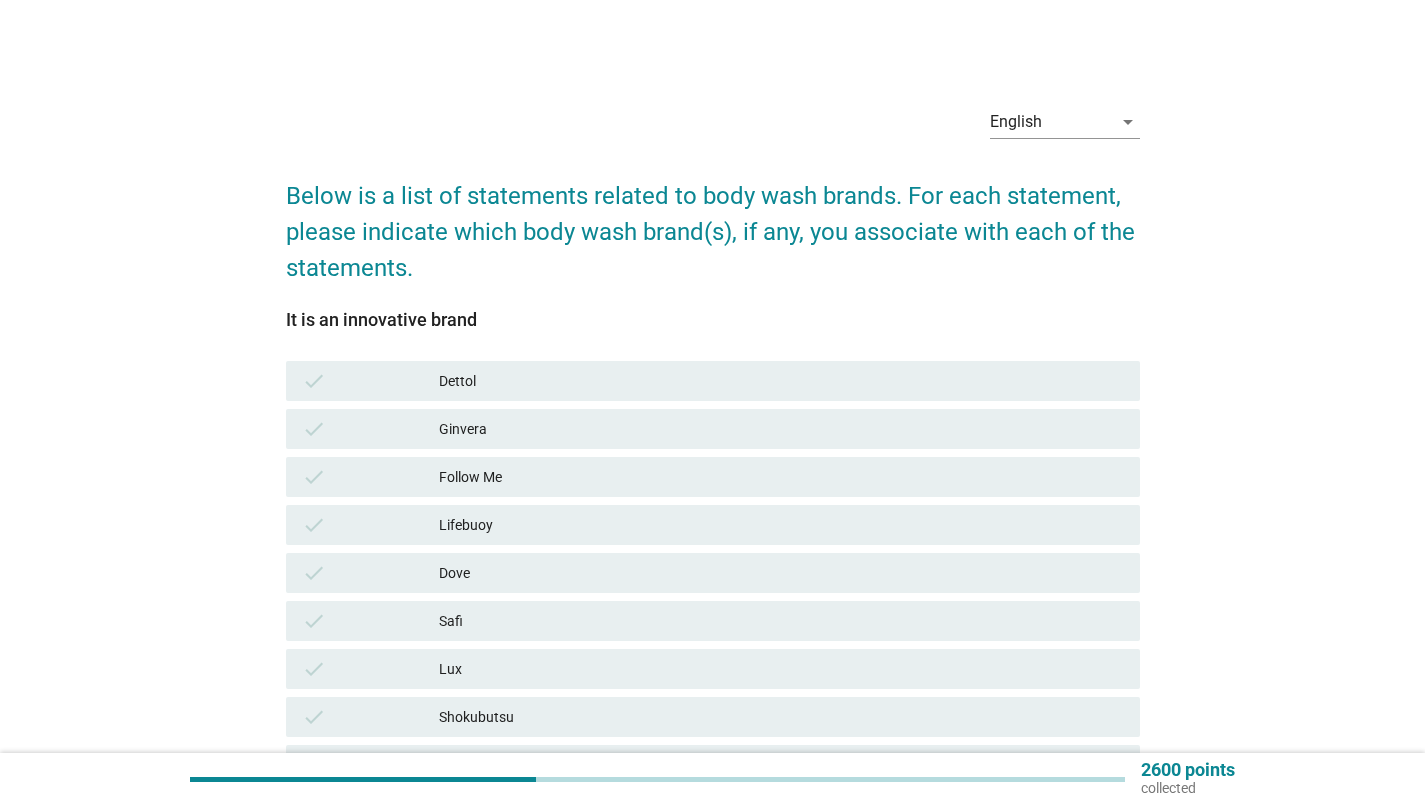 scroll, scrollTop: 100, scrollLeft: 0, axis: vertical 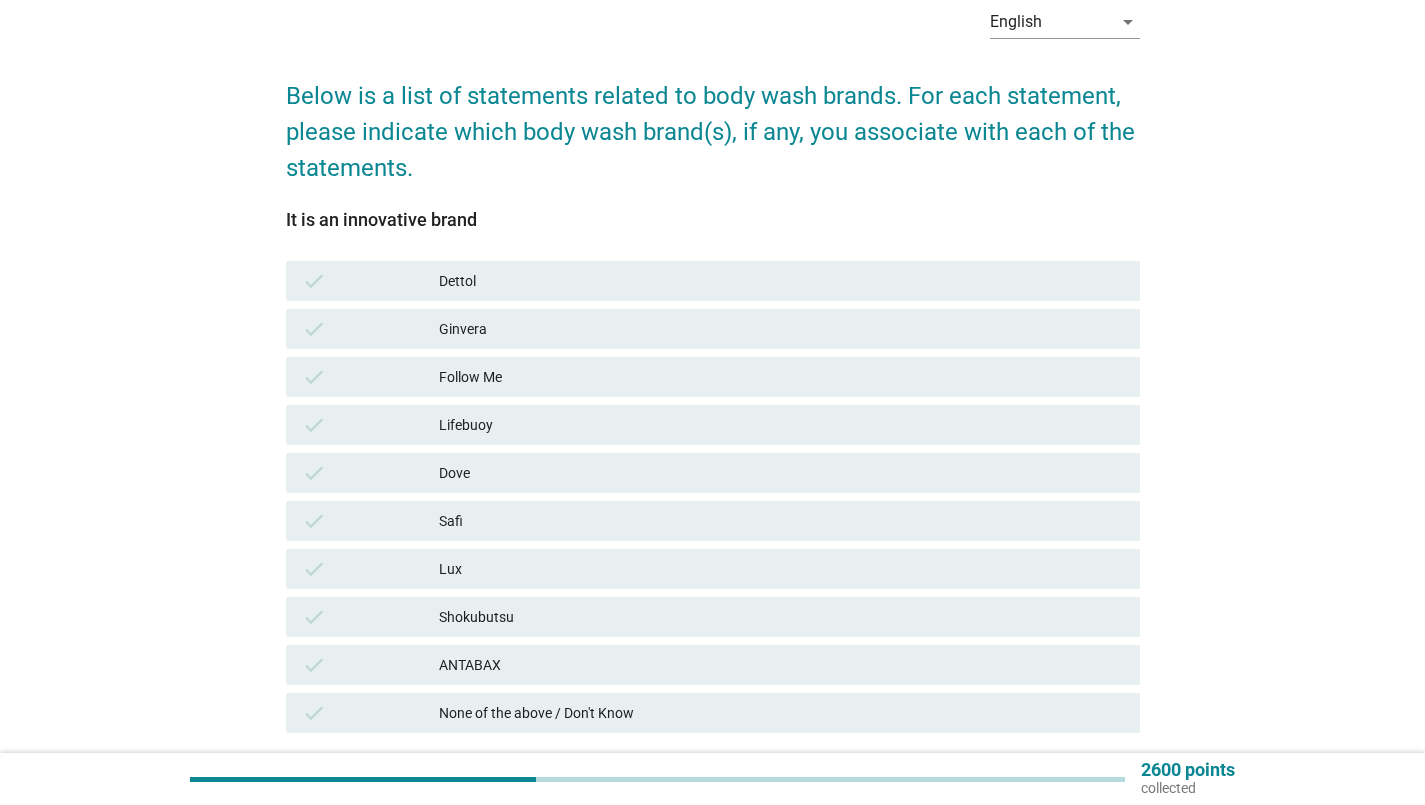 click on "Dettol" at bounding box center (781, 281) 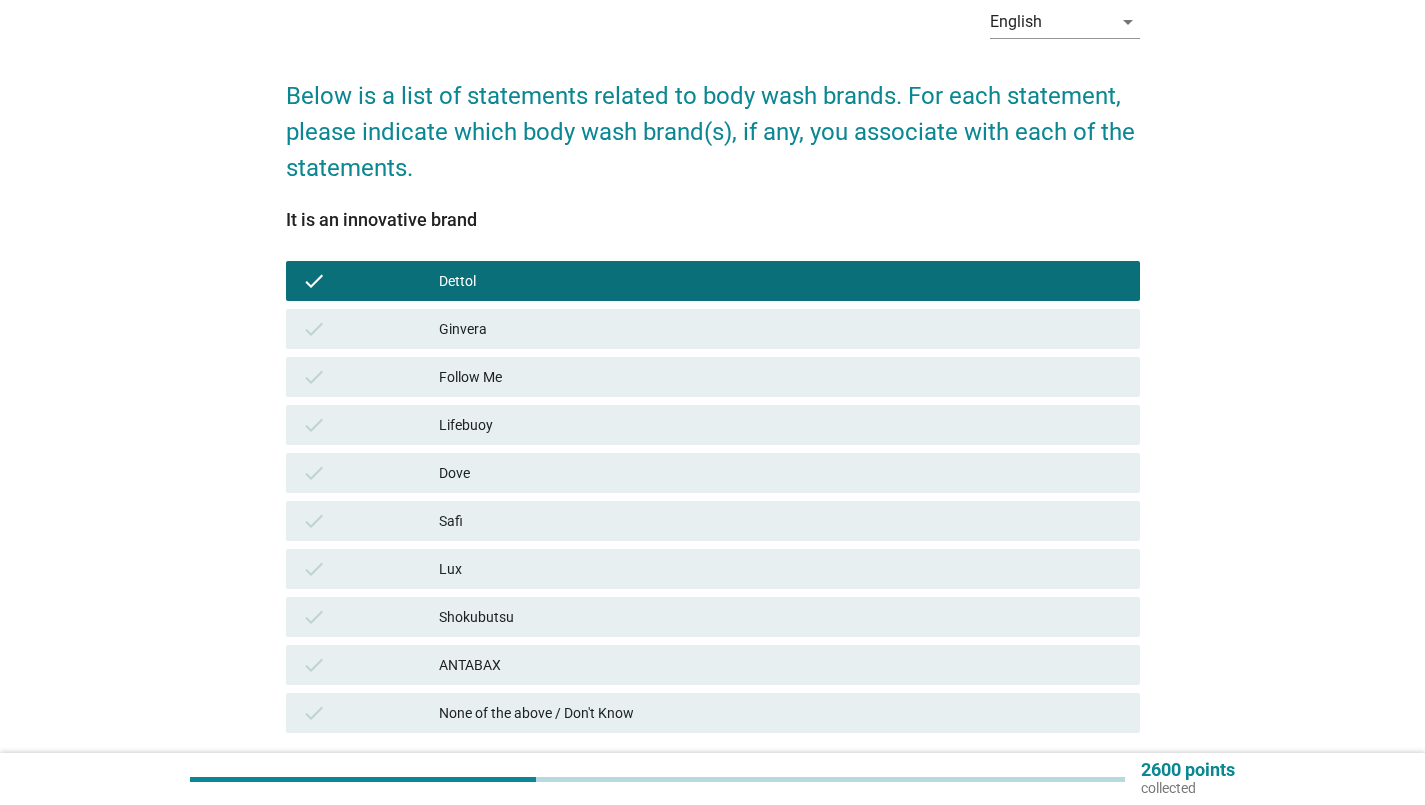 click on "ANTABAX" at bounding box center [781, 665] 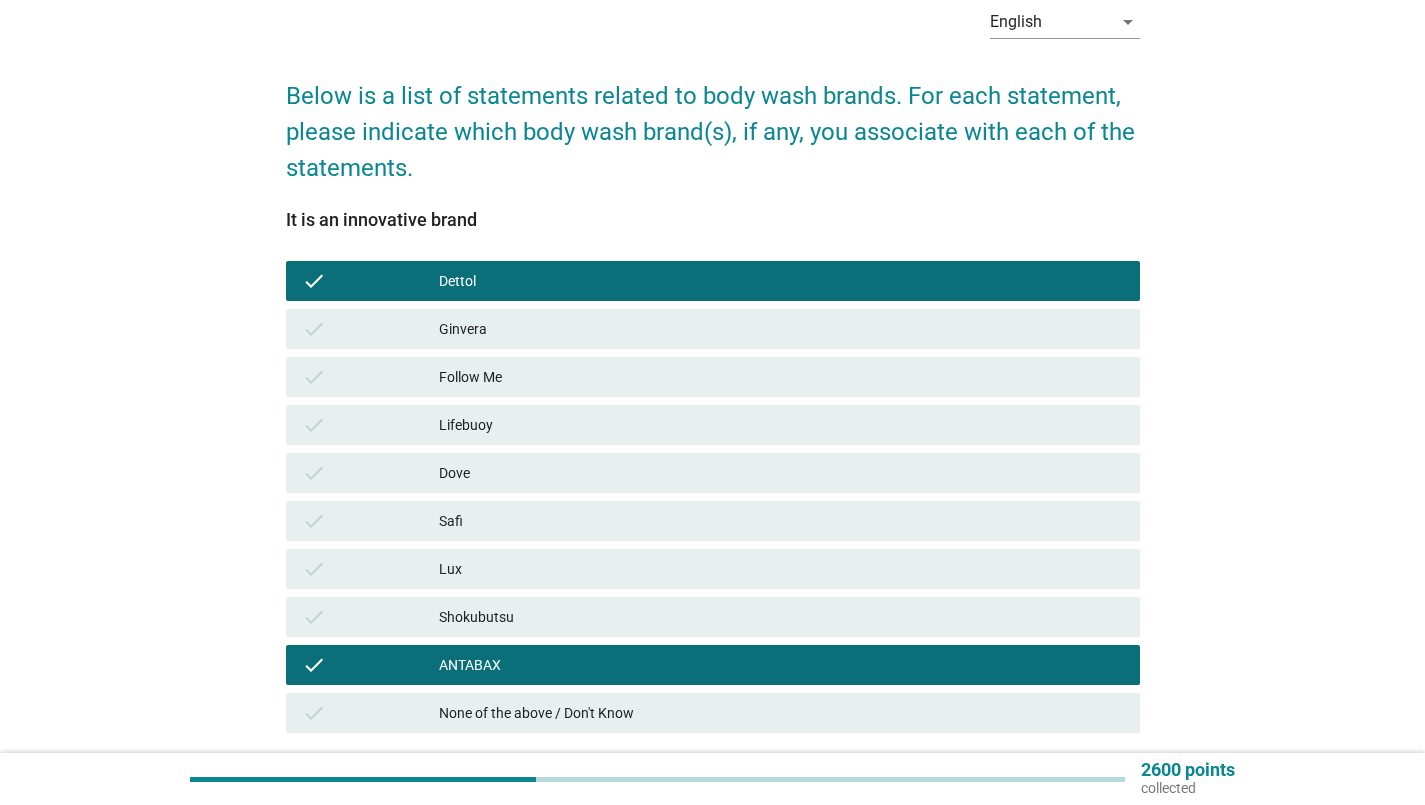 click on "ANTABAX" at bounding box center (781, 665) 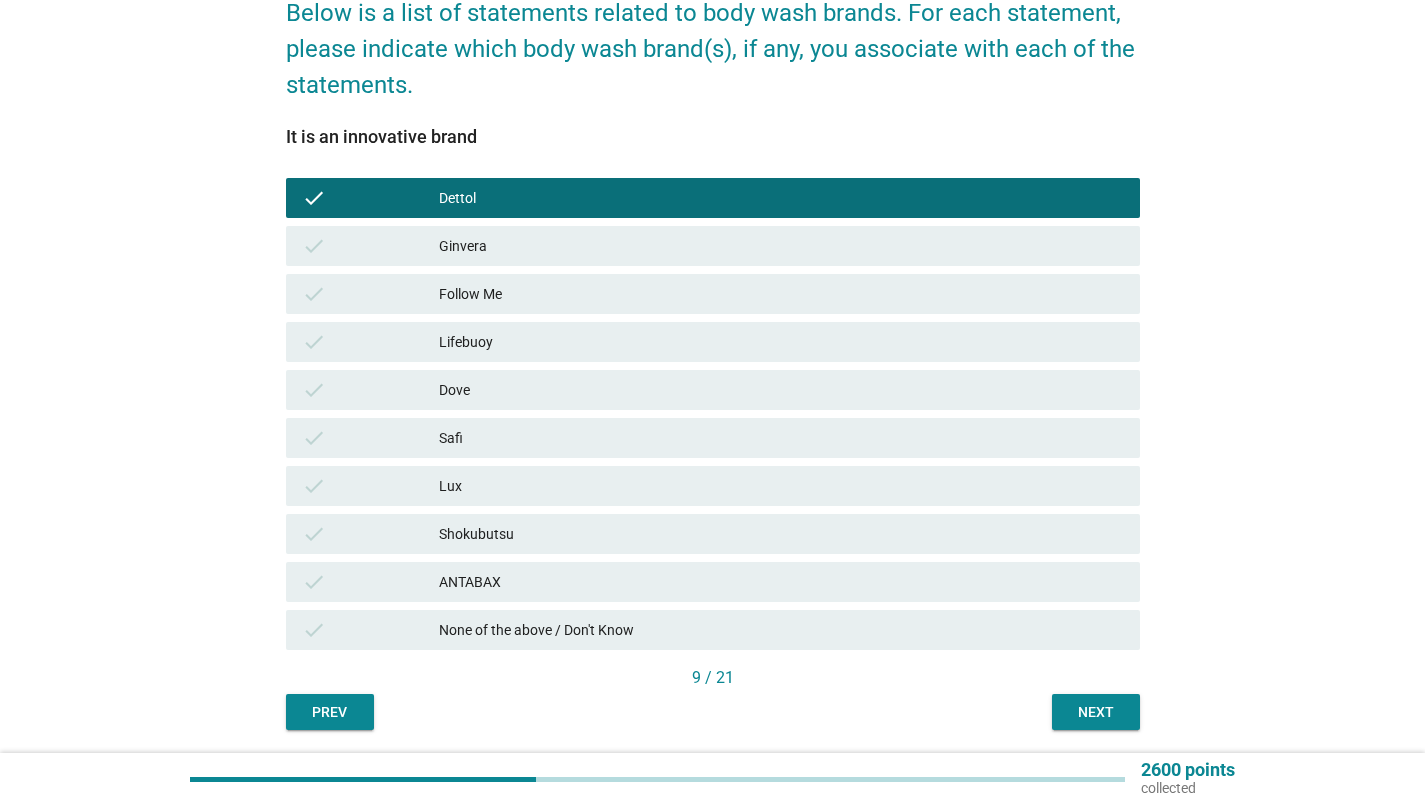 scroll, scrollTop: 250, scrollLeft: 0, axis: vertical 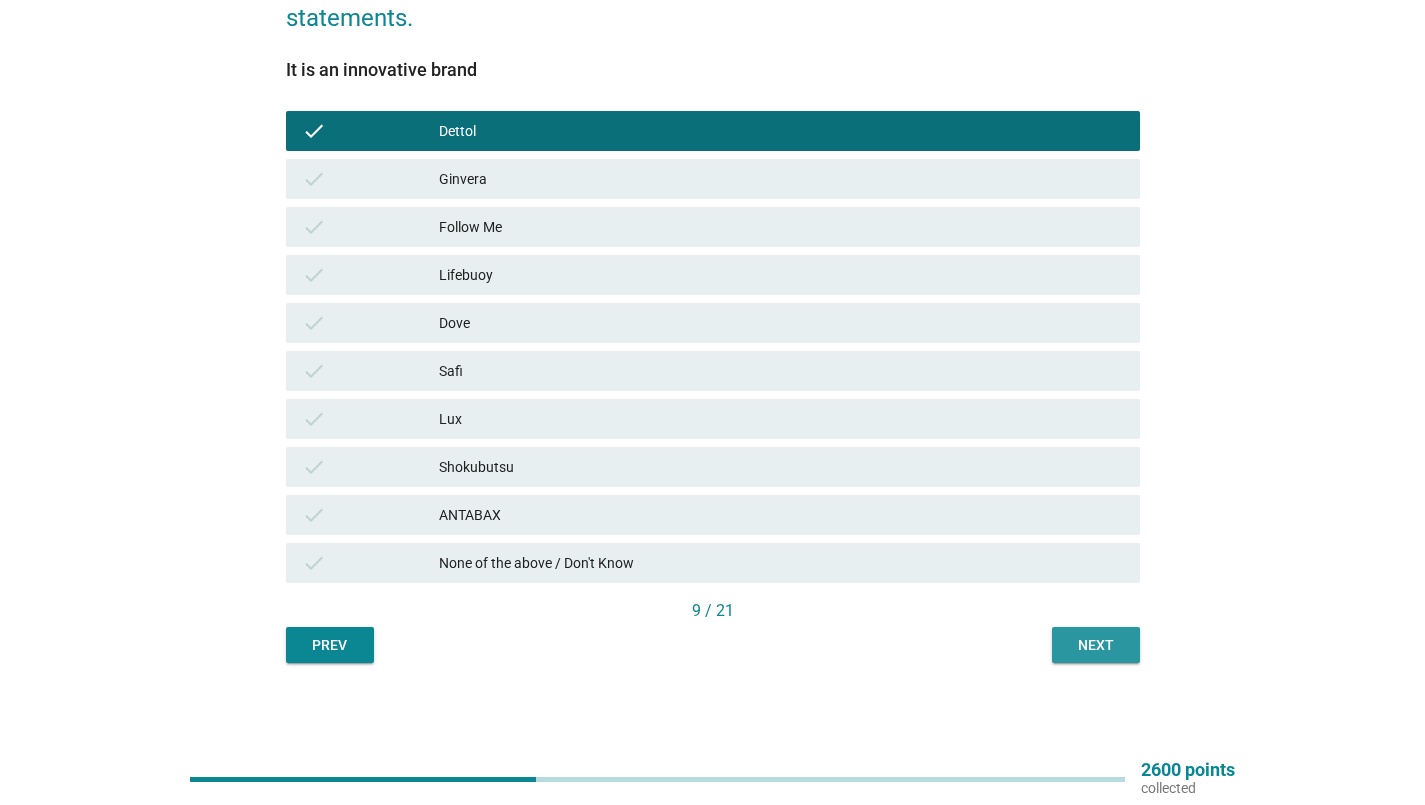 click on "Next" at bounding box center [1096, 645] 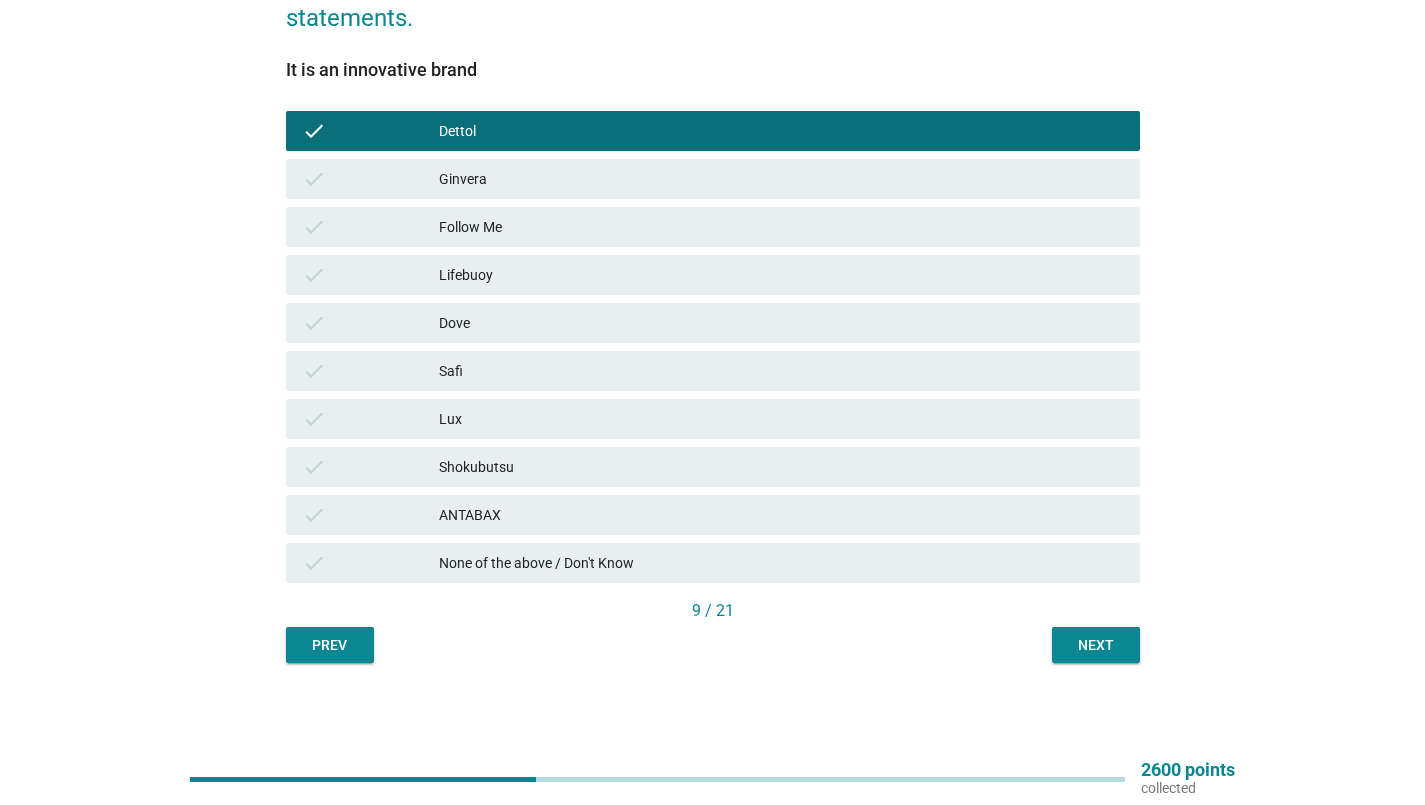 scroll, scrollTop: 0, scrollLeft: 0, axis: both 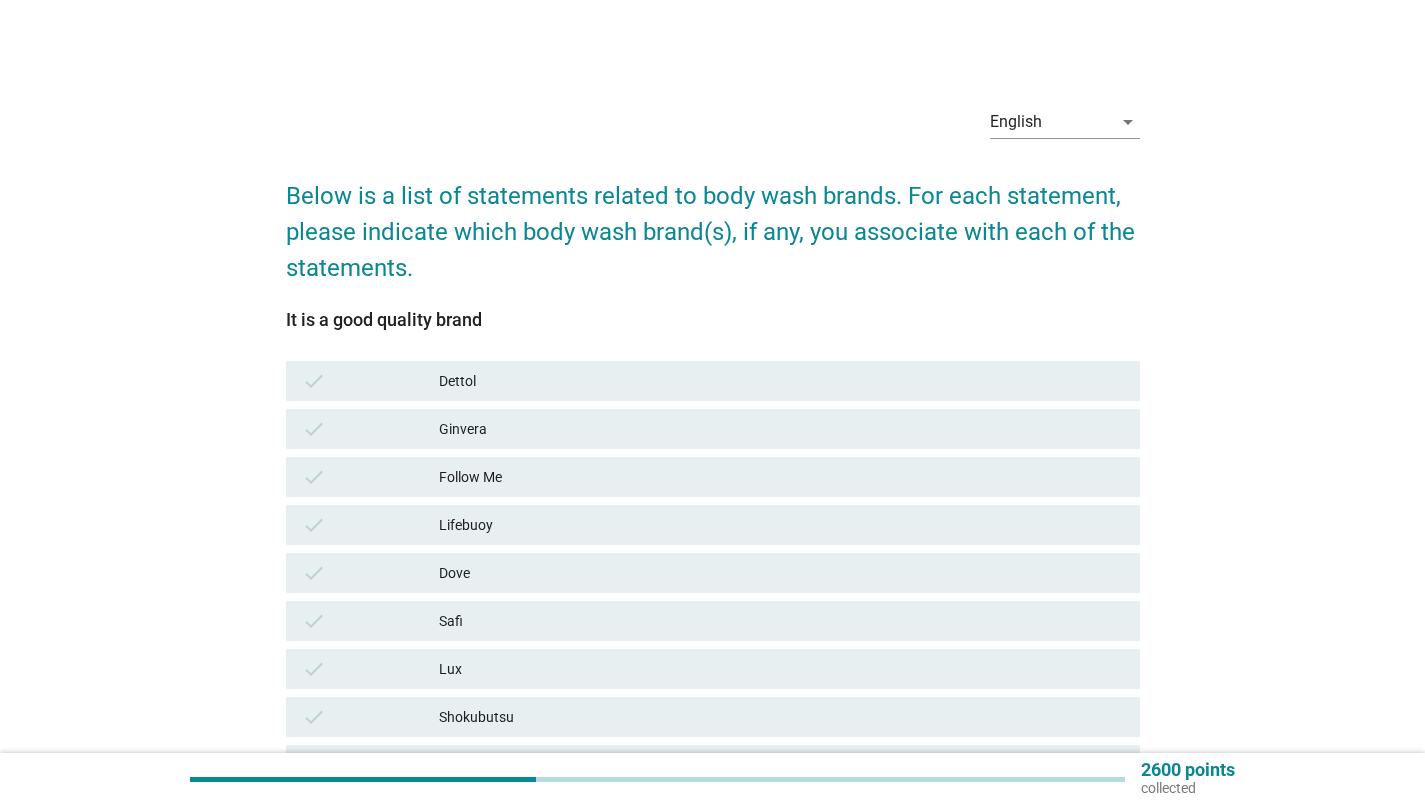 click on "Dettol" at bounding box center (781, 381) 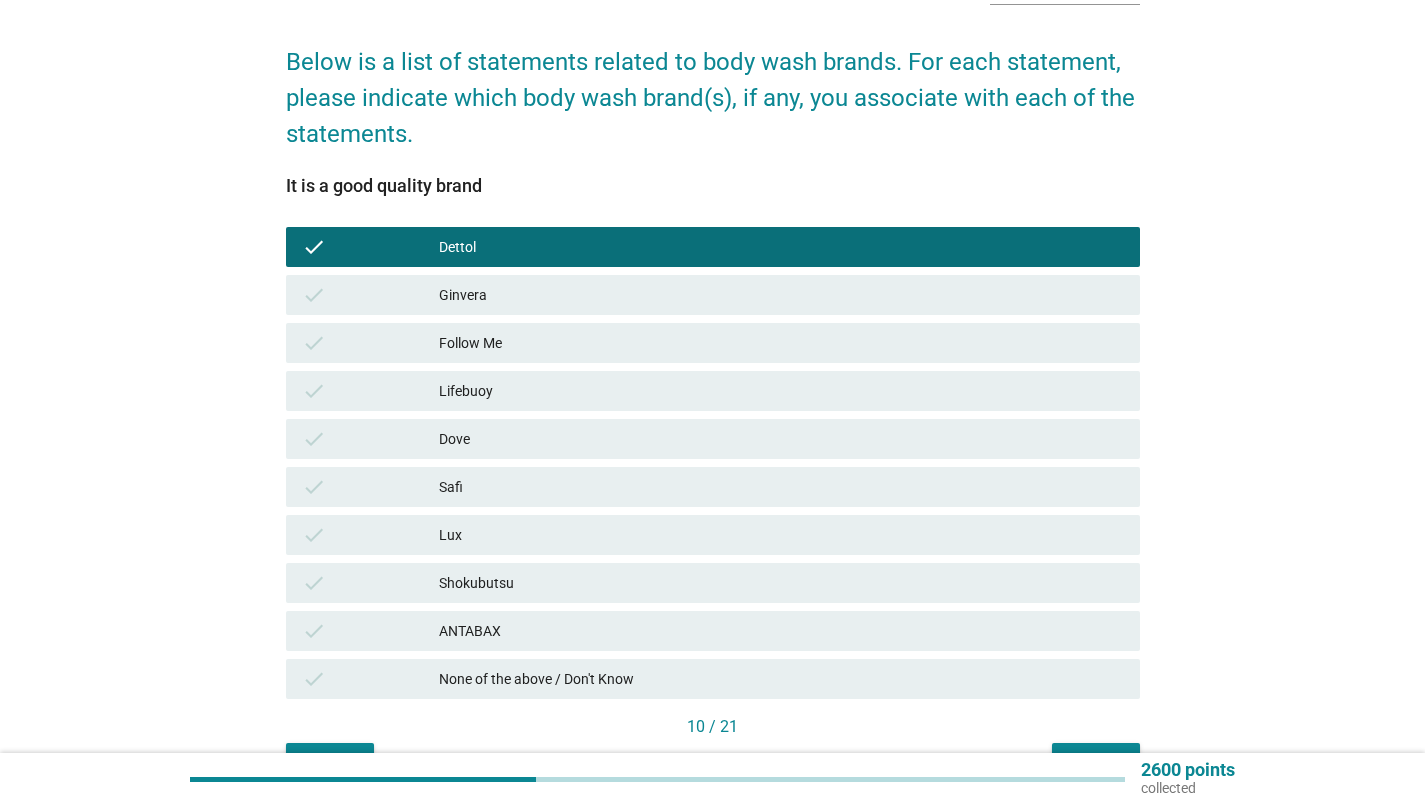 scroll, scrollTop: 200, scrollLeft: 0, axis: vertical 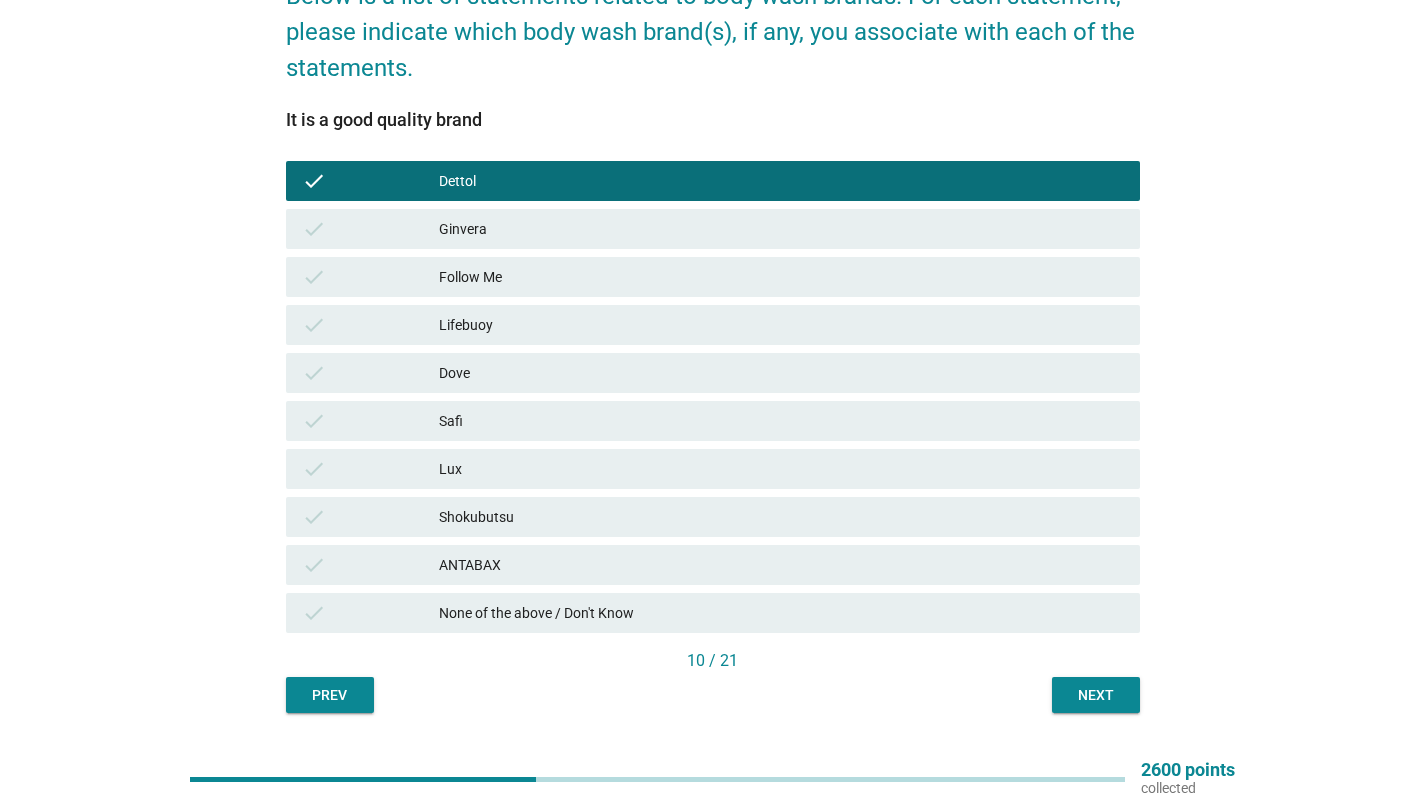 click on "ANTABAX" at bounding box center [781, 565] 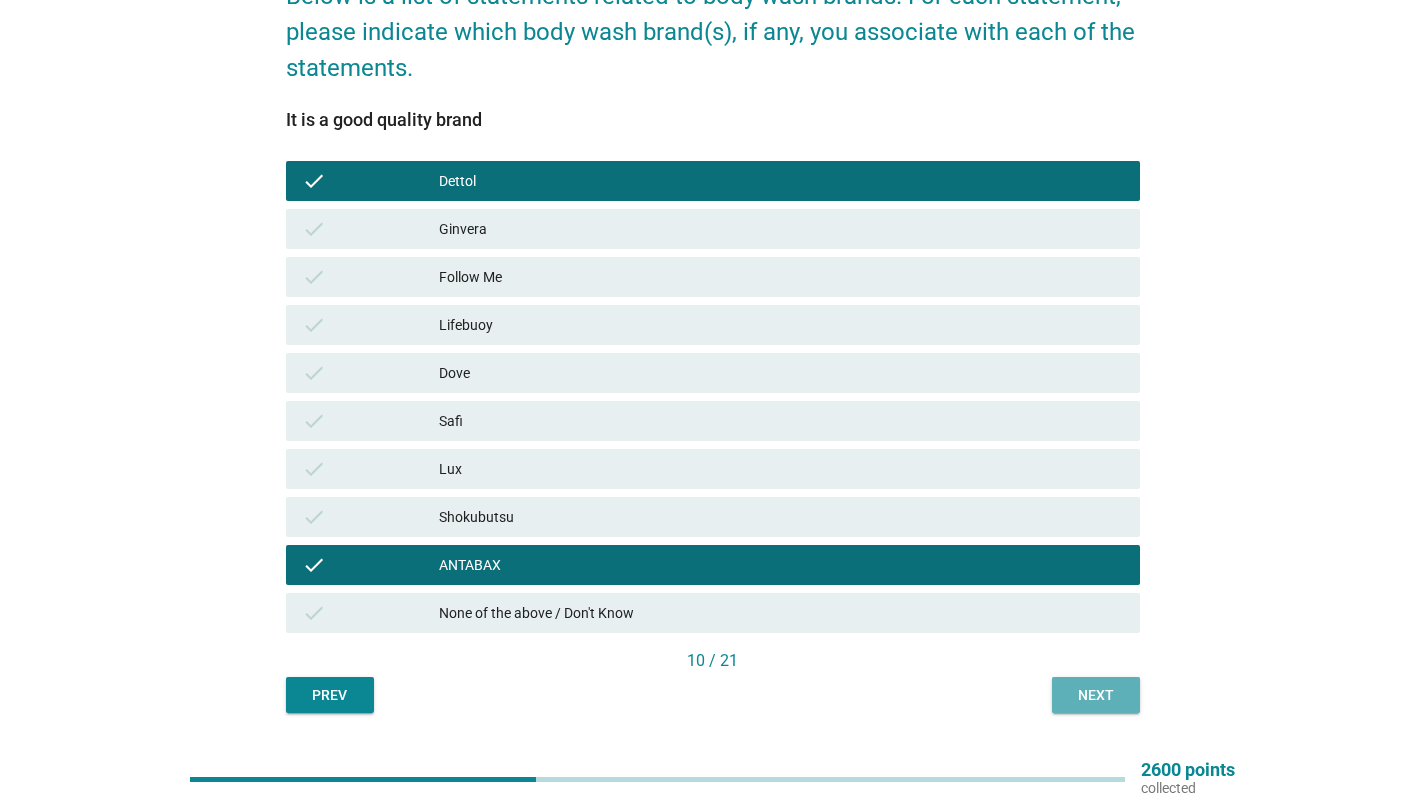 click on "Next" at bounding box center (1096, 695) 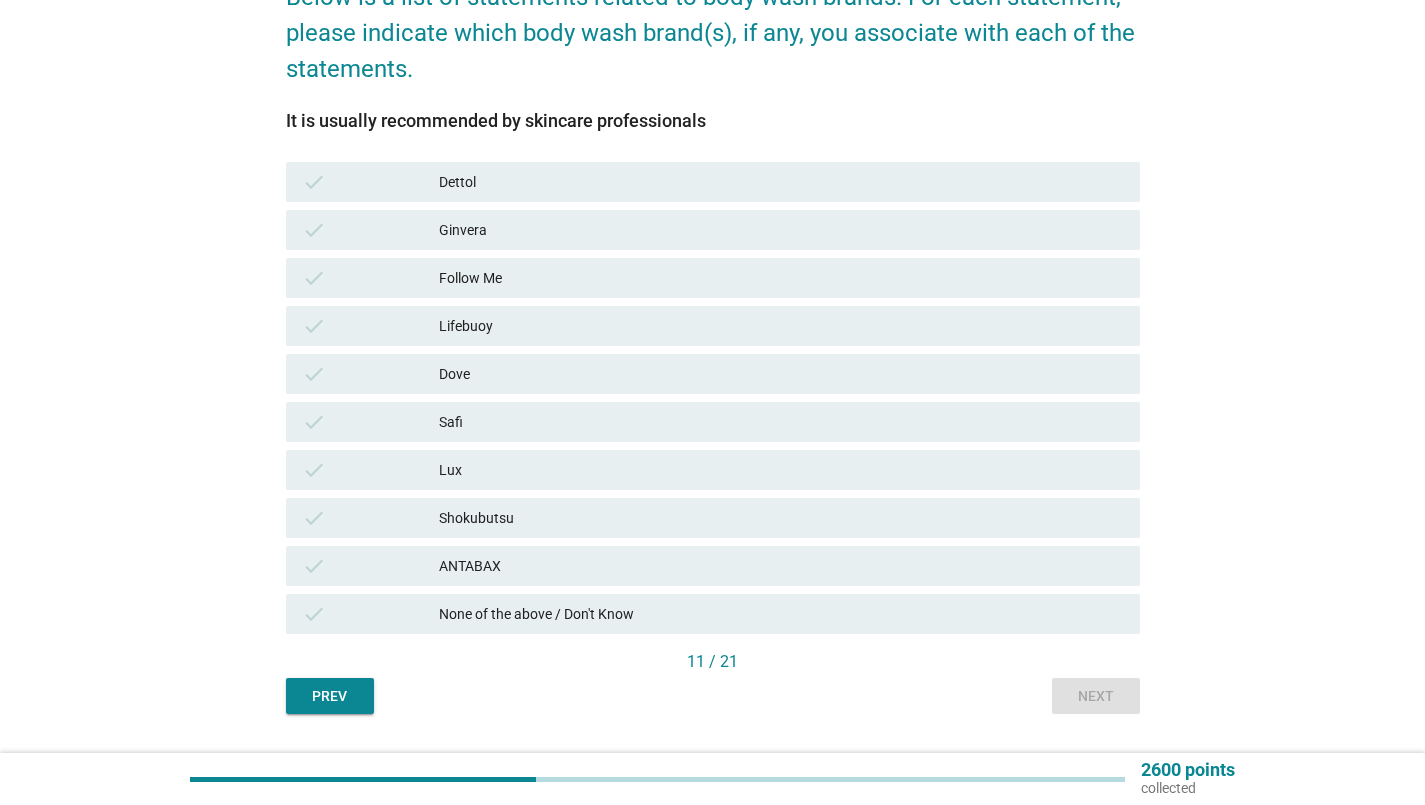 scroll, scrollTop: 250, scrollLeft: 0, axis: vertical 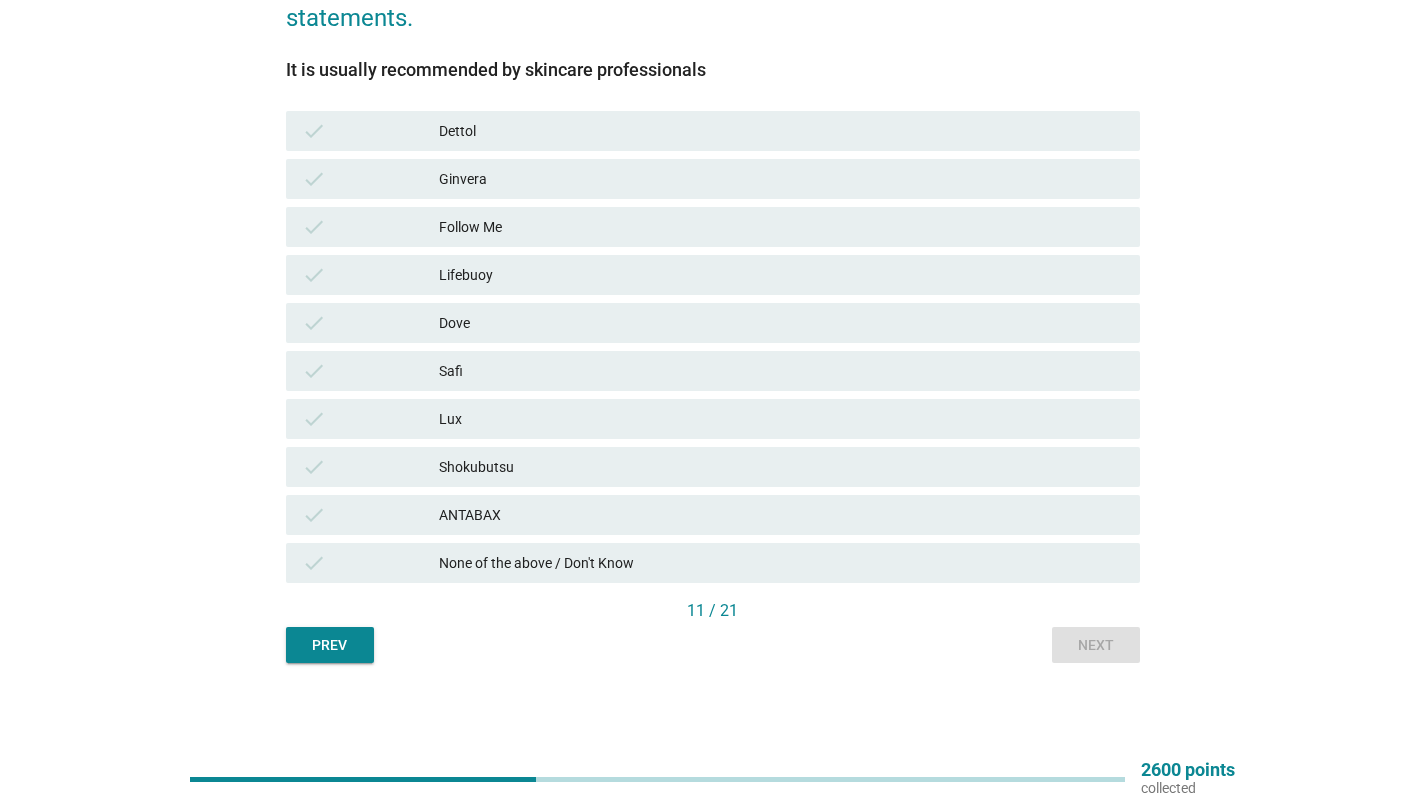 click on "None of the above / Don't Know" at bounding box center (781, 563) 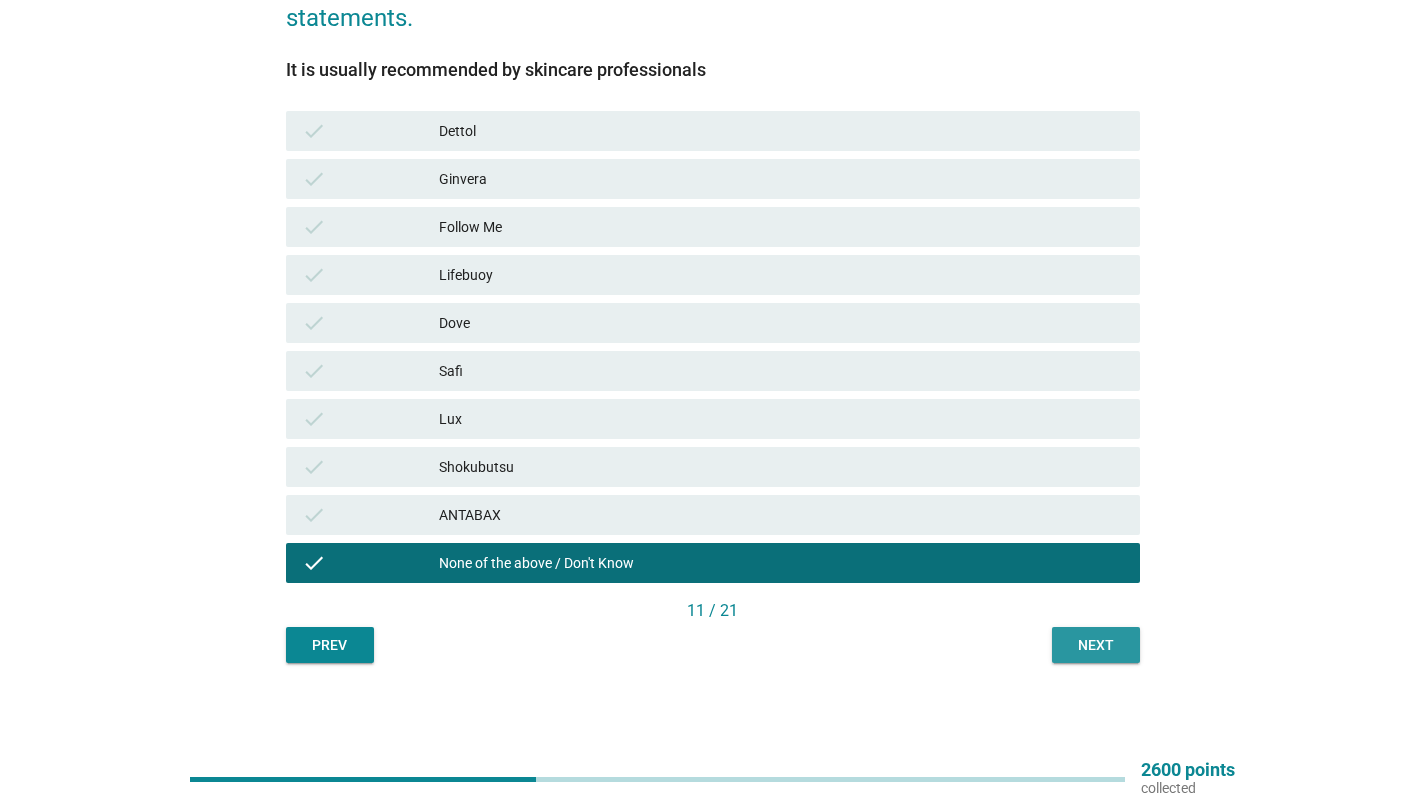 click on "Next" at bounding box center (1096, 645) 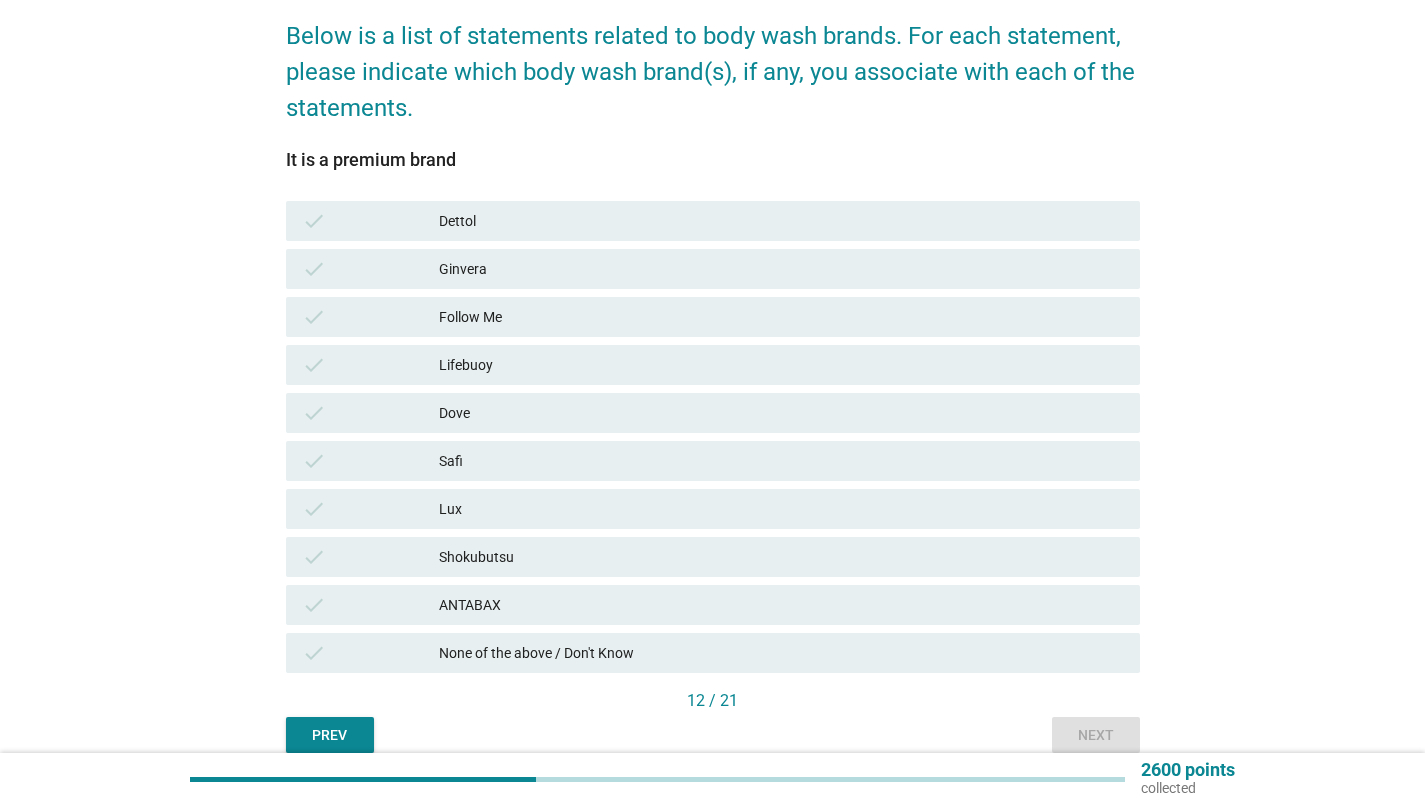 scroll, scrollTop: 200, scrollLeft: 0, axis: vertical 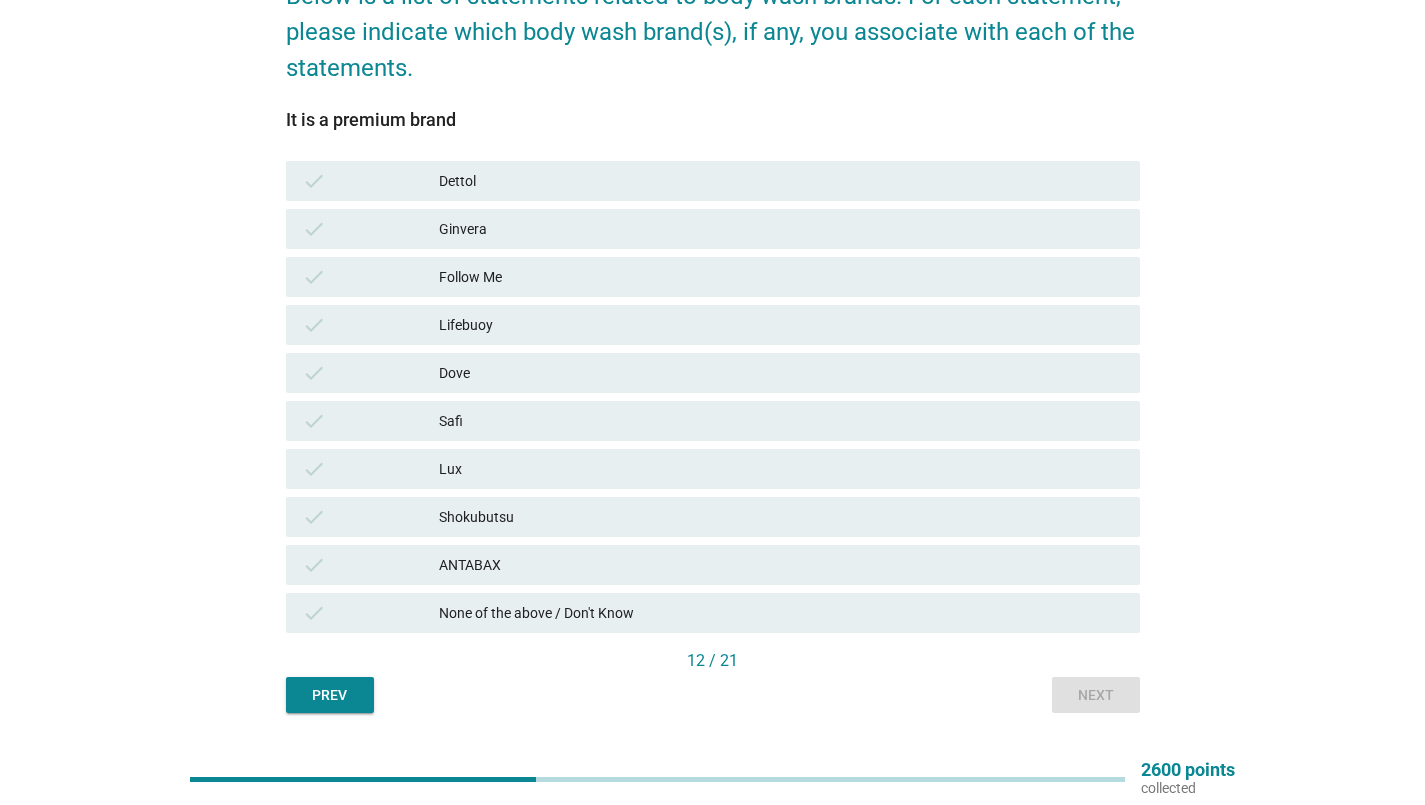click on "Dettol" at bounding box center (781, 181) 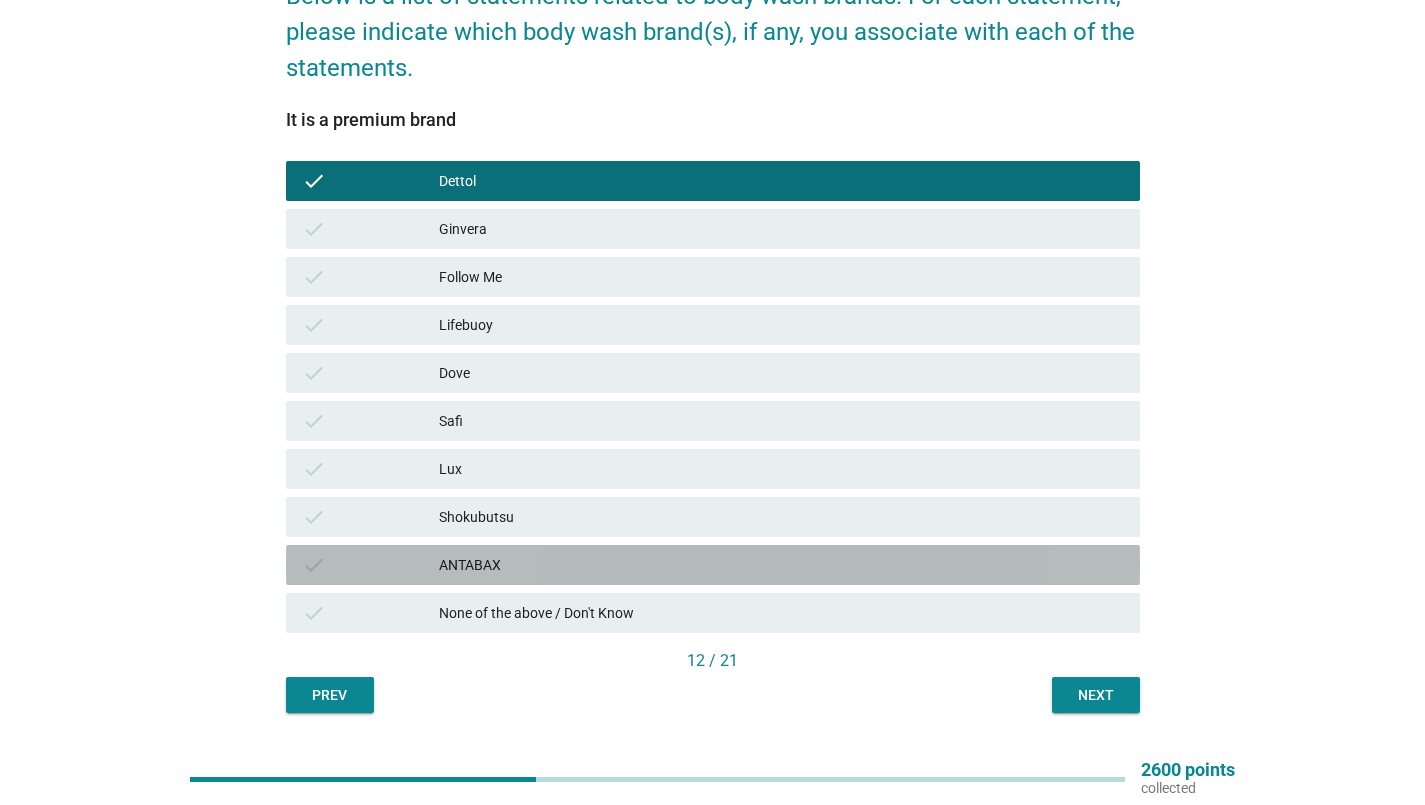 click on "ANTABAX" at bounding box center [781, 565] 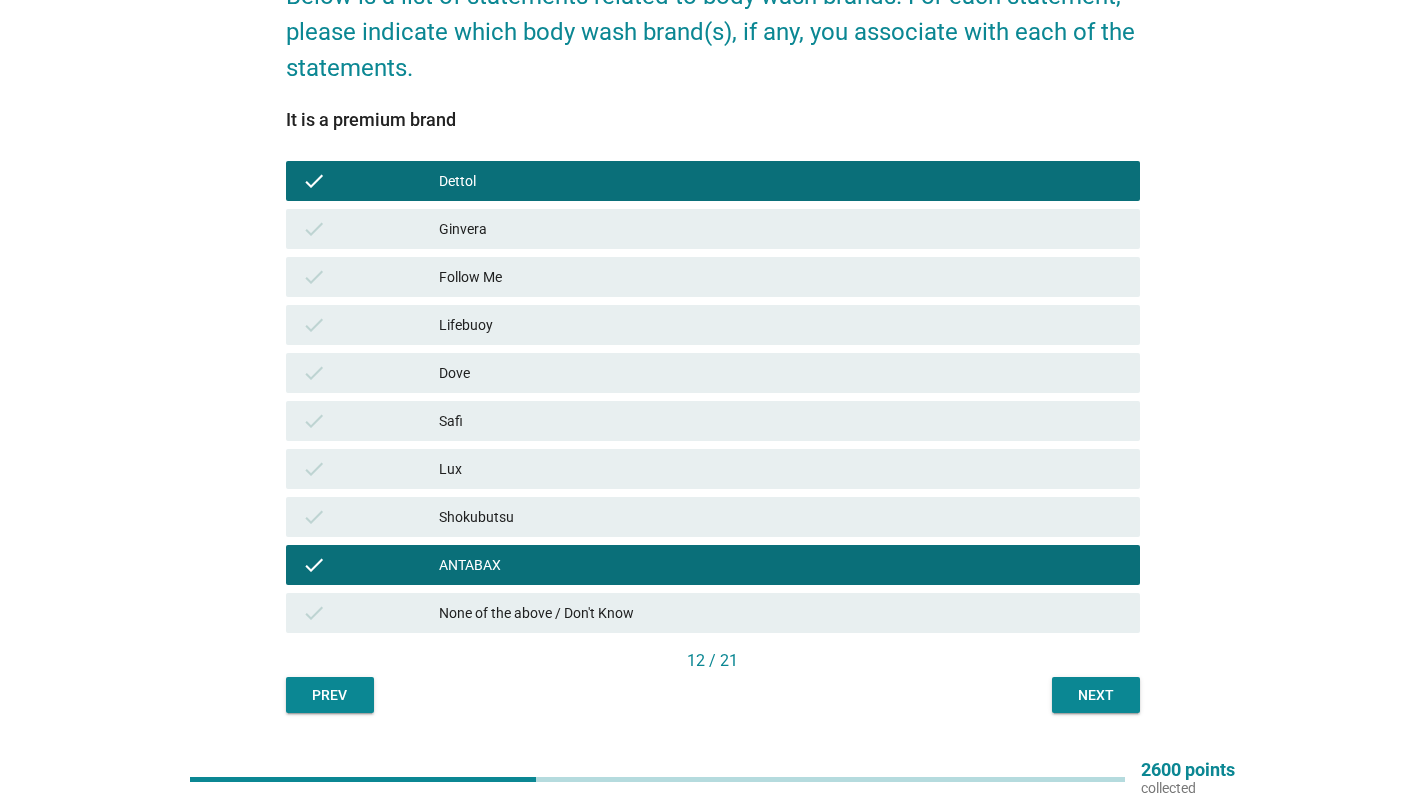 click on "Shokubutsu" at bounding box center (781, 517) 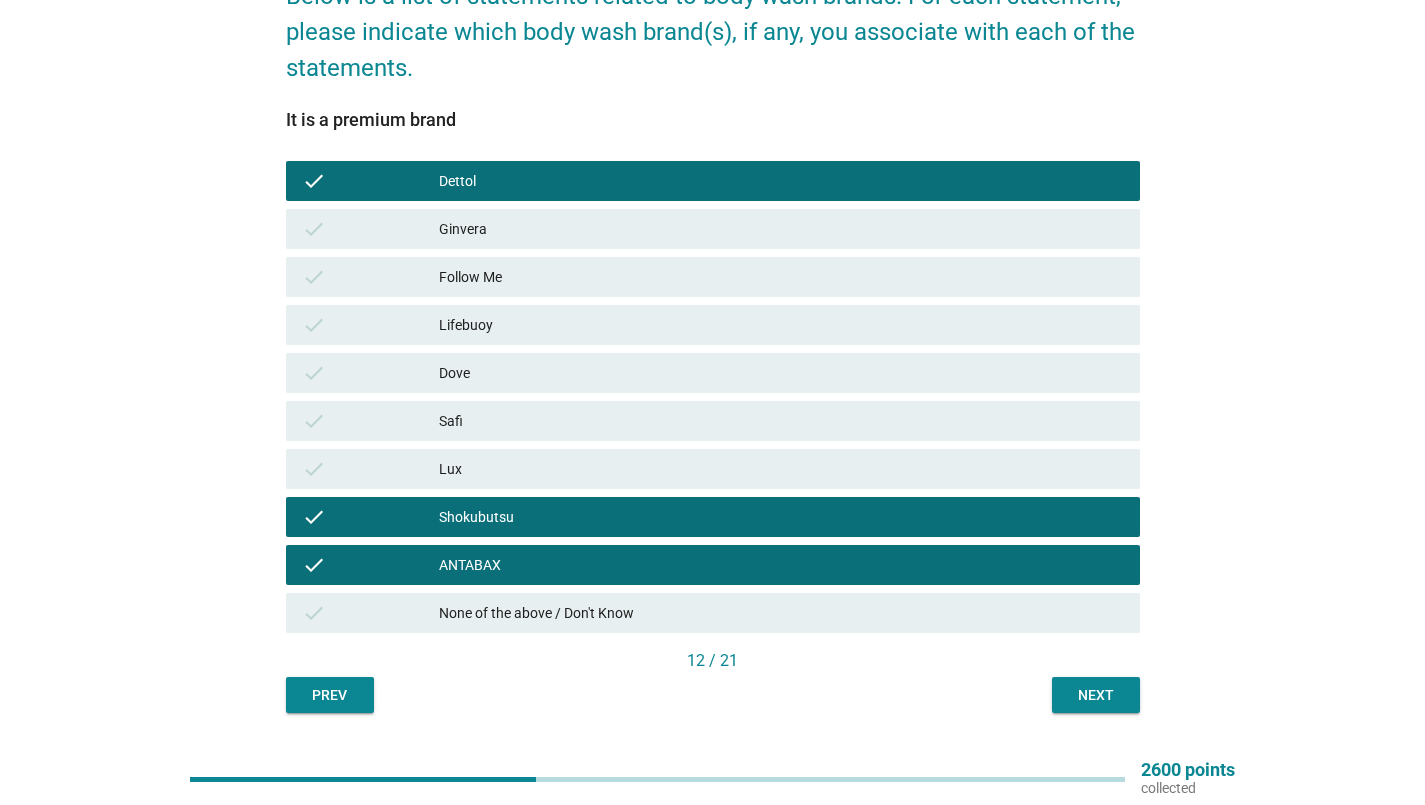 click on "check   Lifebuoy" at bounding box center (713, 325) 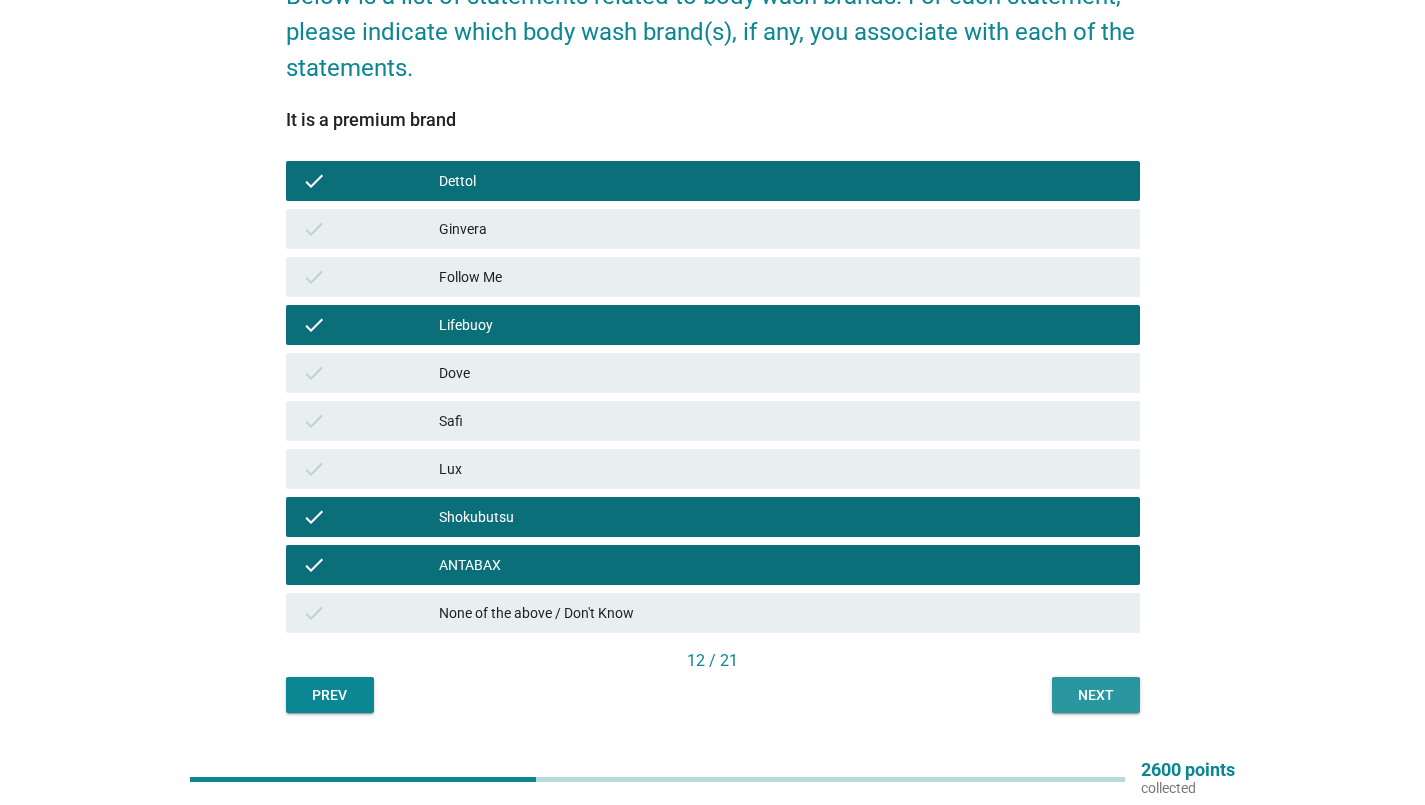 click on "Next" at bounding box center (1096, 695) 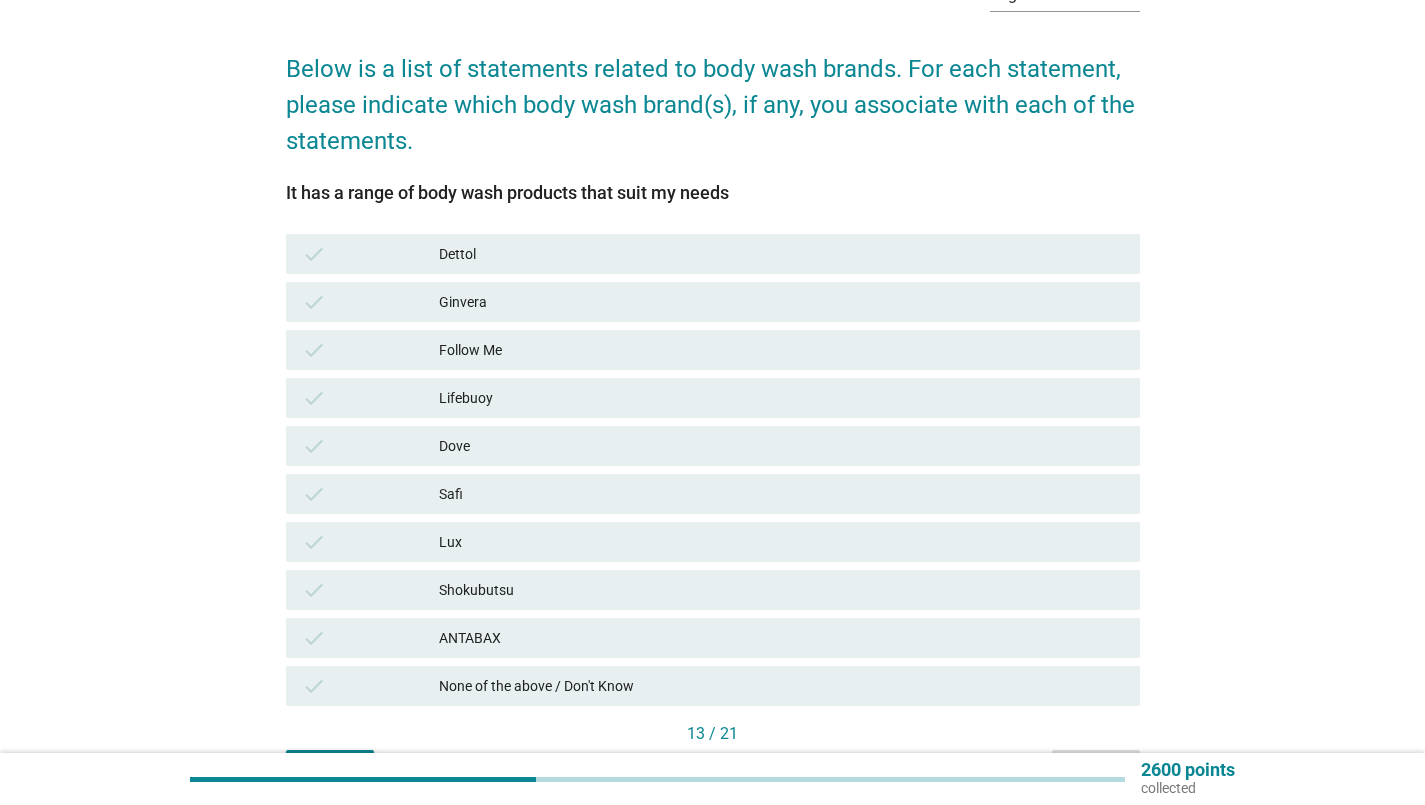 scroll, scrollTop: 200, scrollLeft: 0, axis: vertical 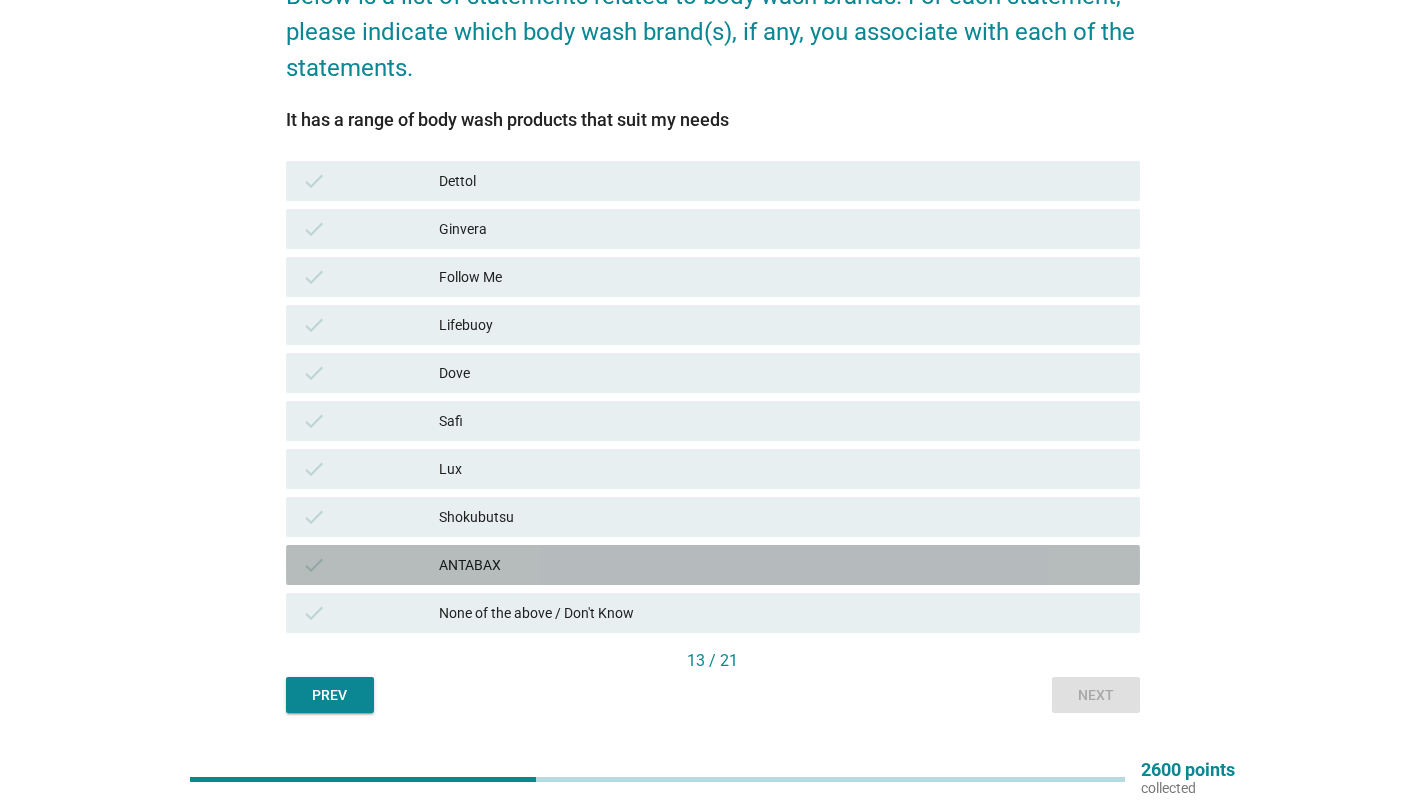 click on "ANTABAX" at bounding box center [781, 565] 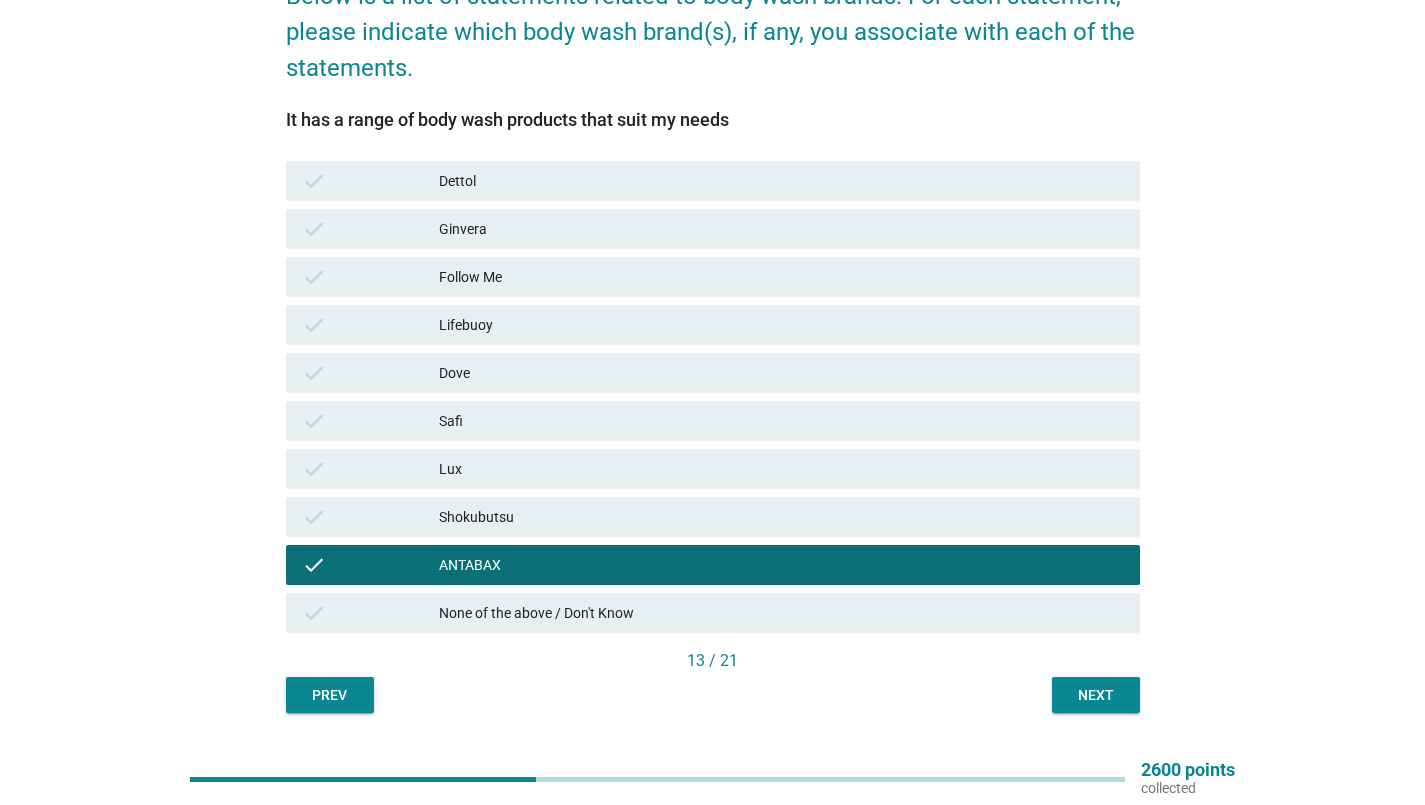 click on "Dettol" at bounding box center (781, 181) 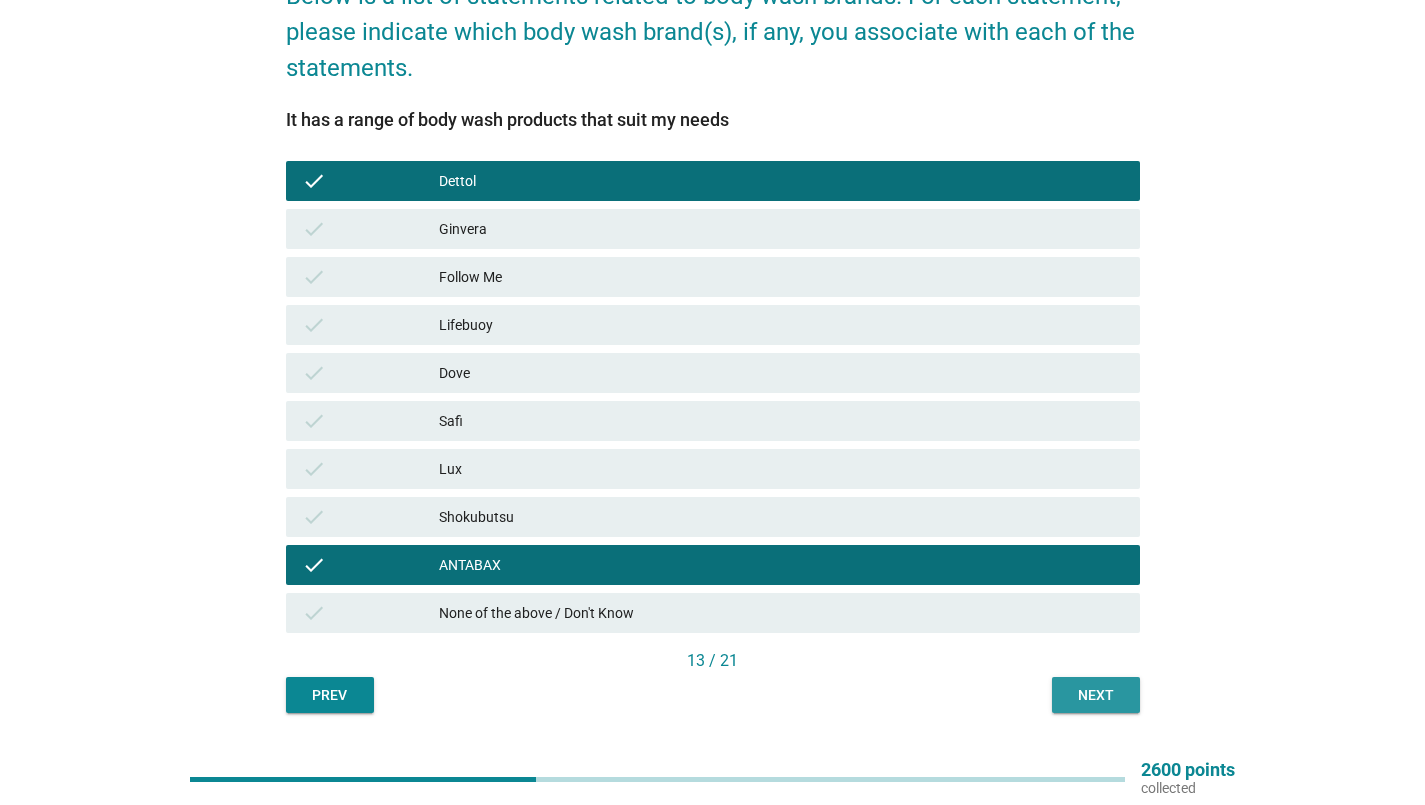 click on "Next" at bounding box center [1096, 695] 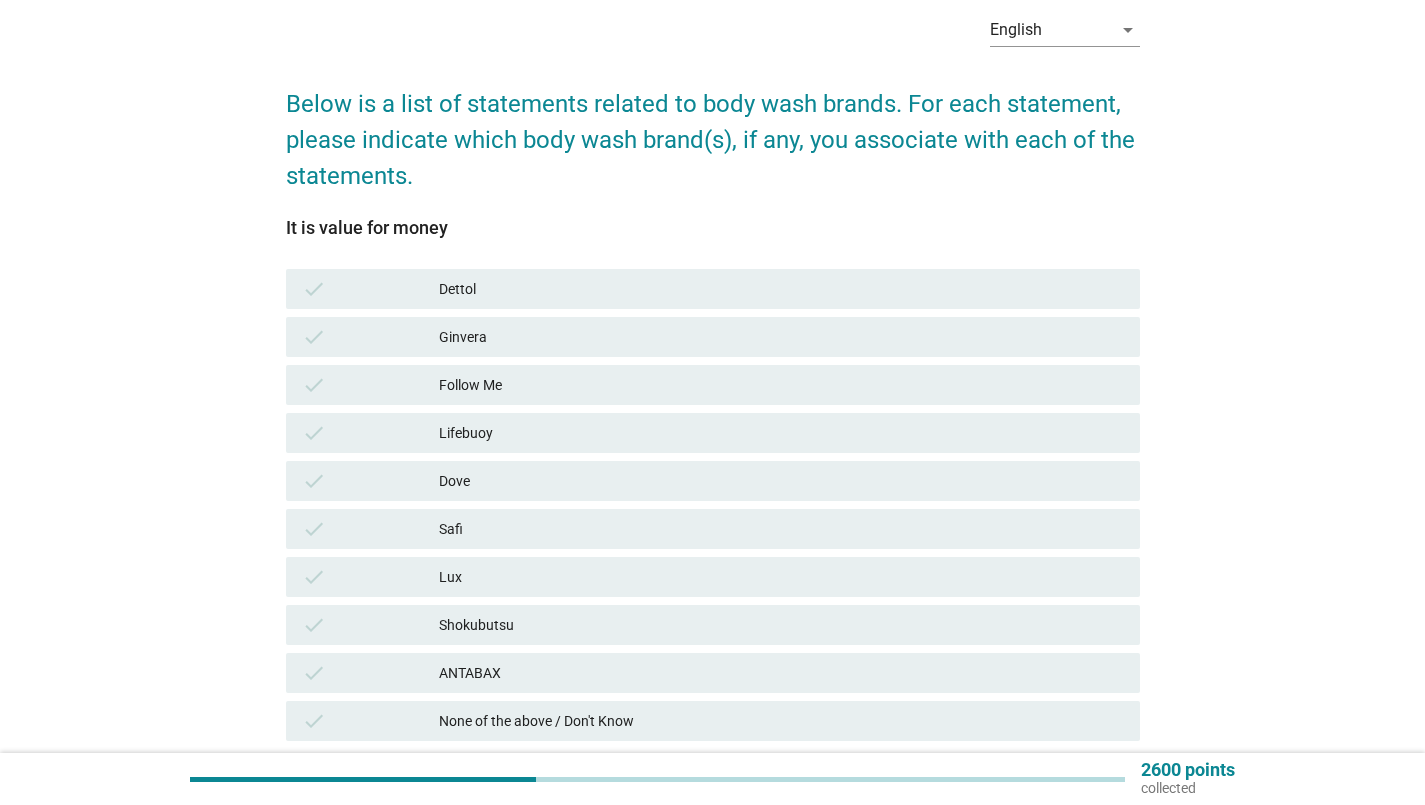scroll, scrollTop: 200, scrollLeft: 0, axis: vertical 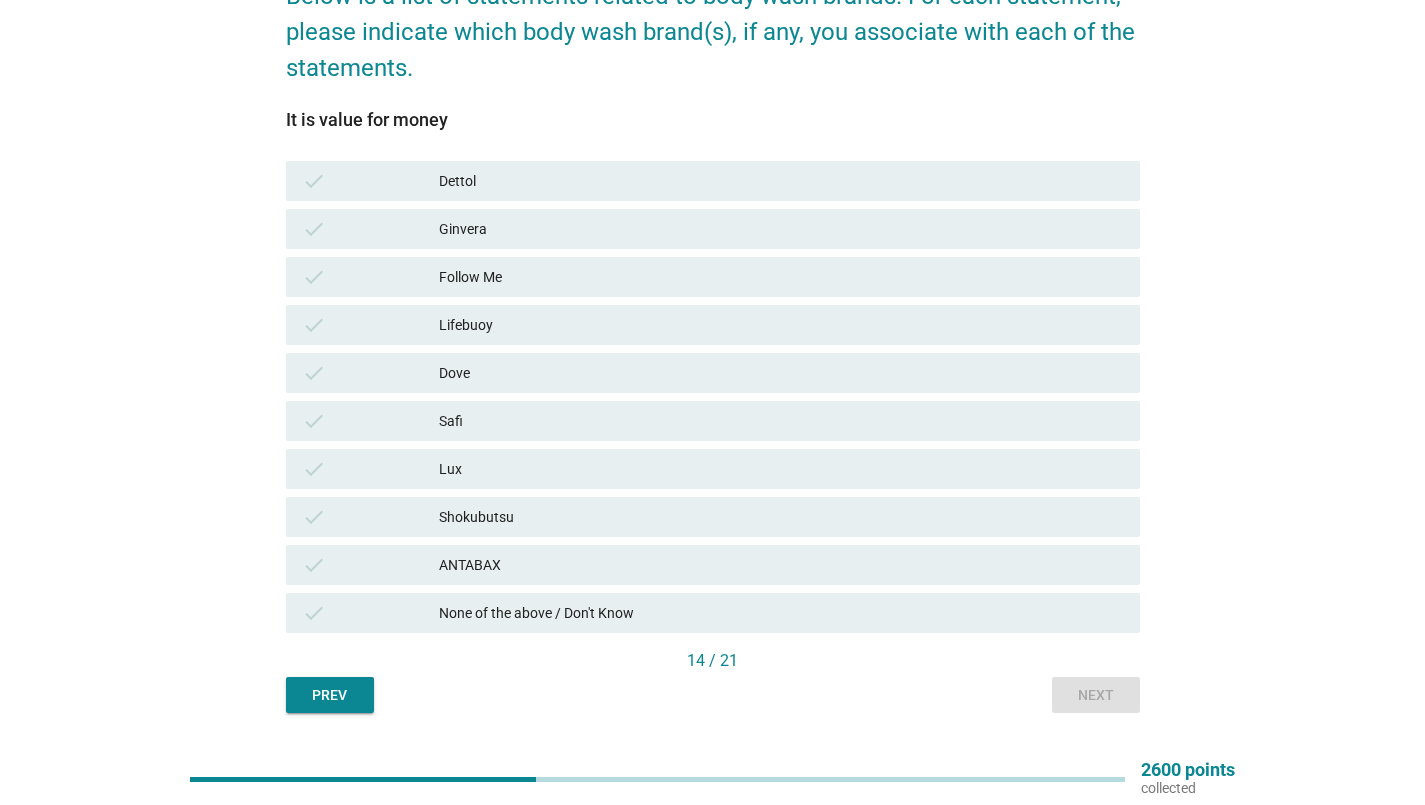 click on "check   ANTABAX" at bounding box center [713, 565] 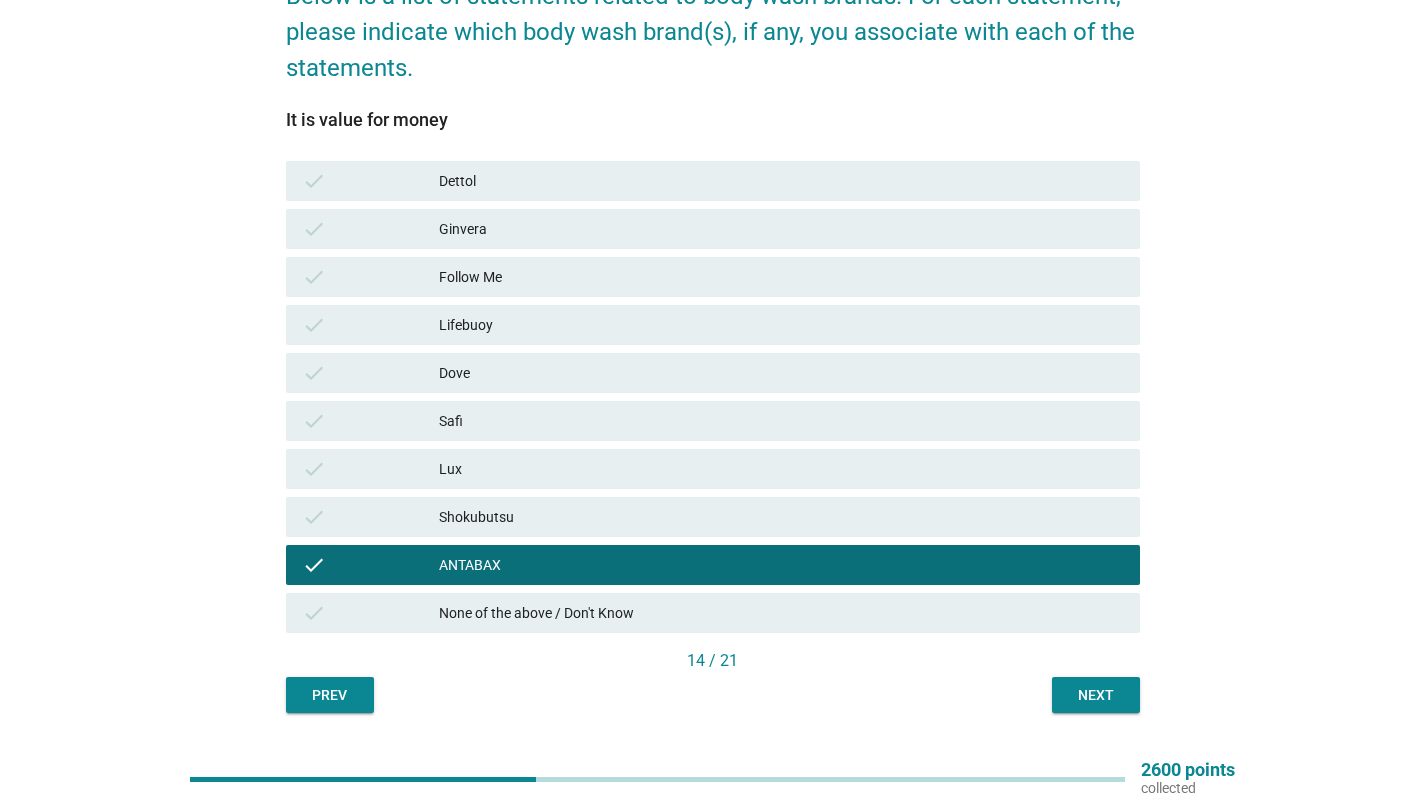 click on "Shokubutsu" at bounding box center (781, 517) 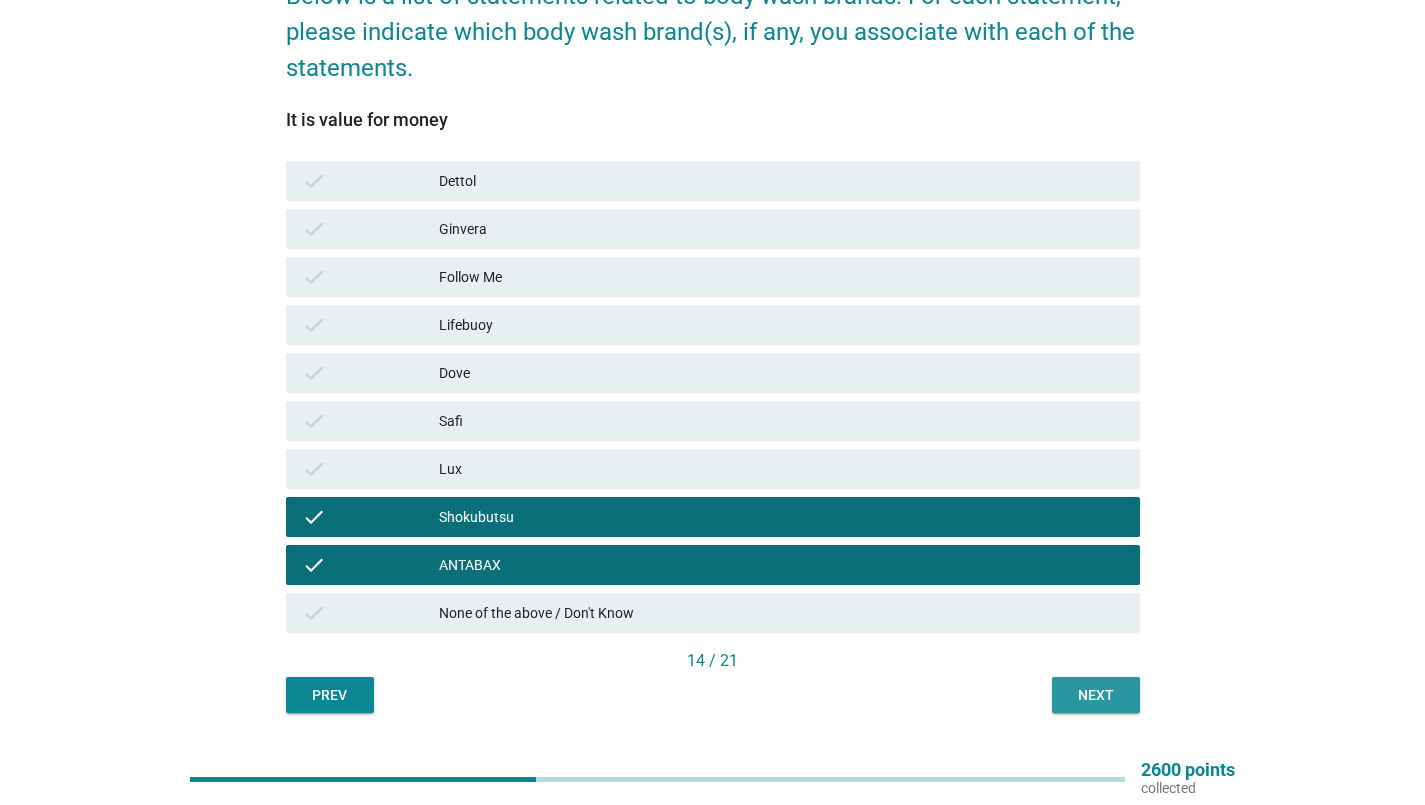 click on "Next" at bounding box center (1096, 695) 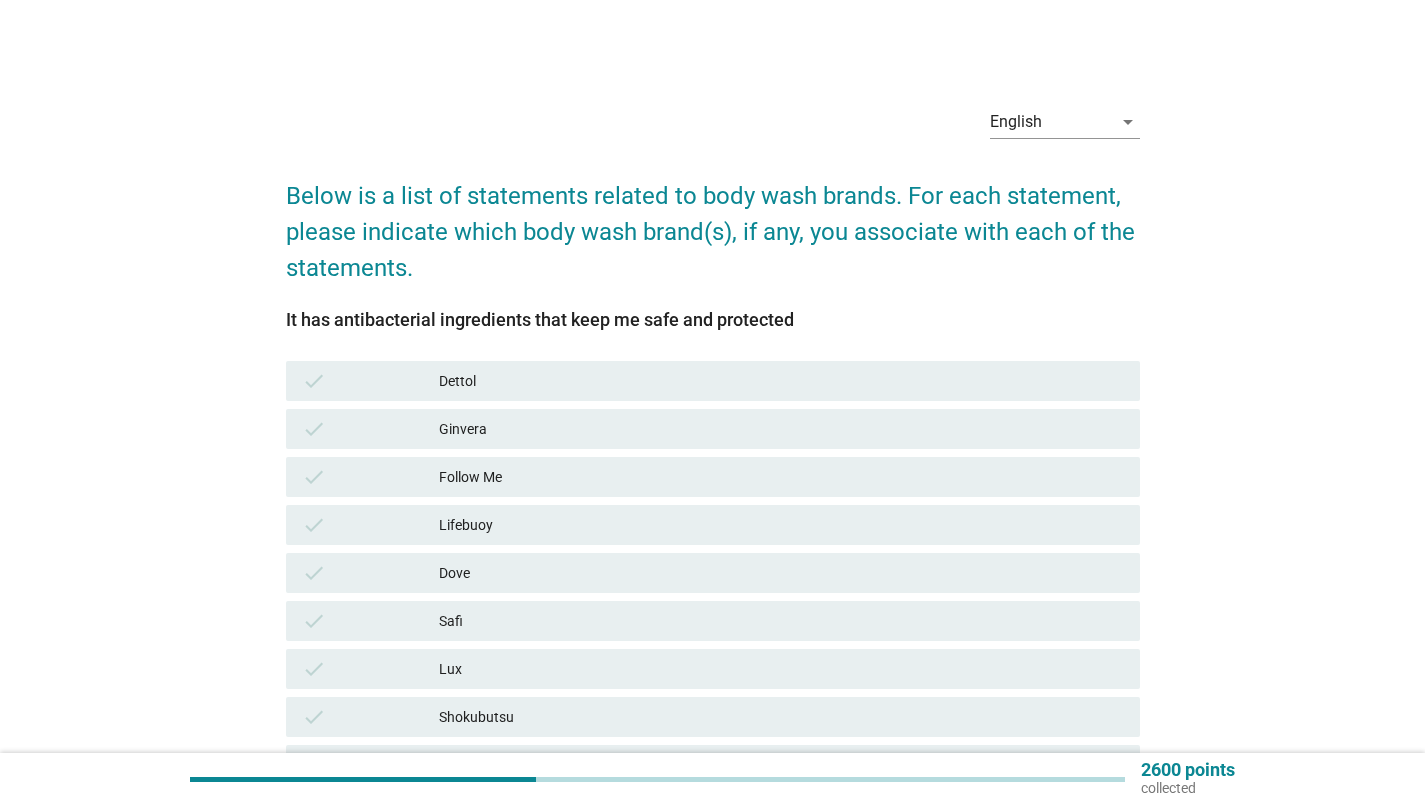 scroll, scrollTop: 200, scrollLeft: 0, axis: vertical 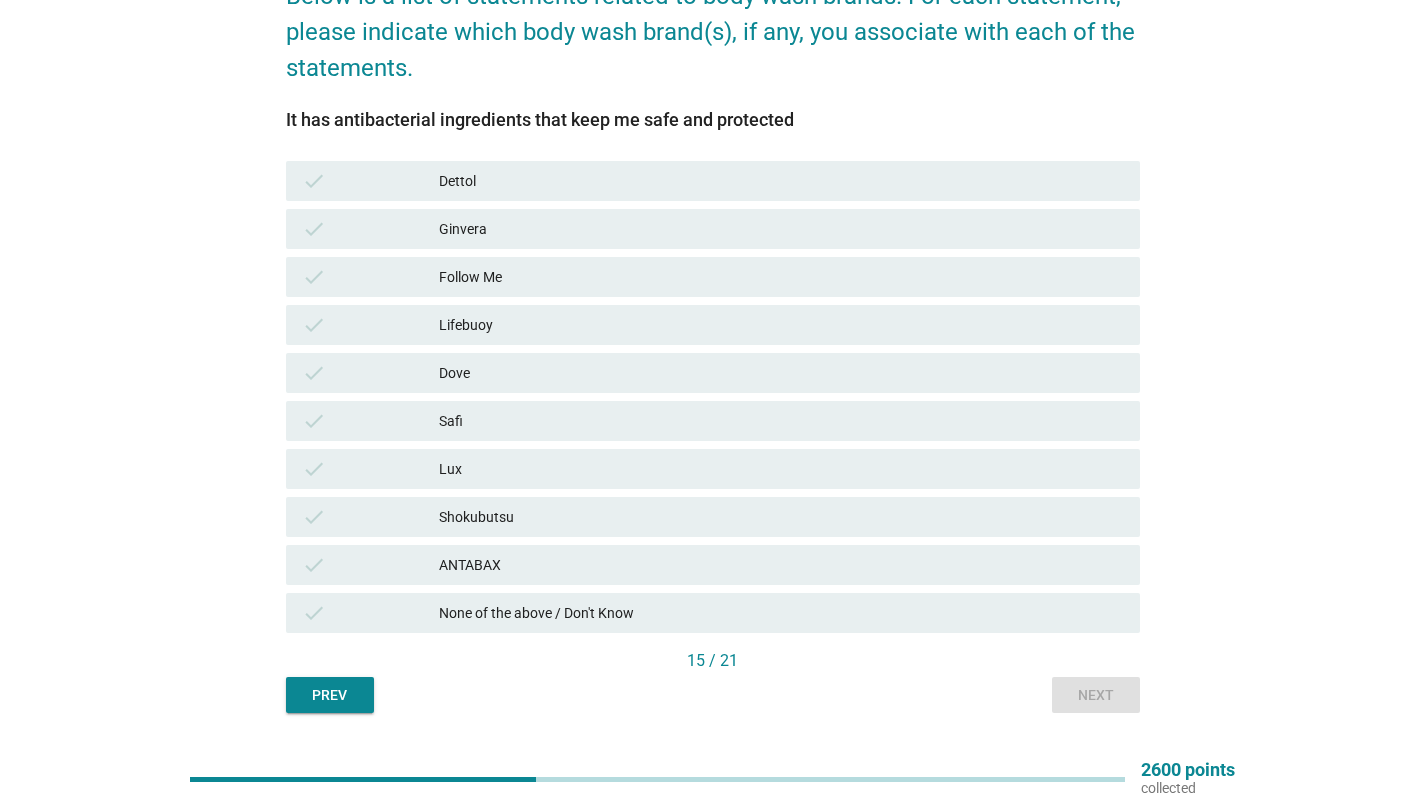 click on "Dettol" at bounding box center [781, 181] 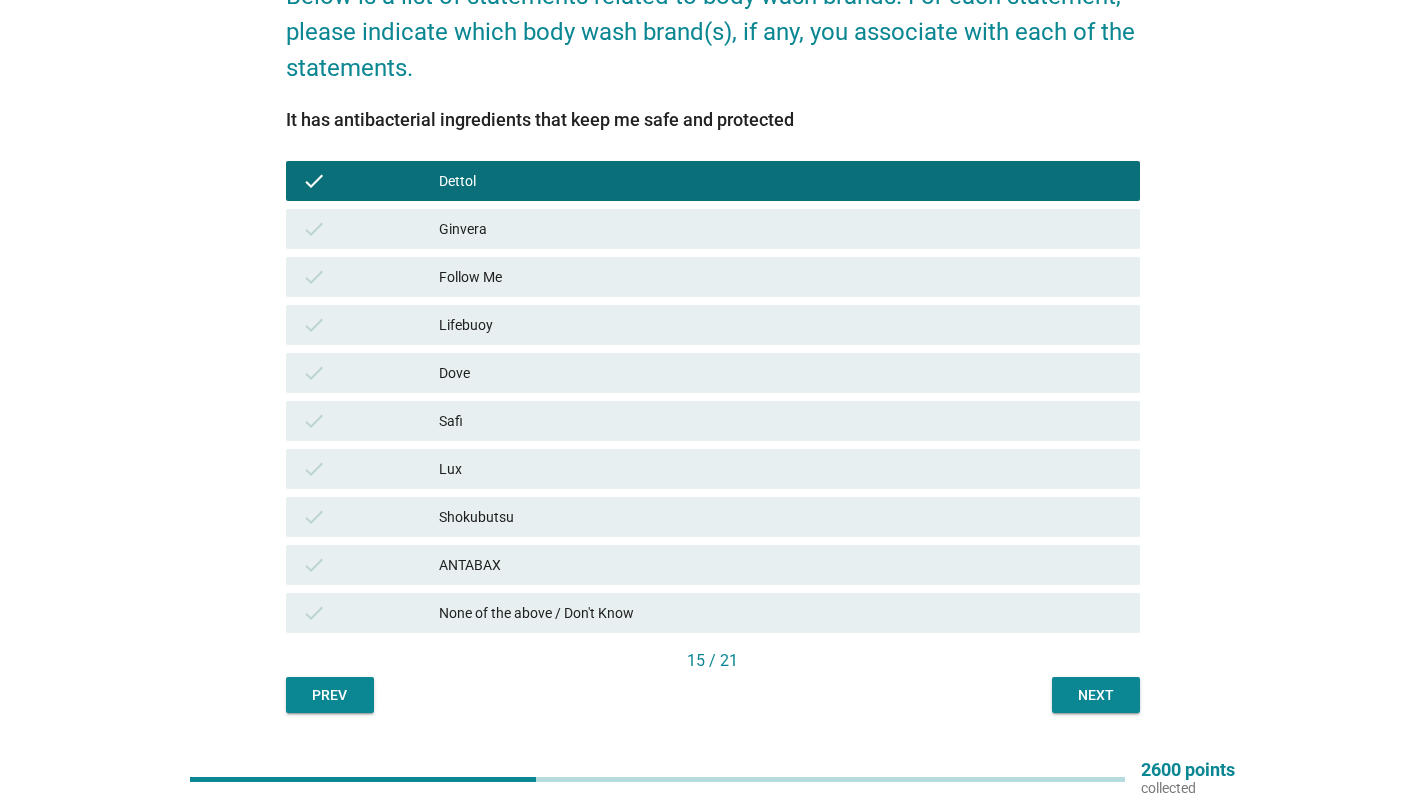 click on "ANTABAX" at bounding box center [781, 565] 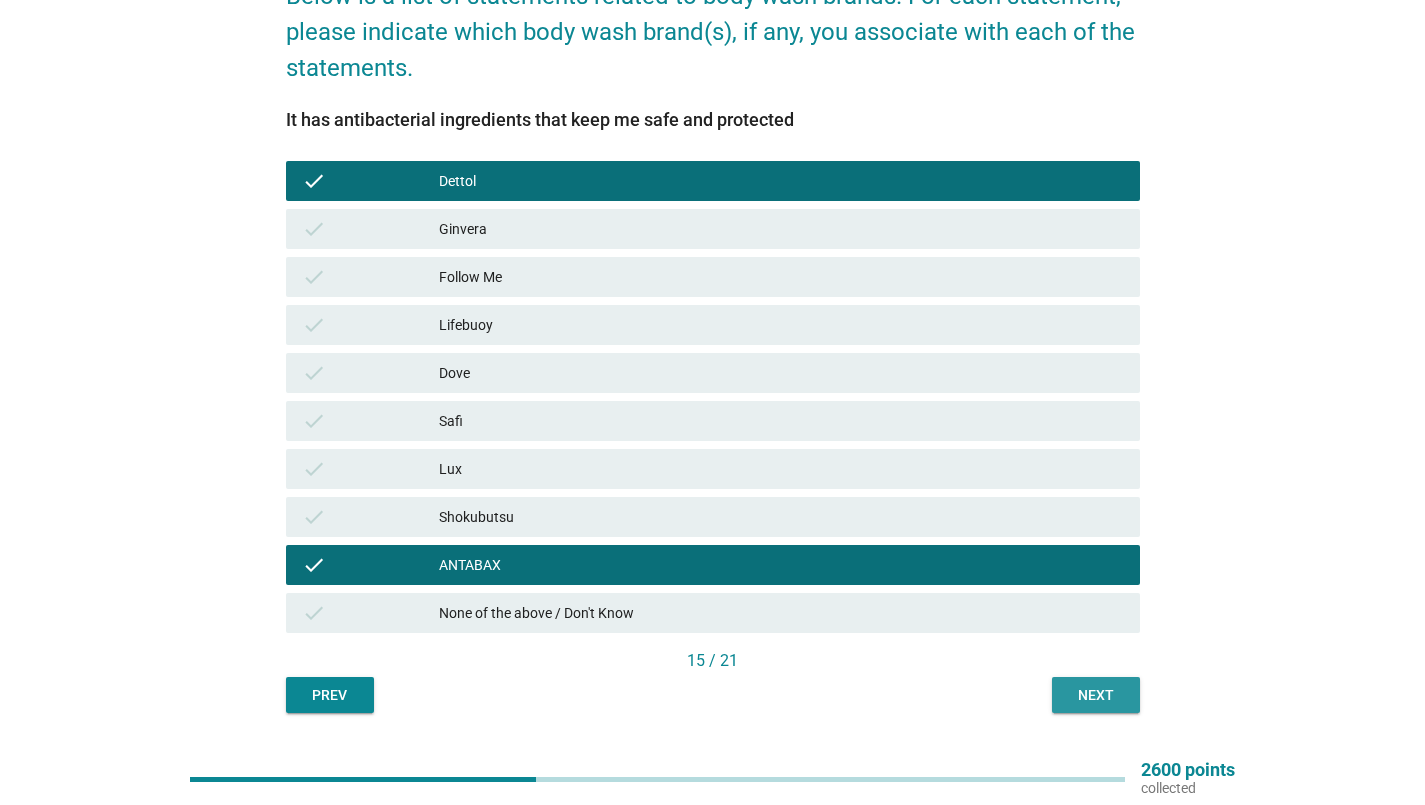 click on "Next" at bounding box center (1096, 695) 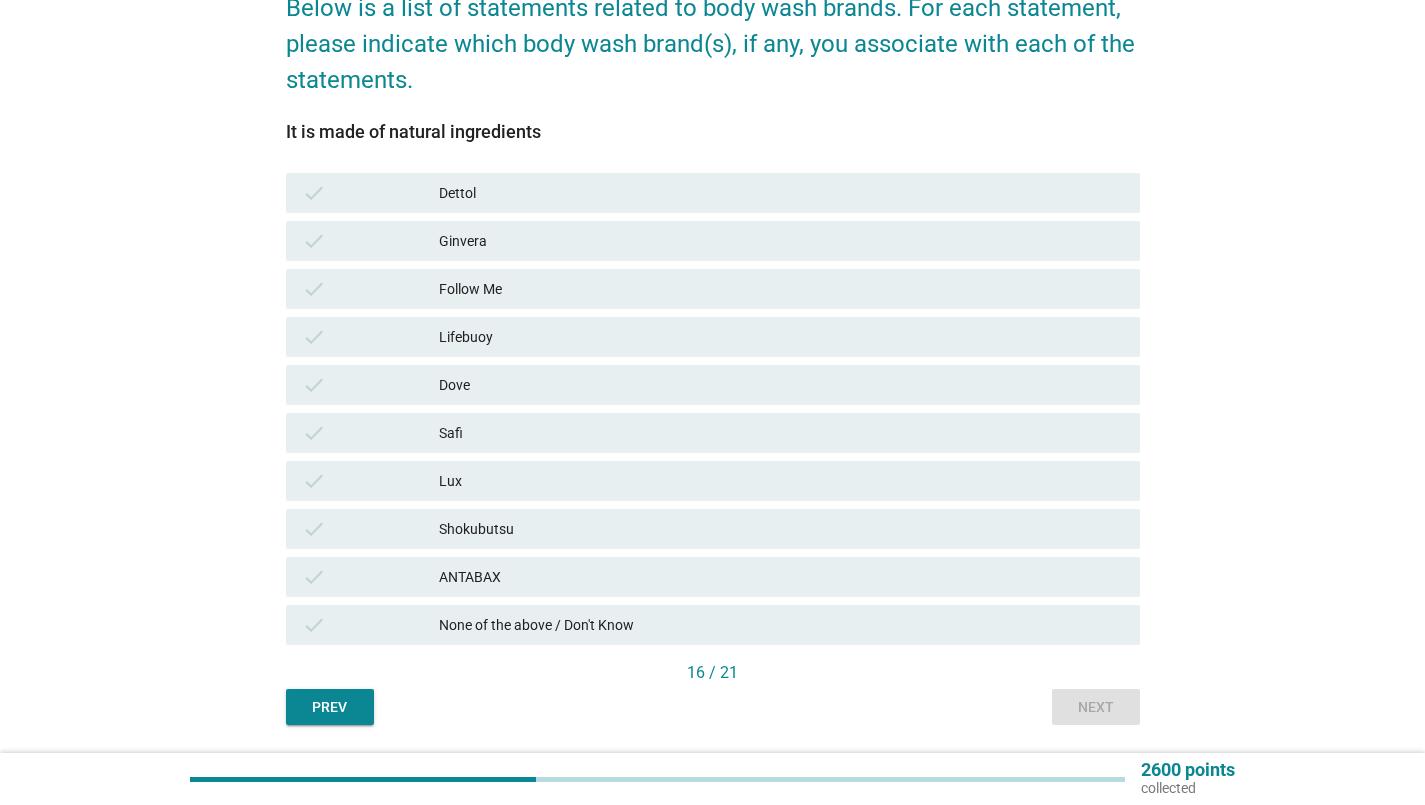 scroll, scrollTop: 200, scrollLeft: 0, axis: vertical 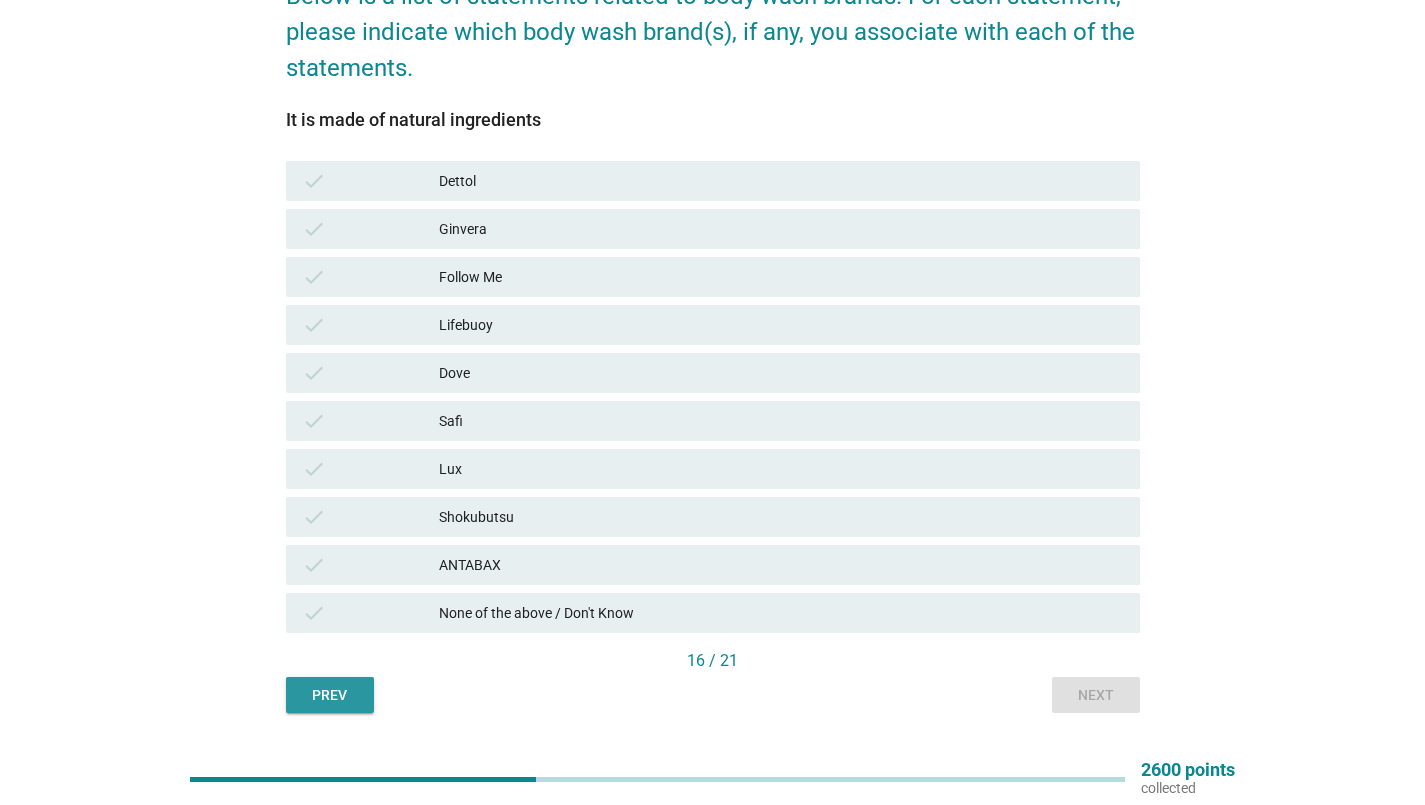 click on "Prev" at bounding box center (330, 695) 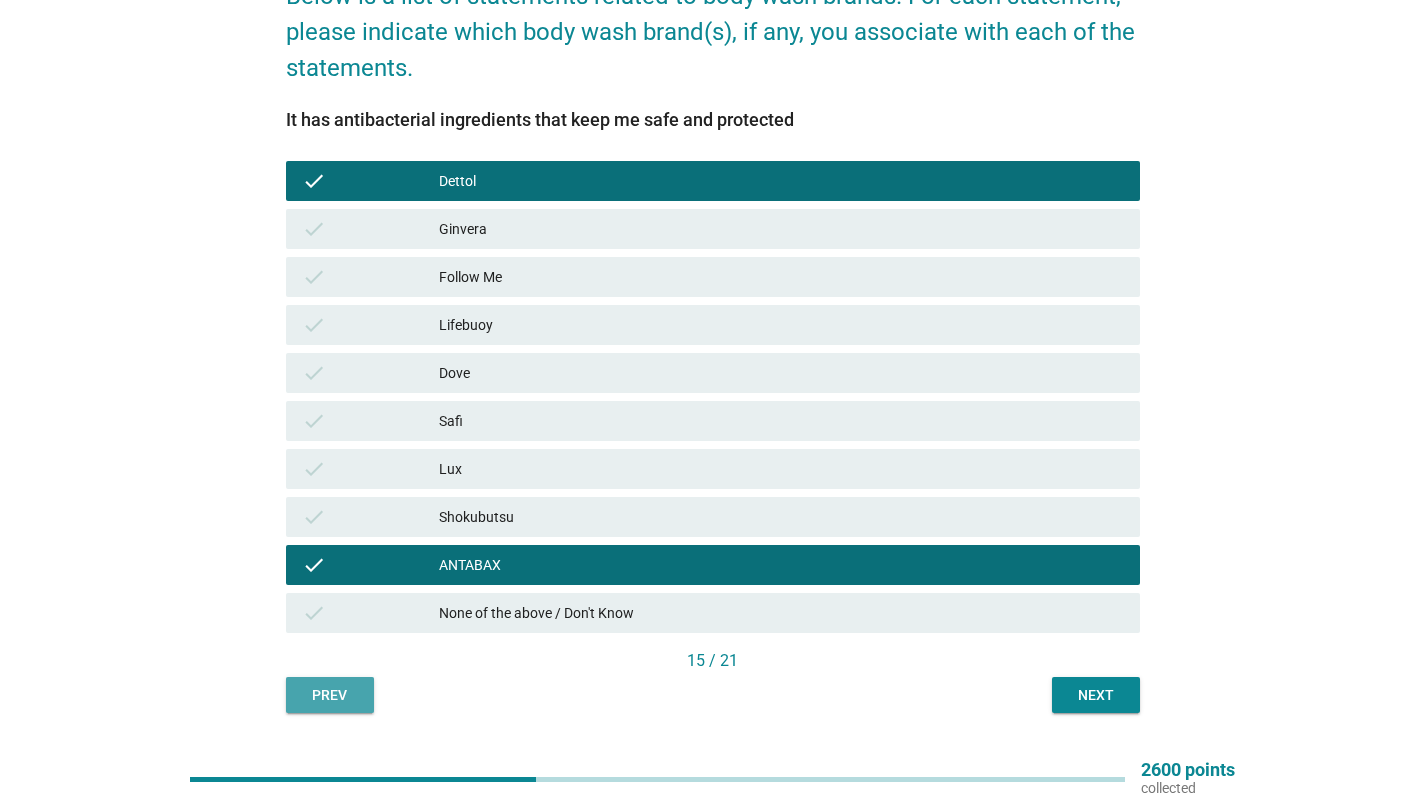 scroll, scrollTop: 0, scrollLeft: 0, axis: both 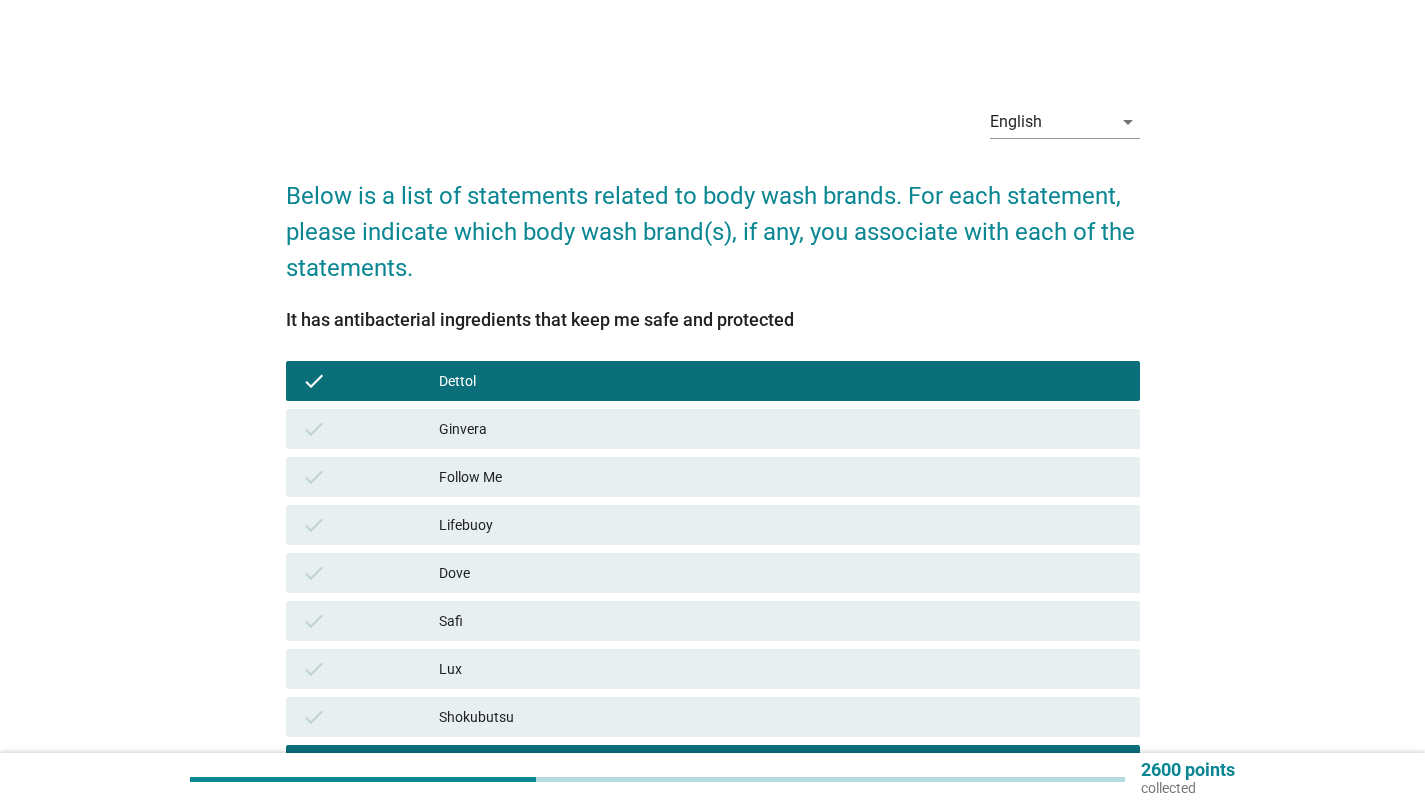drag, startPoint x: 468, startPoint y: 518, endPoint x: 488, endPoint y: 525, distance: 21.189621 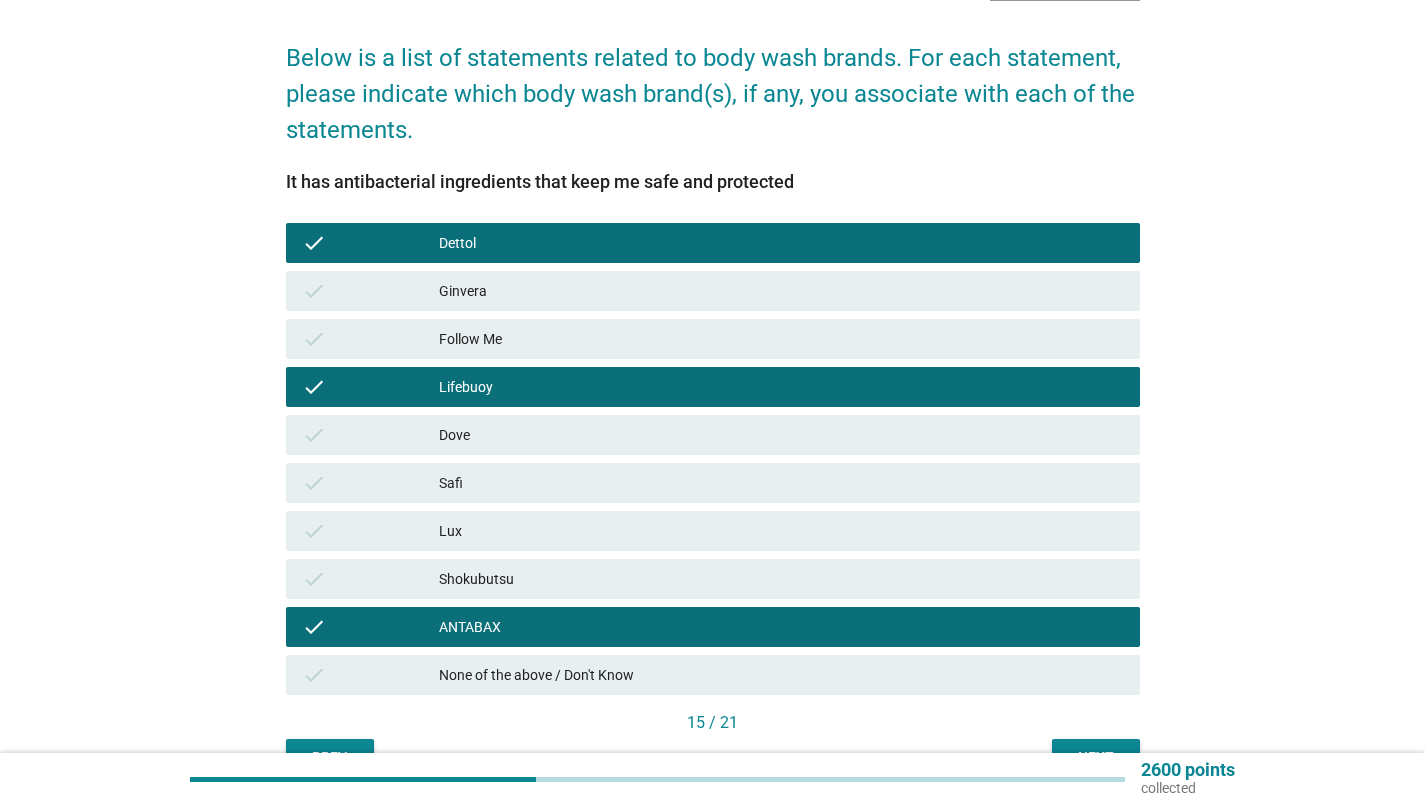 scroll, scrollTop: 250, scrollLeft: 0, axis: vertical 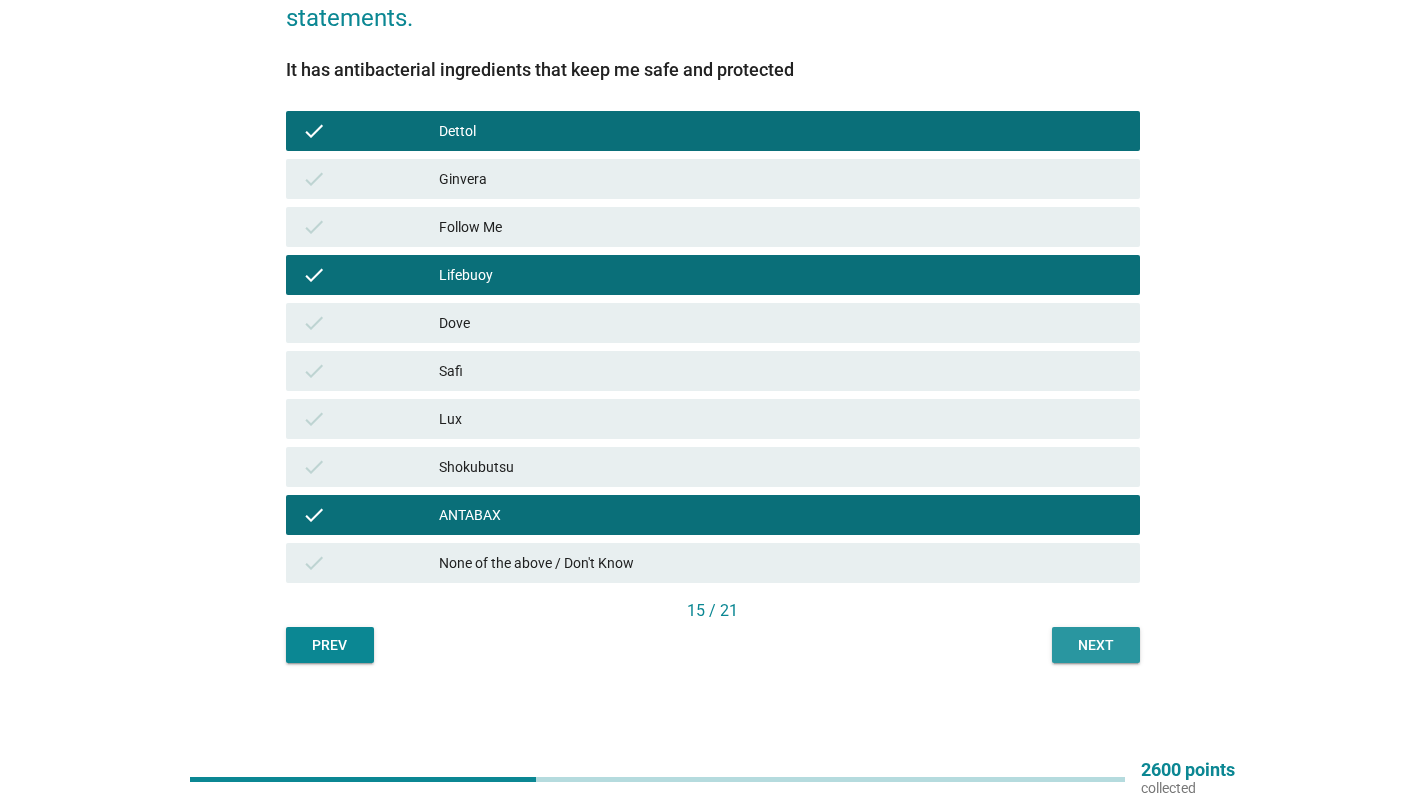 click on "Next" at bounding box center (1096, 645) 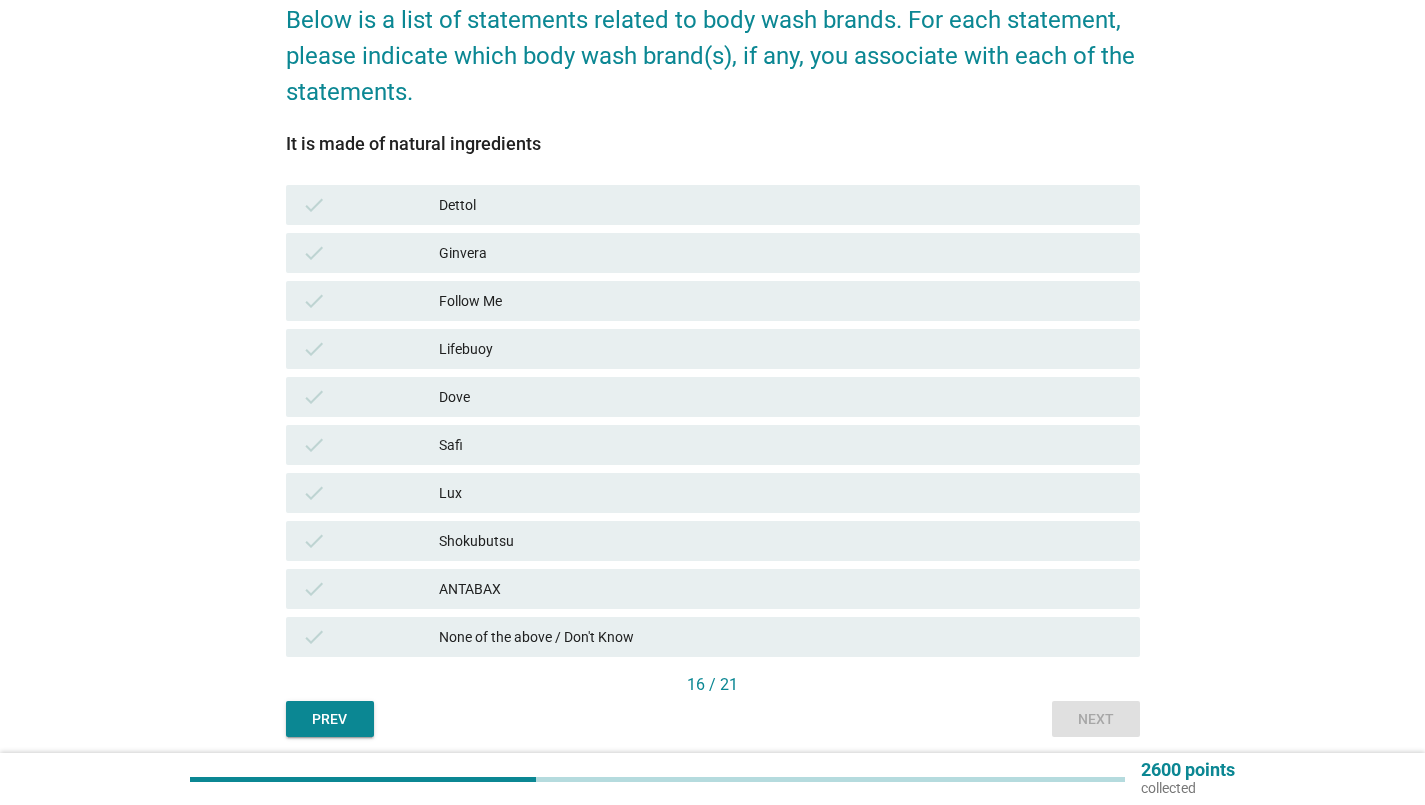 scroll, scrollTop: 200, scrollLeft: 0, axis: vertical 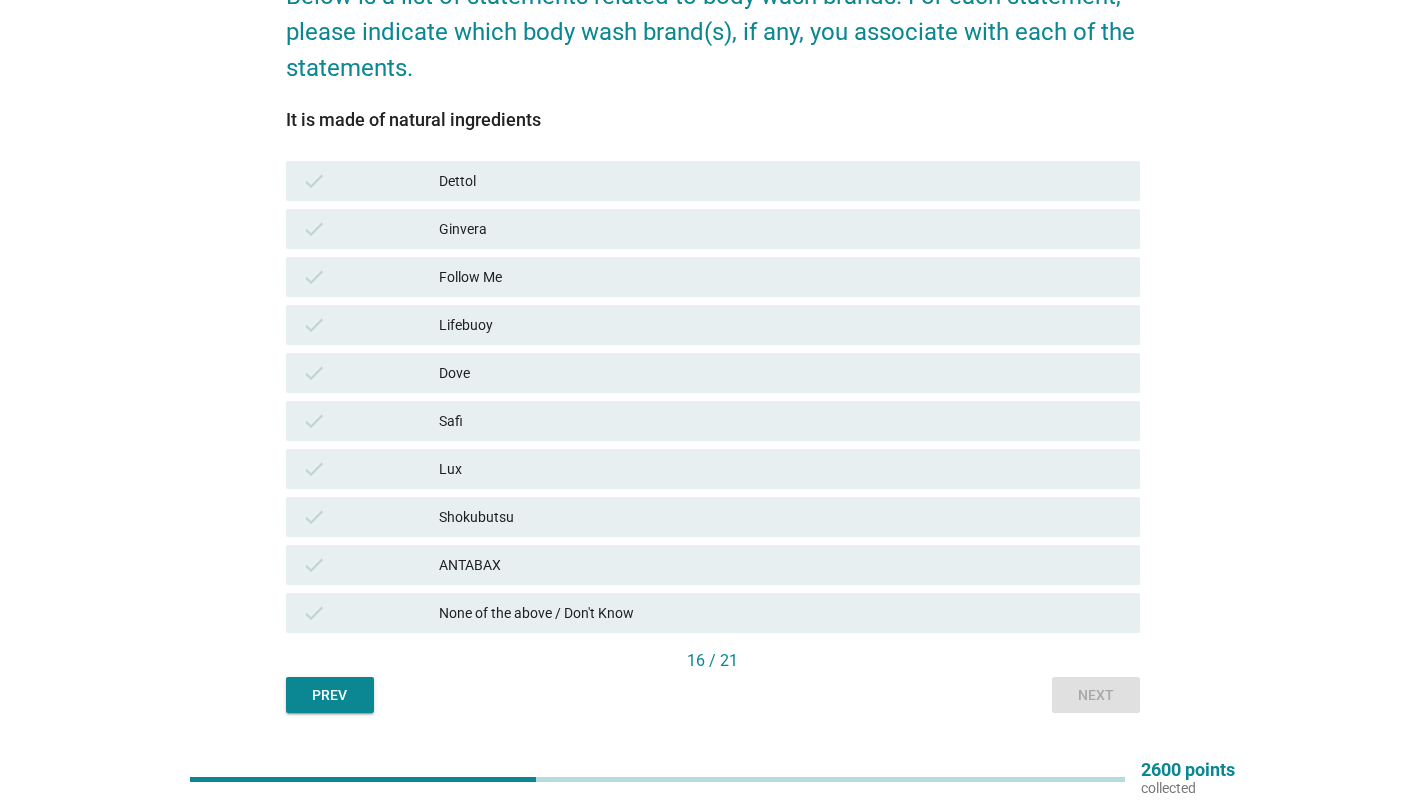 click on "None of the above / Don't Know" at bounding box center (781, 613) 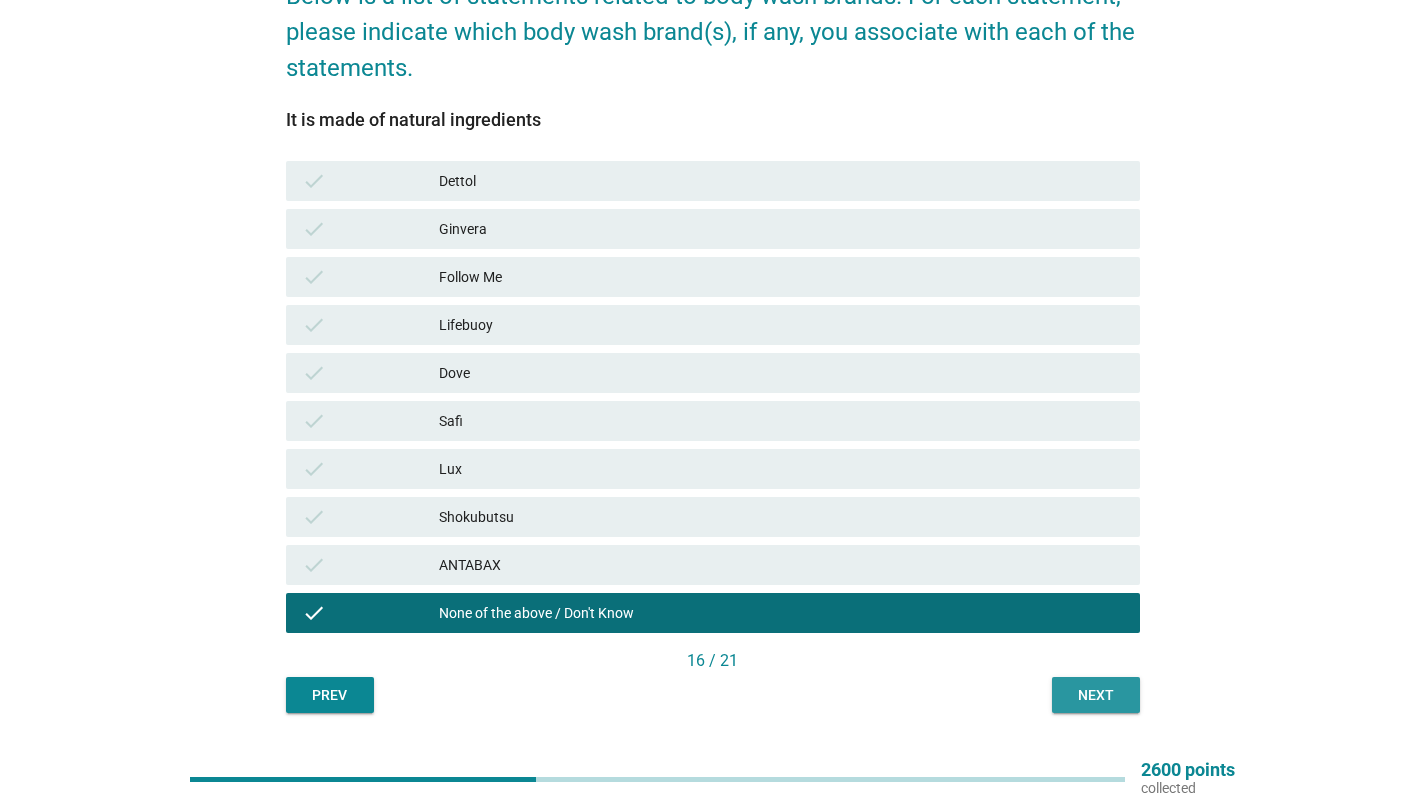 click on "Next" at bounding box center (1096, 695) 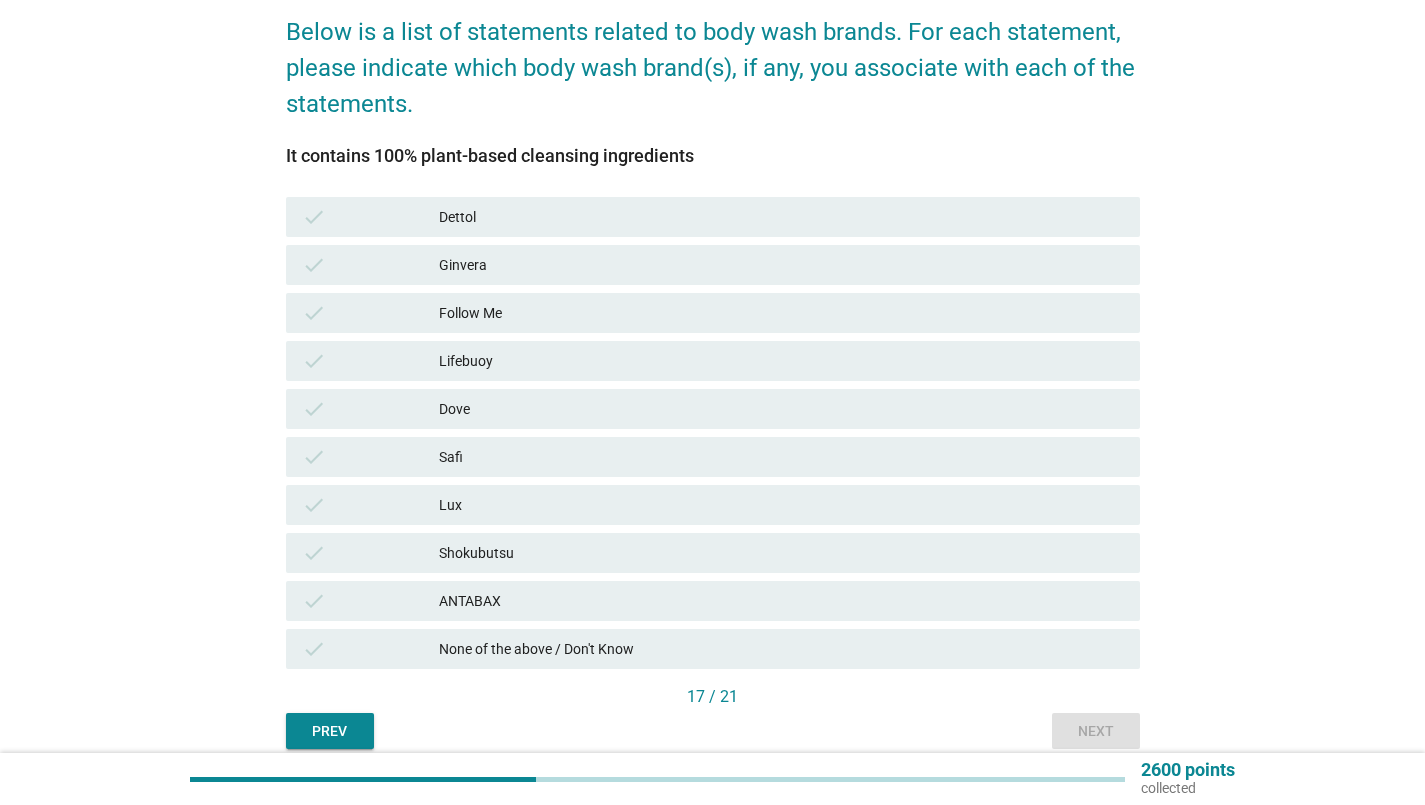 scroll, scrollTop: 200, scrollLeft: 0, axis: vertical 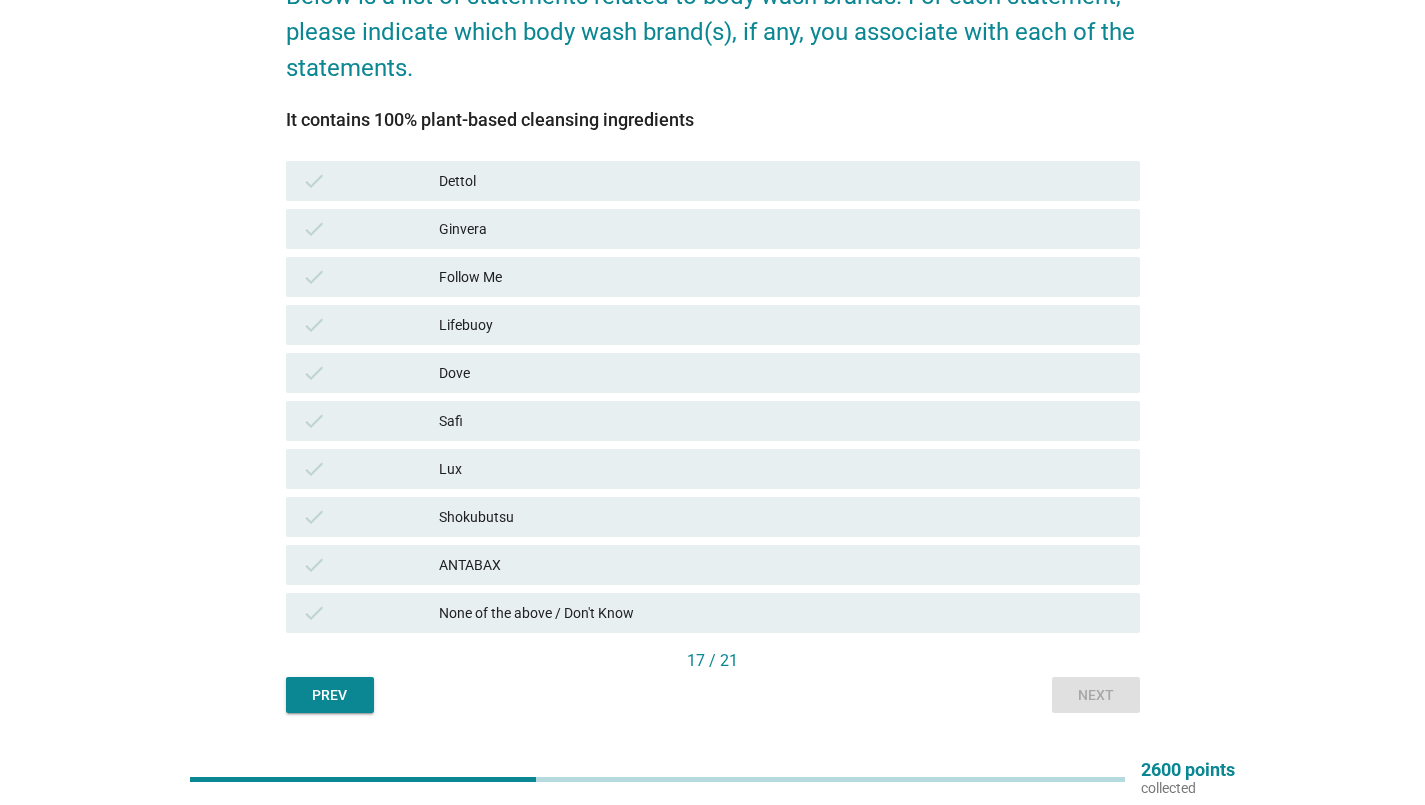 click on "None of the above / Don't Know" at bounding box center (781, 613) 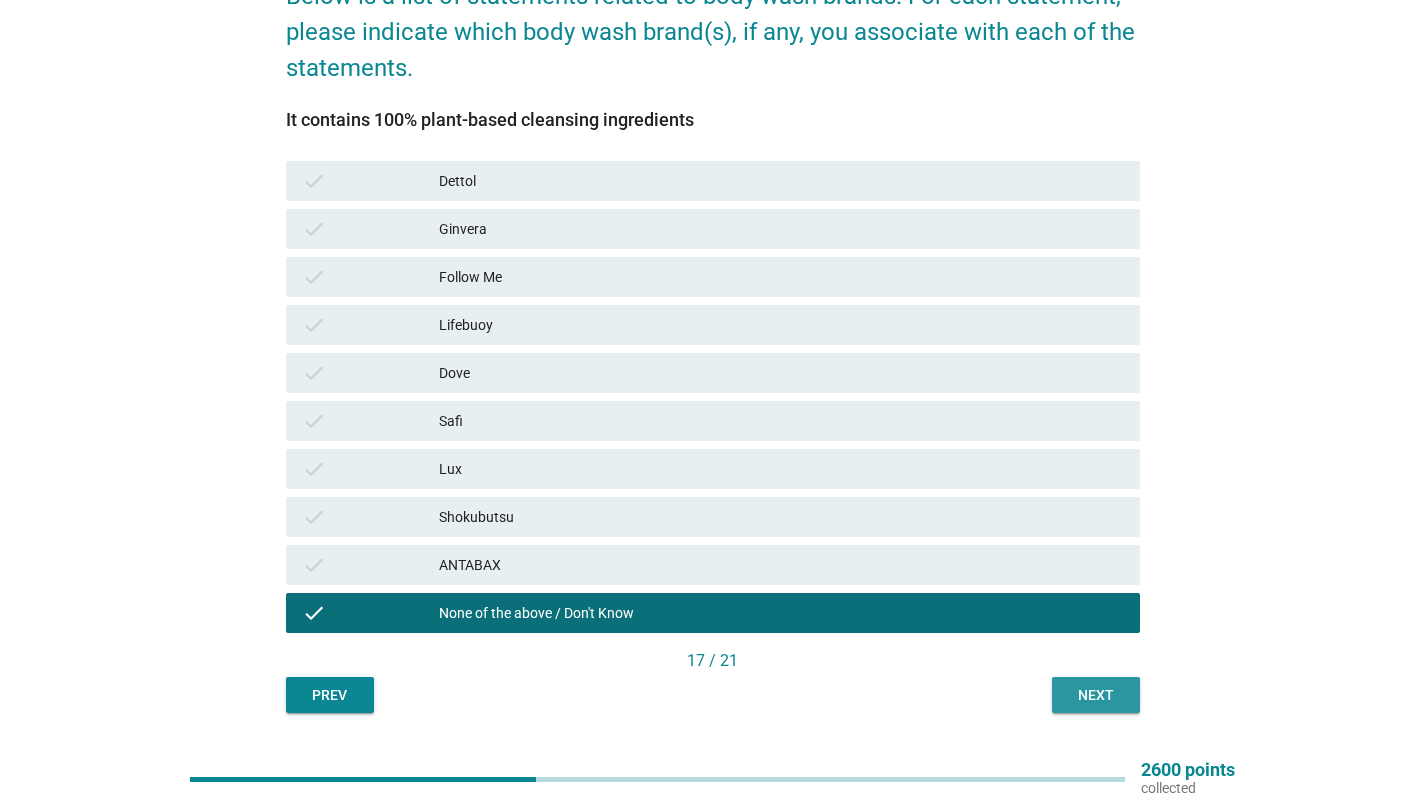 click on "Next" at bounding box center (1096, 695) 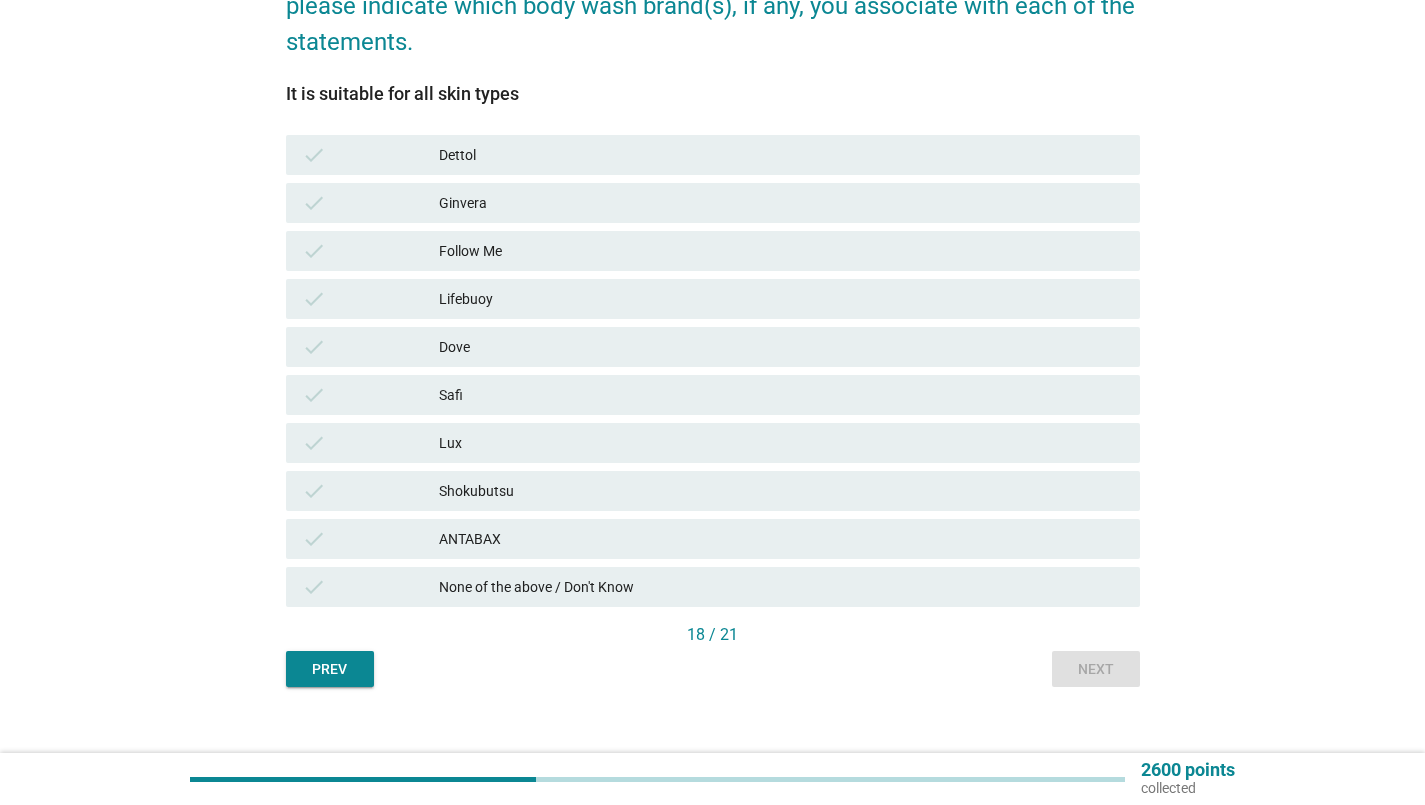 scroll, scrollTop: 250, scrollLeft: 0, axis: vertical 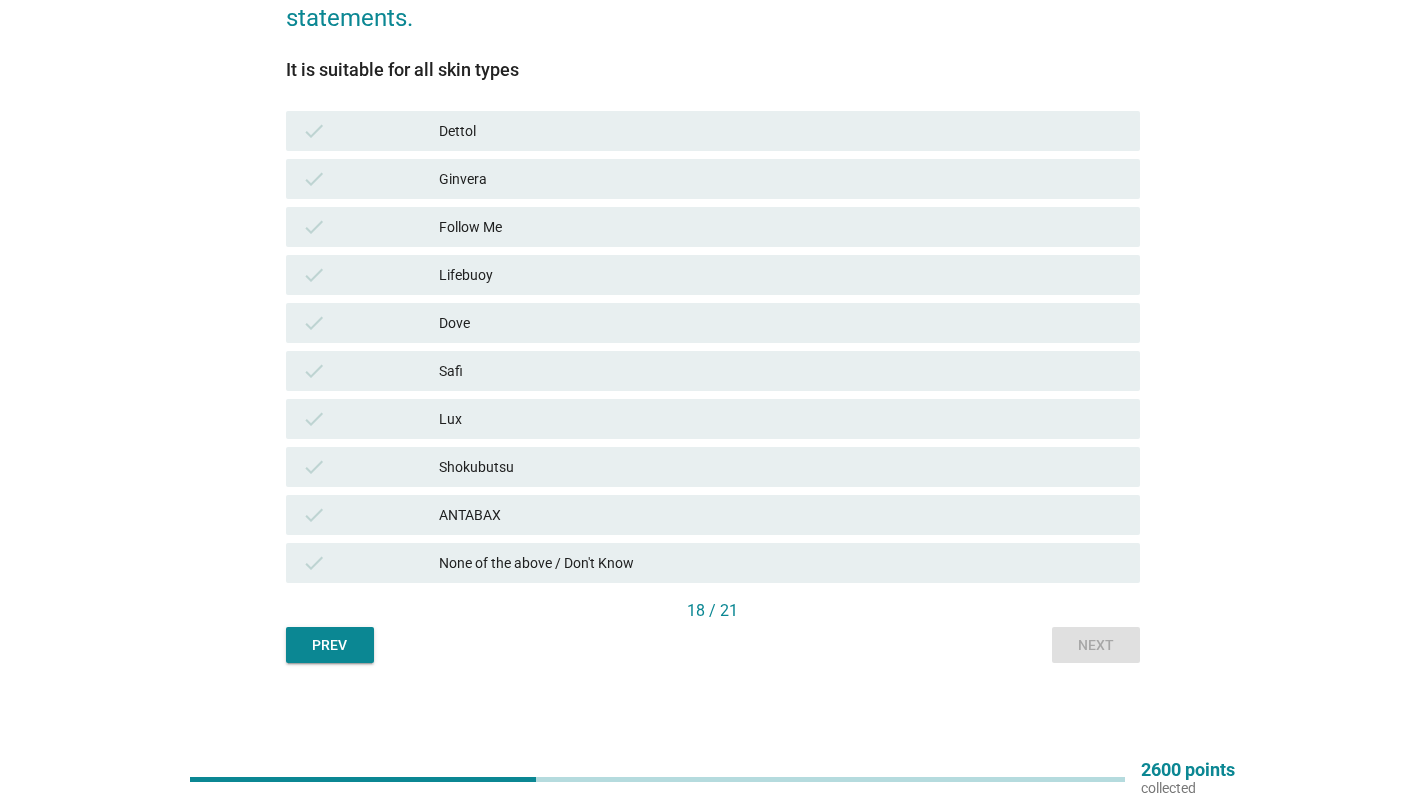 click on "check   ANTABAX" at bounding box center (713, 515) 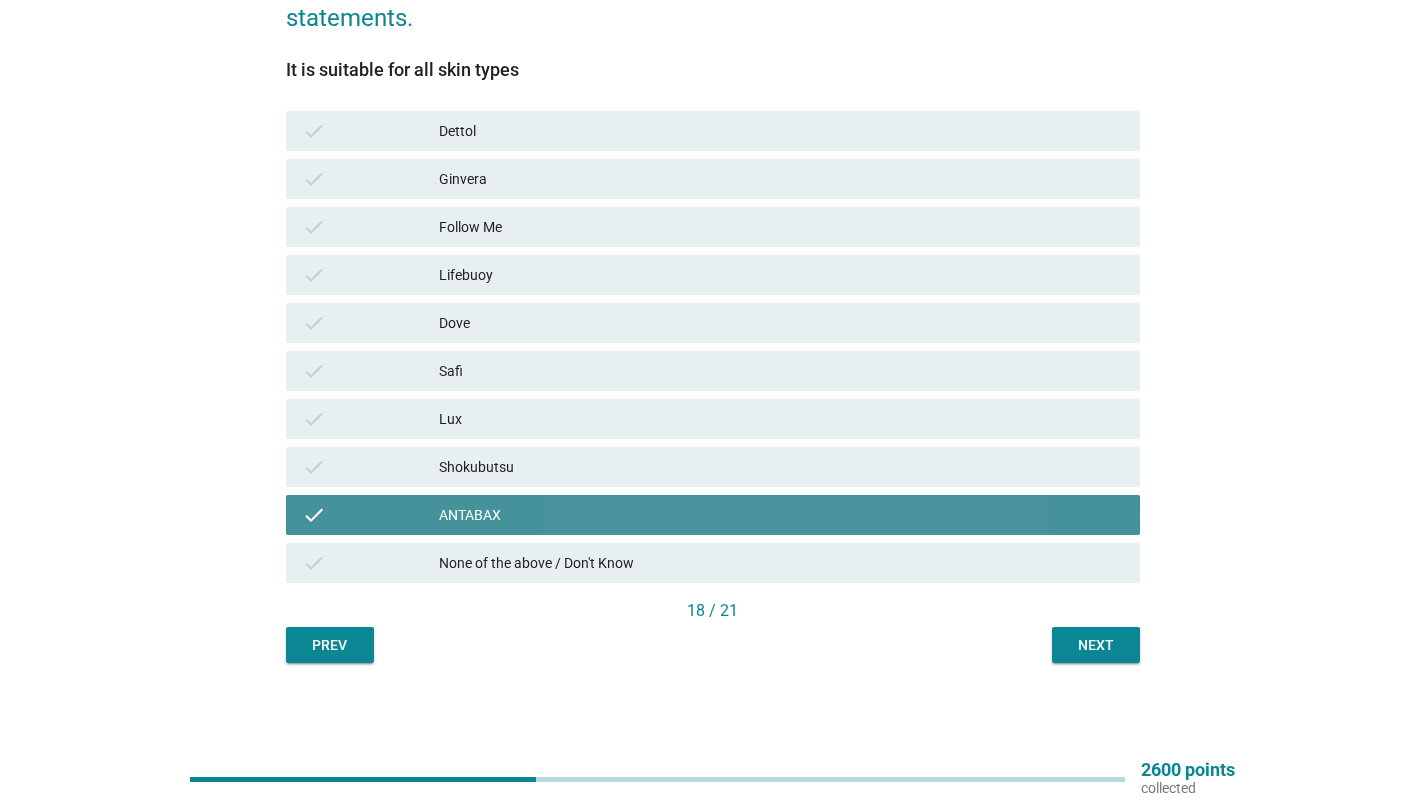 click on "Shokubutsu" at bounding box center (781, 467) 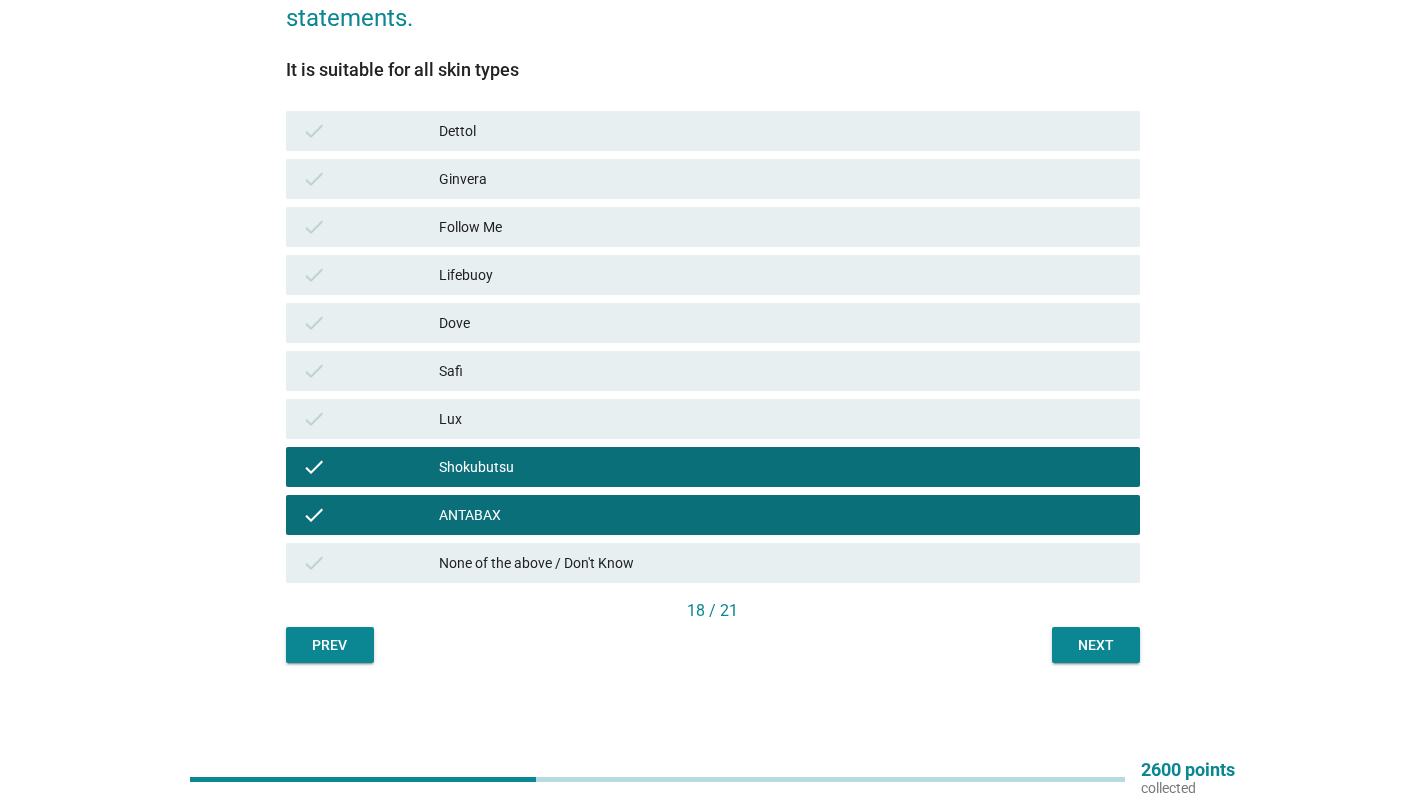 click on "Dettol" at bounding box center (781, 131) 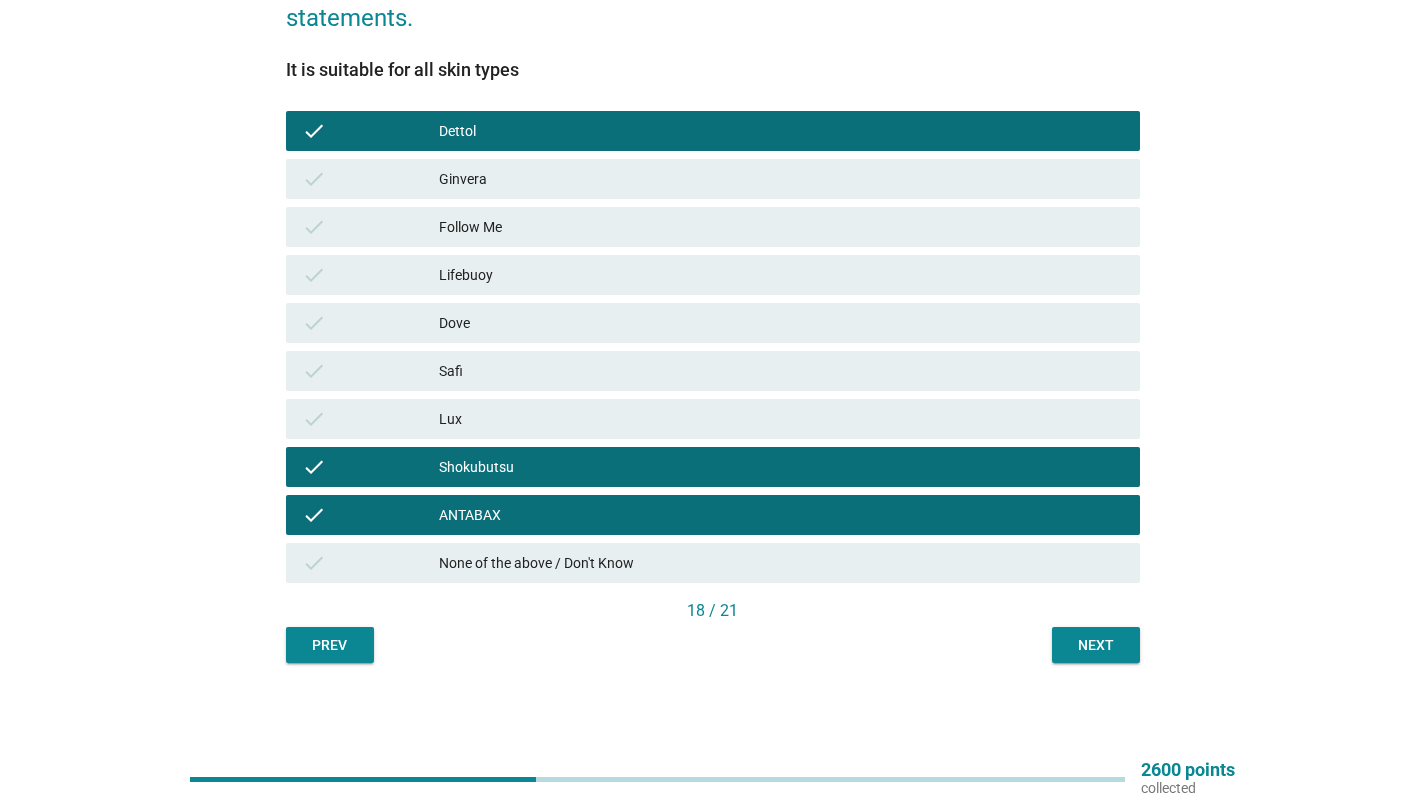 click on "Lifebuoy" at bounding box center (781, 275) 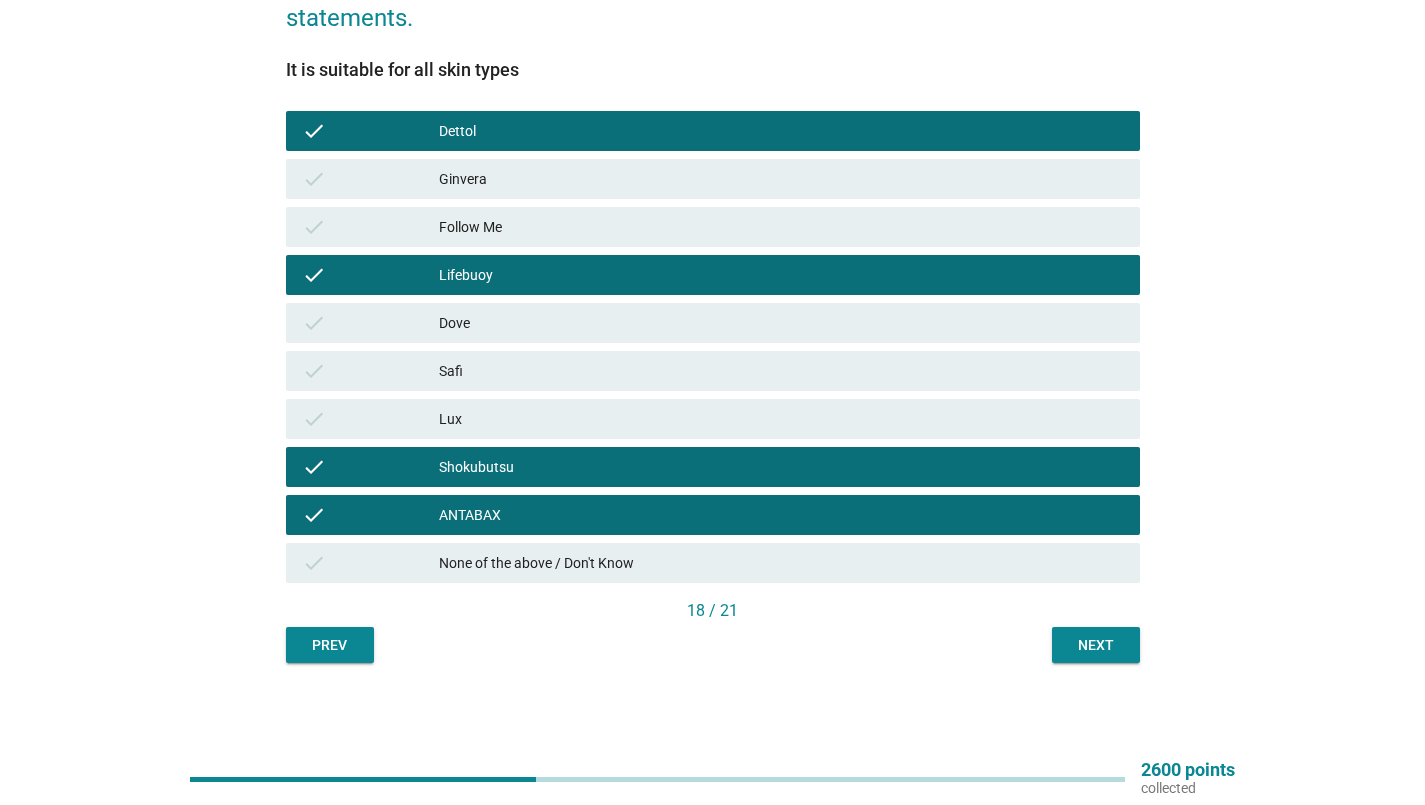 click on "Dove" at bounding box center [781, 323] 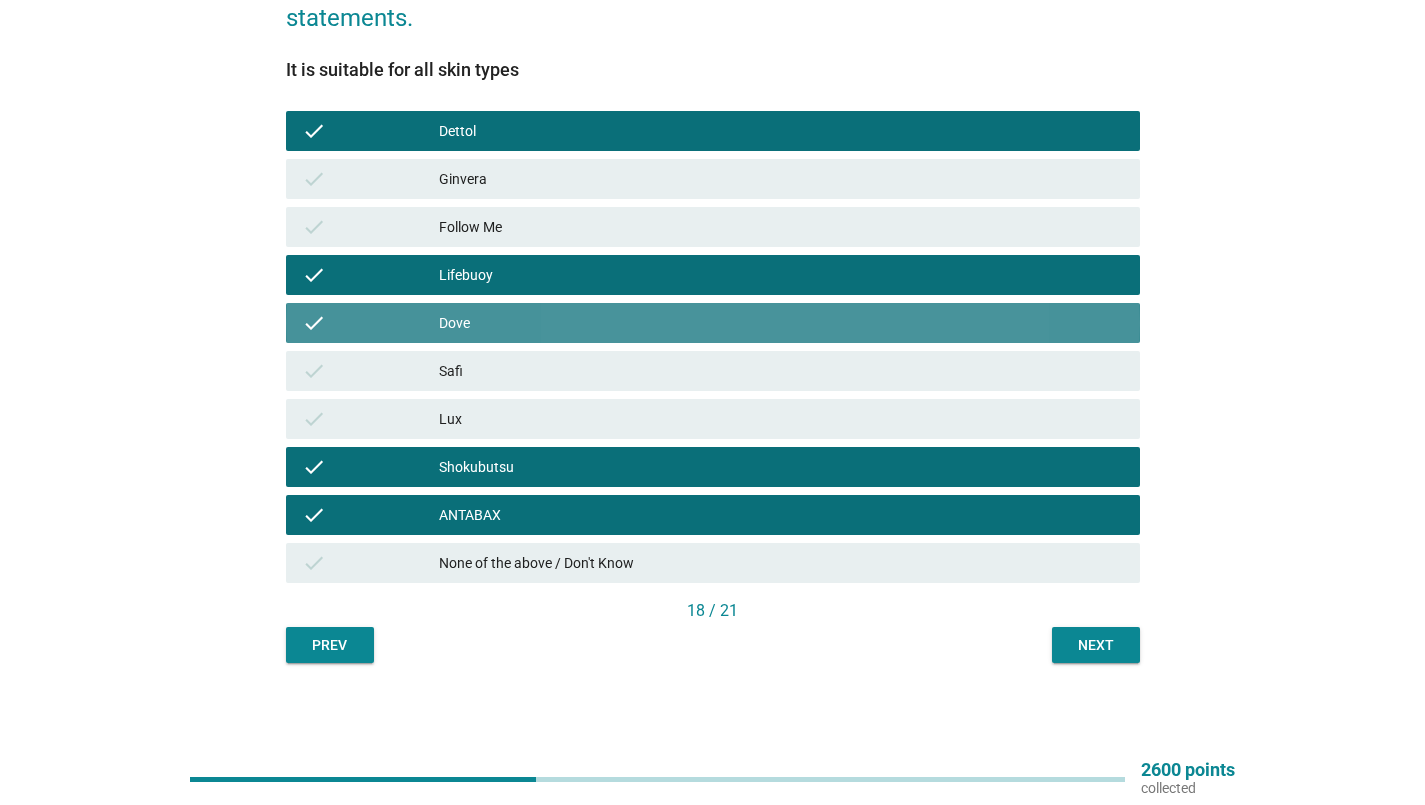 click on "Safi" at bounding box center [781, 371] 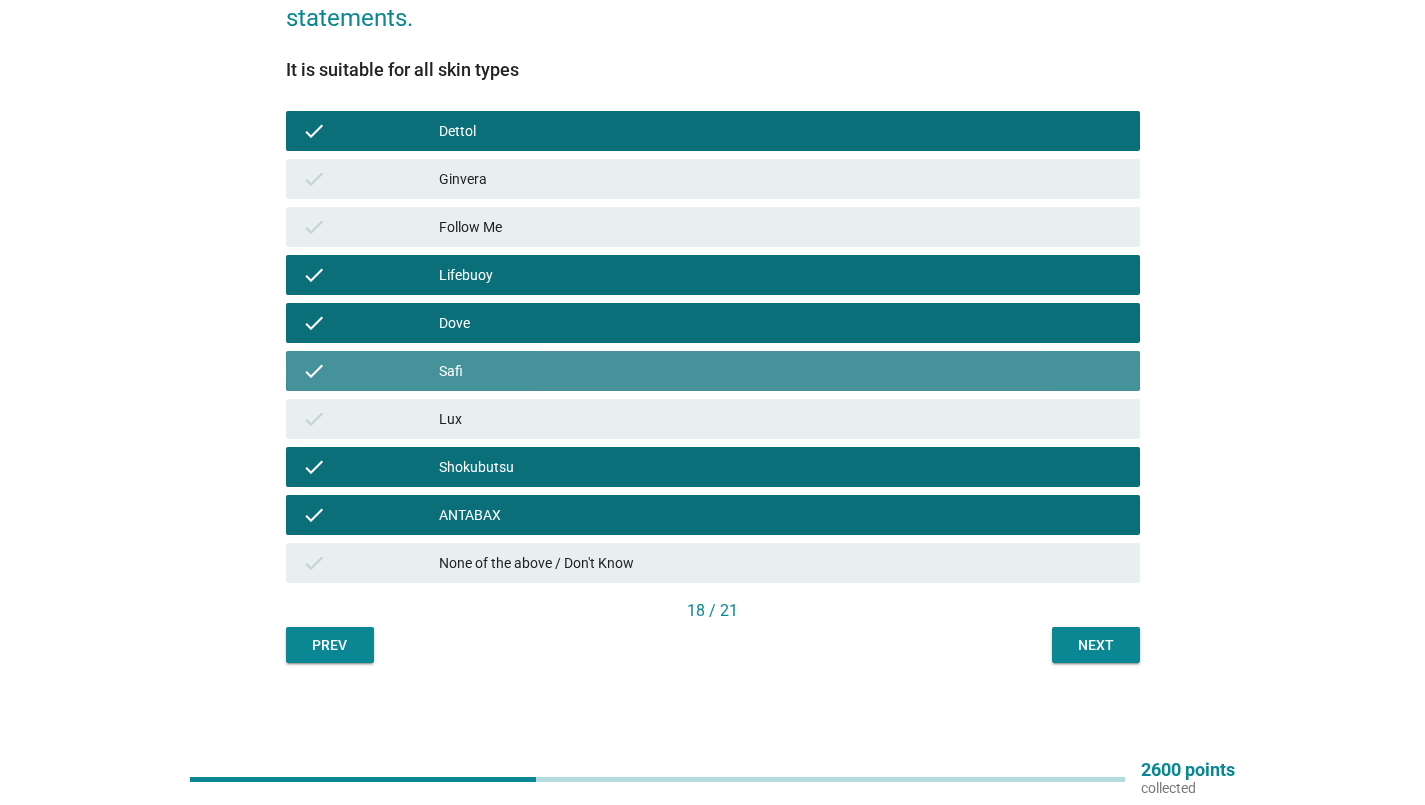 click on "check   Lux" at bounding box center [713, 419] 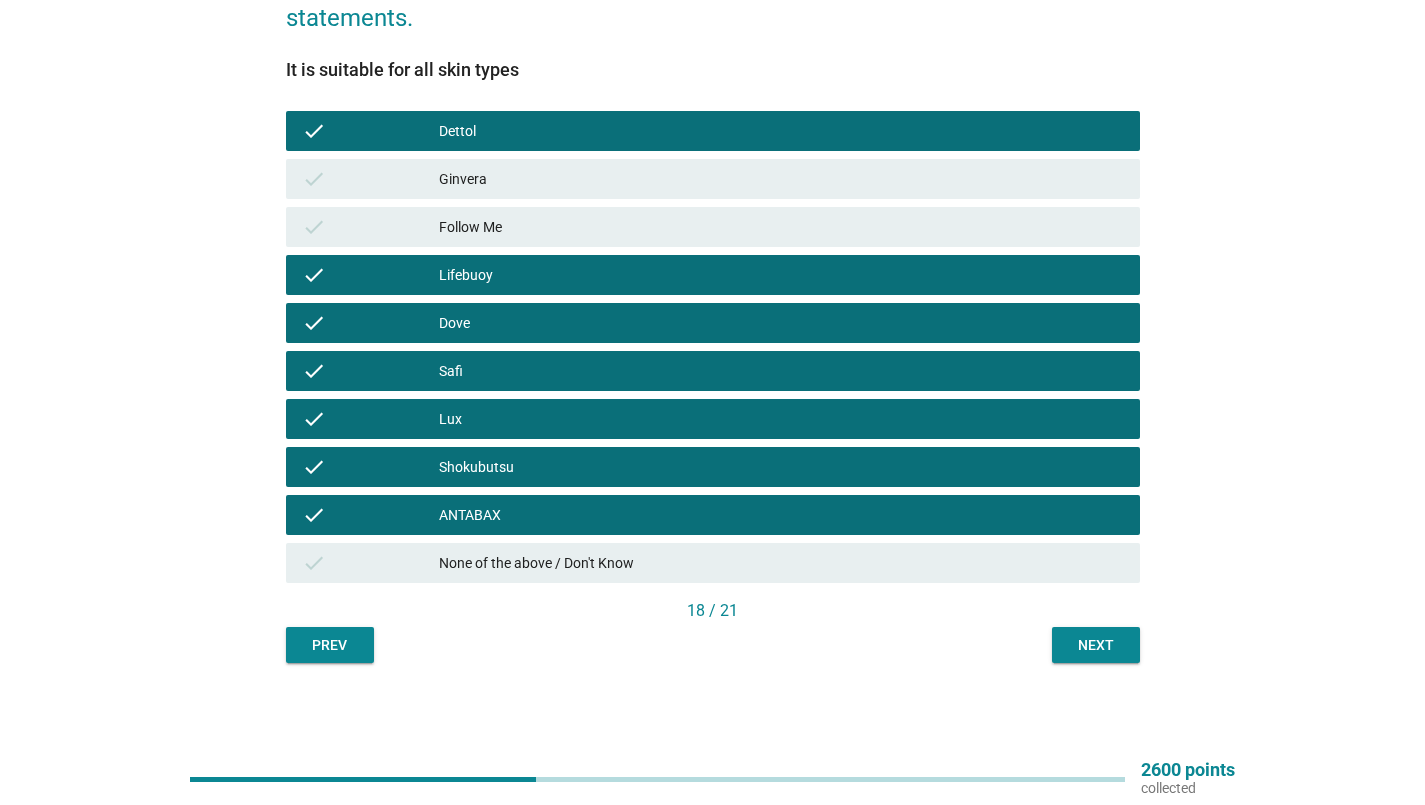 click on "check   Follow Me" at bounding box center (713, 227) 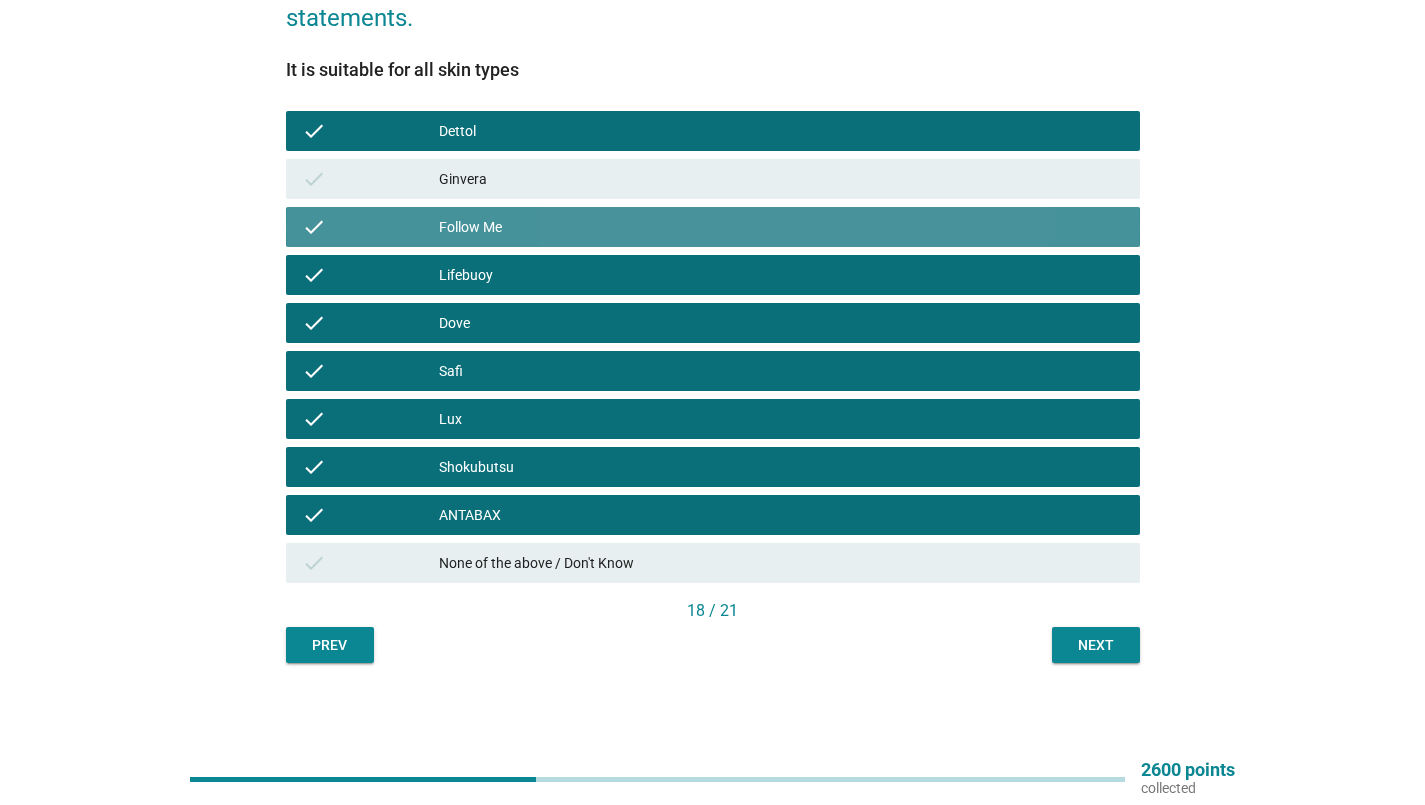 click on "check   Ginvera" at bounding box center [713, 179] 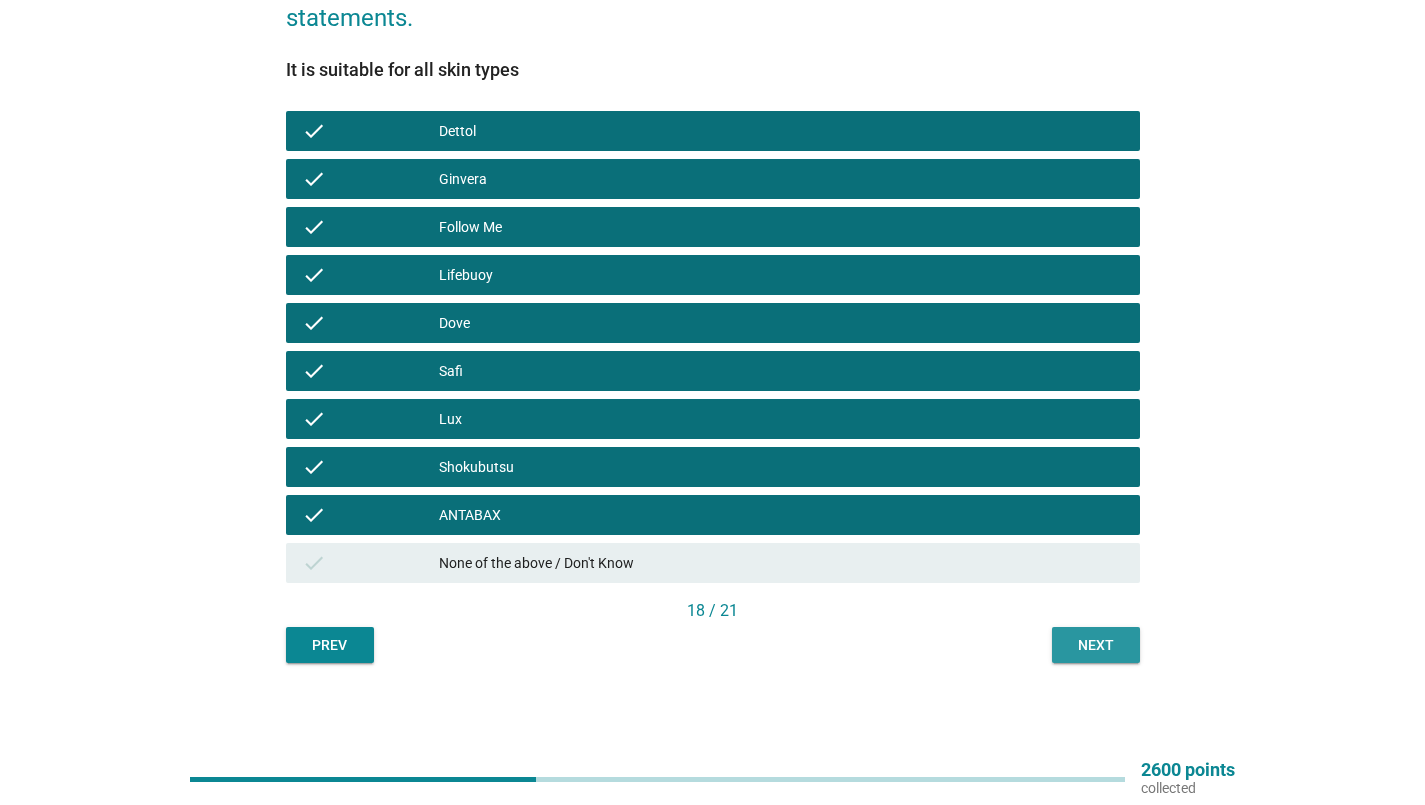 click on "Next" at bounding box center (1096, 645) 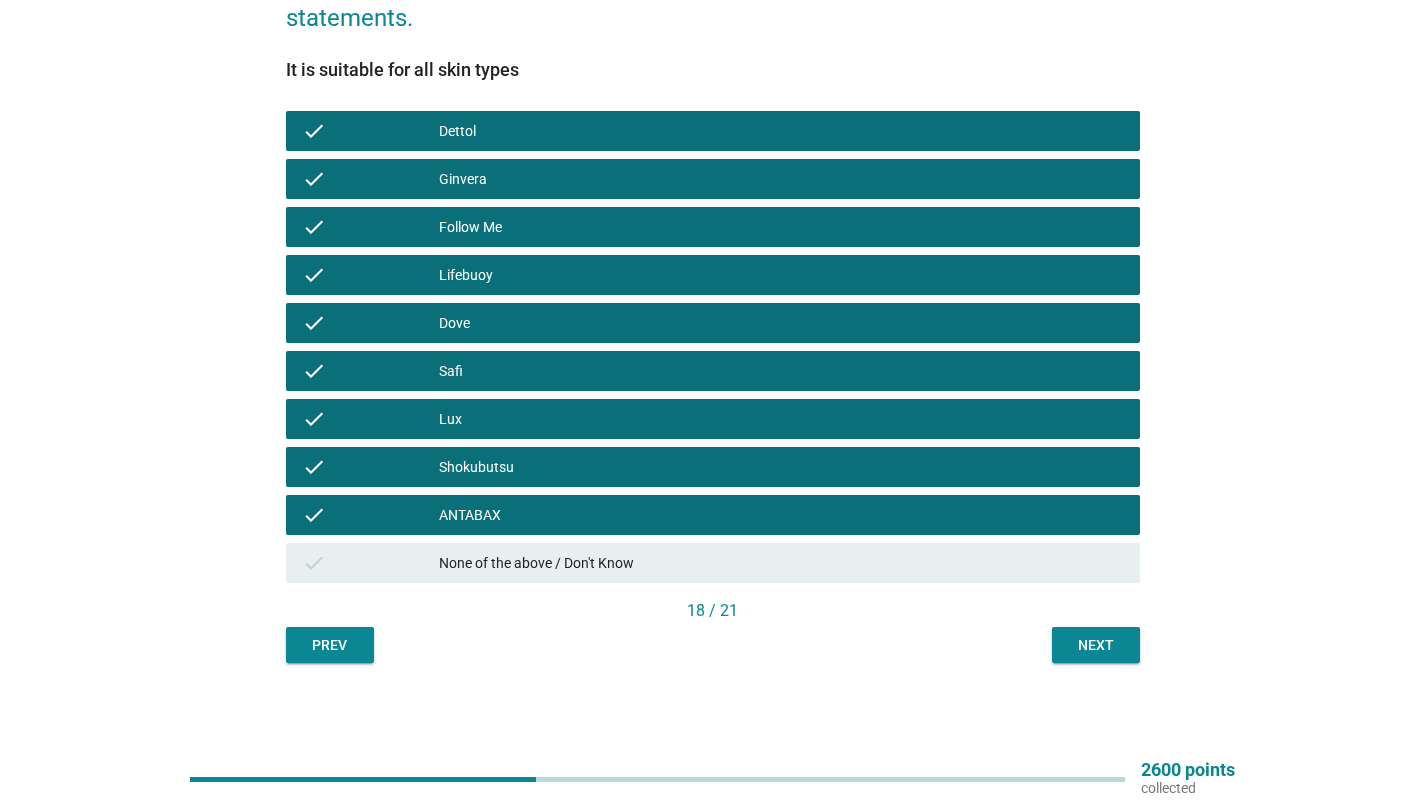 scroll, scrollTop: 0, scrollLeft: 0, axis: both 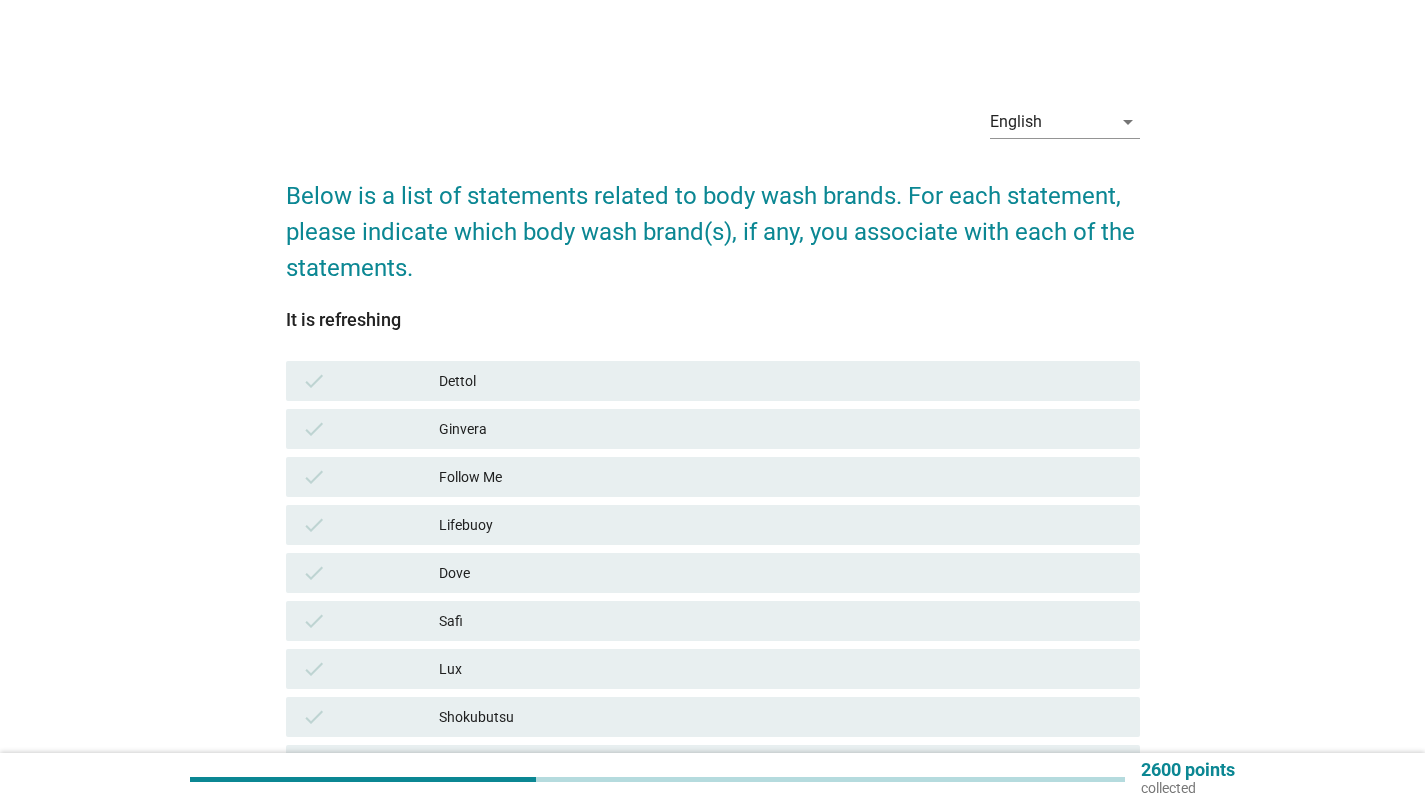 click on "check   Dettol" at bounding box center (713, 381) 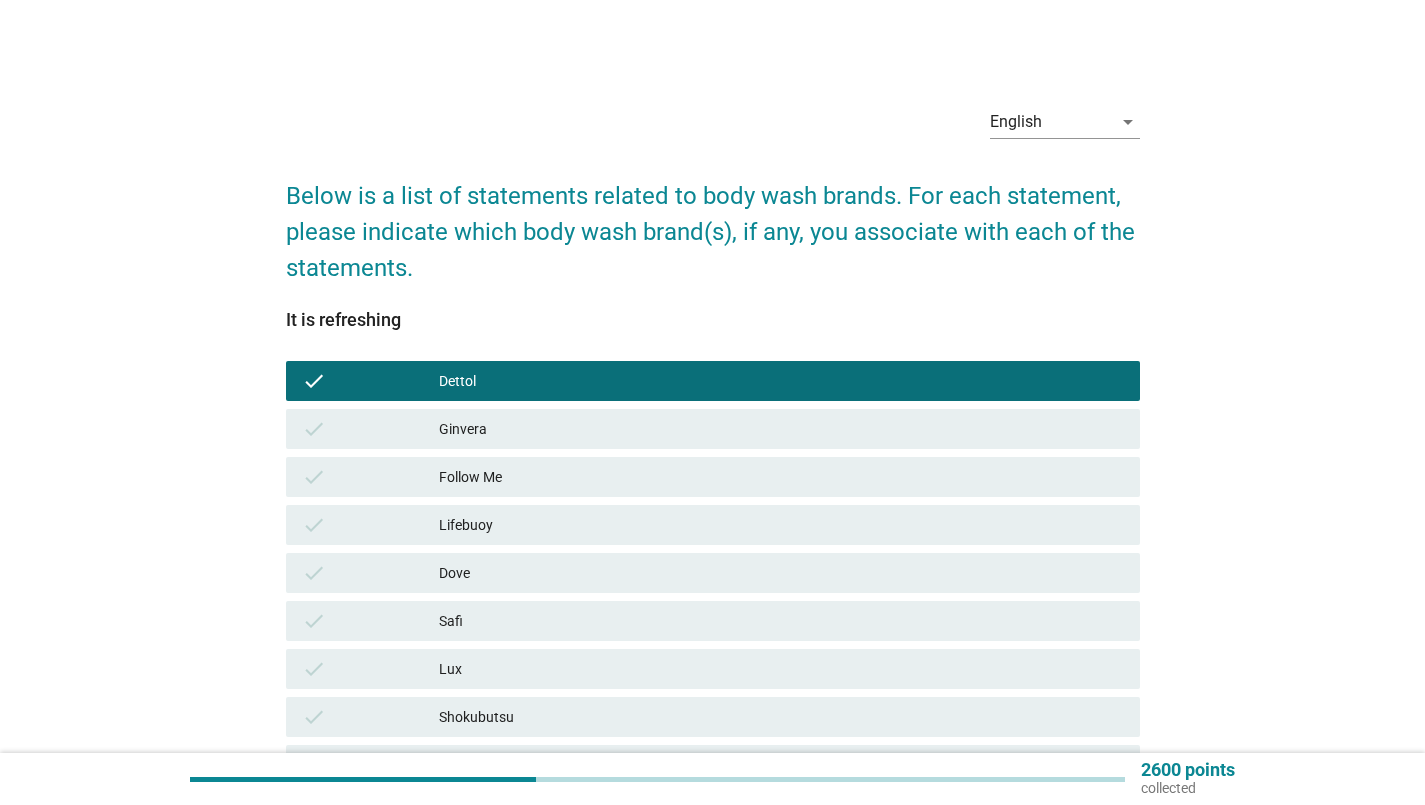 scroll, scrollTop: 100, scrollLeft: 0, axis: vertical 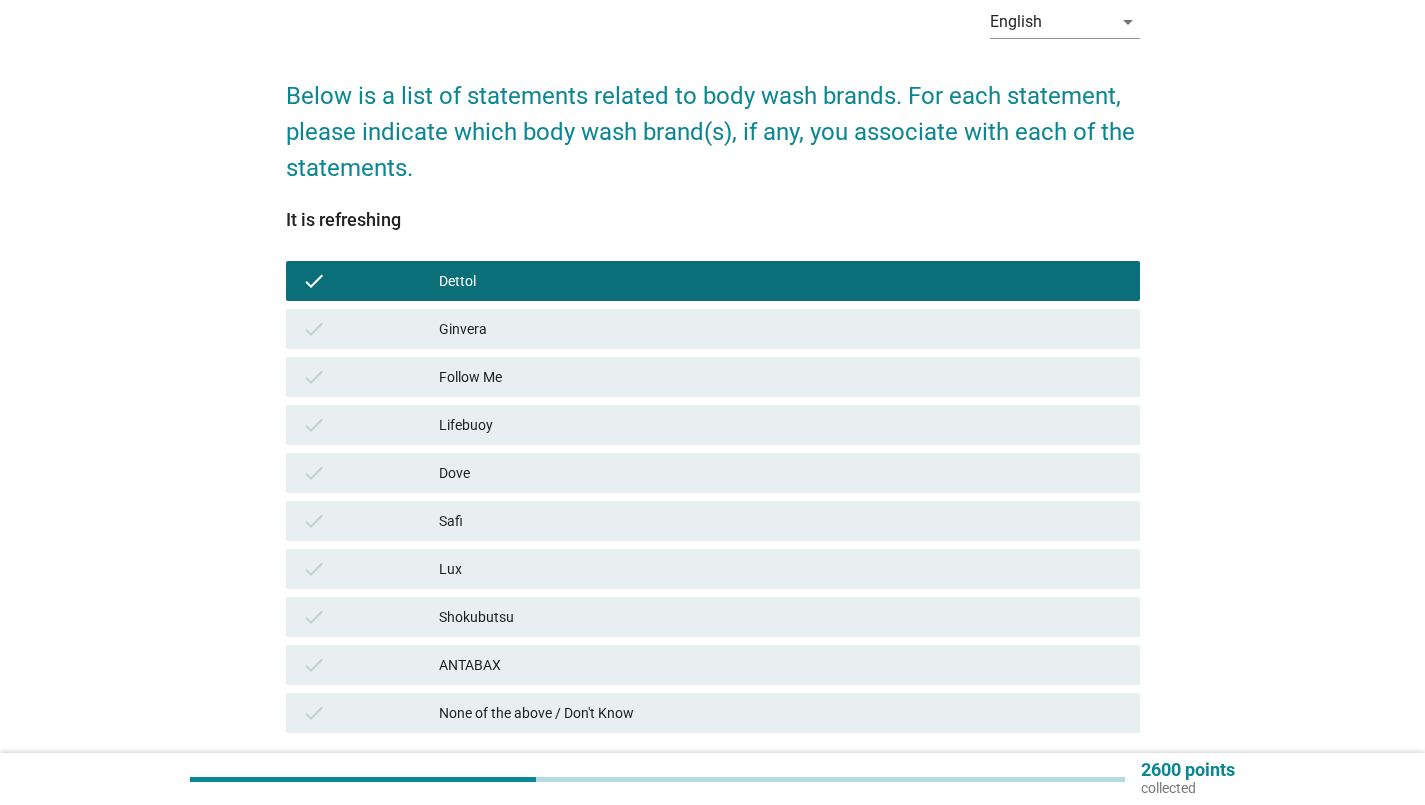 click on "Shokubutsu" at bounding box center [781, 617] 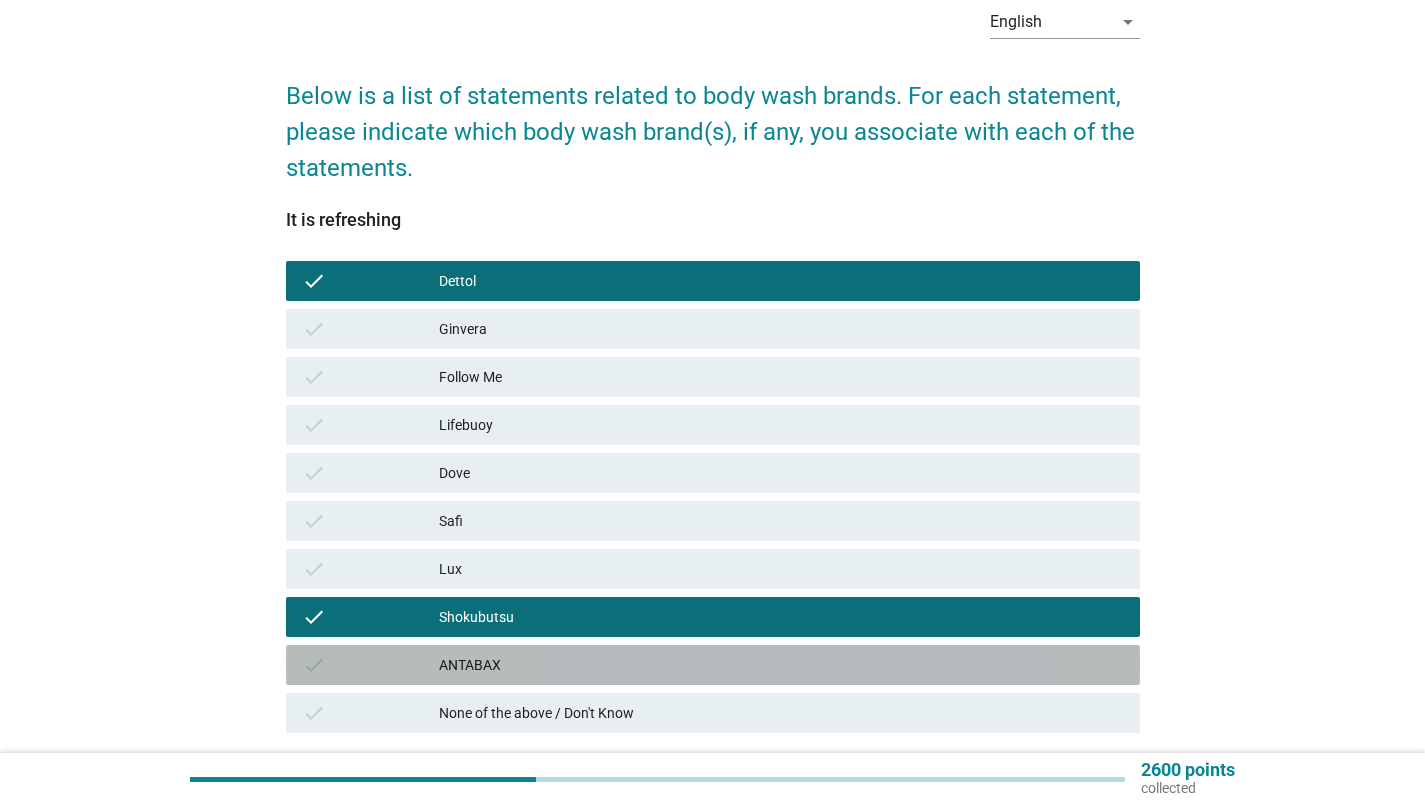 click on "check   ANTABAX" at bounding box center (713, 665) 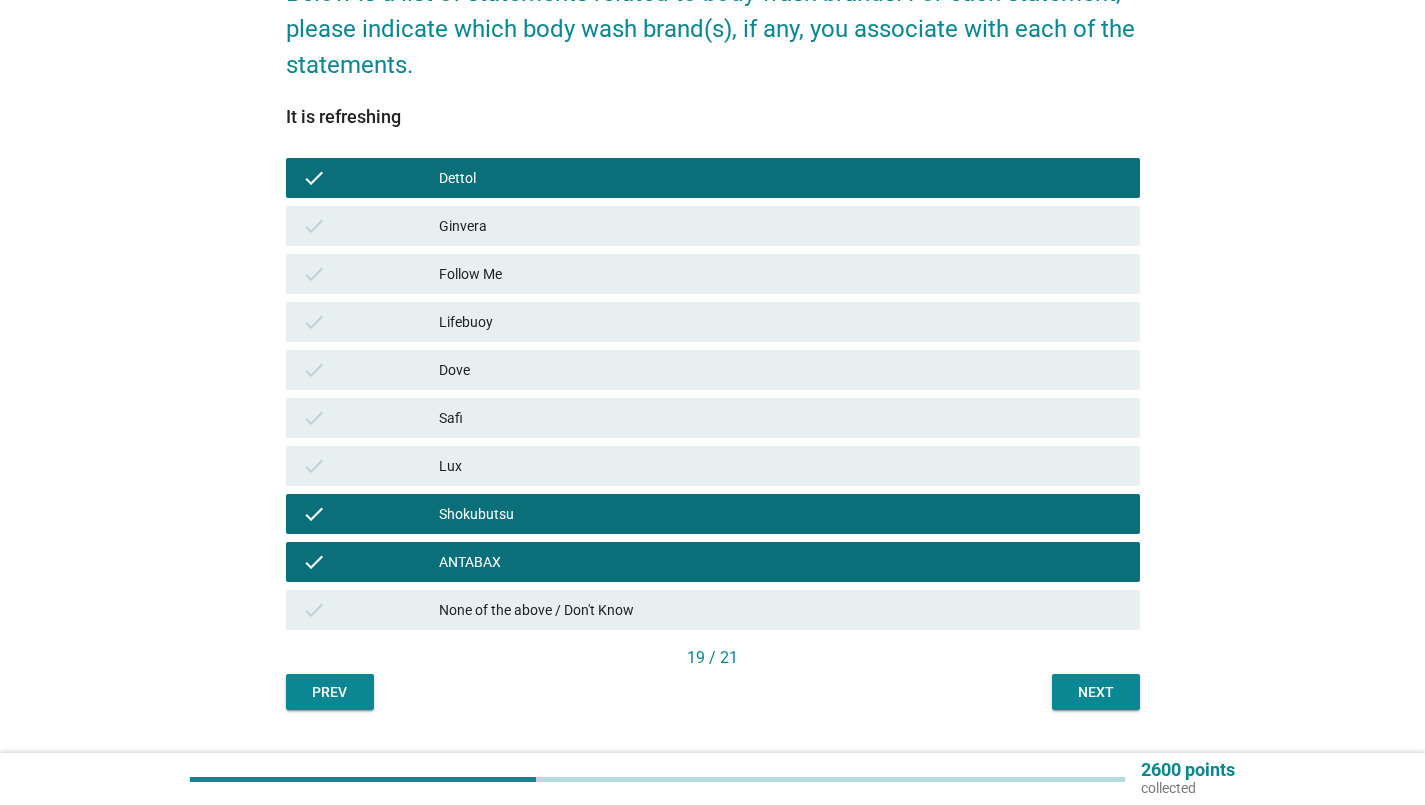 scroll, scrollTop: 250, scrollLeft: 0, axis: vertical 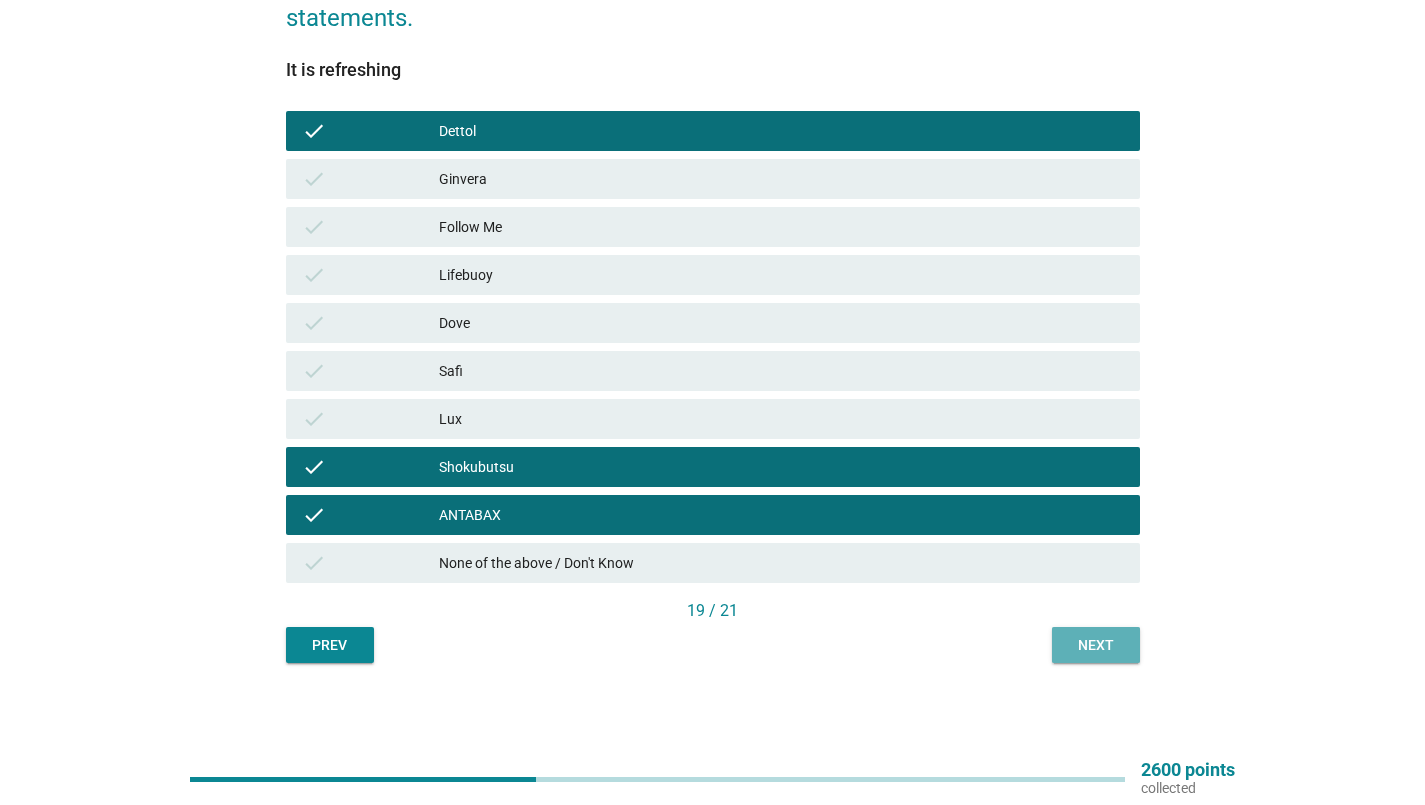 click on "Next" at bounding box center [1096, 645] 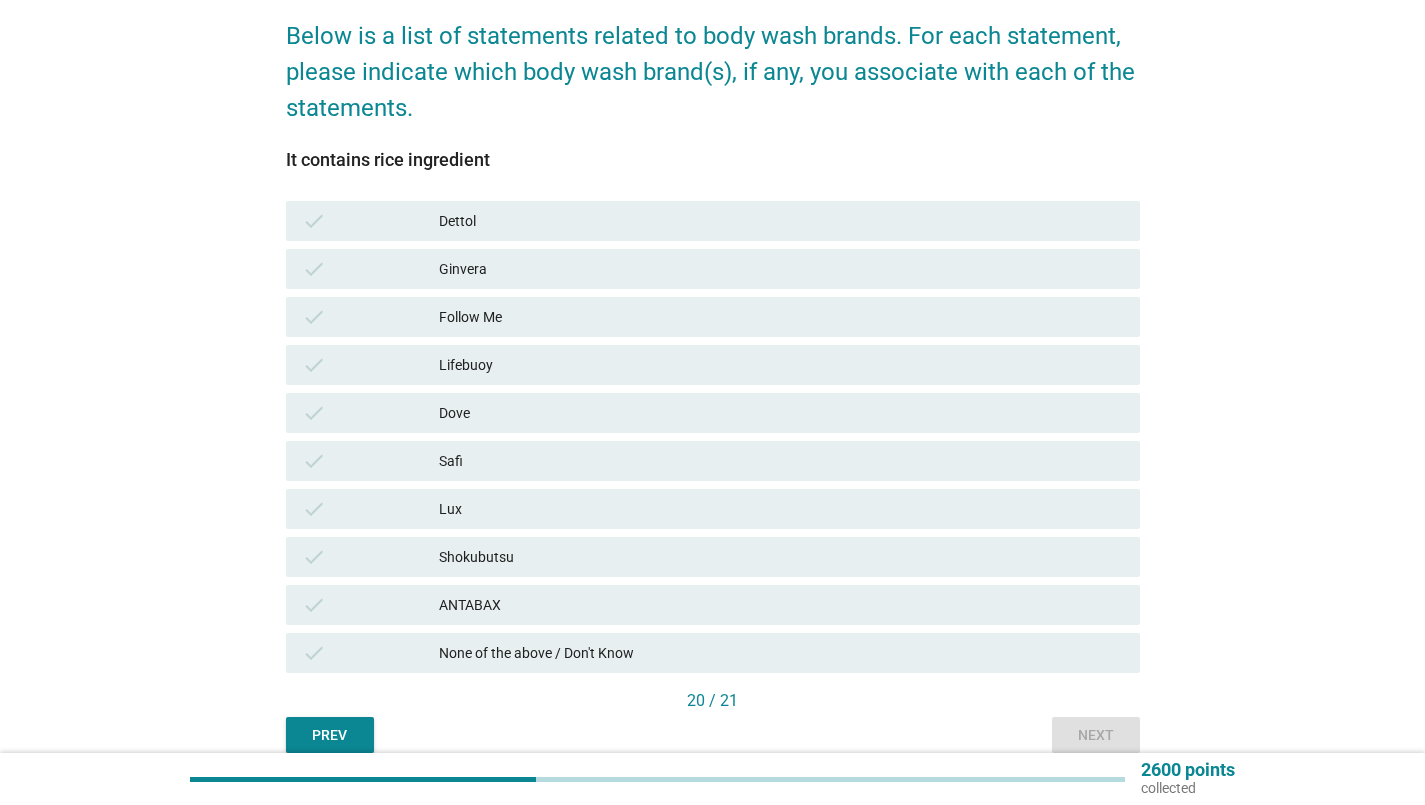 scroll, scrollTop: 250, scrollLeft: 0, axis: vertical 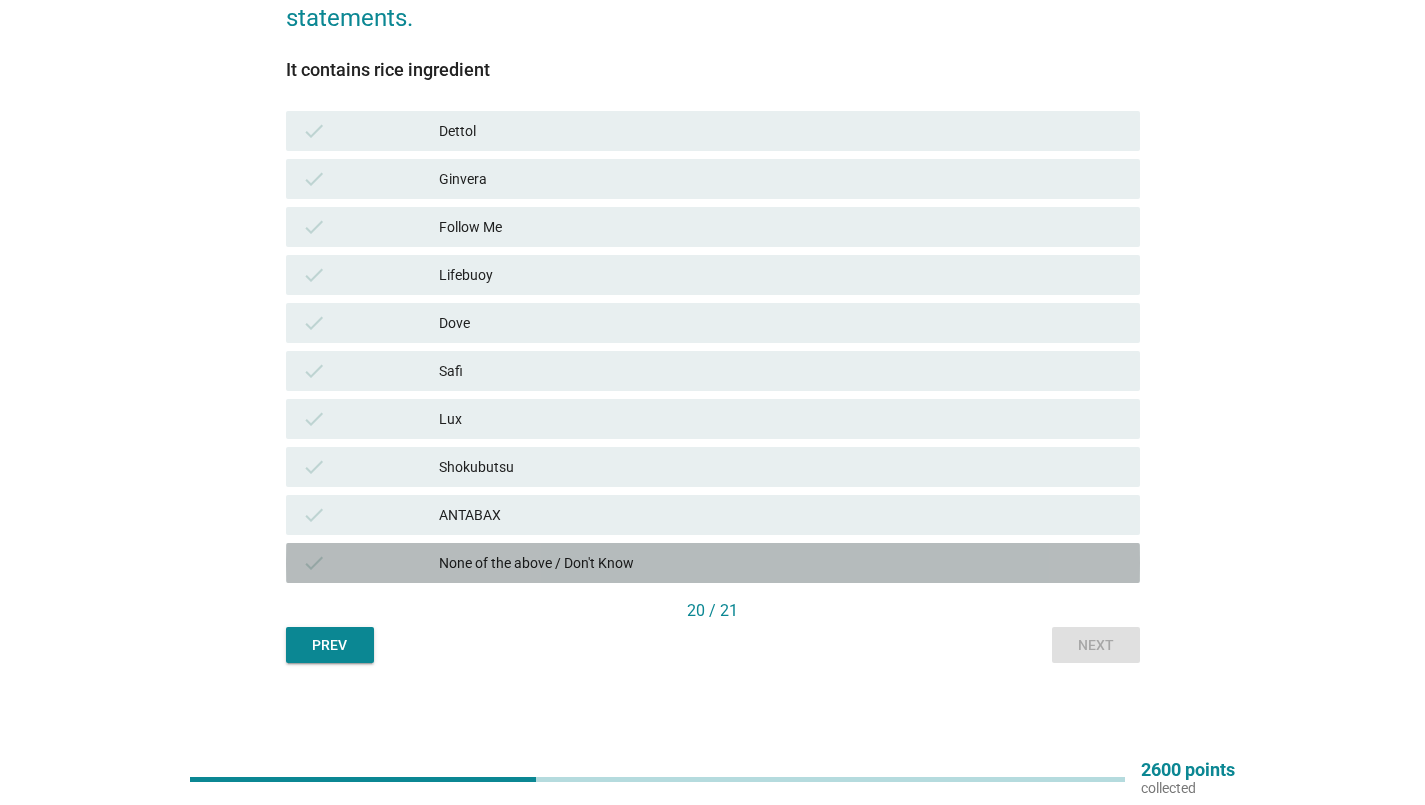 click on "check   None of the above / Don't Know" at bounding box center (713, 563) 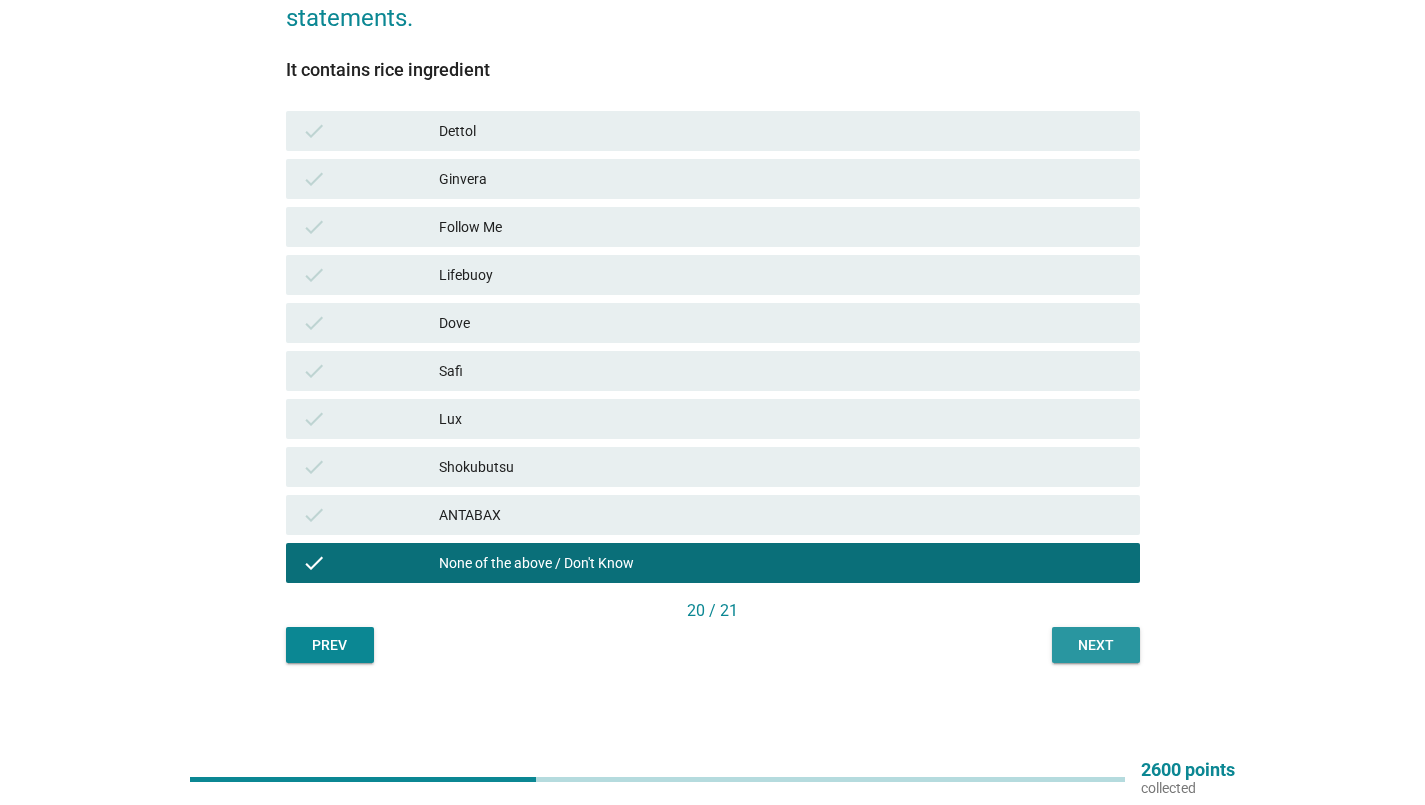 click on "Next" at bounding box center (1096, 645) 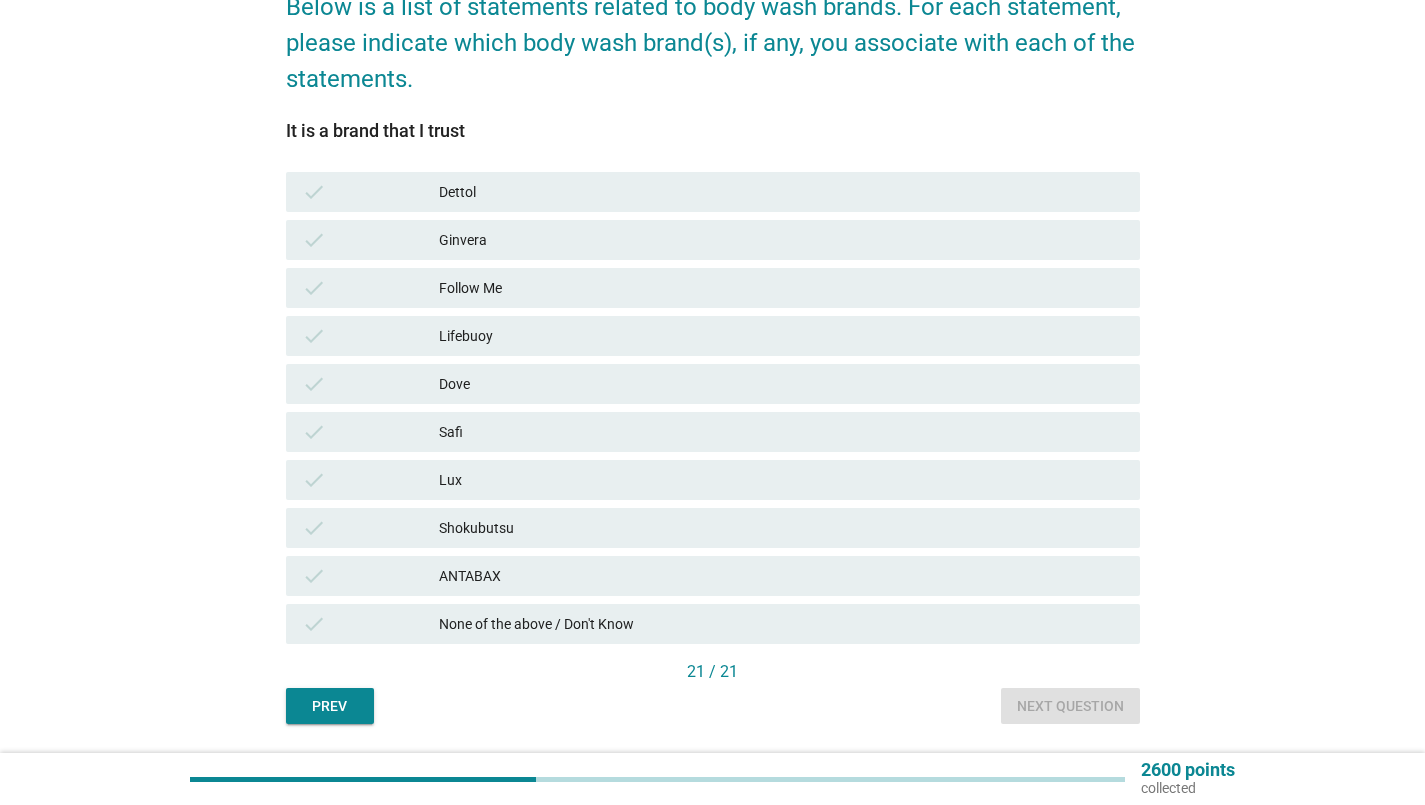 scroll, scrollTop: 250, scrollLeft: 0, axis: vertical 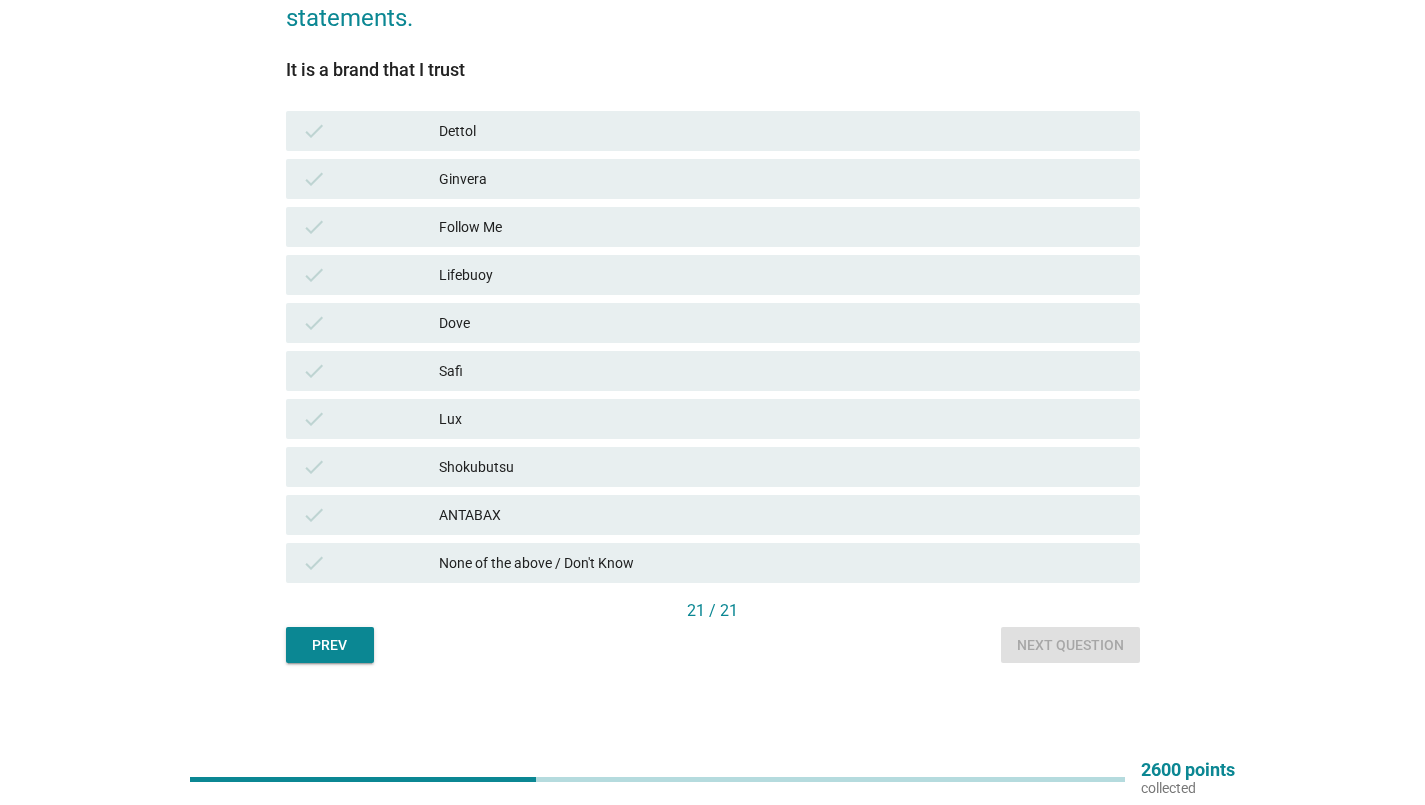 click on "ANTABAX" at bounding box center (781, 515) 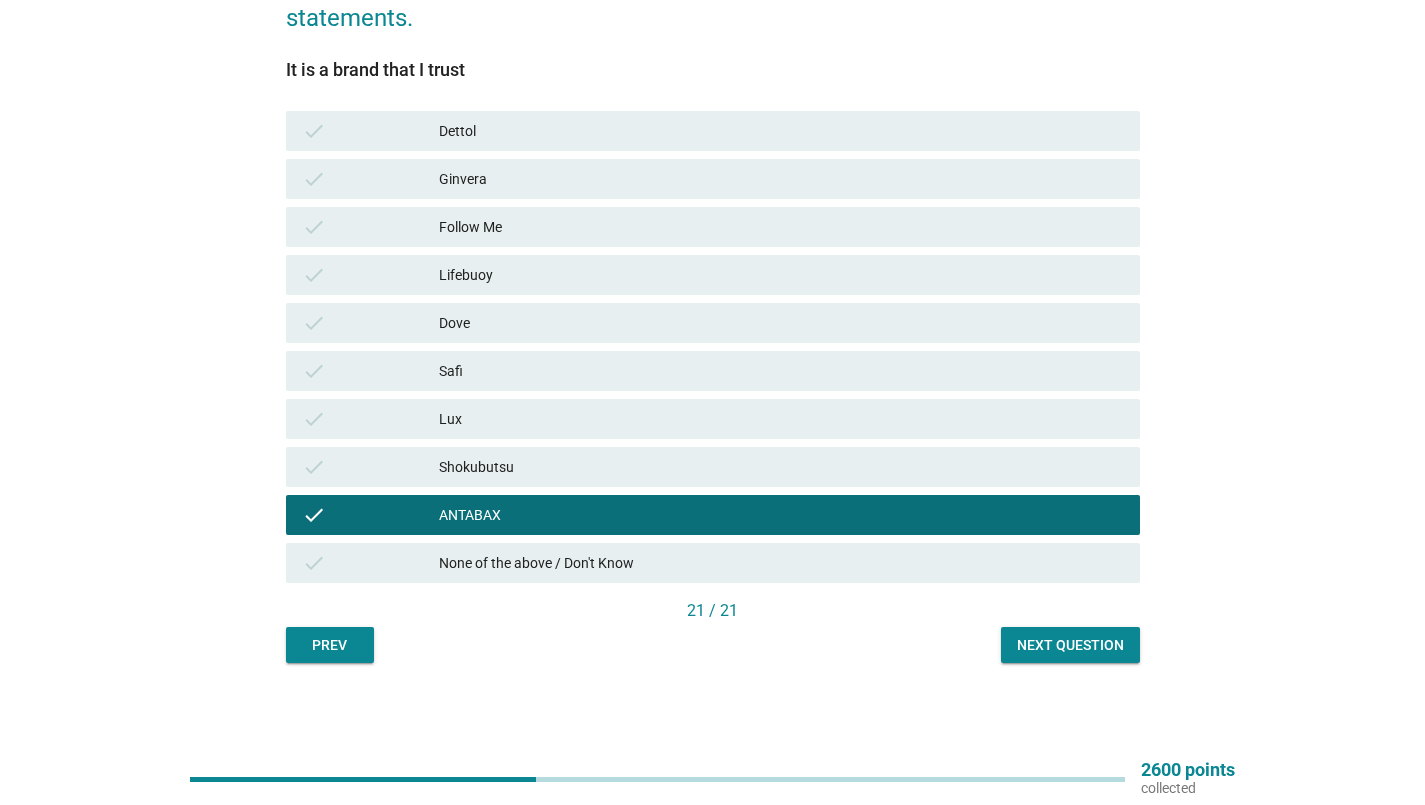 click on "Dettol" at bounding box center [781, 131] 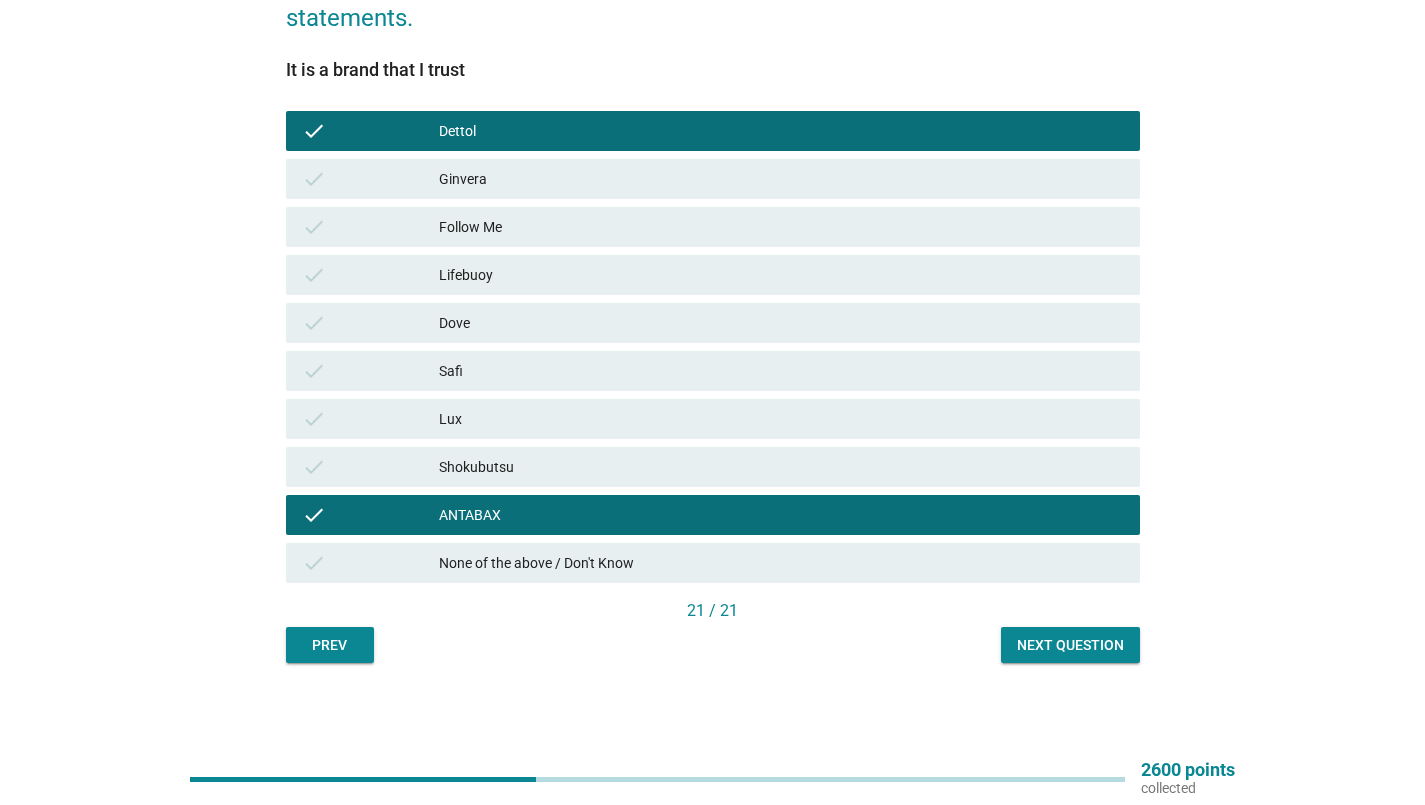 drag, startPoint x: 538, startPoint y: 262, endPoint x: 547, endPoint y: 269, distance: 11.401754 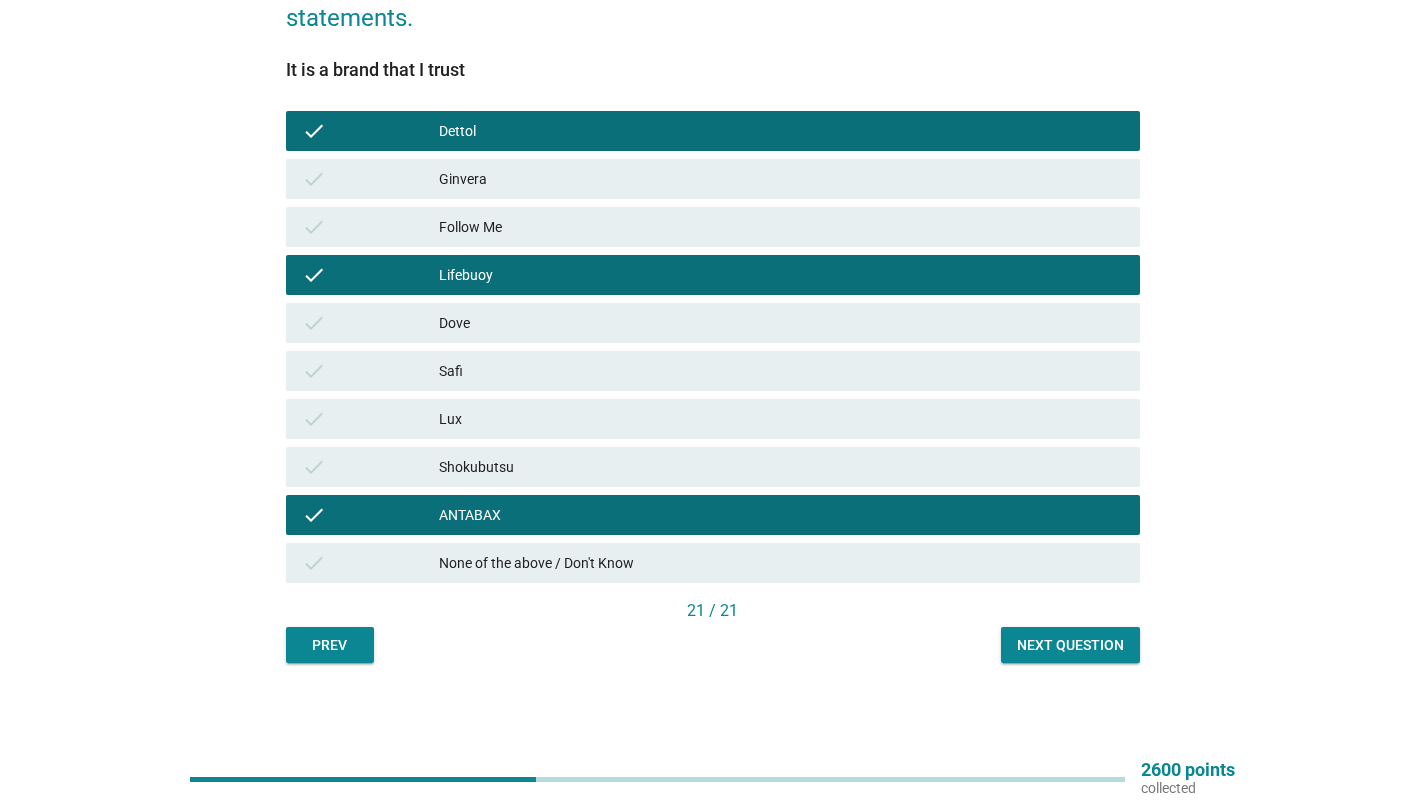 click on "Lifebuoy" at bounding box center (781, 275) 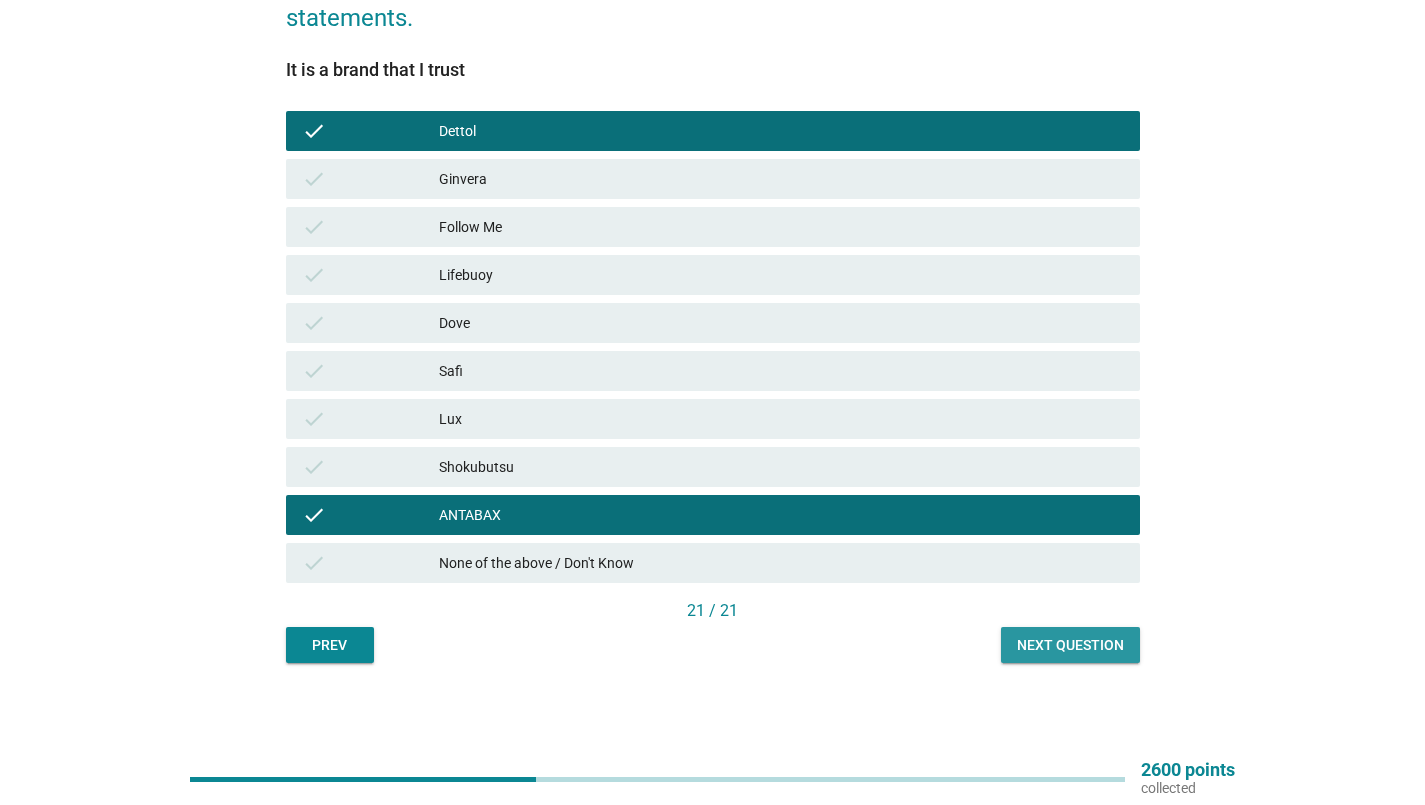 click on "Next question" at bounding box center (1070, 645) 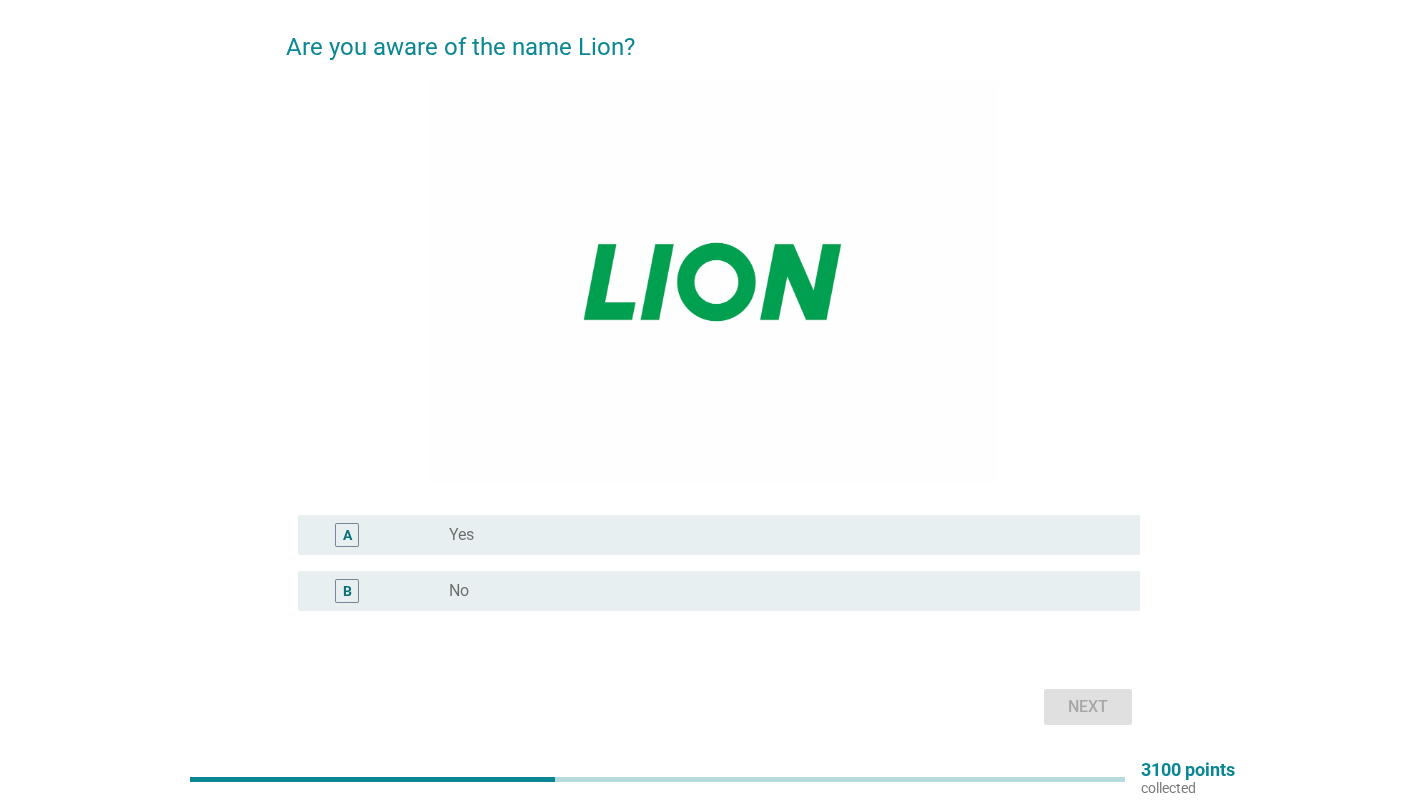 scroll, scrollTop: 217, scrollLeft: 0, axis: vertical 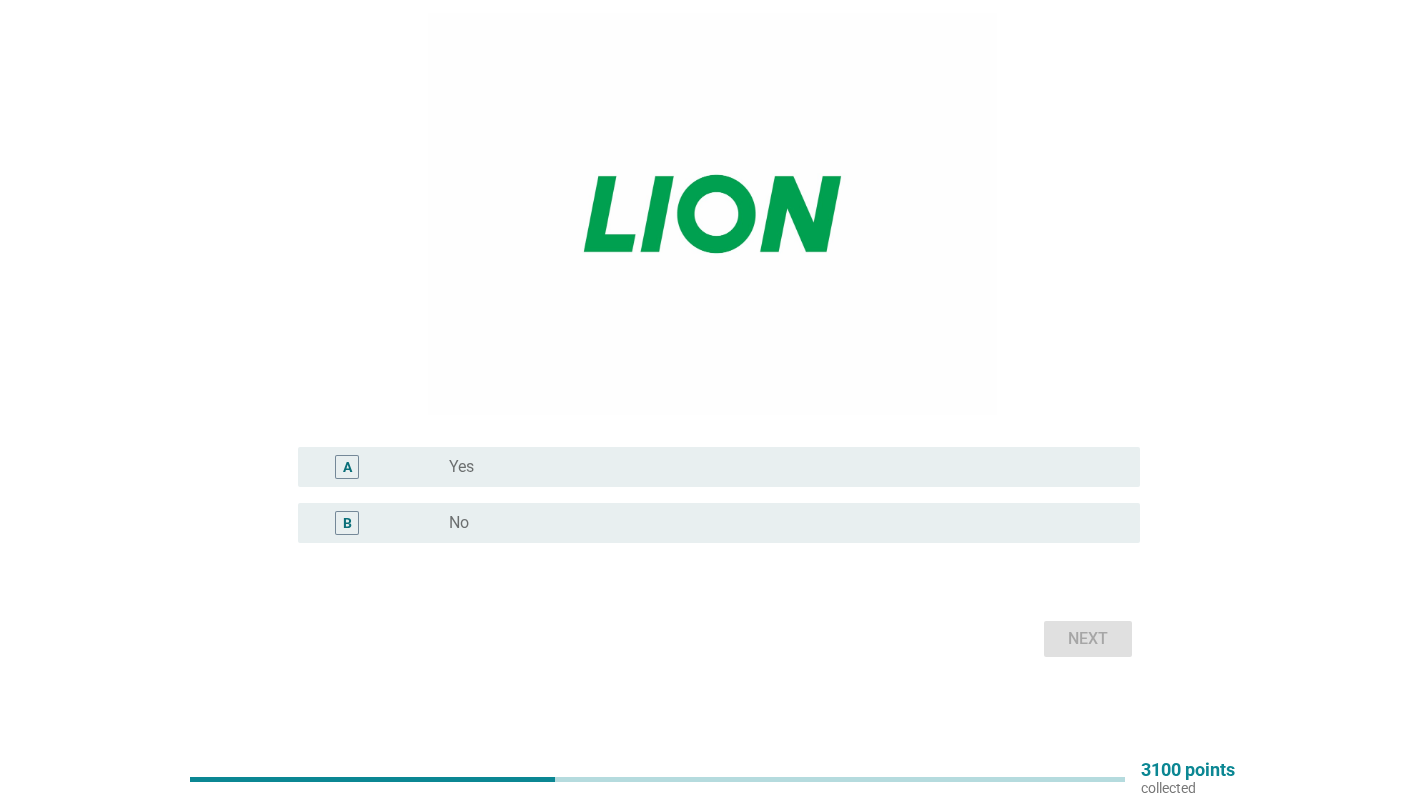 click on "A     radio_button_unchecked Yes" at bounding box center [719, 467] 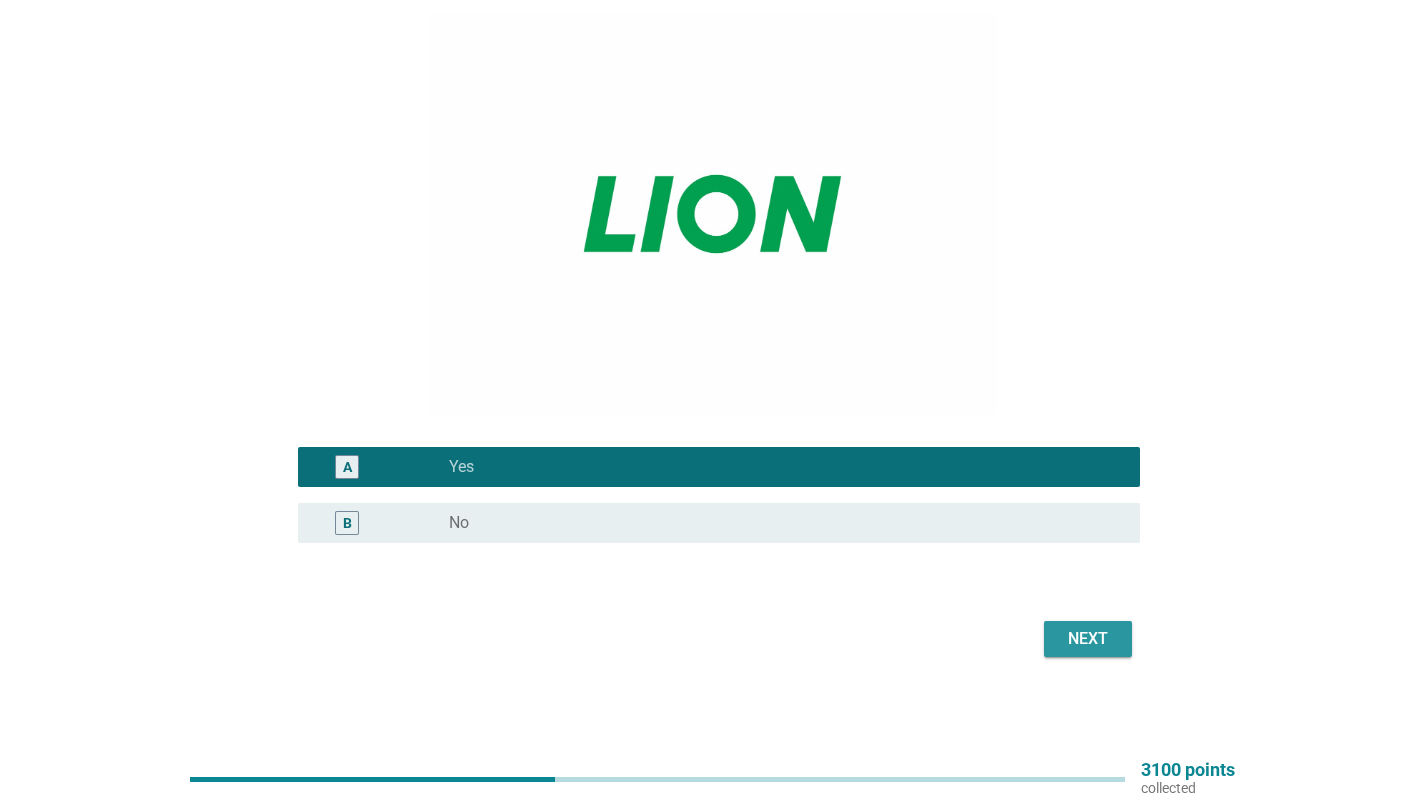 click on "Next" at bounding box center [1088, 639] 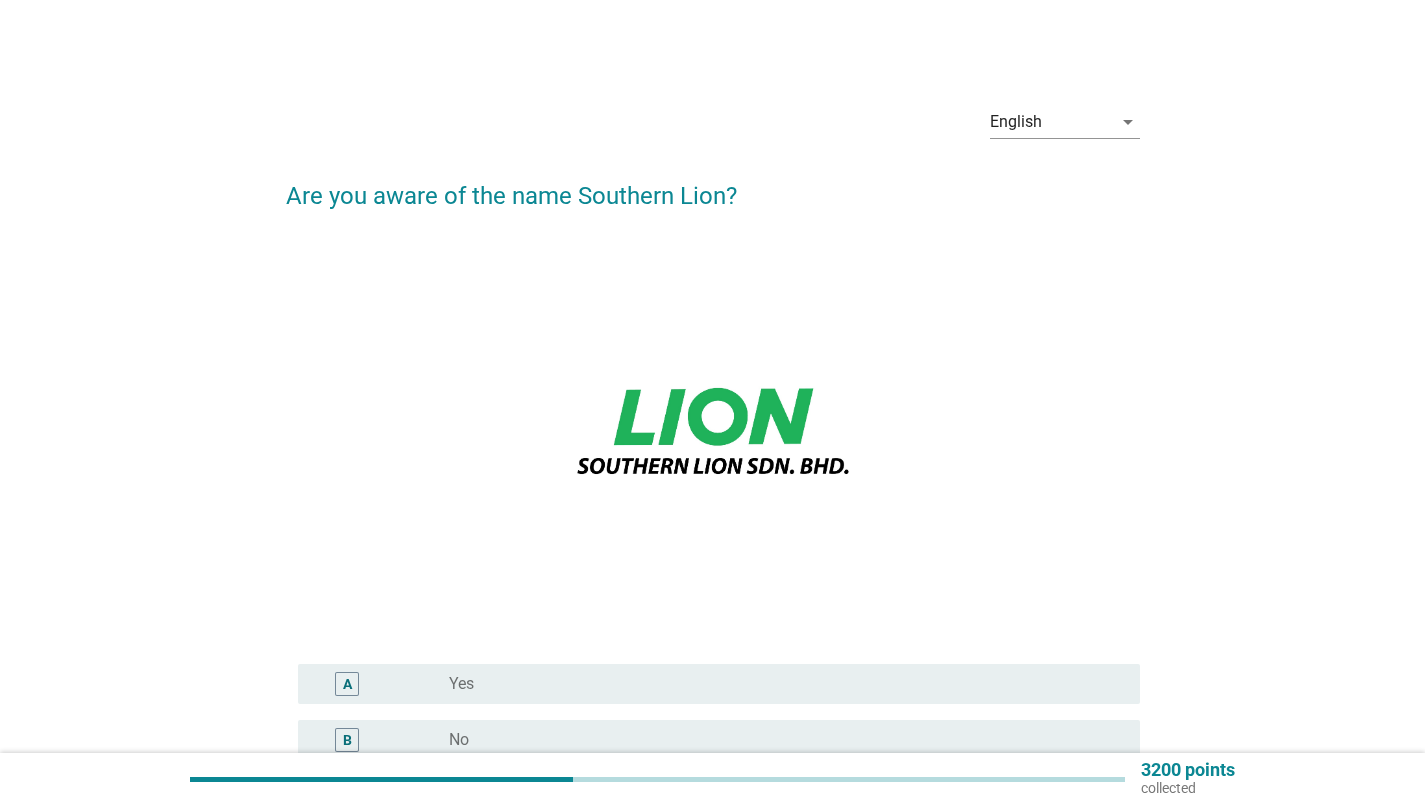 scroll, scrollTop: 217, scrollLeft: 0, axis: vertical 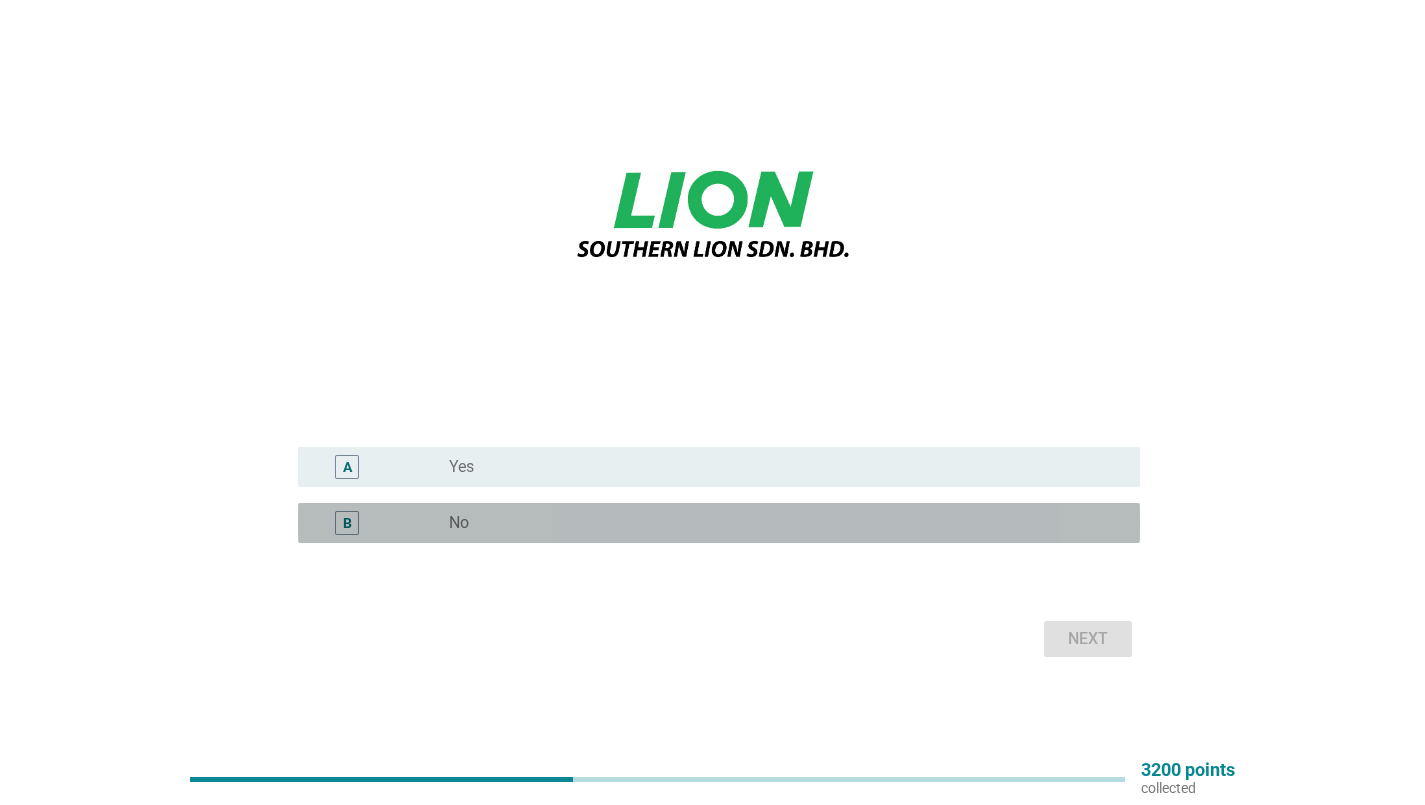 click on "radio_button_unchecked No" at bounding box center (778, 523) 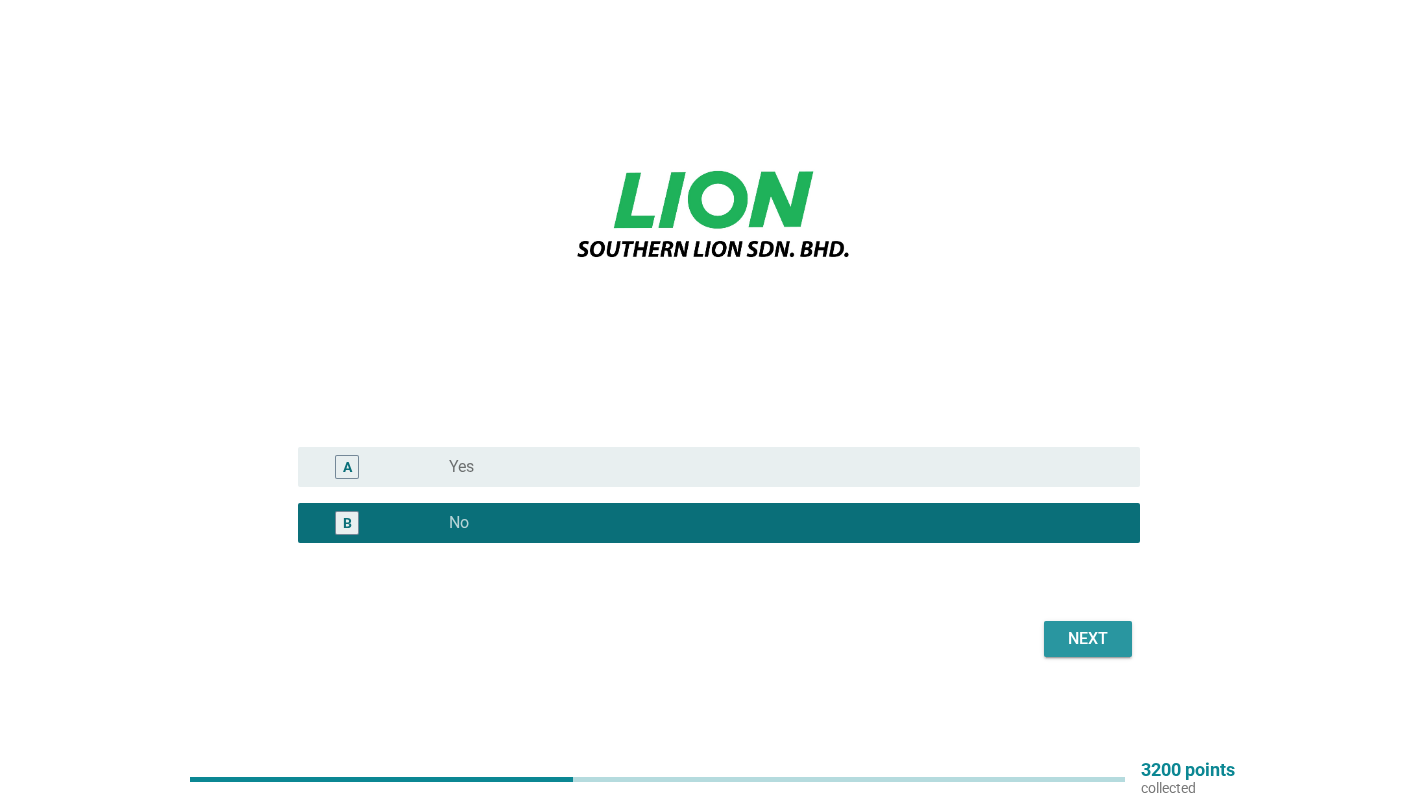 click on "Next" at bounding box center (1088, 639) 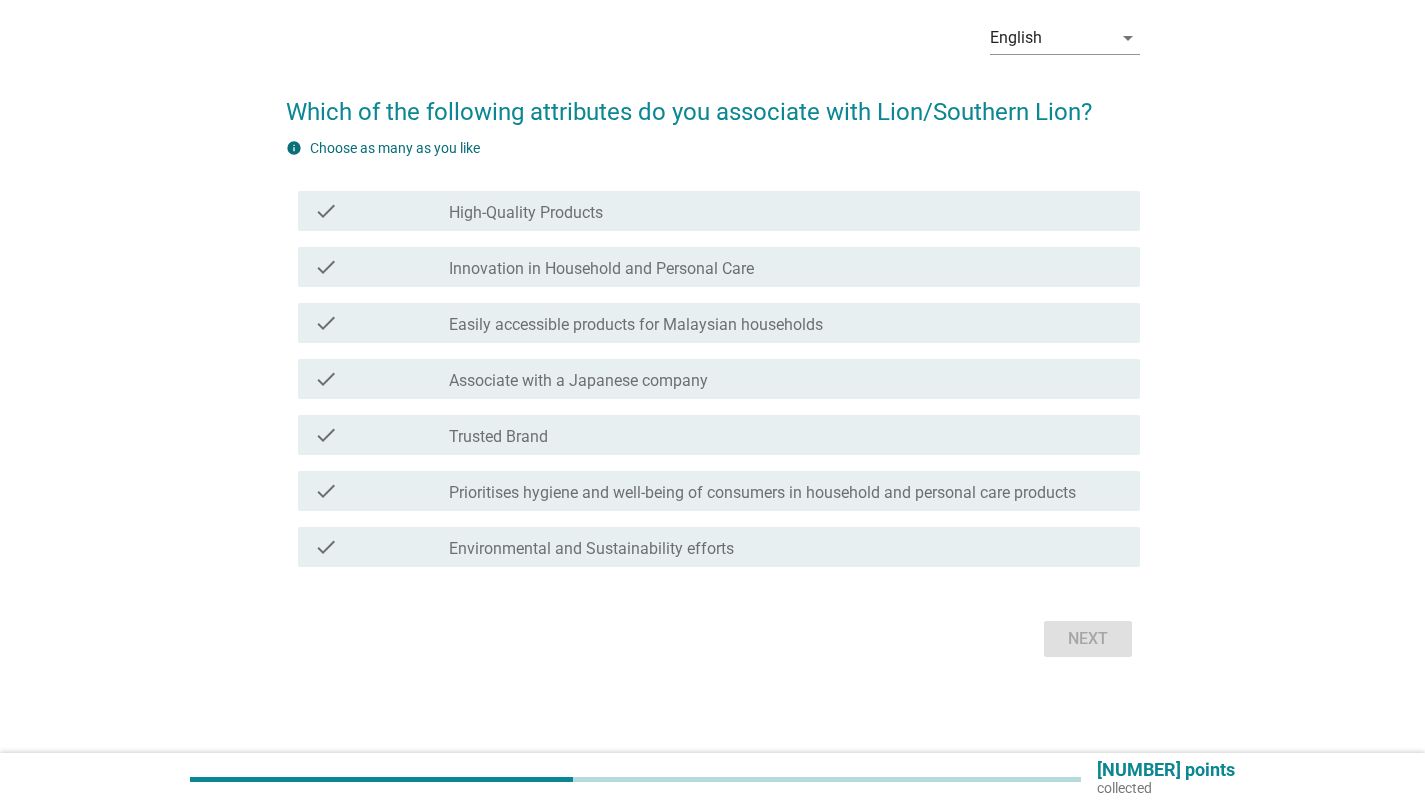 scroll, scrollTop: 0, scrollLeft: 0, axis: both 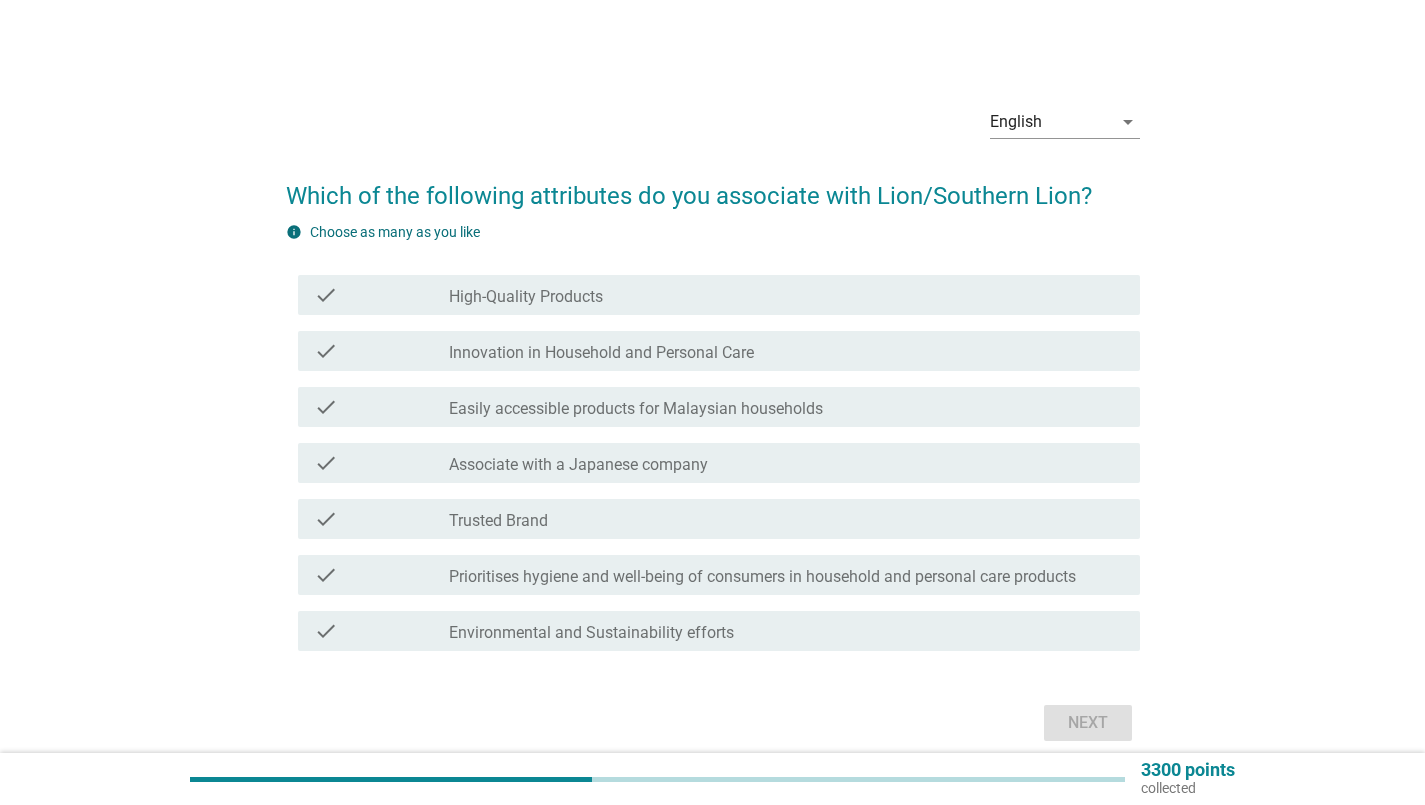 click on "check_box_outline_blank Trusted Brand" at bounding box center (786, 519) 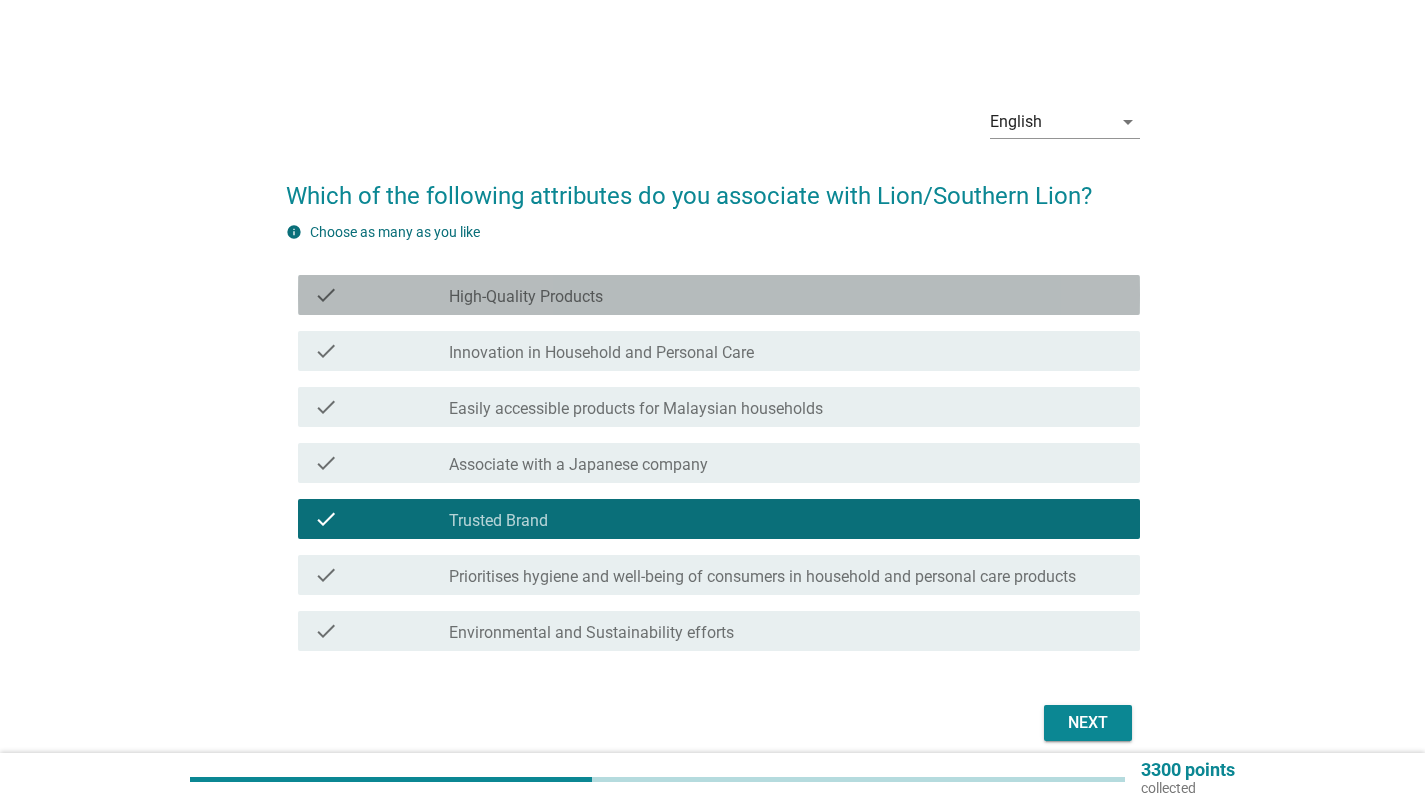 click on "check_box_outline_blank High-Quality Products" at bounding box center [786, 295] 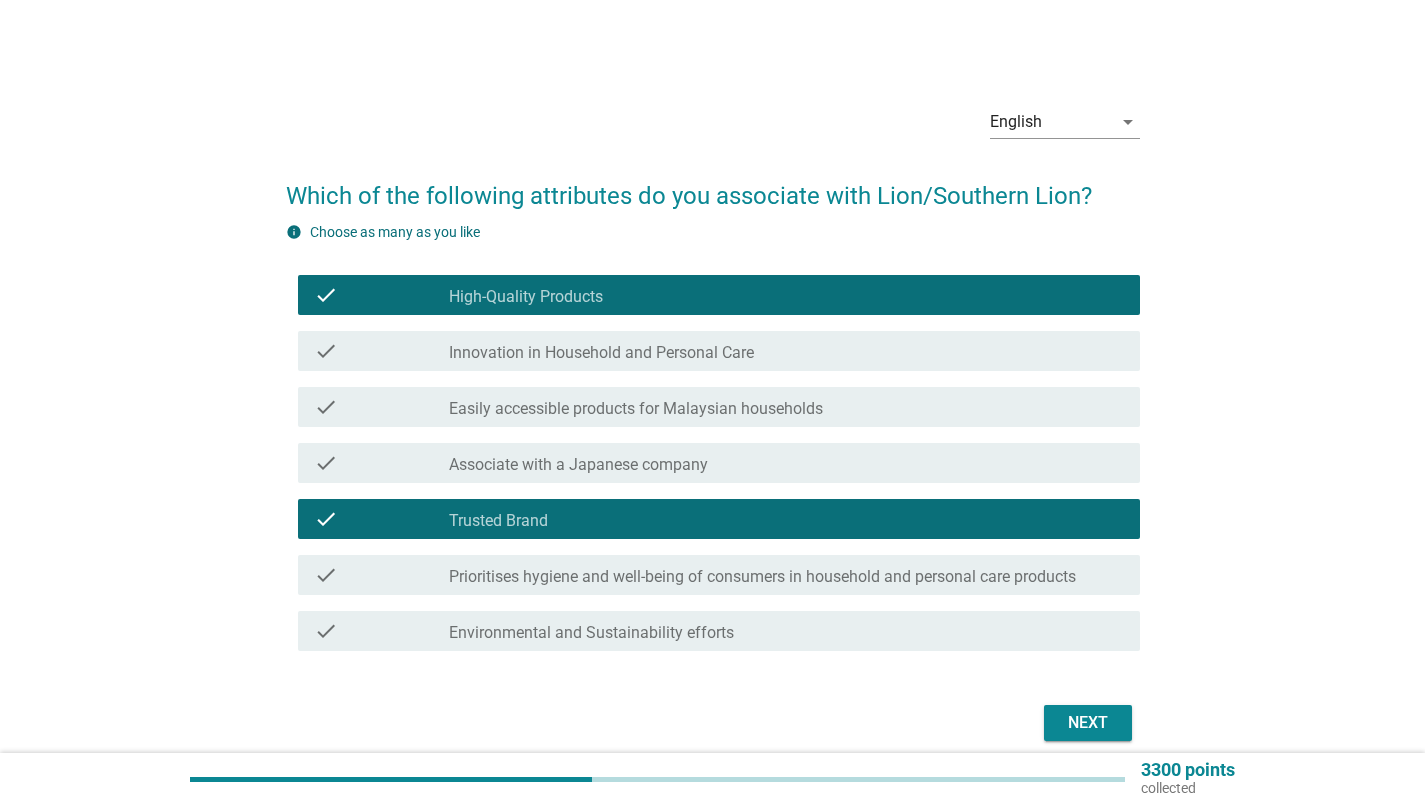 click on "check     check_box_outline_blank High-Quality Products" at bounding box center (719, 295) 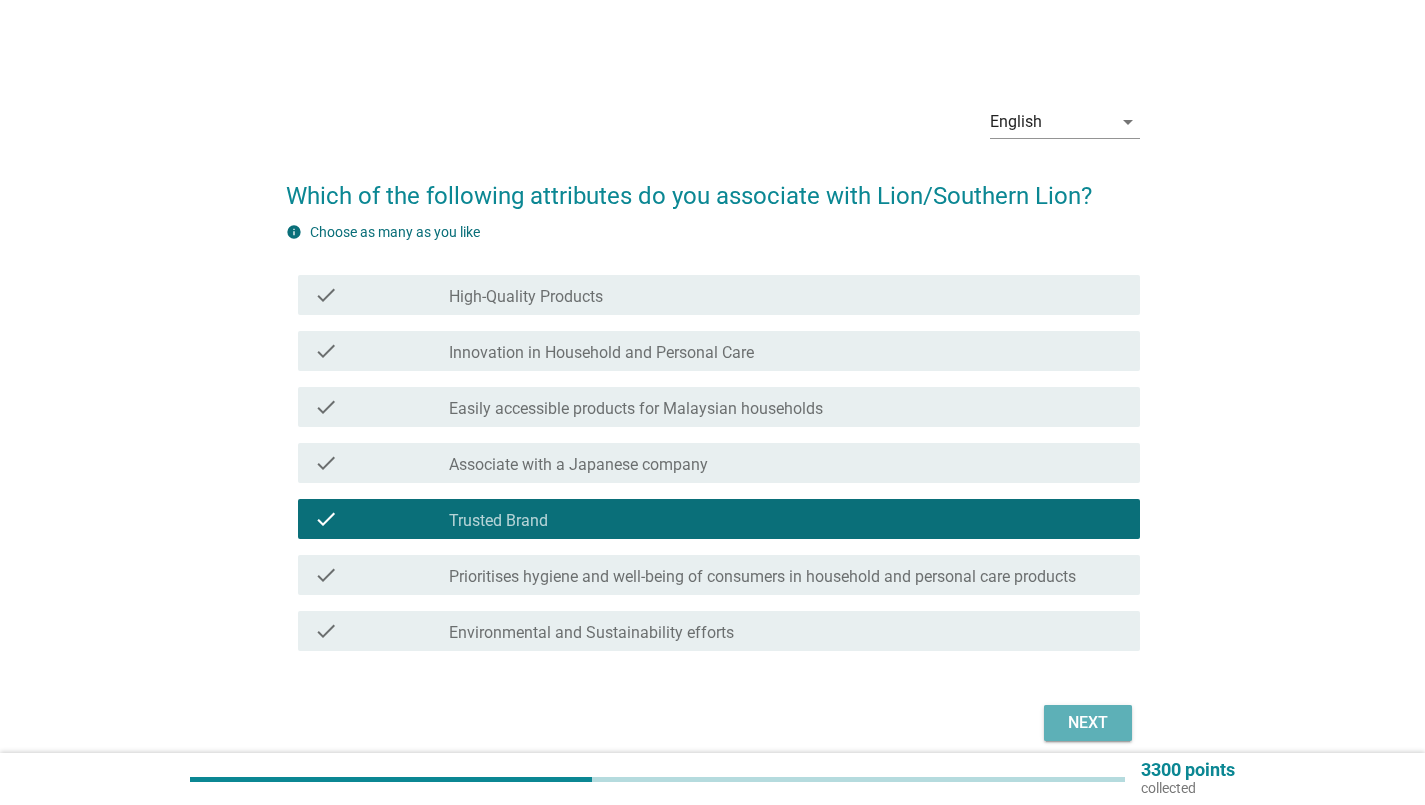 click on "Next" at bounding box center [1088, 723] 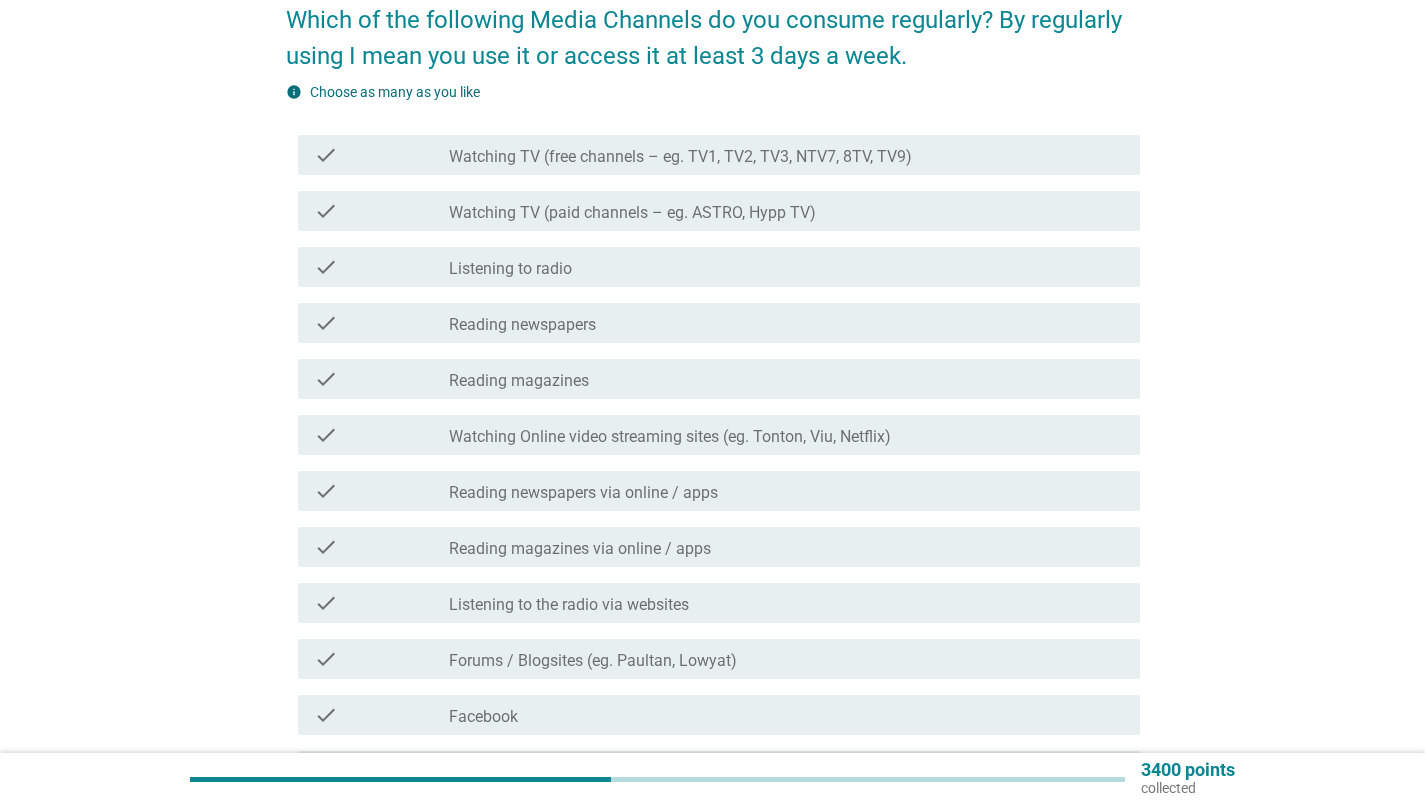 scroll, scrollTop: 200, scrollLeft: 0, axis: vertical 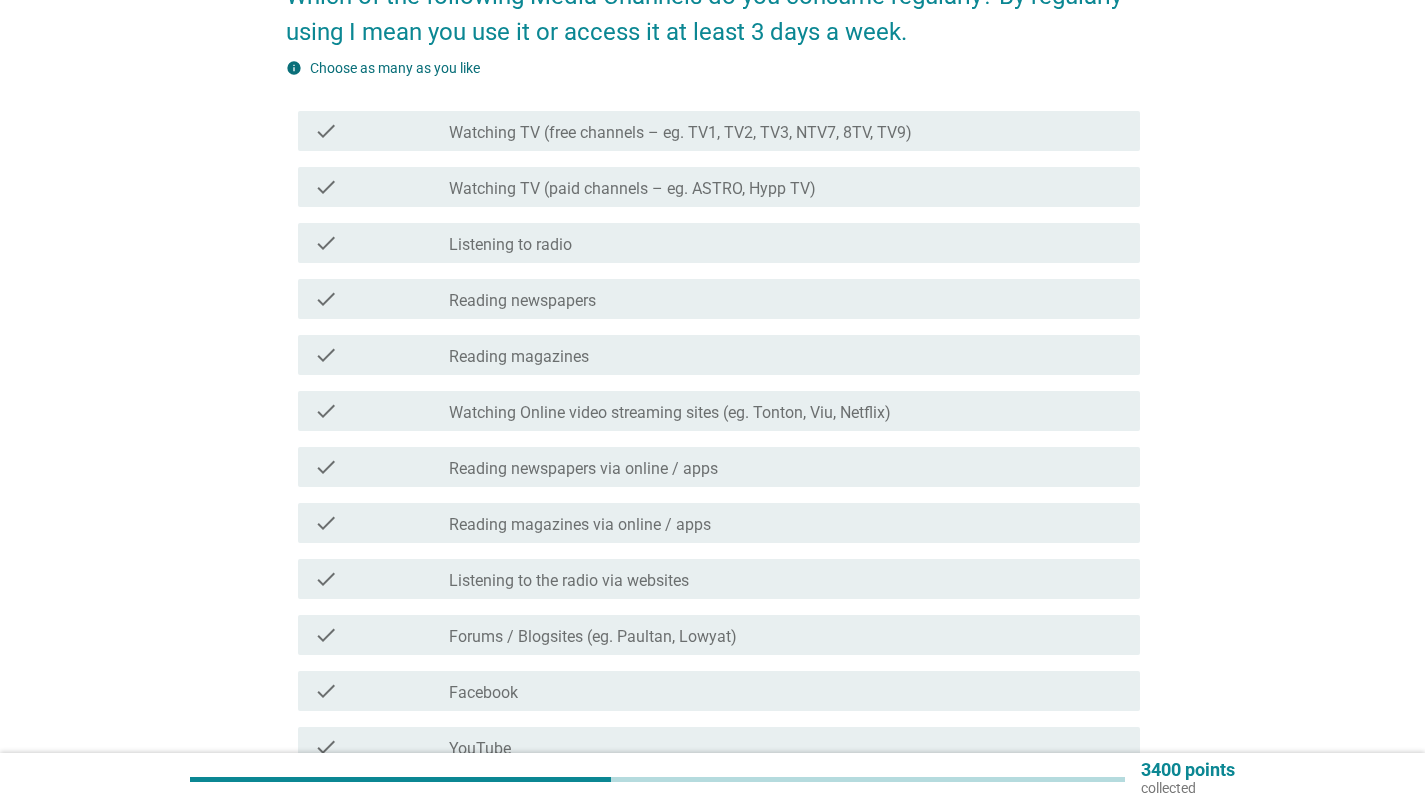 click on "Watching TV (paid channels – eg. ASTRO, Hypp TV)" at bounding box center (632, 189) 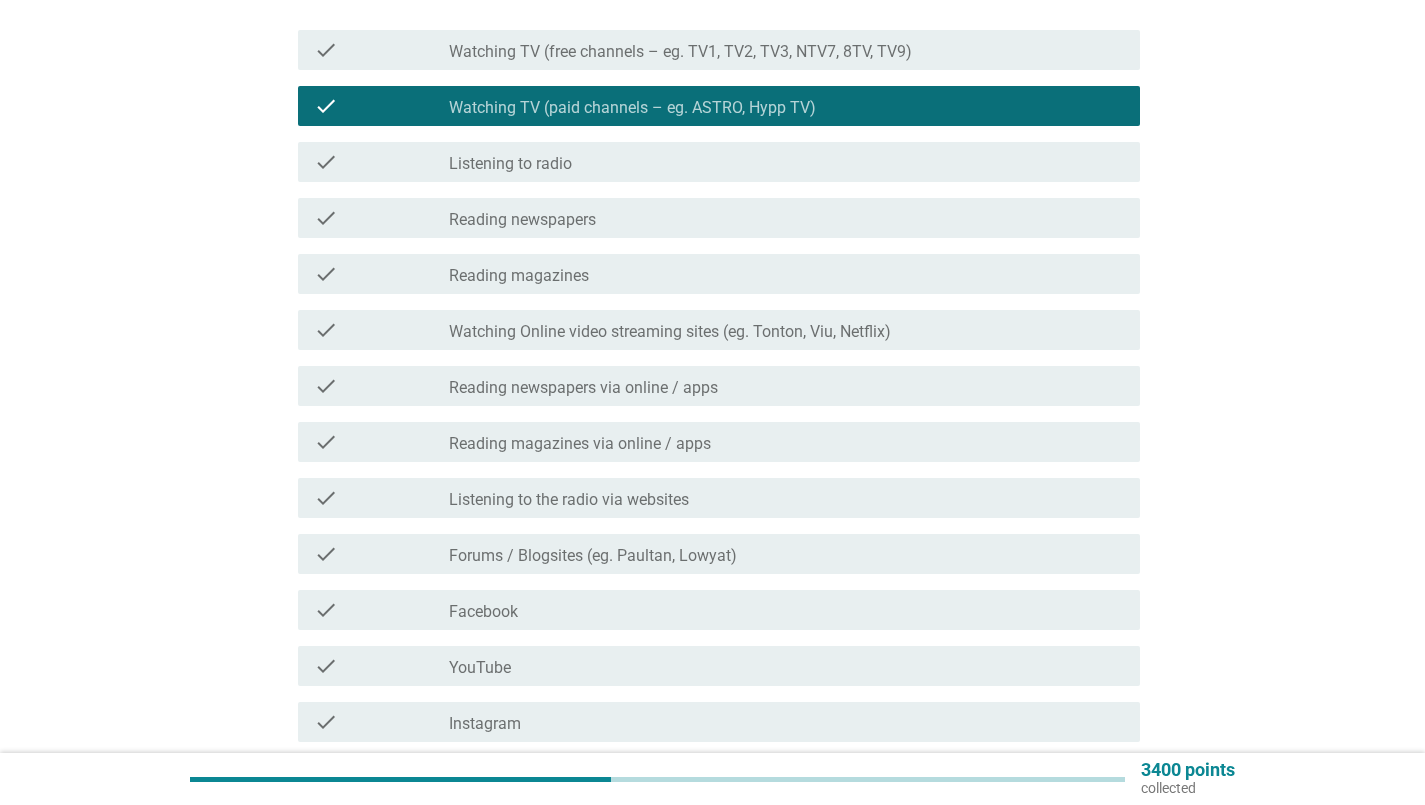 scroll, scrollTop: 300, scrollLeft: 0, axis: vertical 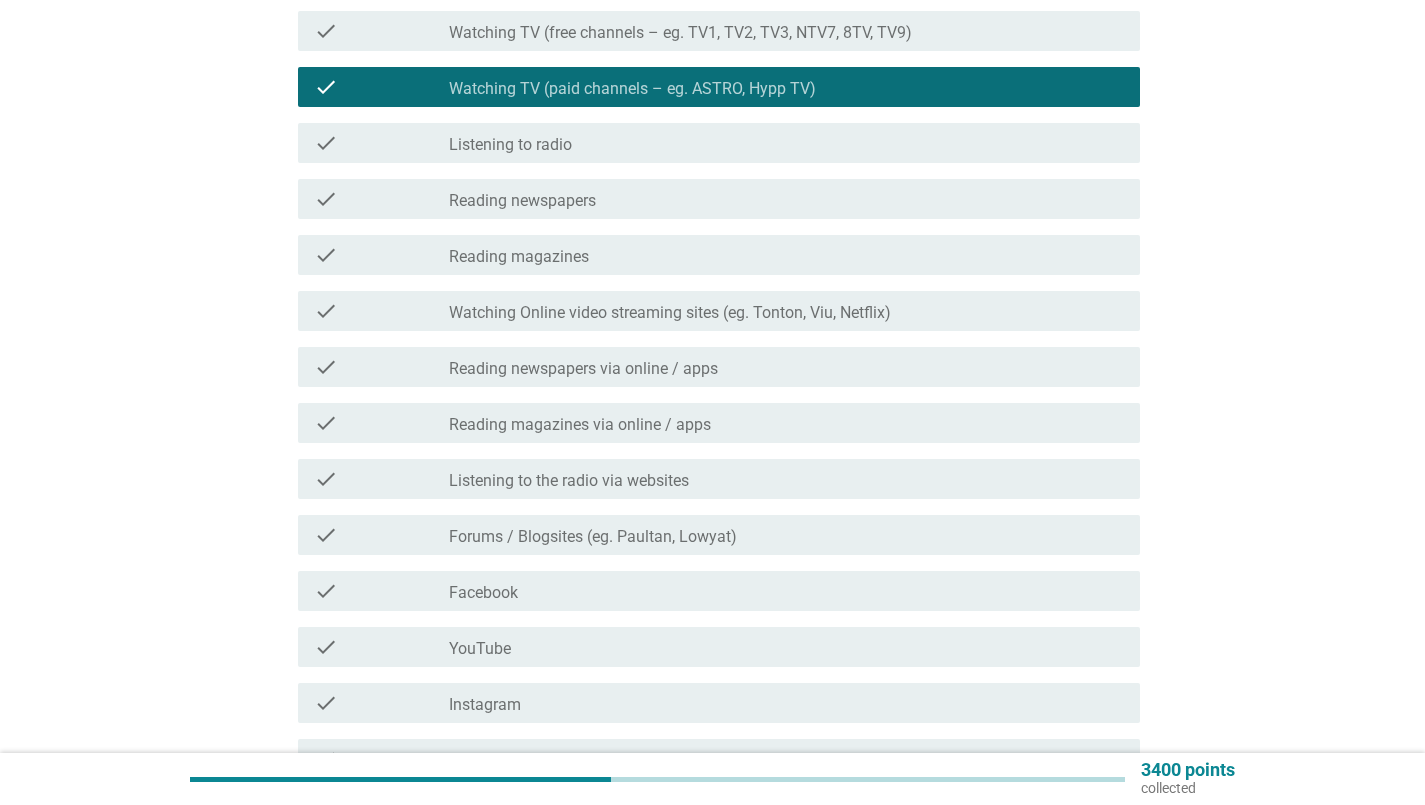 click on "check_box_outline_blank Facebook" at bounding box center (786, 591) 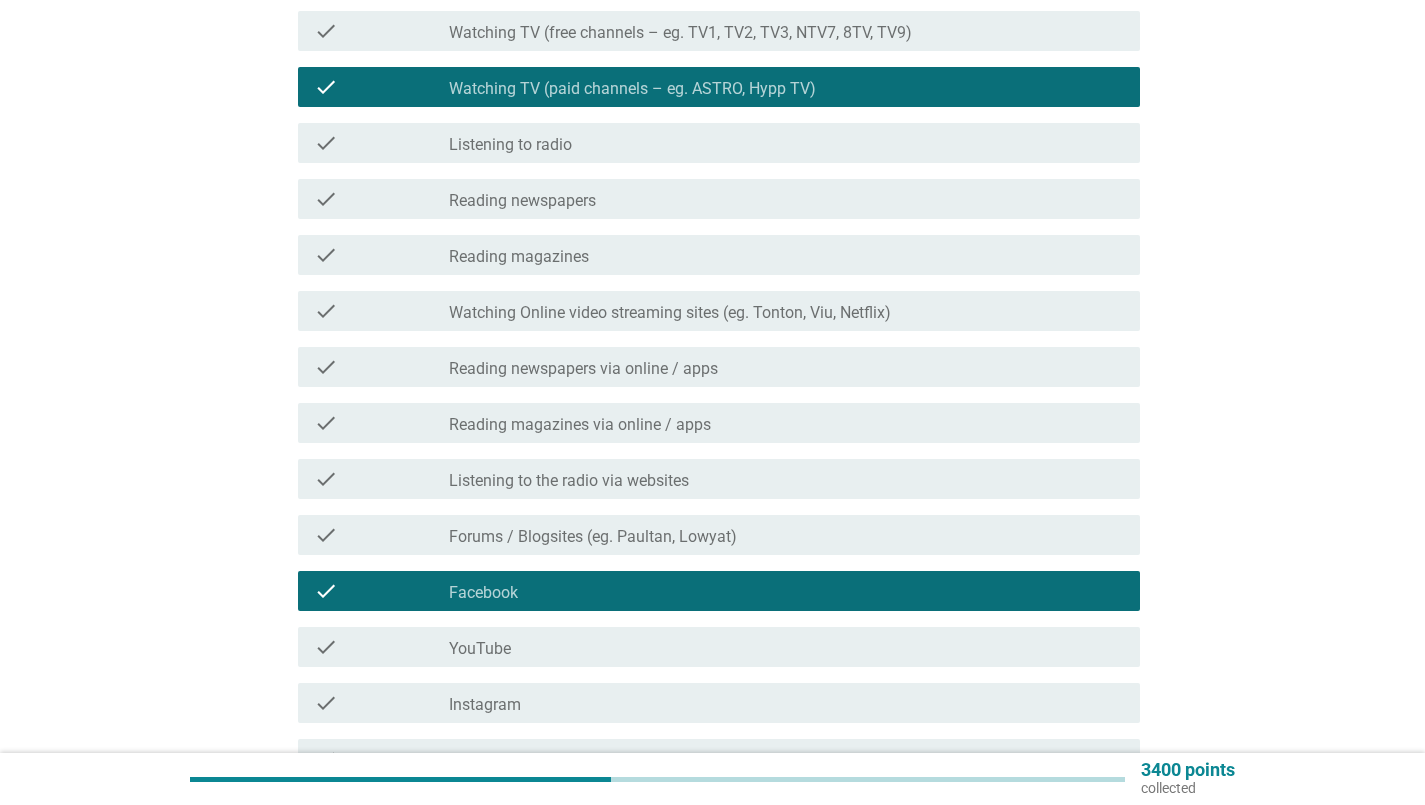click on "check_box_outline_blank YouTube" at bounding box center (786, 647) 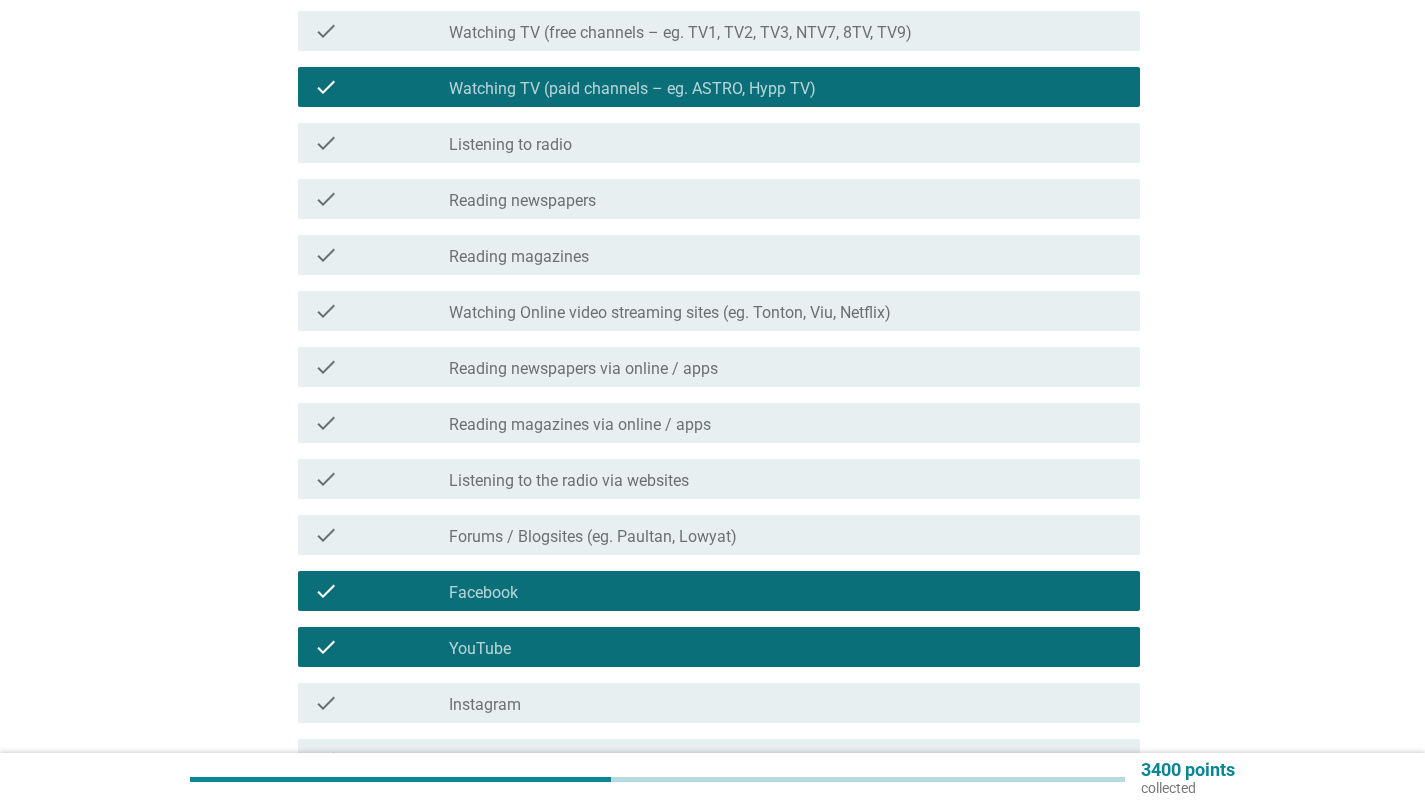 click on "check_box Watching TV (paid channels – eg. ASTRO, Hypp TV)" at bounding box center (786, 87) 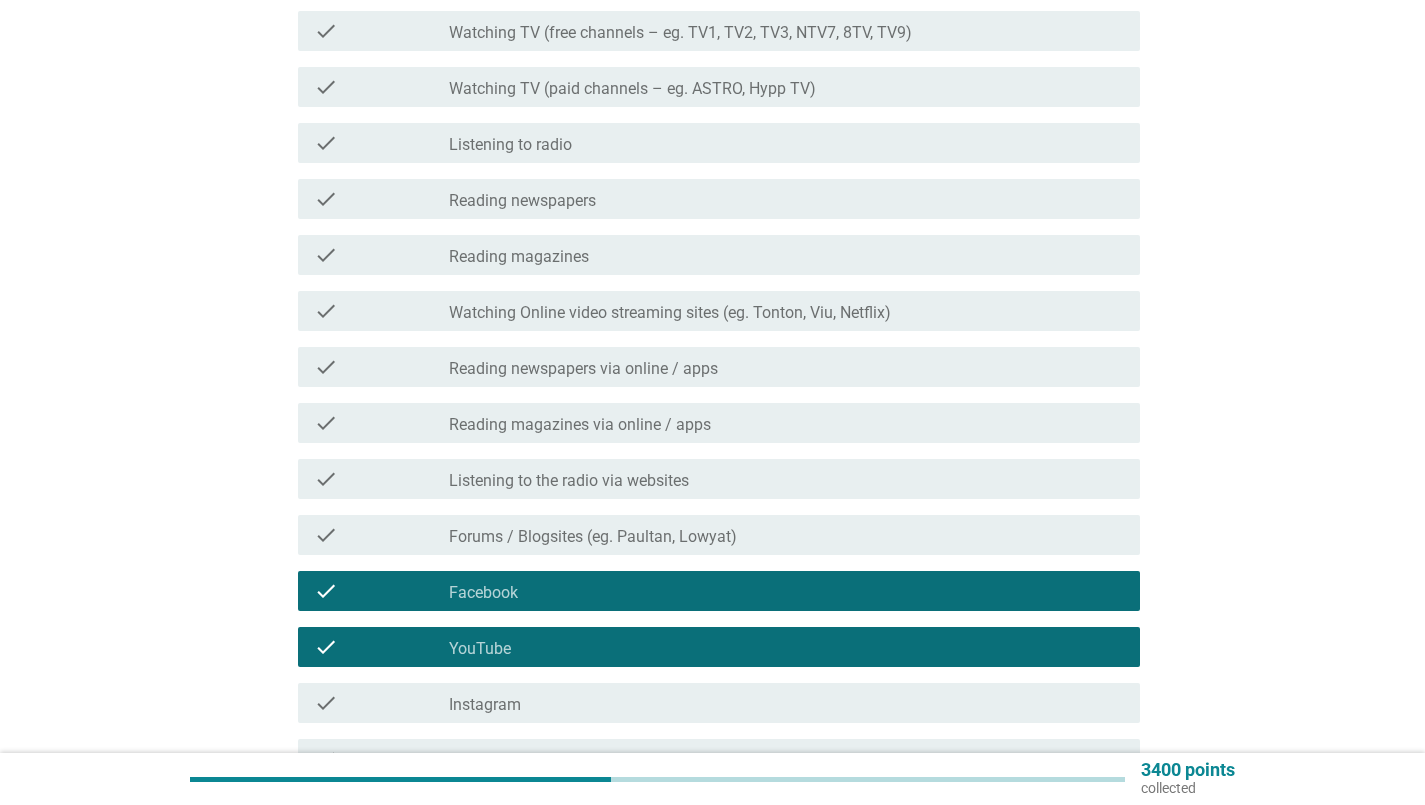 click on "Watching Online video streaming sites (eg. Tonton, Viu, Netflix)" at bounding box center (670, 313) 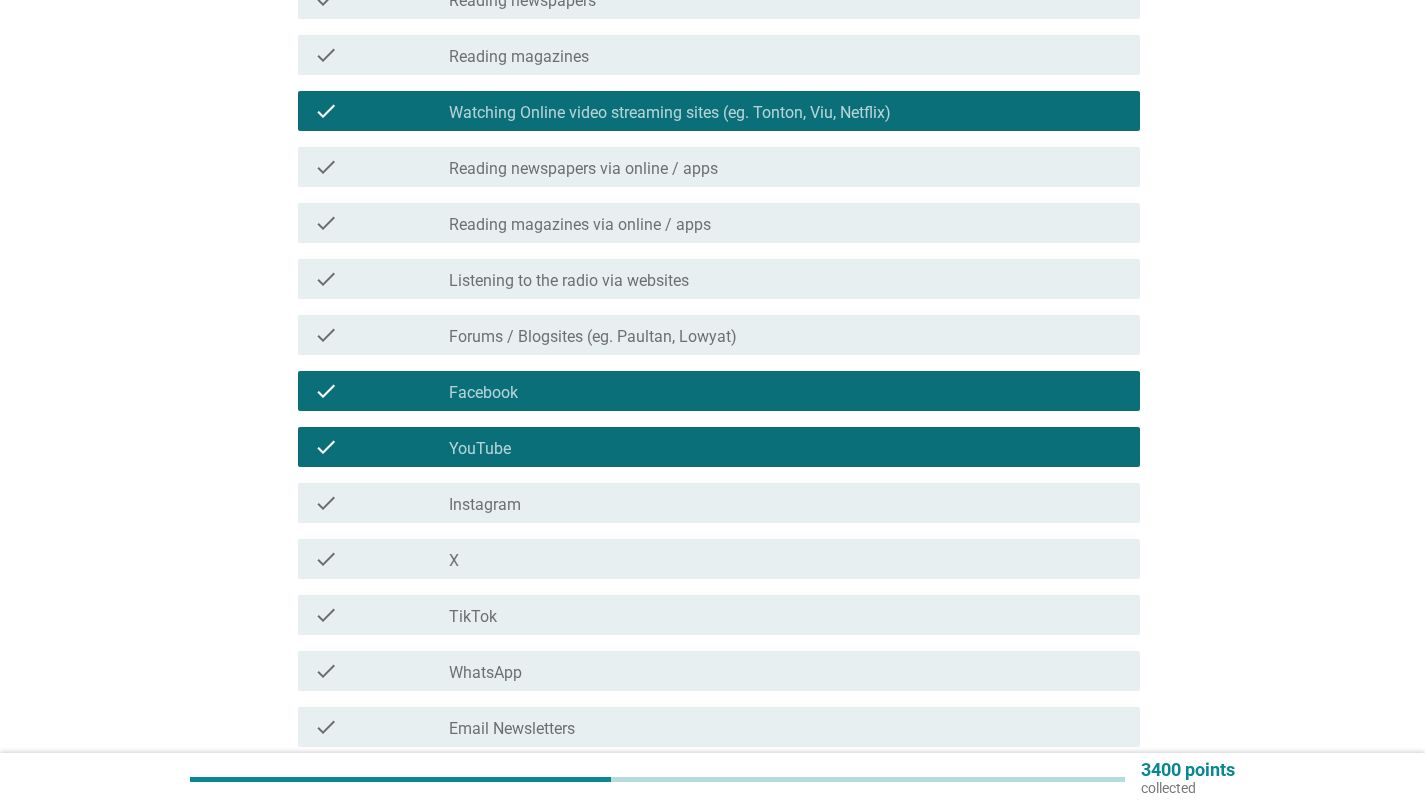scroll, scrollTop: 792, scrollLeft: 0, axis: vertical 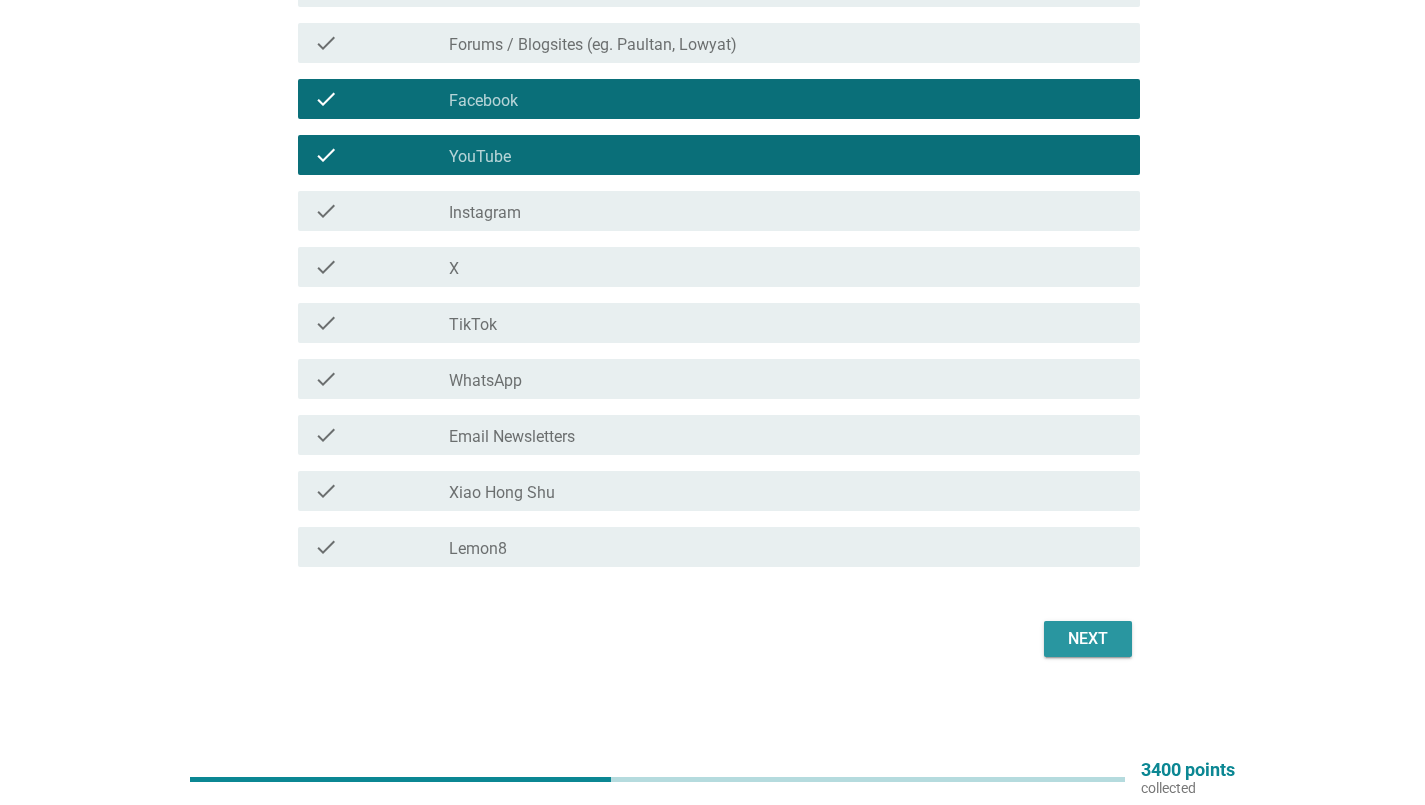 click on "Next" at bounding box center (1088, 639) 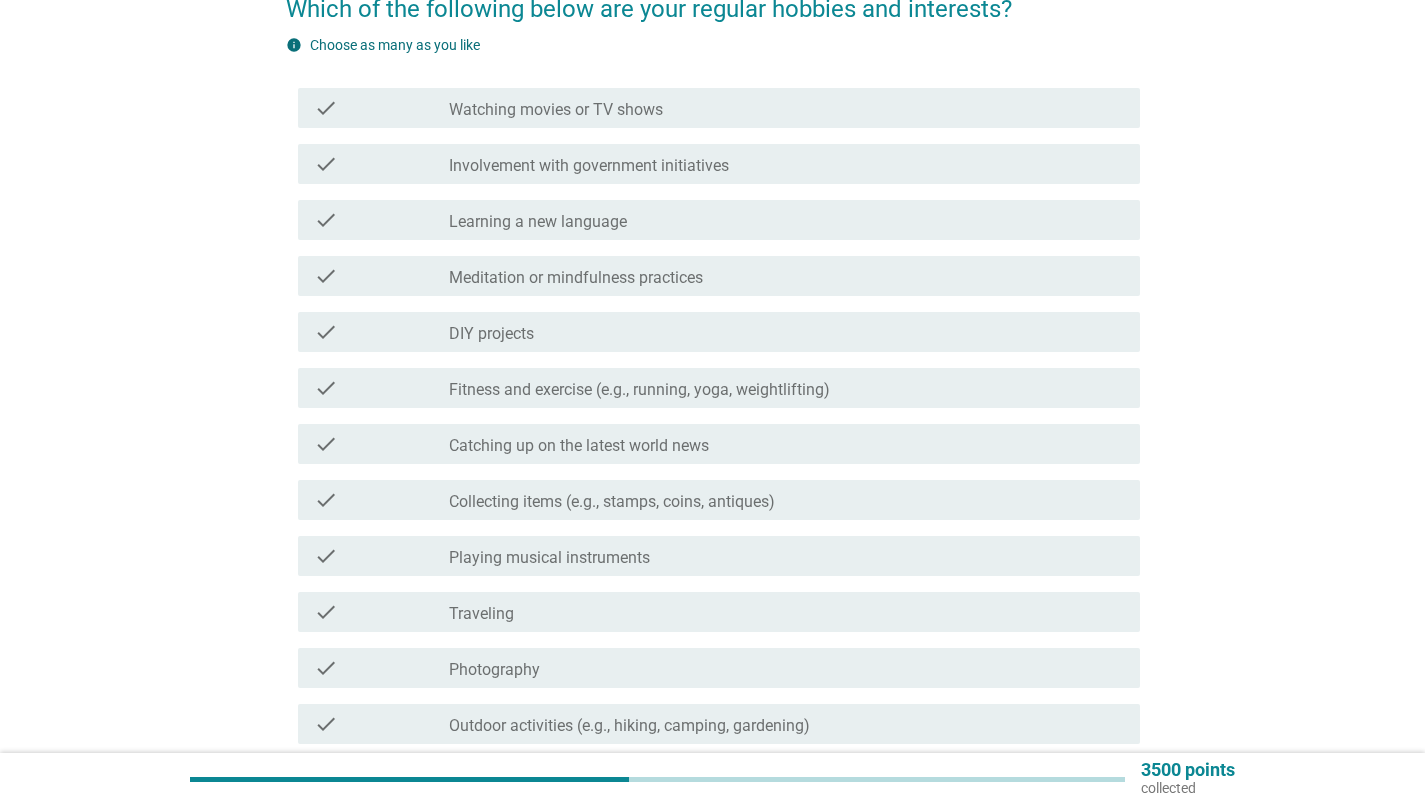 scroll, scrollTop: 200, scrollLeft: 0, axis: vertical 